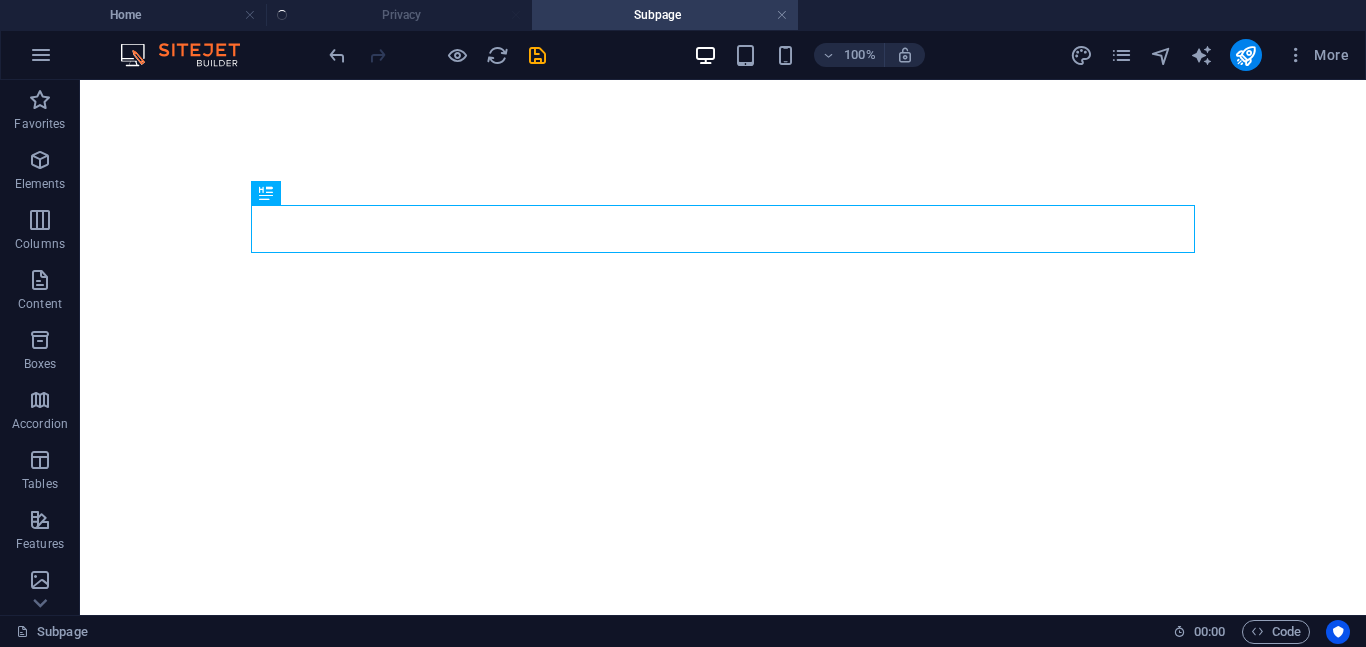 scroll, scrollTop: 0, scrollLeft: 0, axis: both 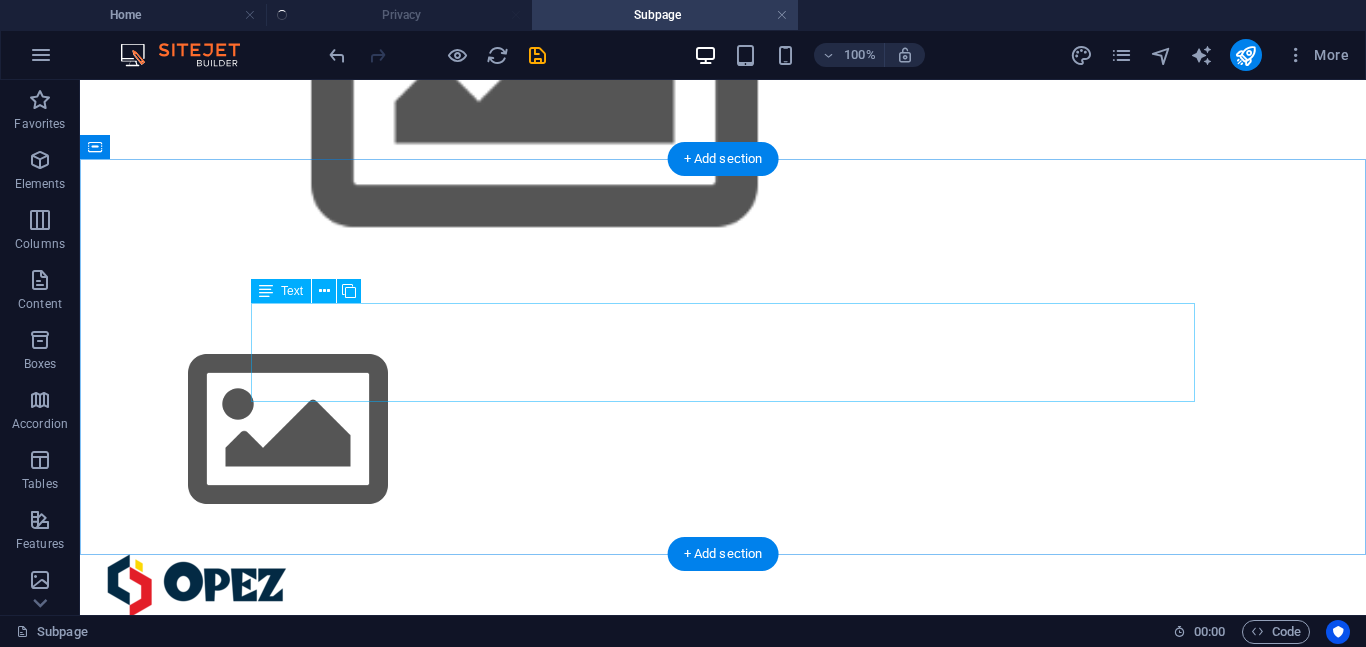 click on "This subpage can be used as a base for adding more pages. You can duplicate this page in your page manager to maintain this basic structure of  header-reference ,  footer-reference  and this editable  section . Referenced elements are copies of their original element and cannot be edited. But they change according to their original element, so you only have to make changes once and they apply to all related references." at bounding box center (723, 3134) 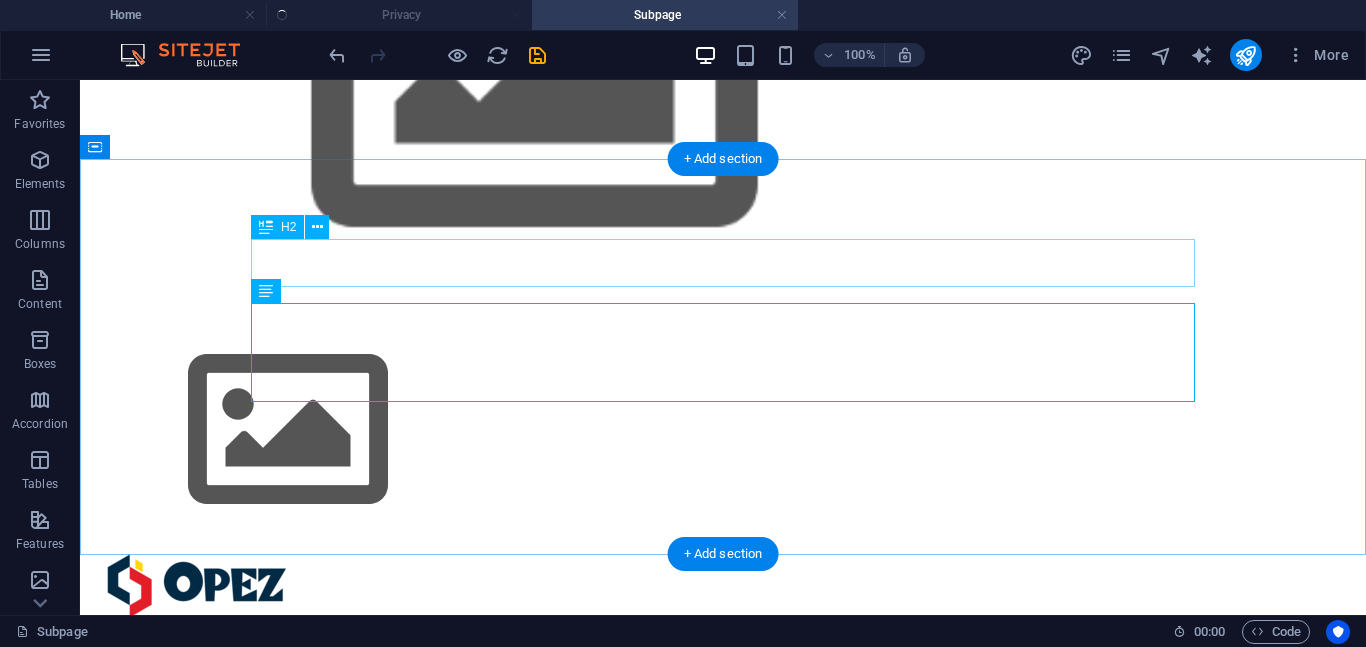 click on "T His is a Subpage" at bounding box center [723, 3041] 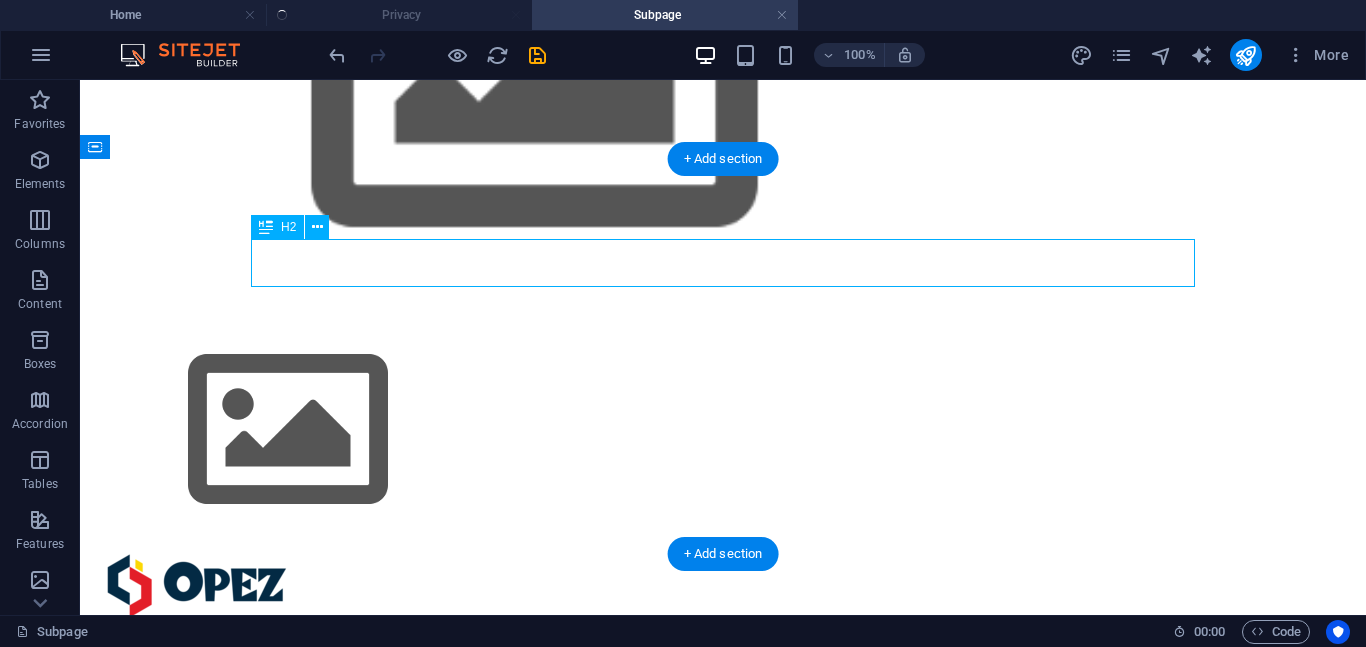 click on "T His is a Subpage" at bounding box center [723, 3041] 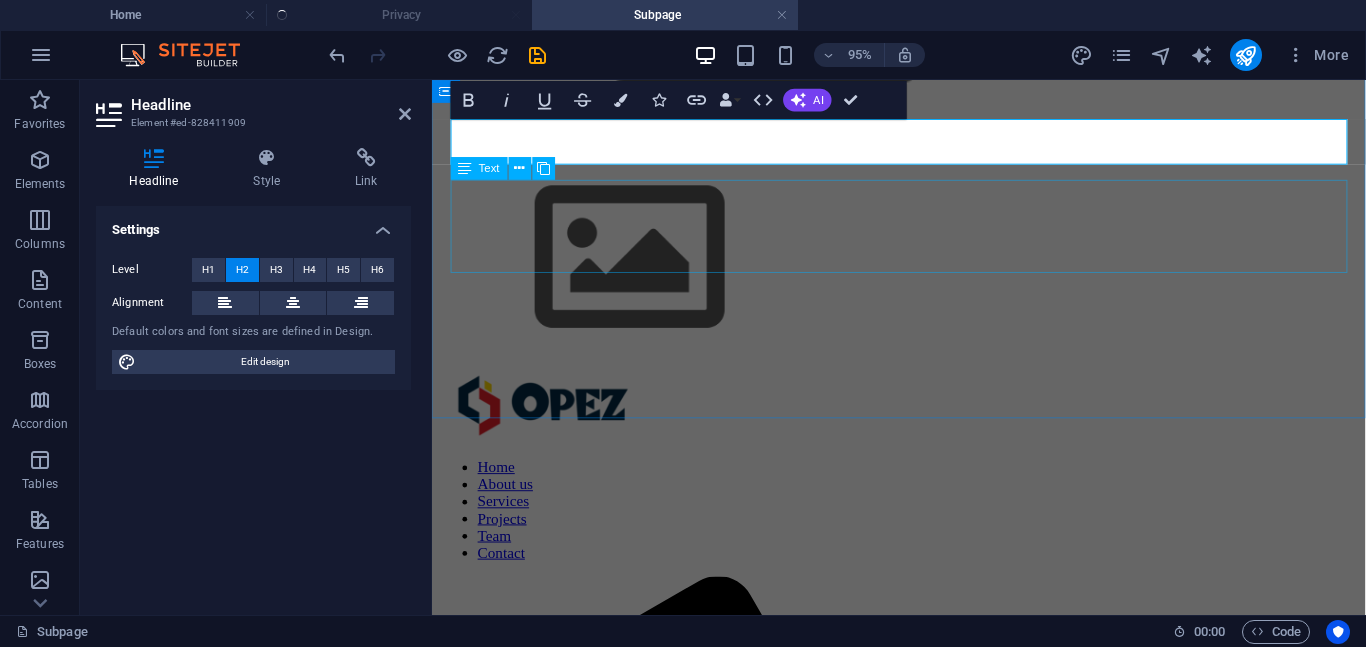 type 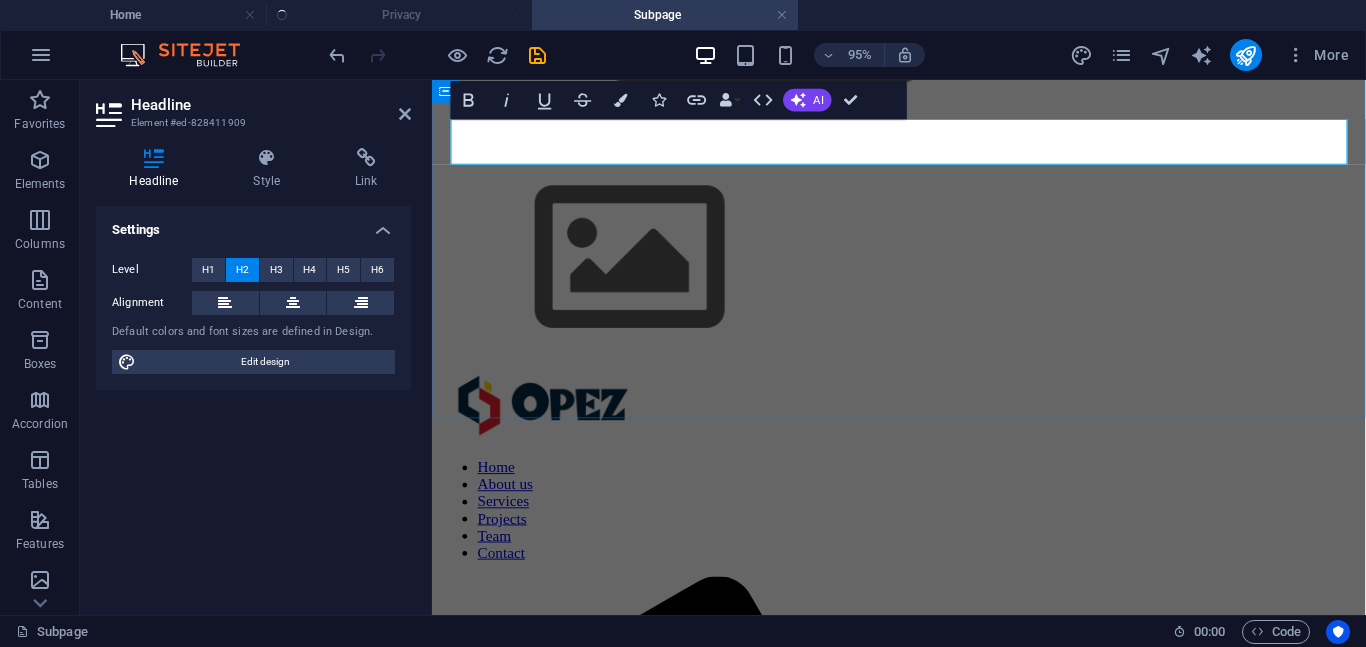 click on "T His is a Subpage" at bounding box center (923, 2442) 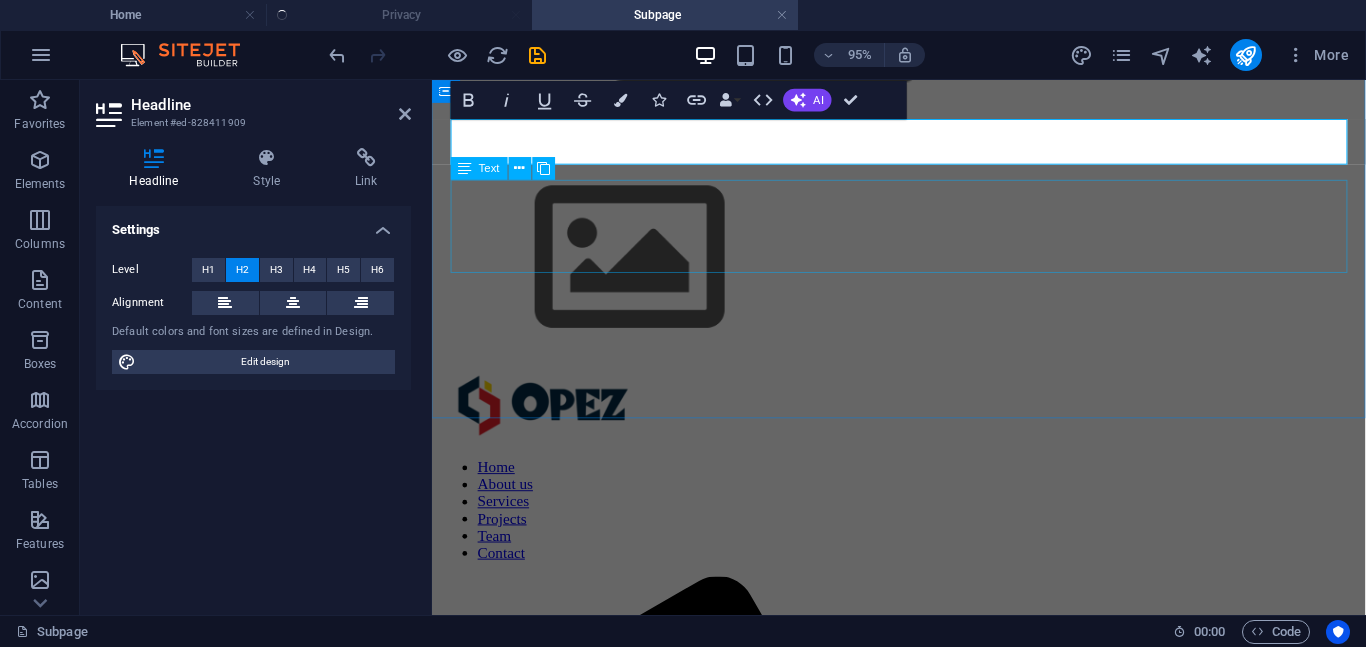click on "This subpage can be used as a base for adding more pages. You can duplicate this page in your page manager to maintain this basic structure of  header-reference ,  footer-reference  and this editable  section . Referenced elements are copies of their original element and cannot be edited. But they change according to their original element, so you only have to make changes once and they apply to all related references." at bounding box center (923, 2535) 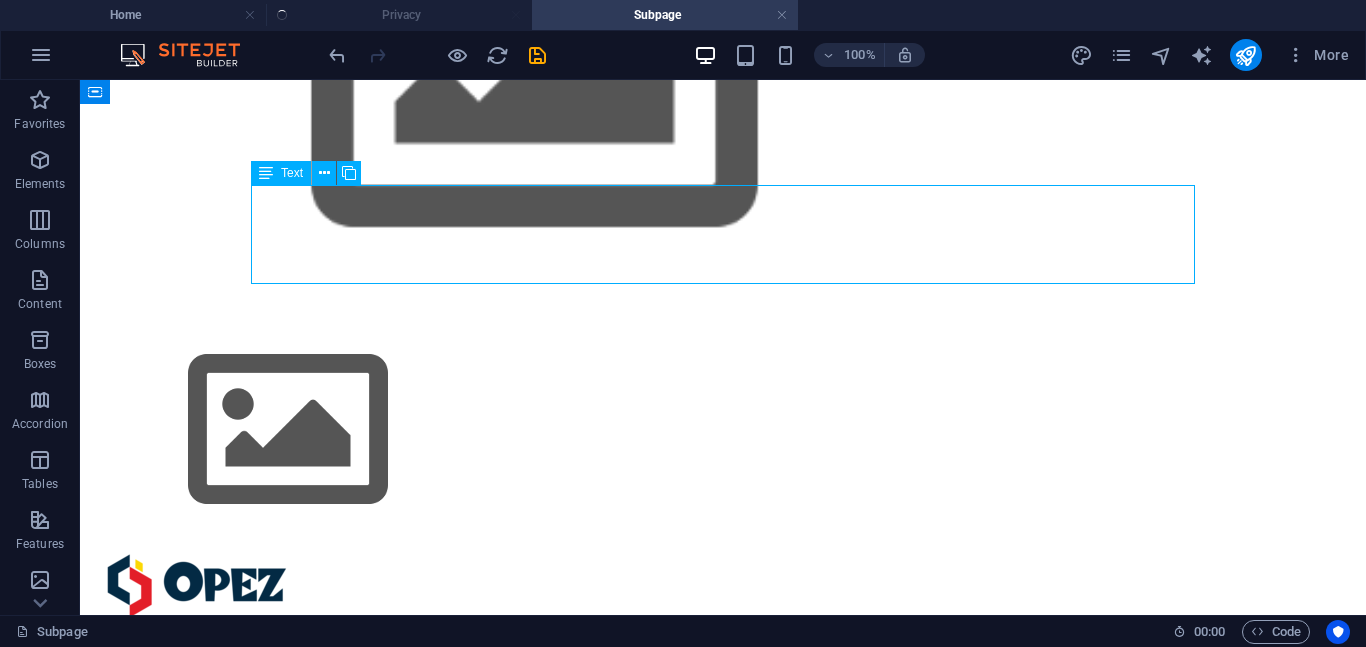 scroll, scrollTop: 1321, scrollLeft: 0, axis: vertical 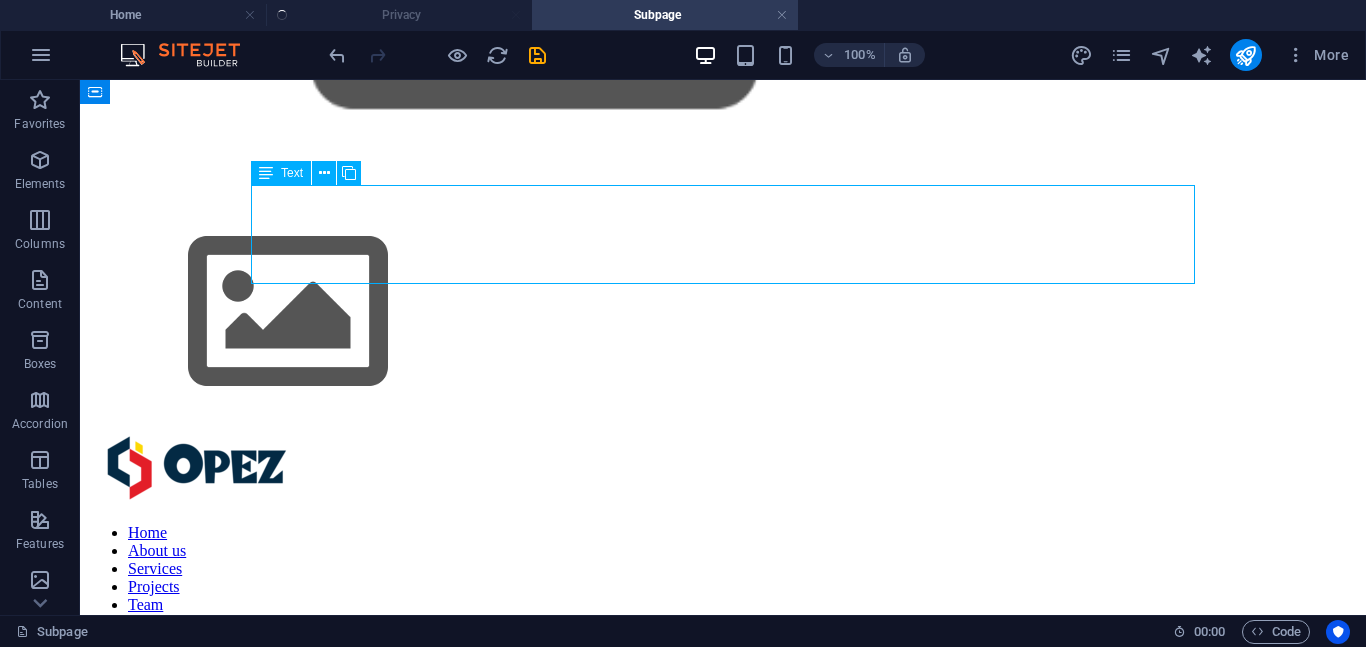 click on "This subpage can be used as a base for adding more pages. You can duplicate this page in your page manager to maintain this basic structure of  header-reference ,  footer-reference  and this editable  section . Referenced elements are copies of their original element and cannot be edited. But they change according to their original element, so you only have to make changes once and they apply to all related references." at bounding box center (723, 3016) 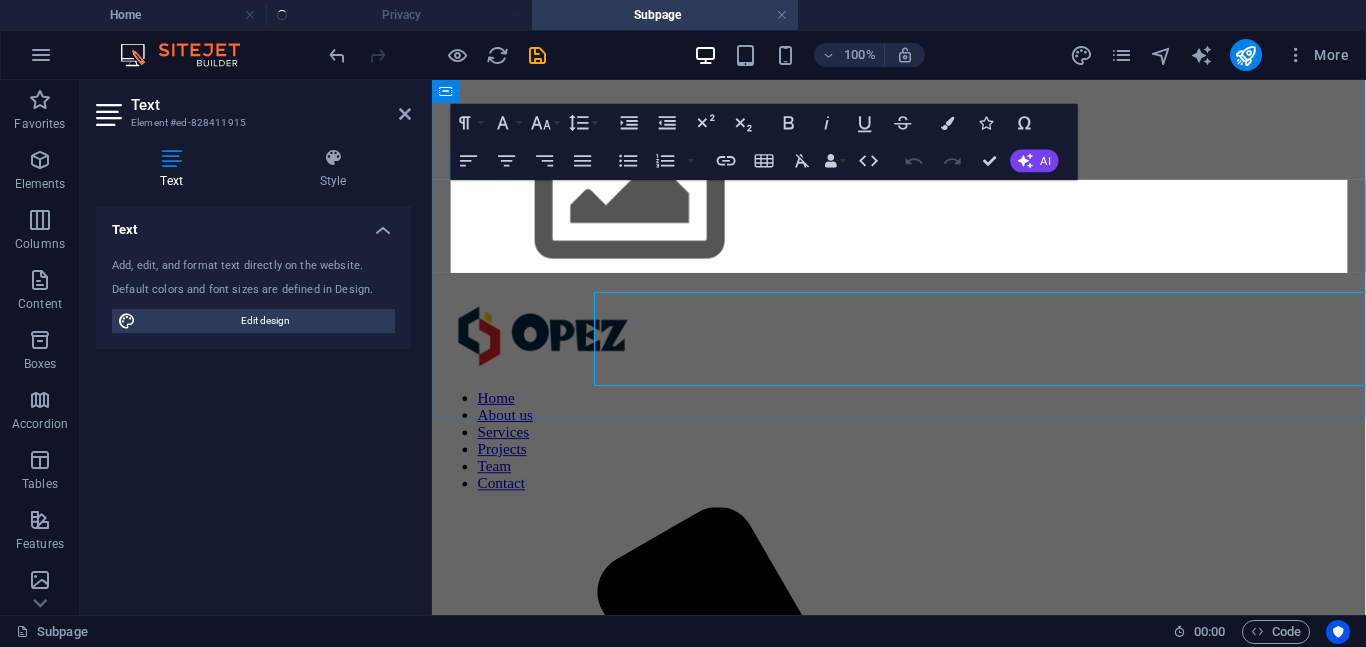 click at bounding box center (923, 2521) 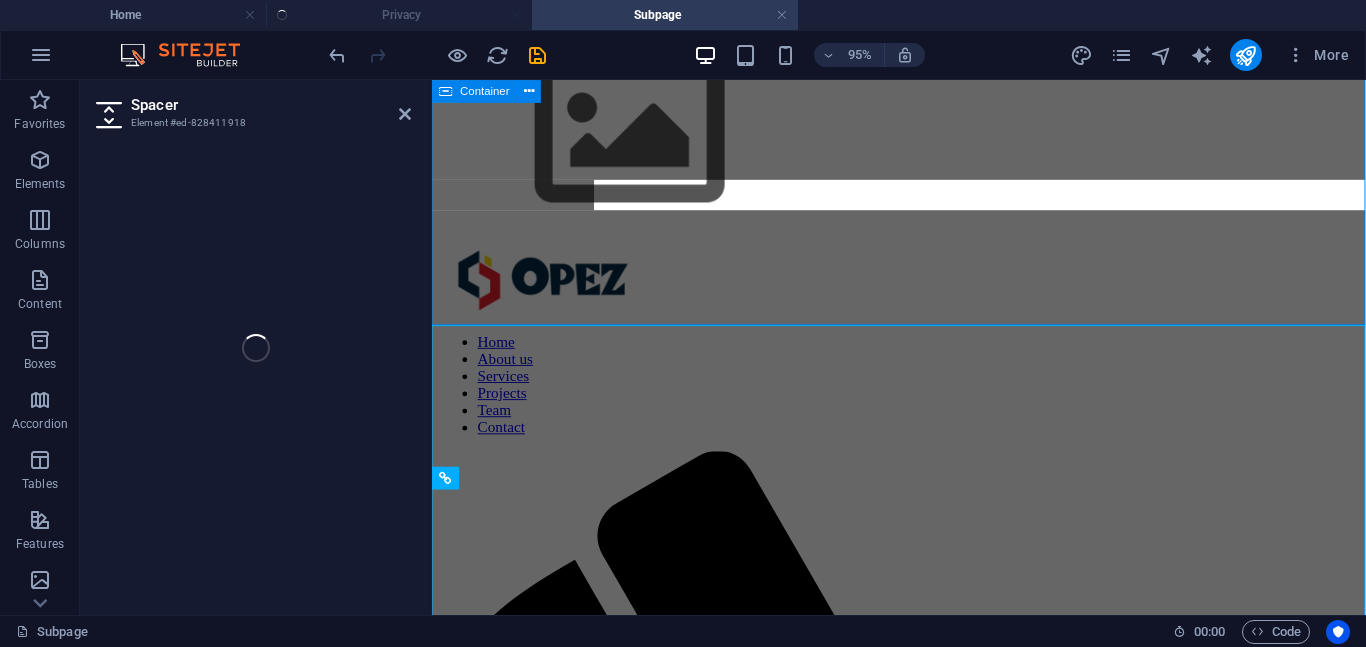click on "C lient service form Learn more about References" at bounding box center [923, 2353] 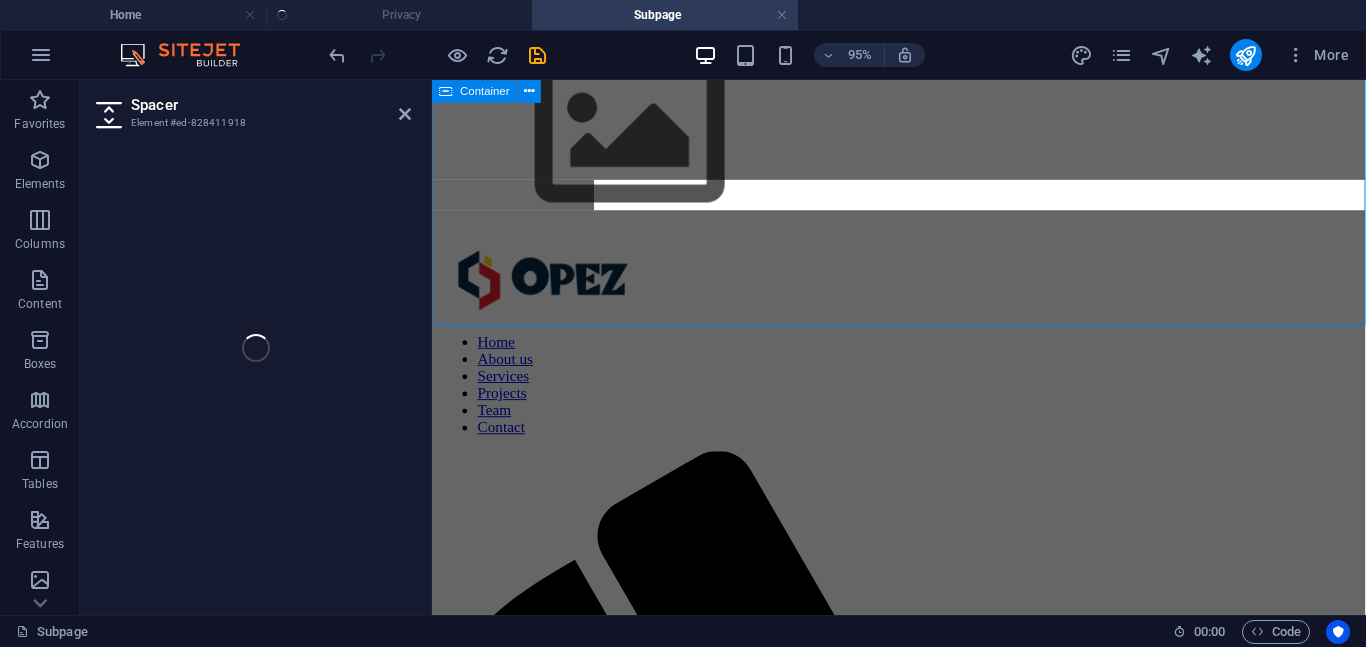 select on "px" 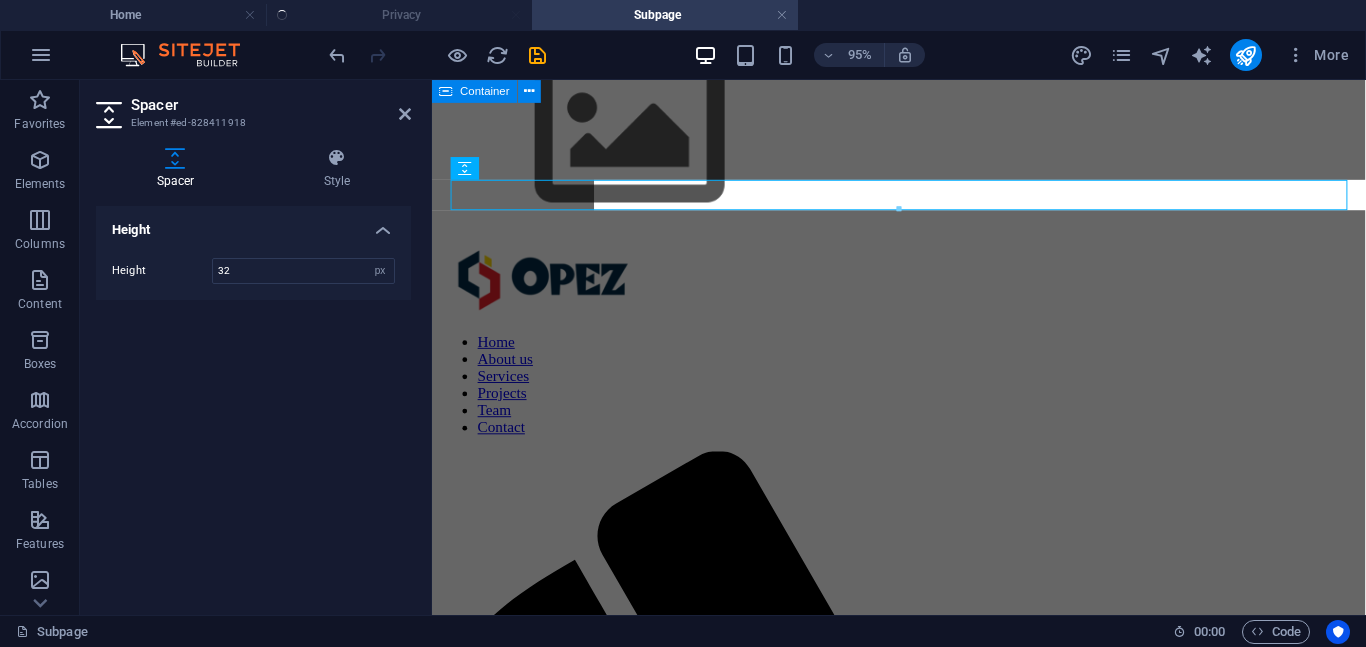 scroll, scrollTop: 1203, scrollLeft: 0, axis: vertical 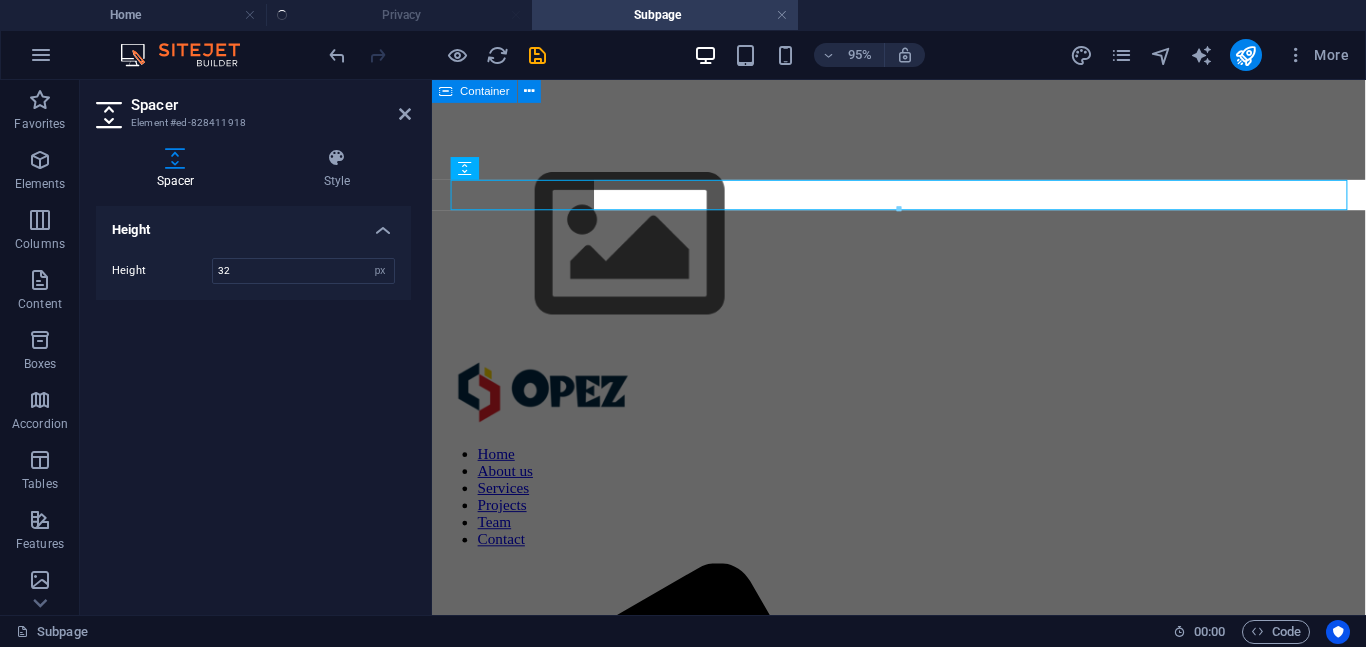 click on "C lient service form Learn more about References" at bounding box center (923, 2471) 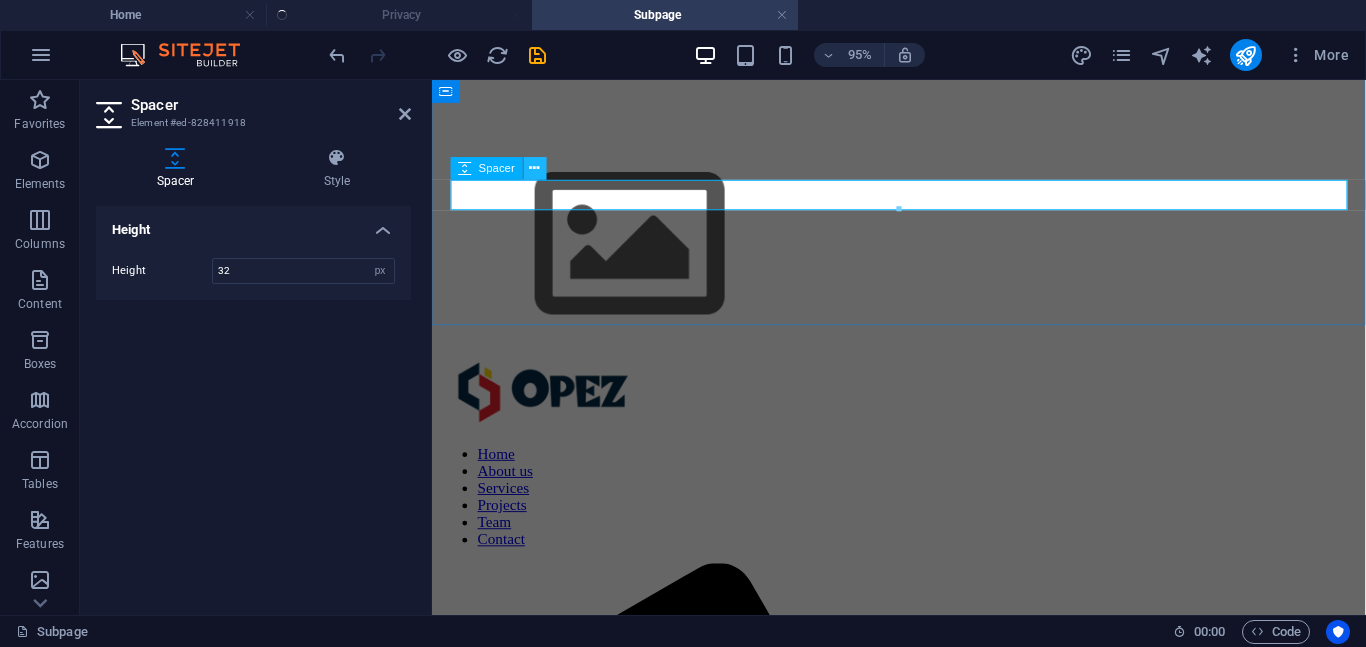 click at bounding box center (535, 168) 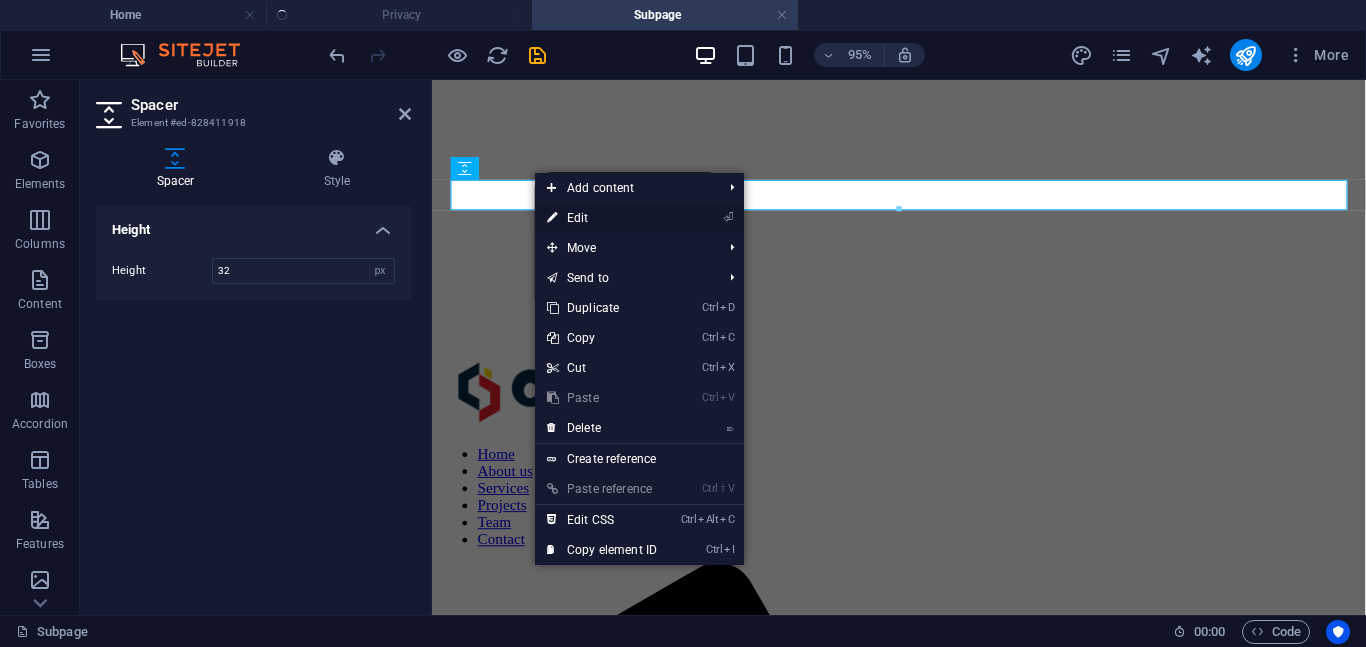 click on "⏎  Edit" at bounding box center (602, 218) 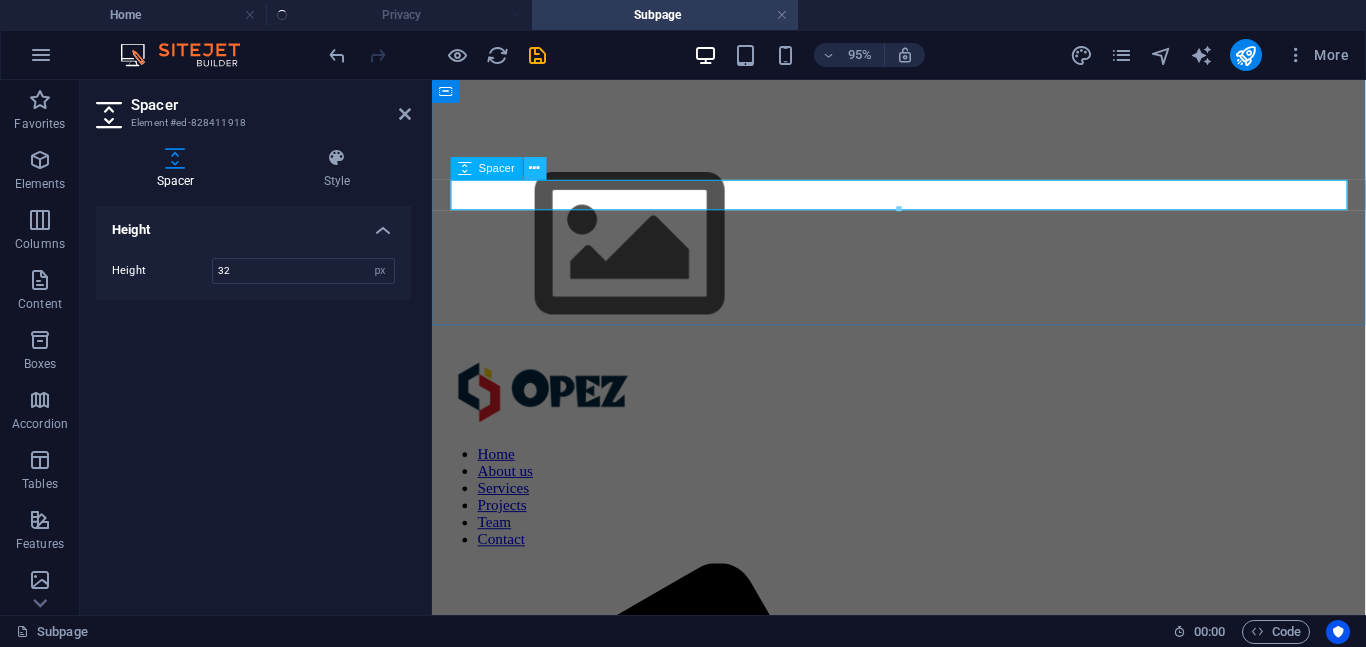 click at bounding box center (535, 168) 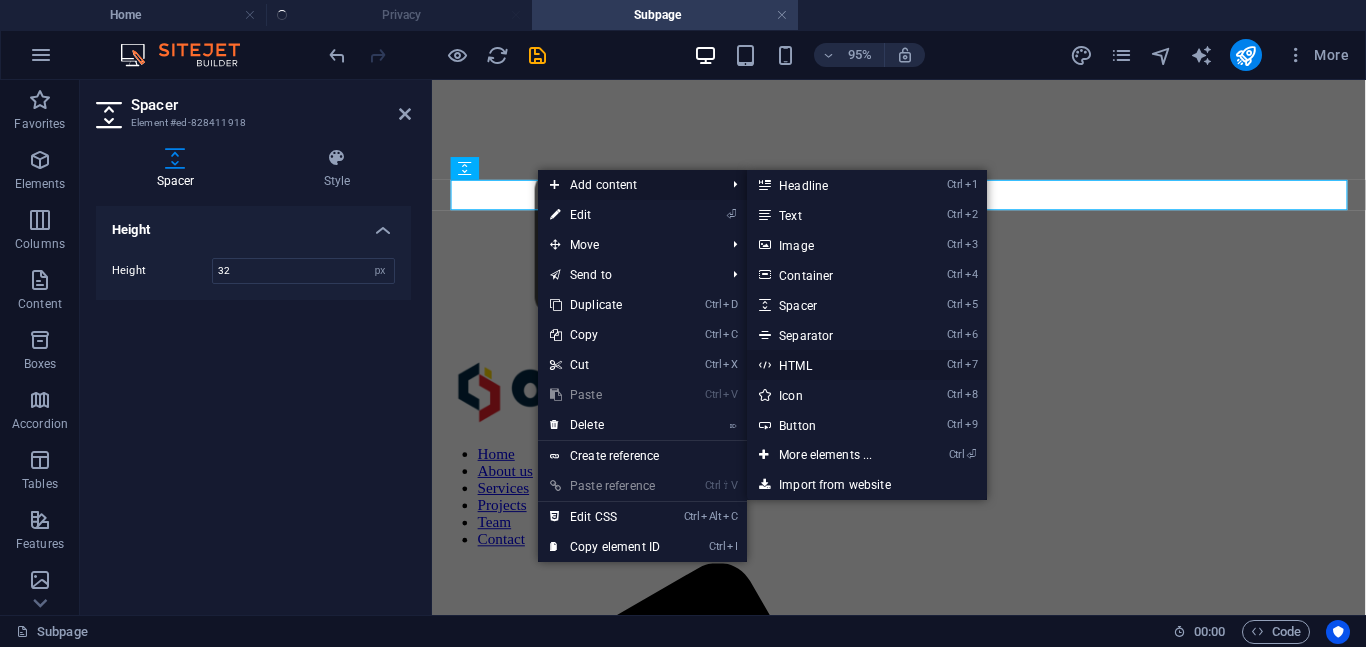 click on "Ctrl 7  HTML" at bounding box center [829, 365] 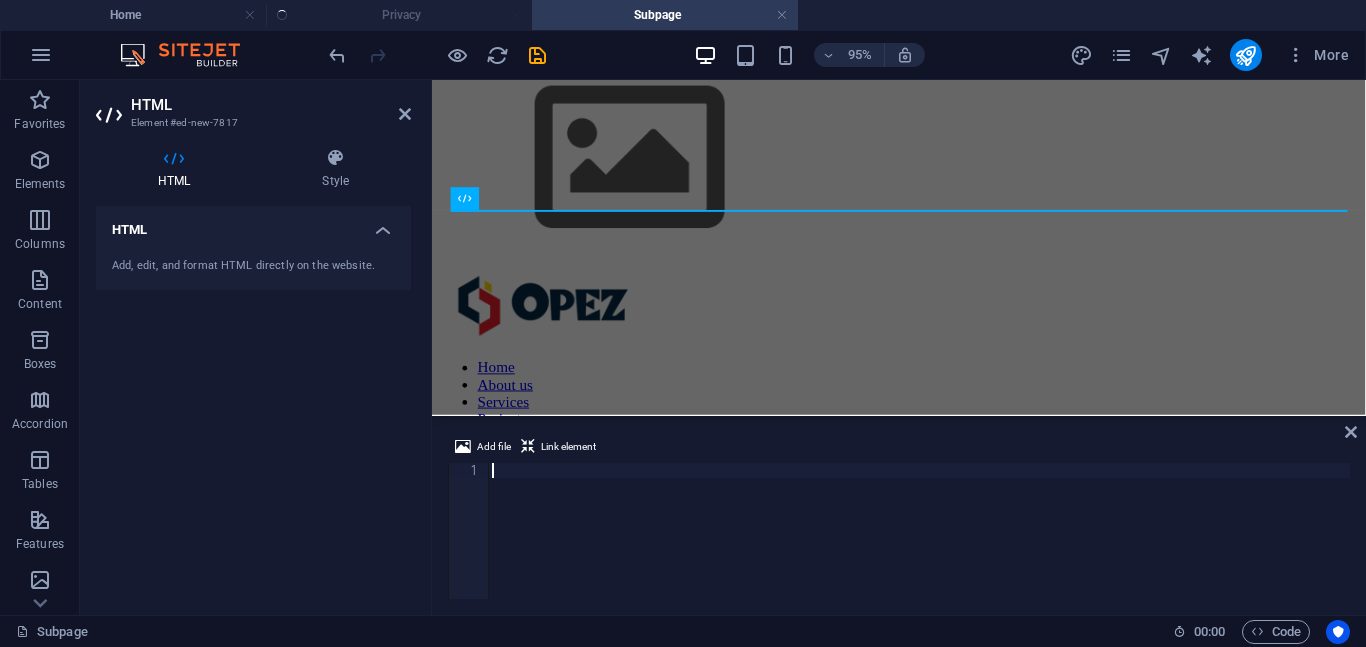 paste on "</html>" 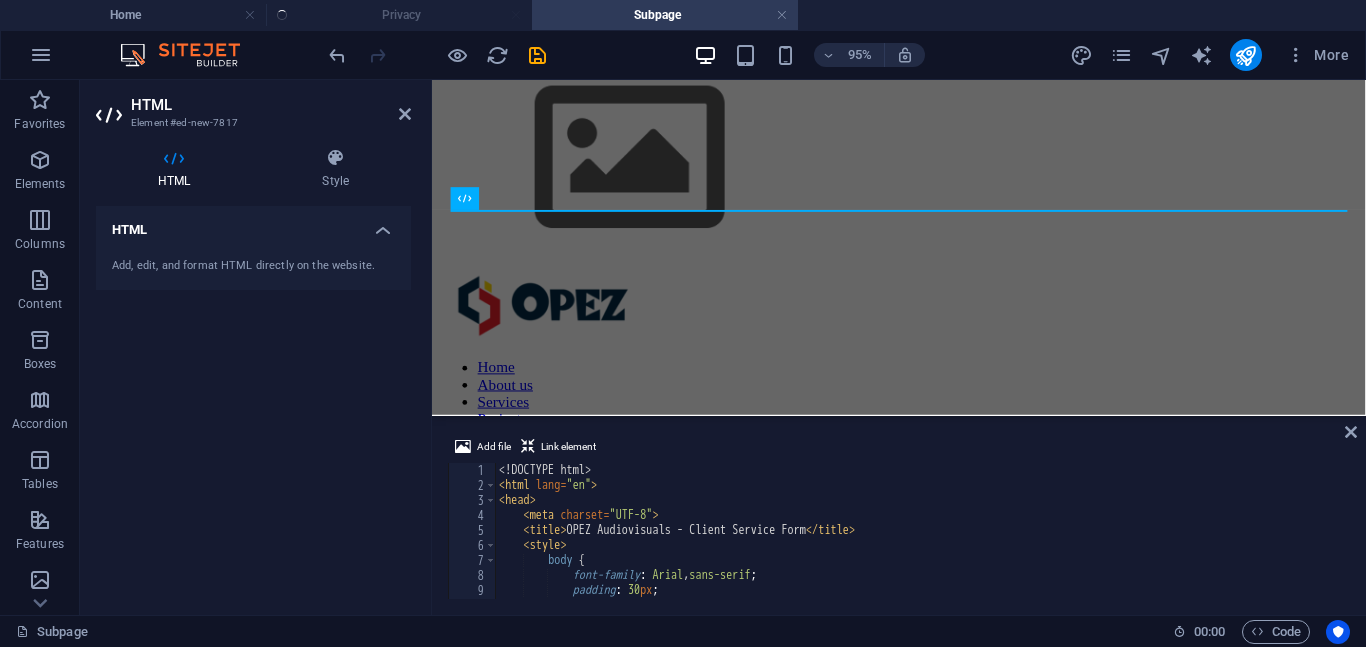scroll, scrollTop: 0, scrollLeft: 0, axis: both 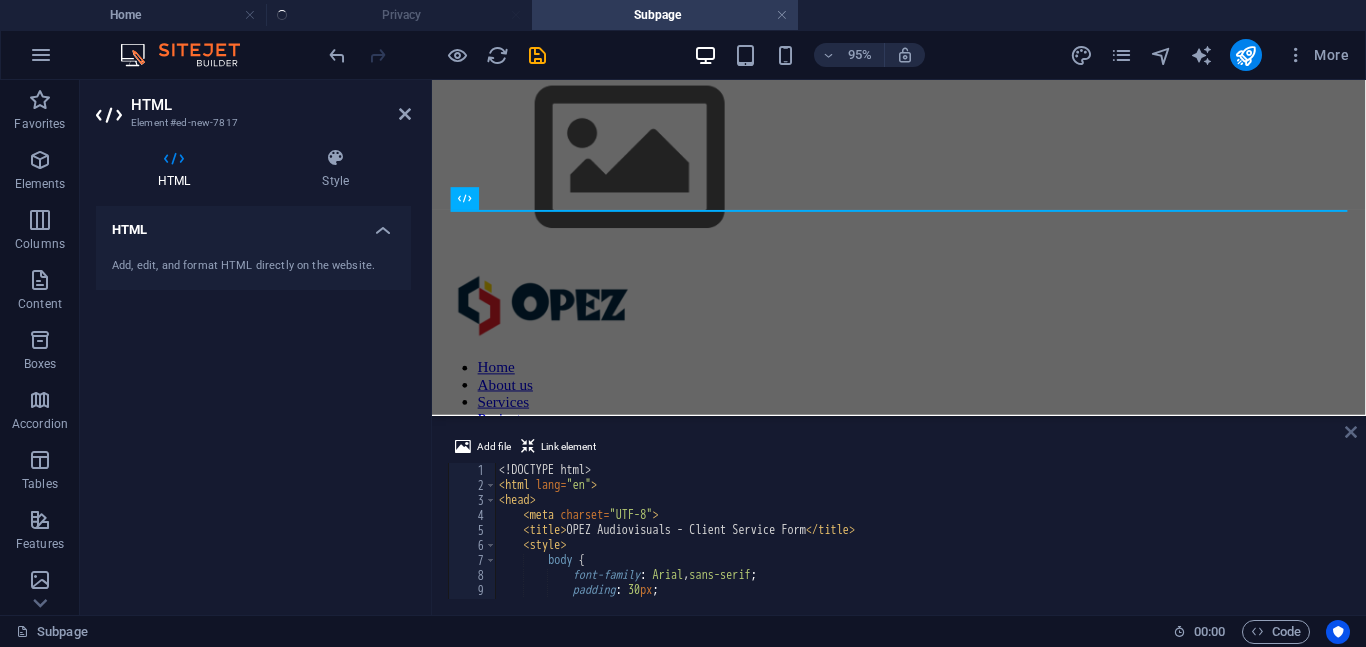 click at bounding box center [1351, 432] 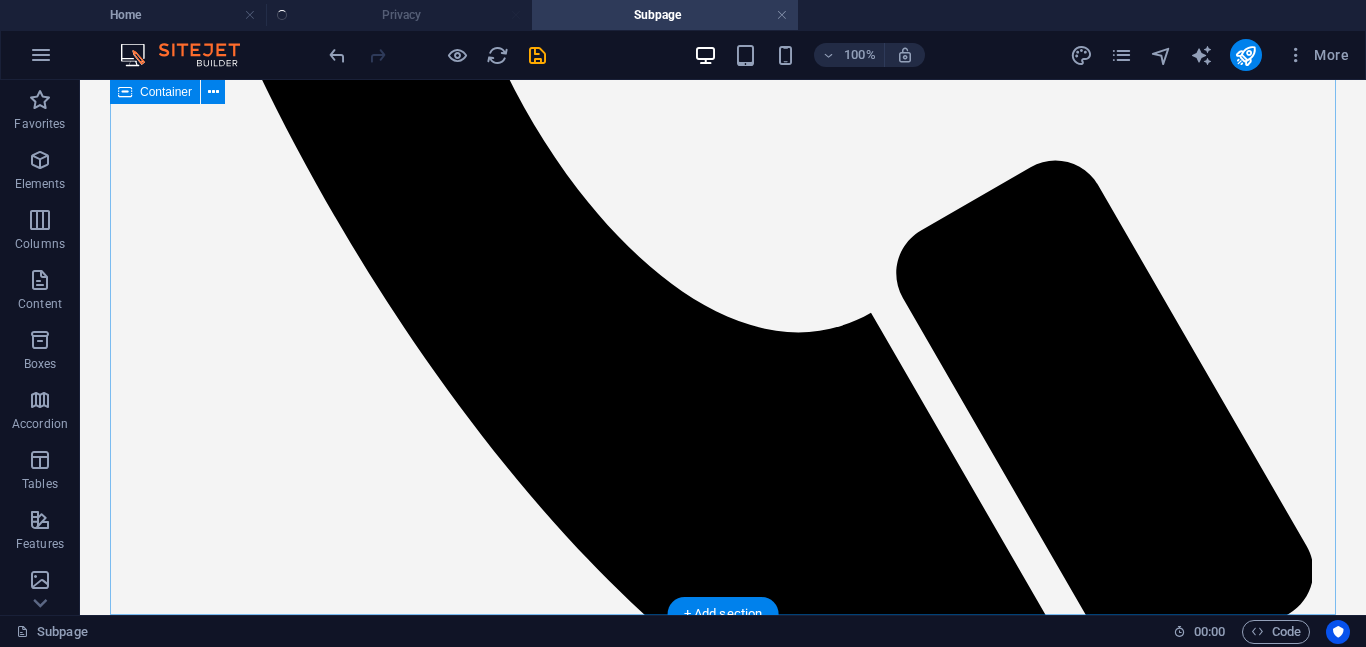 scroll, scrollTop: 2815, scrollLeft: 0, axis: vertical 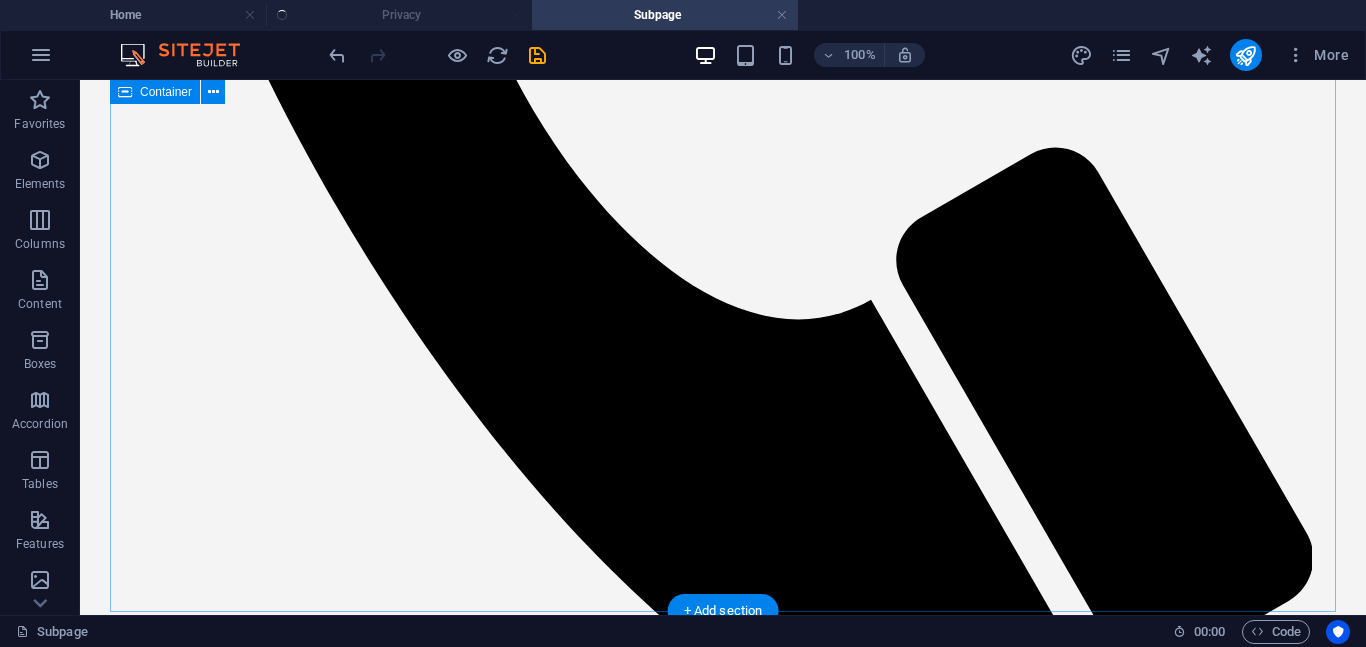 click on "C lient service form
OPEZ Audiovisuals - Client Service Form
OPEZ Audiovisuals - Client Service Form
Screen Size
Max Number
Type
Module Numbers
Subwoofer Size
Number
Line Array Size
Number
Backlines Size
Number
Monitors Size
Number
Other Sound Size
Number
Light Fixture
Number
No" at bounding box center [723, 2092] 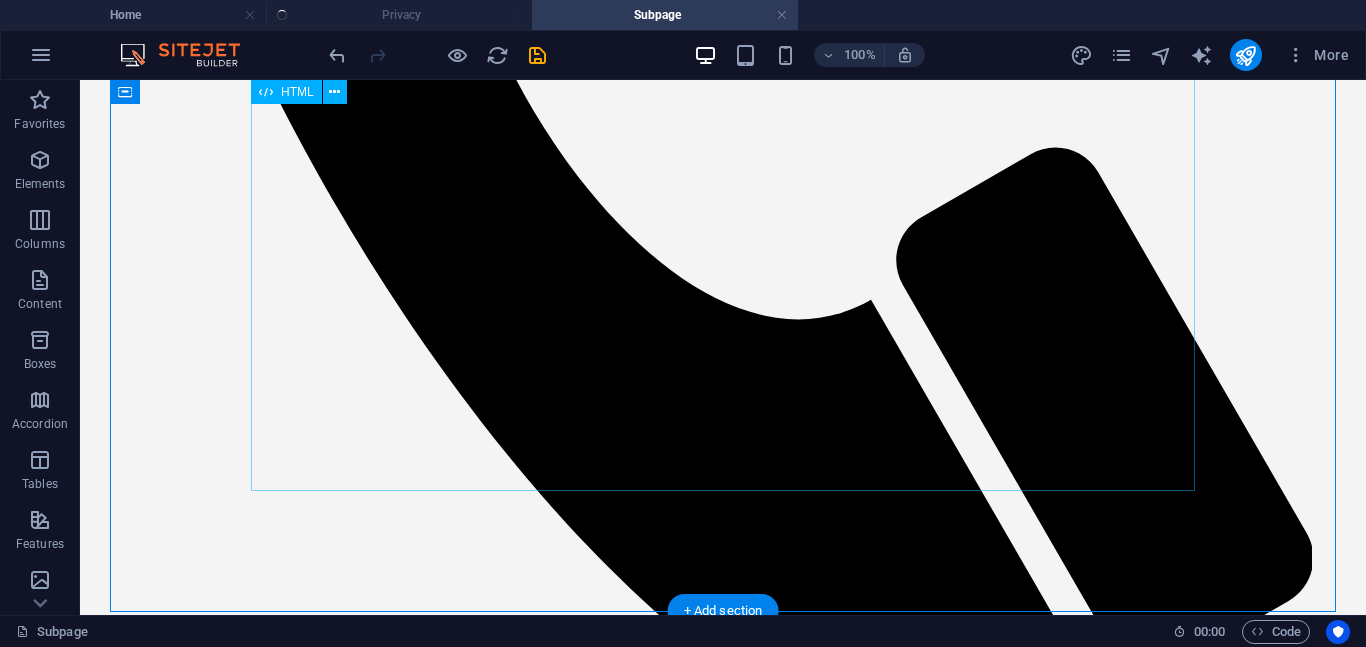 click on "OPEZ Audiovisuals - Client Service Form
OPEZ Audiovisuals - Client Service Form
Screen Size
Max Number
Type
Module Numbers
Subwoofer Size
Number
Line Array Size
Number
Backlines Size
Number
Monitors Size
Number
Other Sound Size
Number
Light Fixture
Number" at bounding box center [723, 2140] 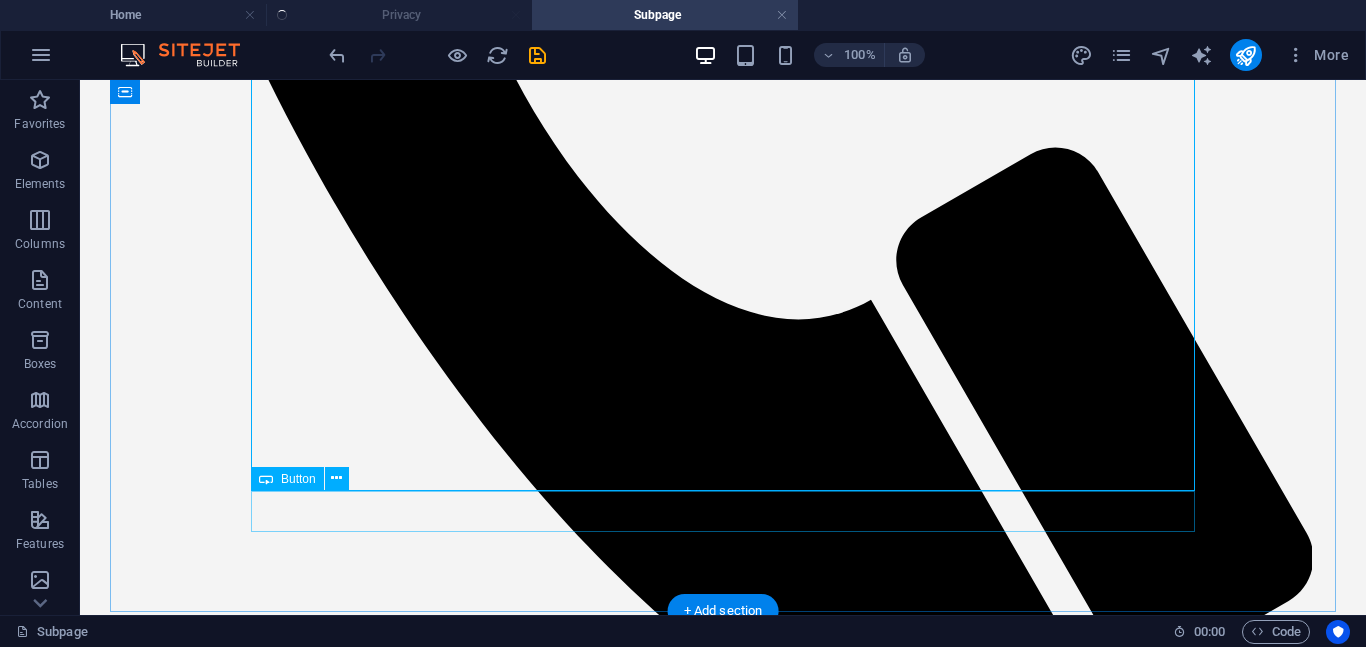 click on "Learn more about References" at bounding box center (723, 2834) 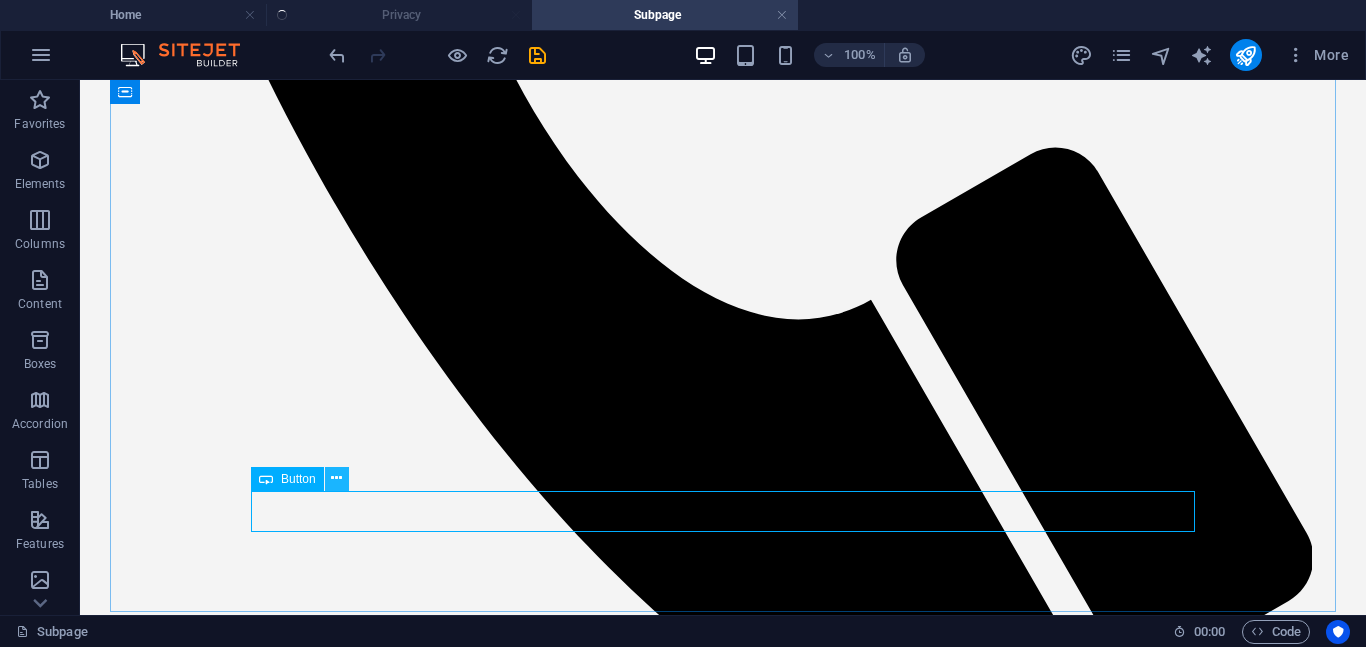 click at bounding box center (336, 478) 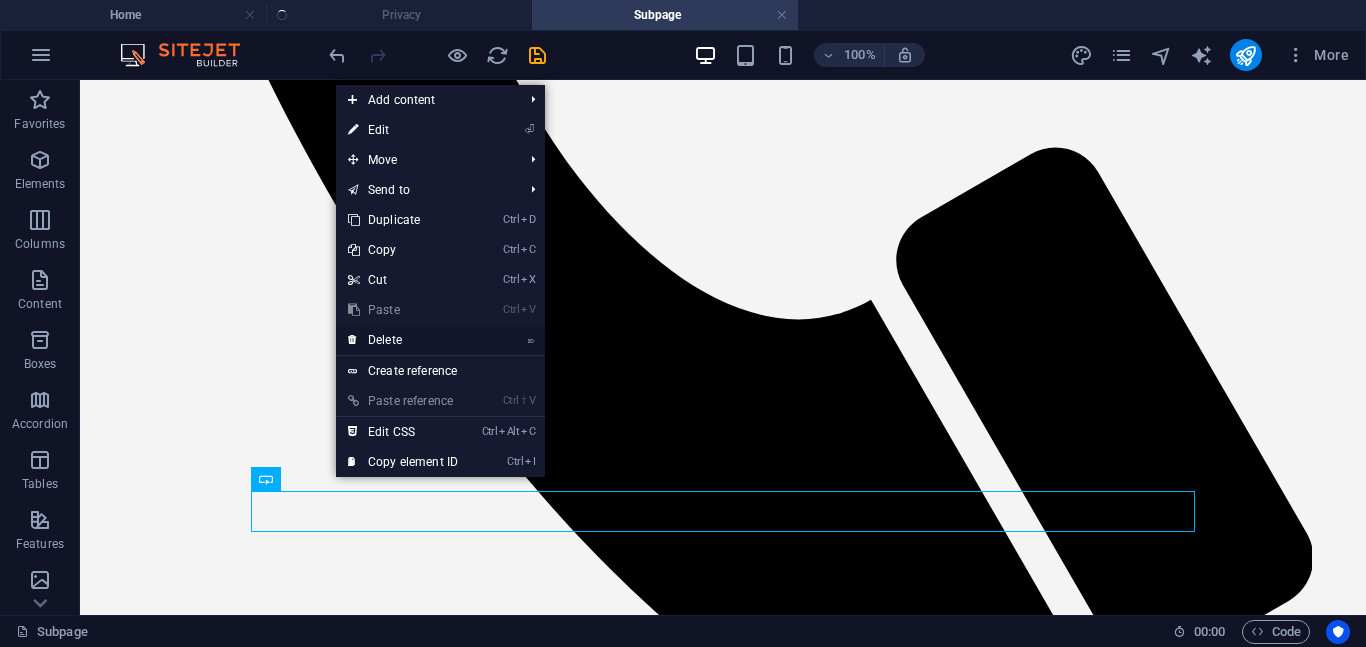 click on "⌦  Delete" at bounding box center (403, 340) 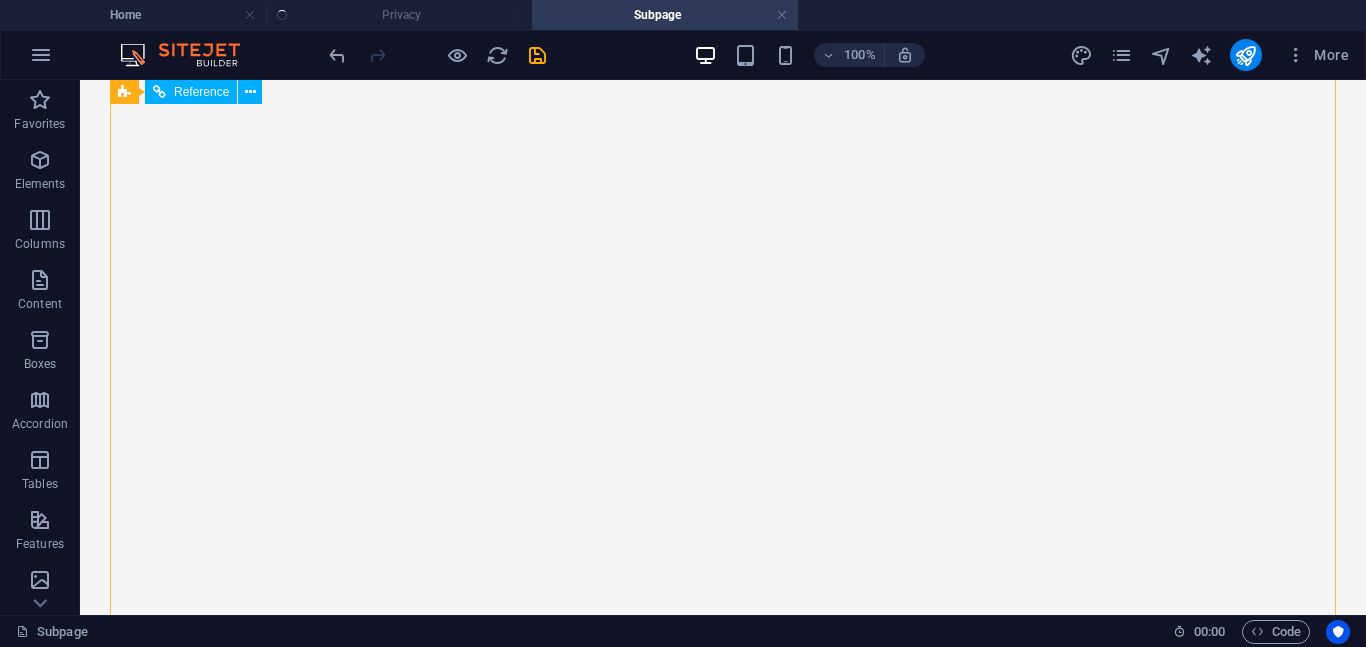 scroll, scrollTop: 0, scrollLeft: 0, axis: both 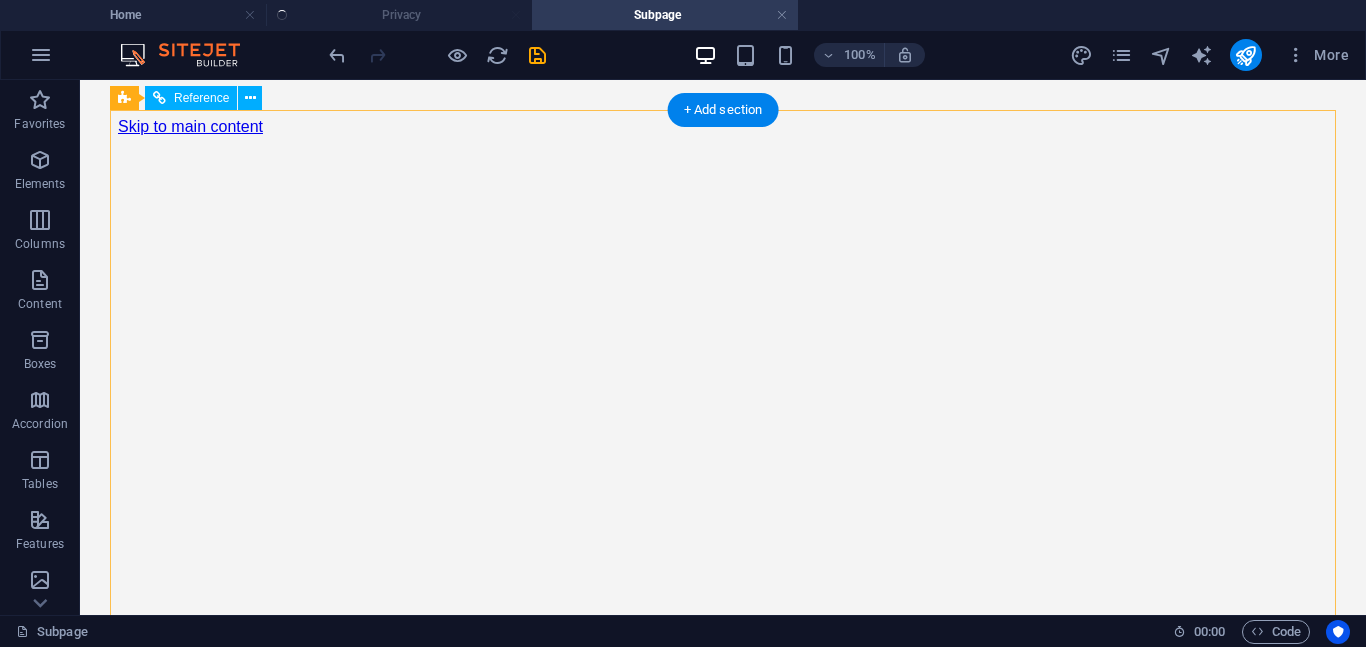 click at bounding box center (723, 1298) 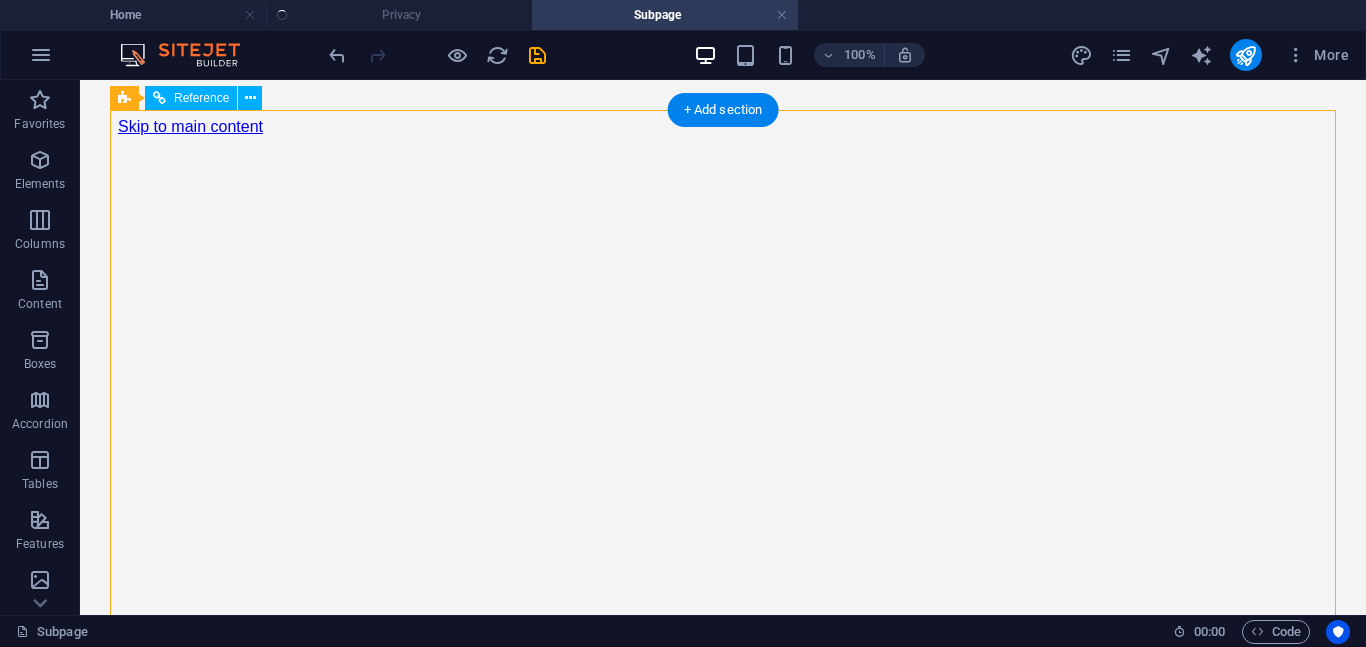 click at bounding box center [723, 1298] 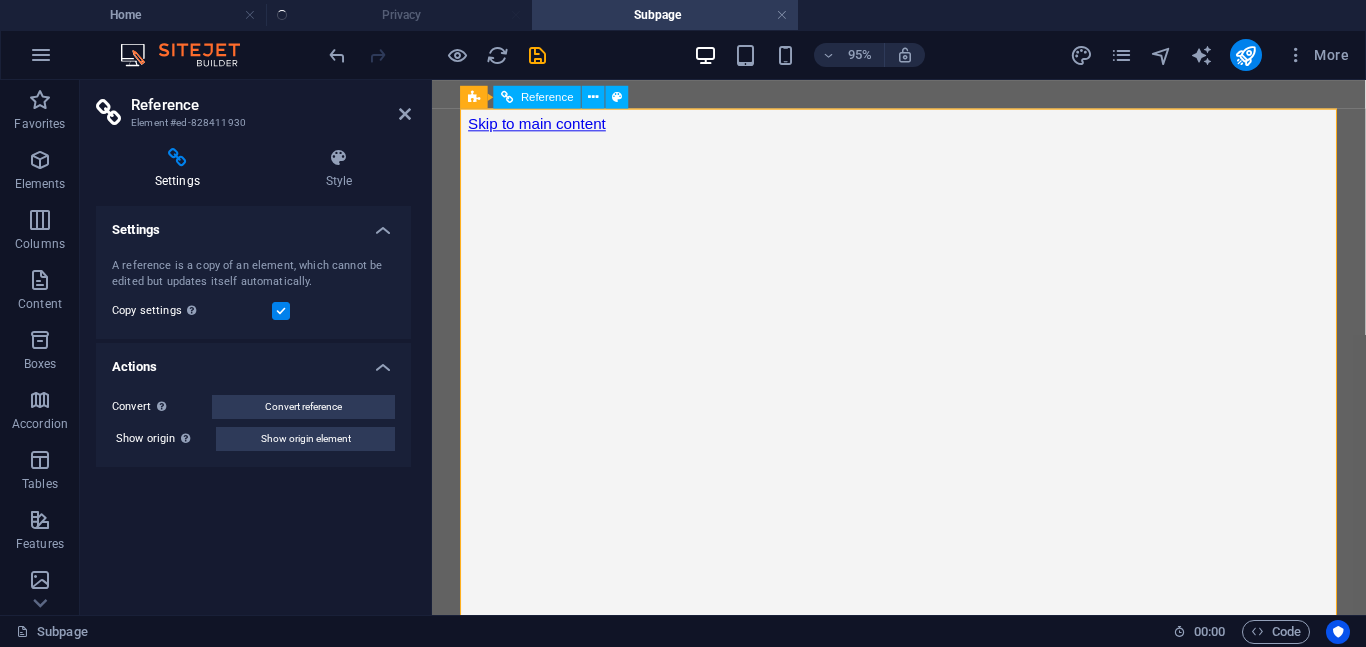 click at bounding box center (923, 1239) 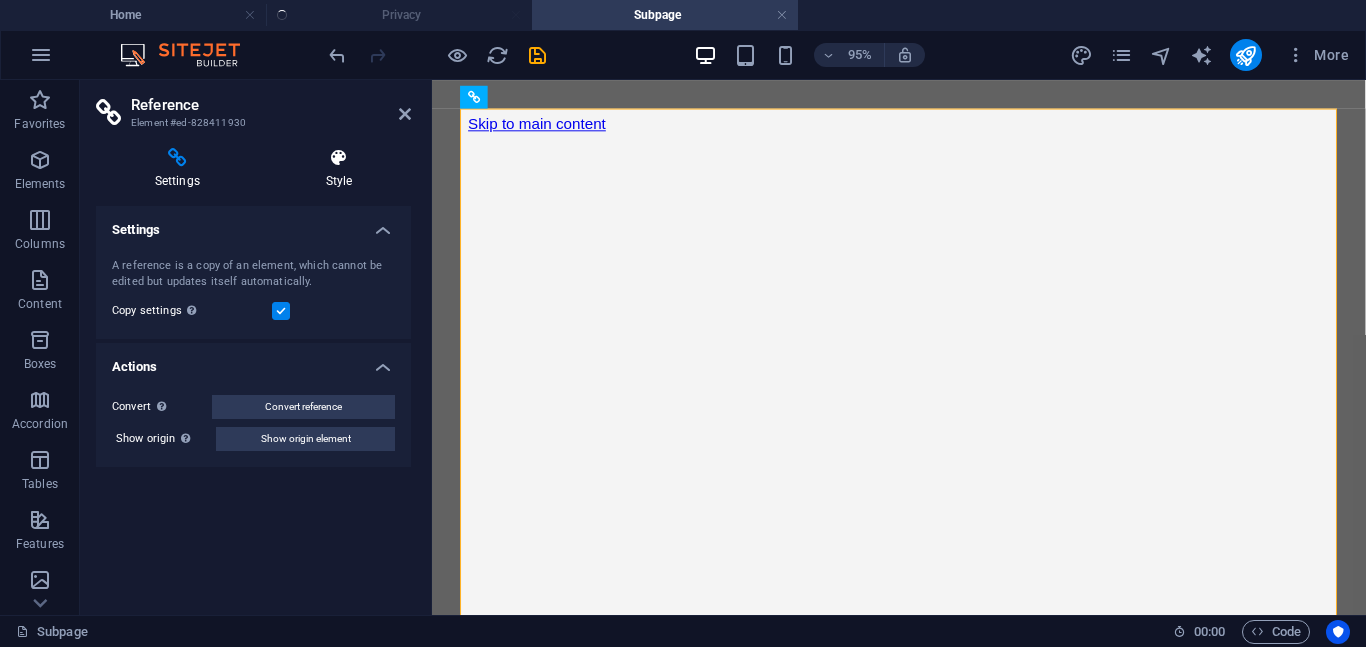 click at bounding box center [339, 158] 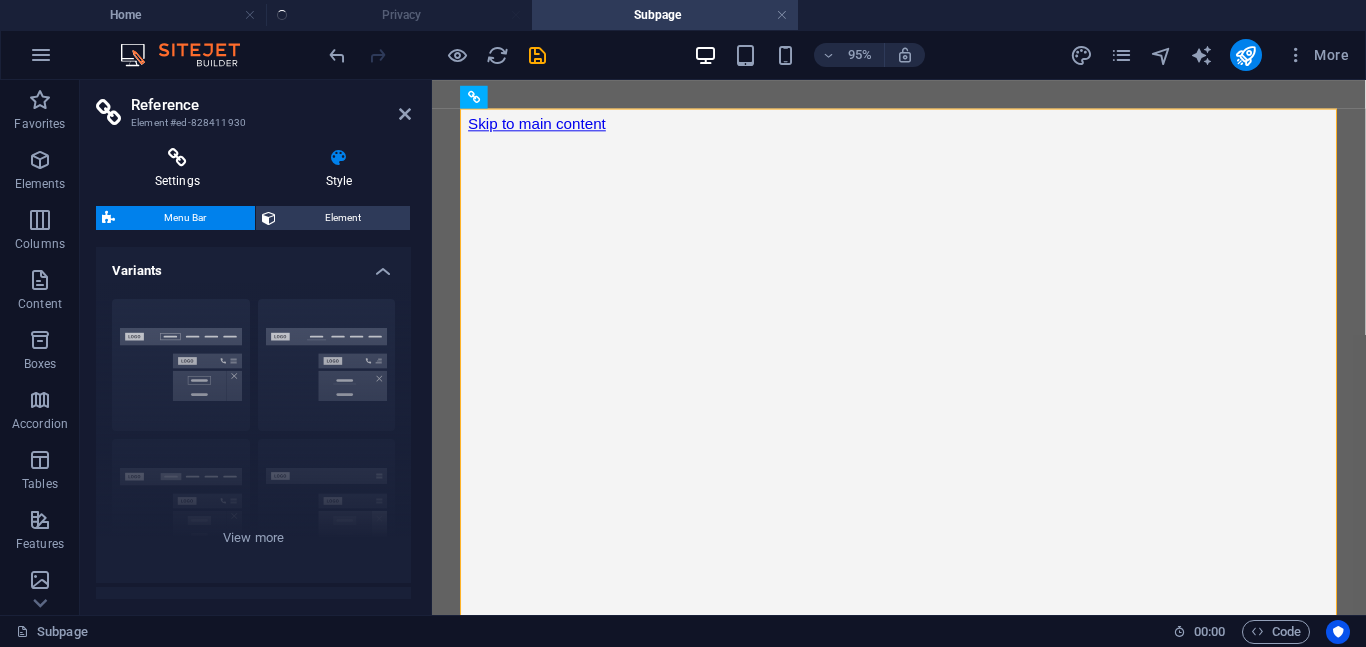 click on "Settings" at bounding box center [181, 169] 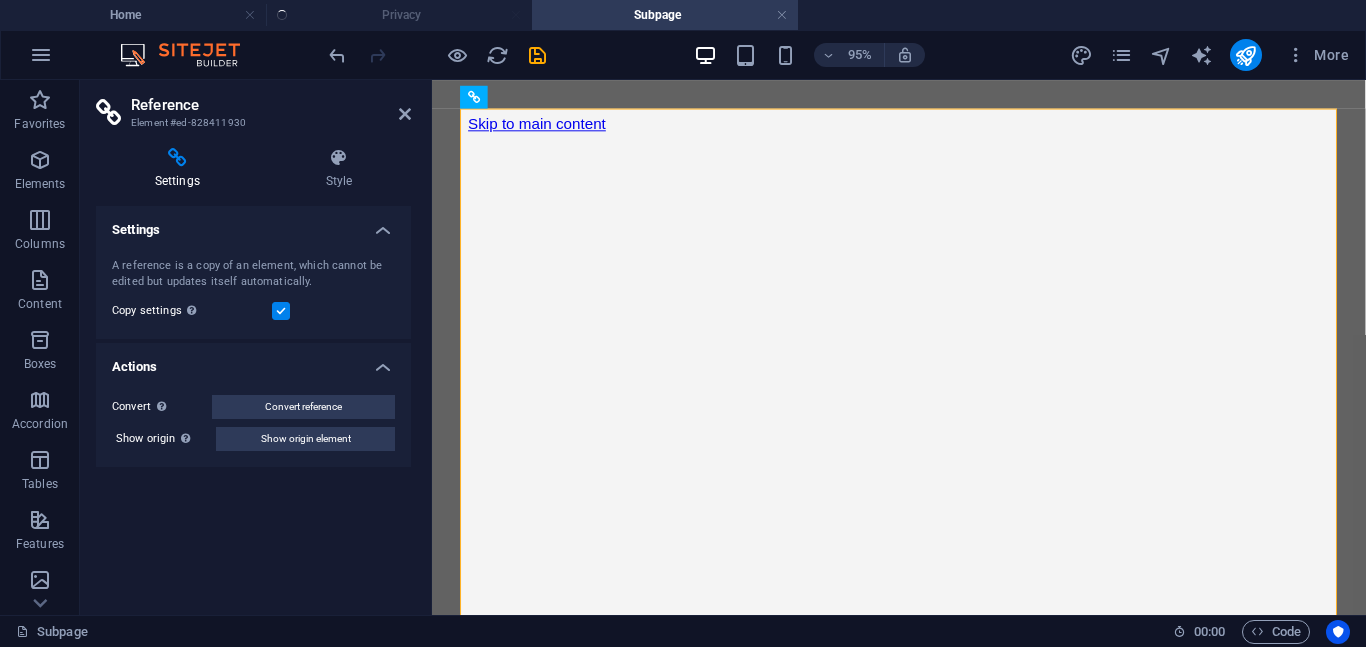 click on "Settings" at bounding box center (181, 169) 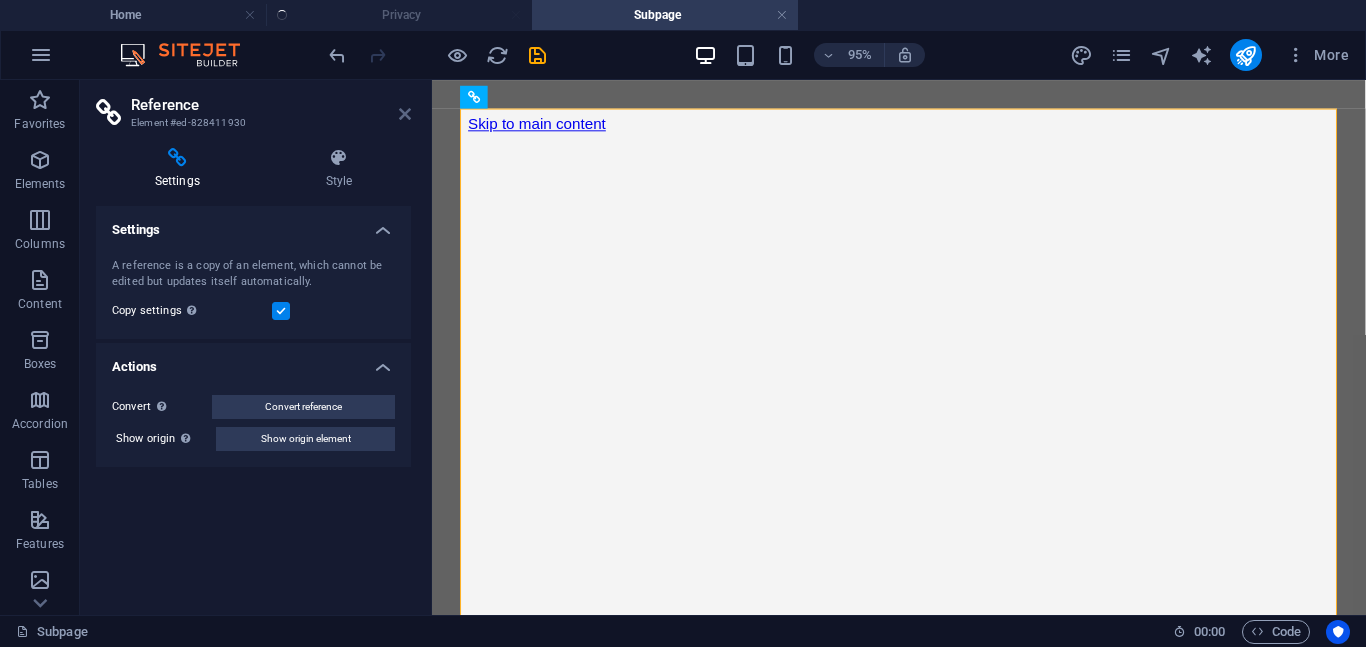 click at bounding box center (405, 114) 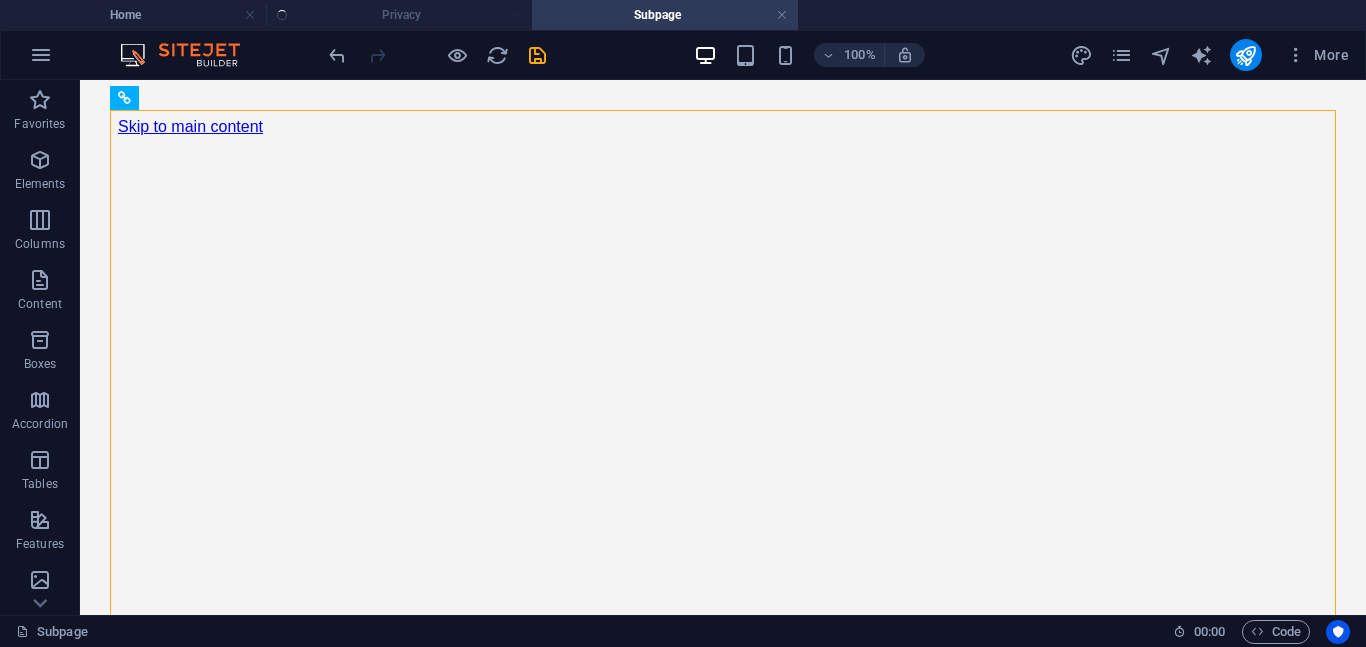 click on "Skip to main content
Home About us Services Projects Team Contact O nline Marketing S OCIAL MEDIA MARKETING R EVIEW & STATICS Learn more
C lient service form
OPEZ Audiovisuals - Client Service Form
OPEZ Audiovisuals - Client Service Form
Screen Size
Max Number
Type
Module Numbers
Subwoofer Size
Number
Line Array Size
Number
Backlines Size
Number
Monitors Size
Number
Other Sound Size
No" at bounding box center (723, 5206) 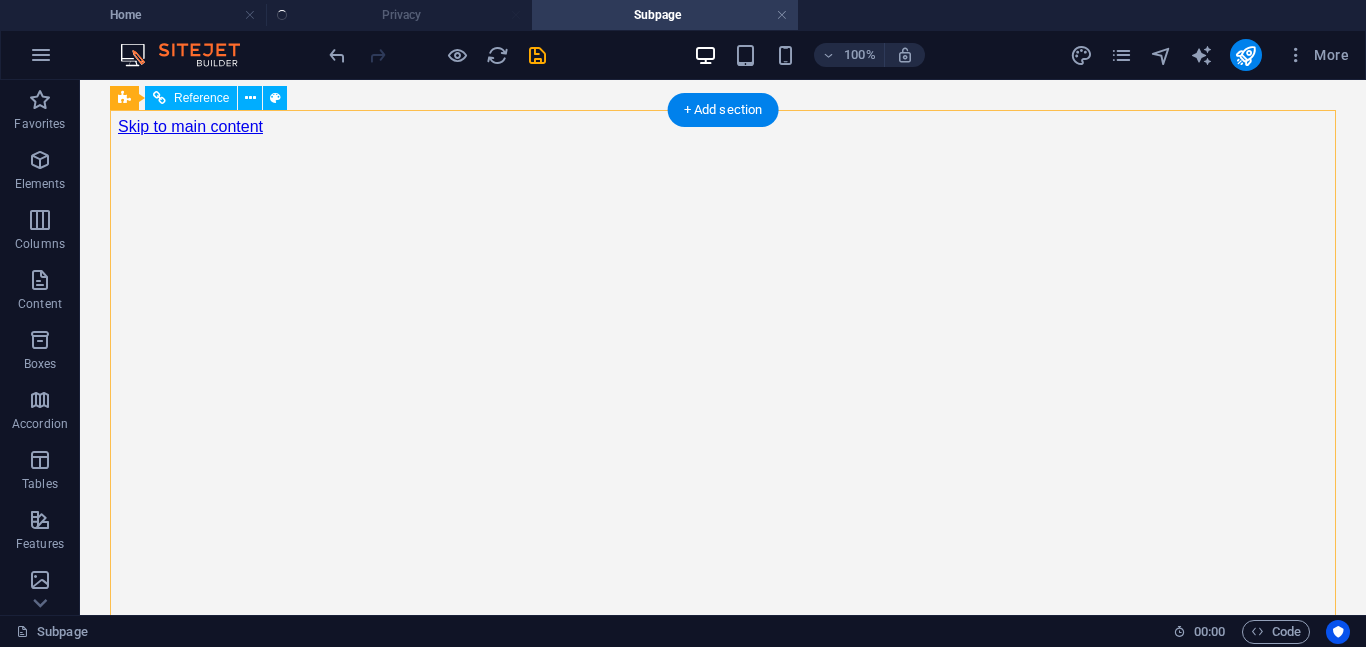 click at bounding box center [723, 1298] 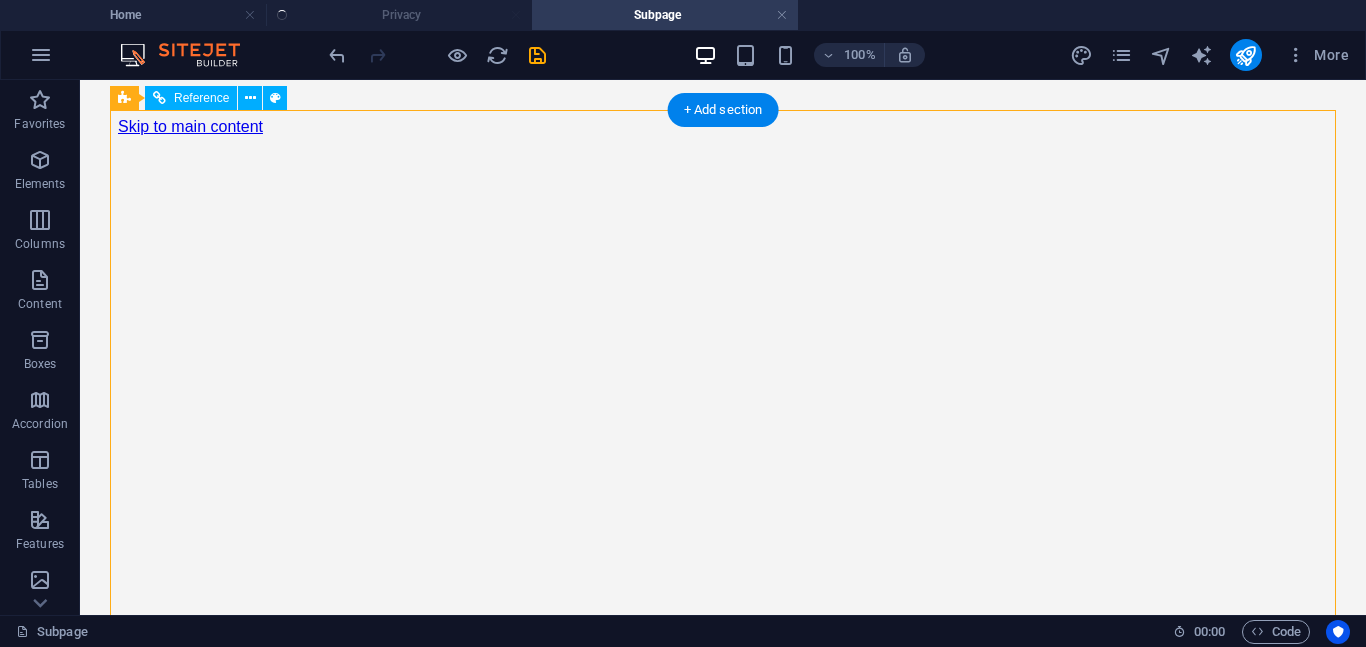 click at bounding box center [723, 1298] 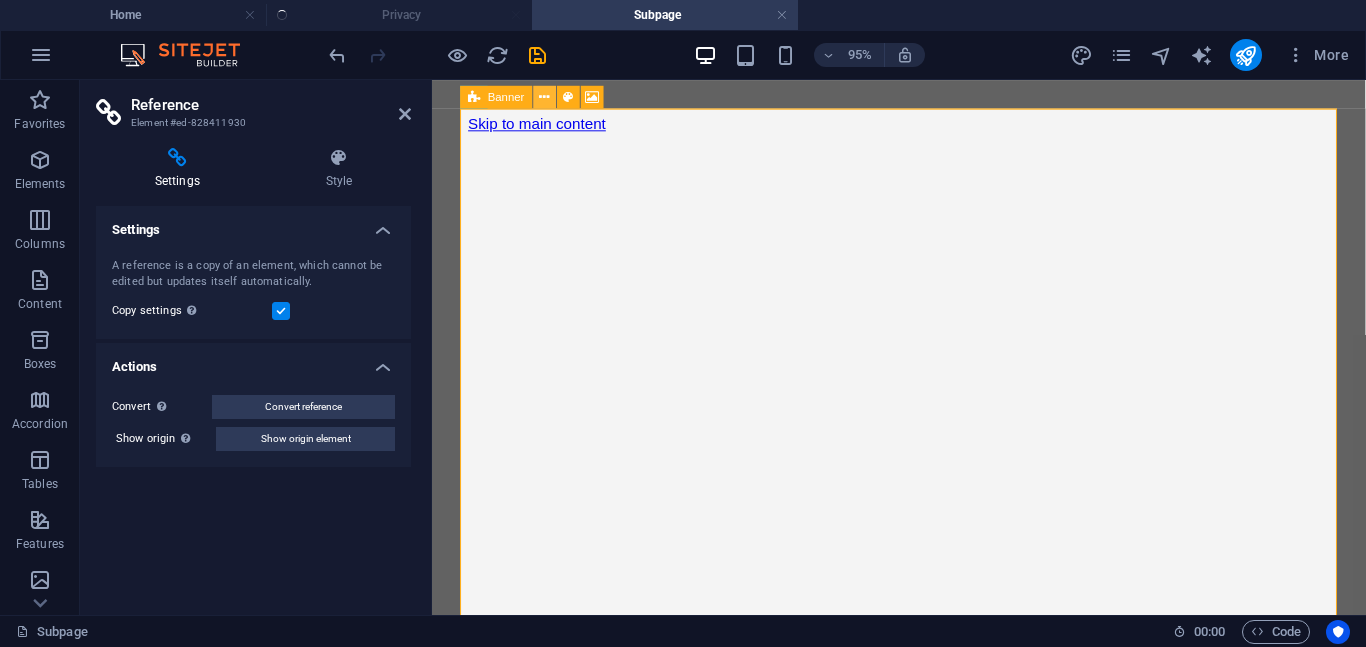 click at bounding box center [545, 97] 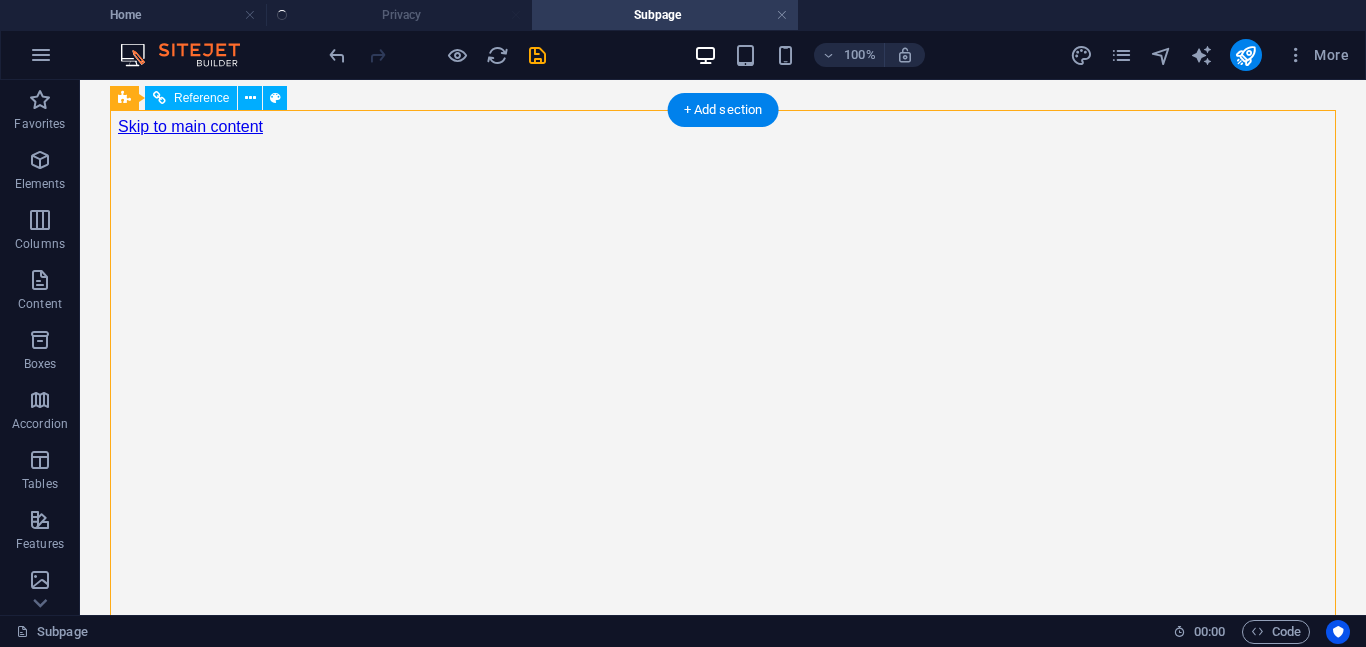 click at bounding box center [723, 1298] 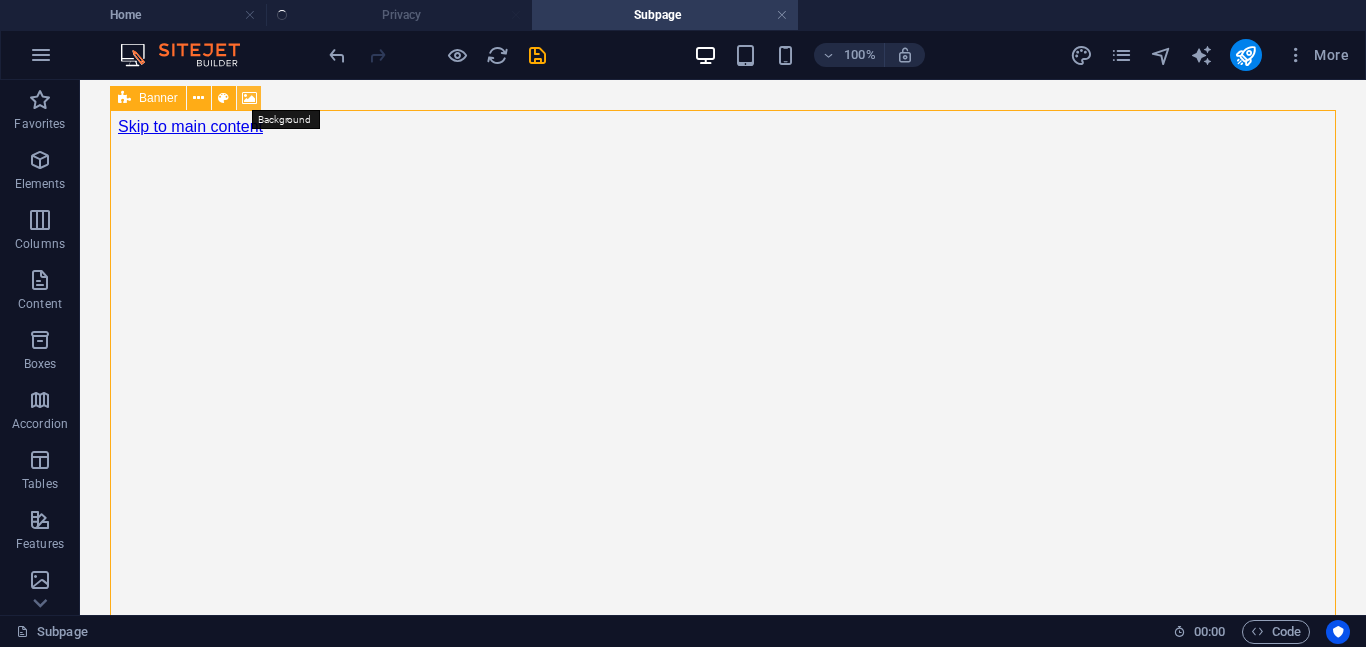 click at bounding box center (249, 98) 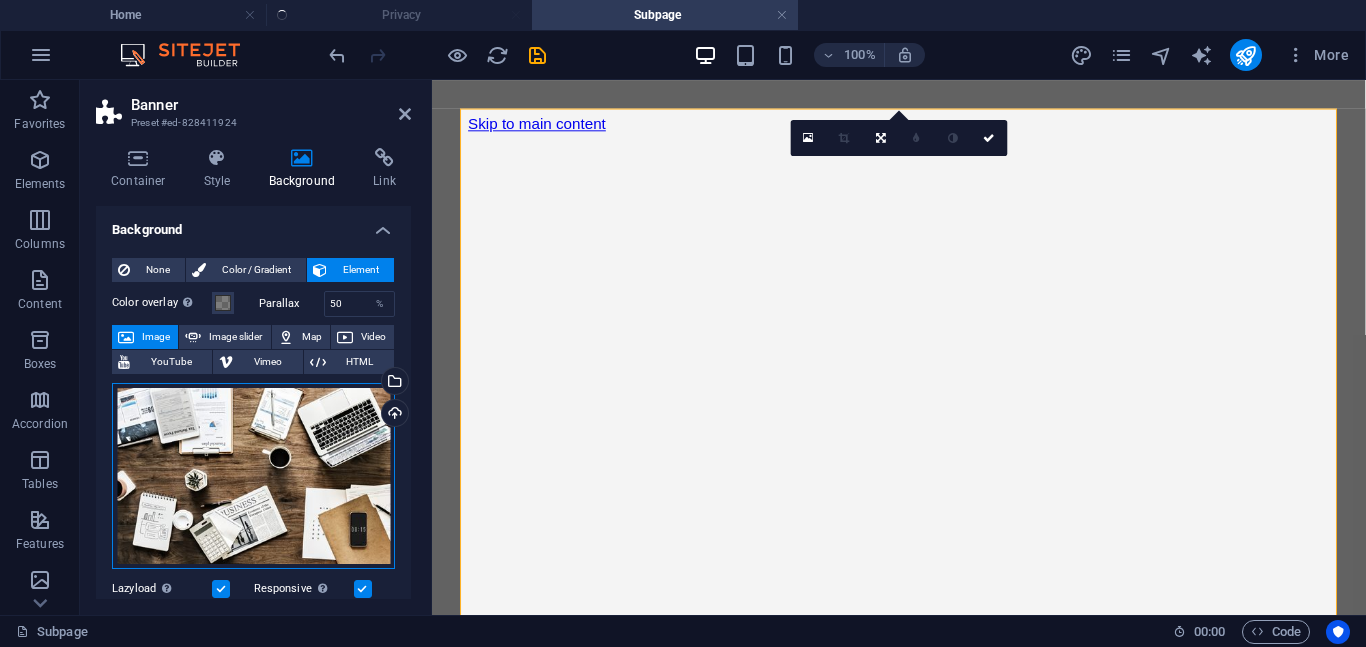 click on "Drag files here, click to choose files or select files from Files or our free stock photos & videos" at bounding box center [253, 476] 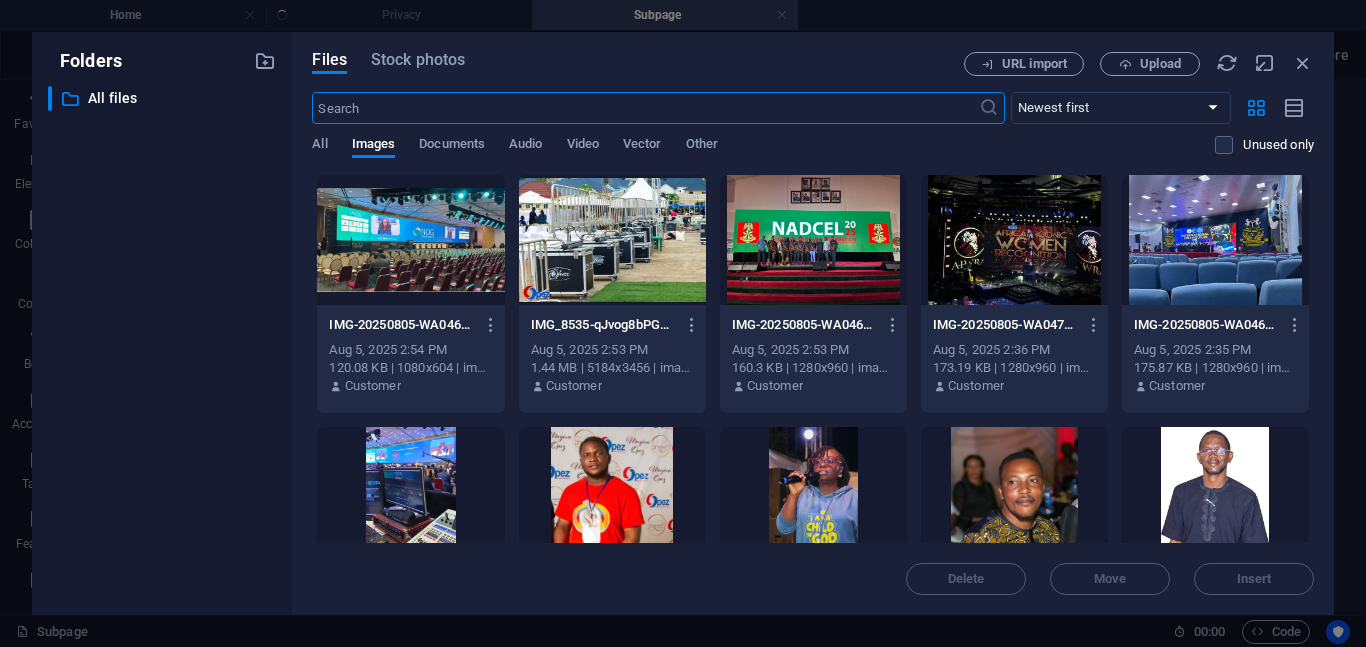 click at bounding box center [612, 240] 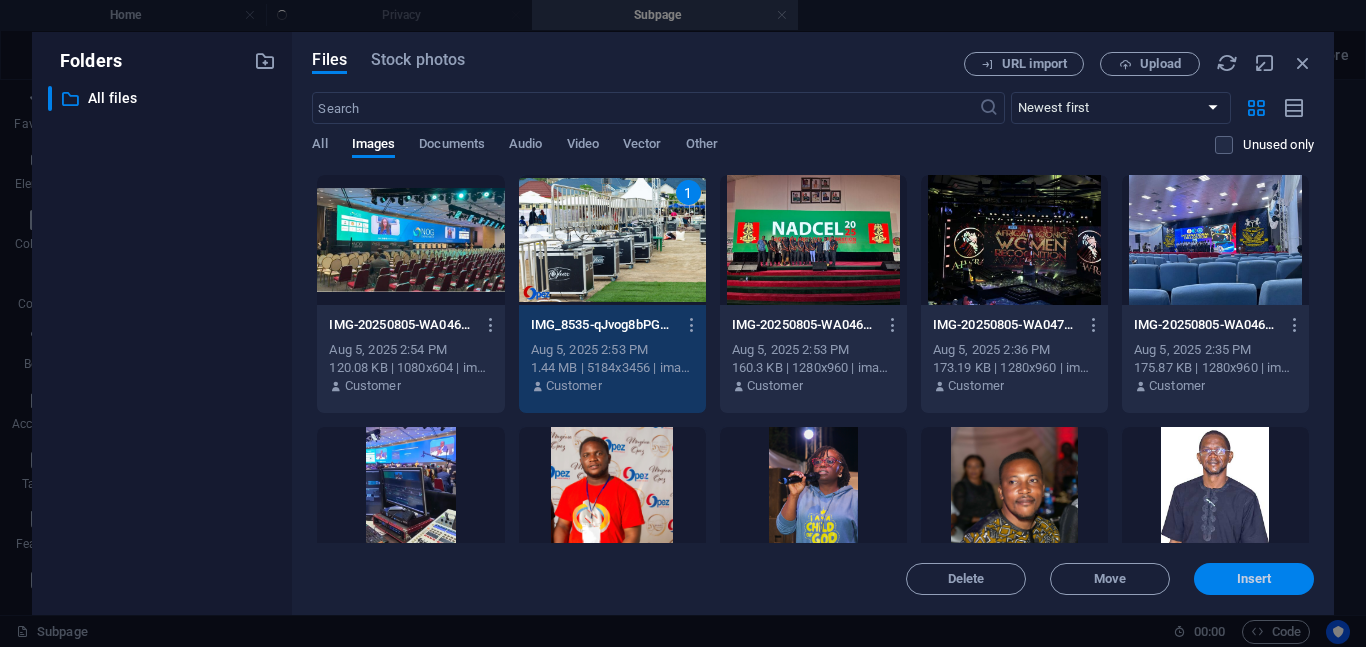 click on "Insert" at bounding box center [1254, 579] 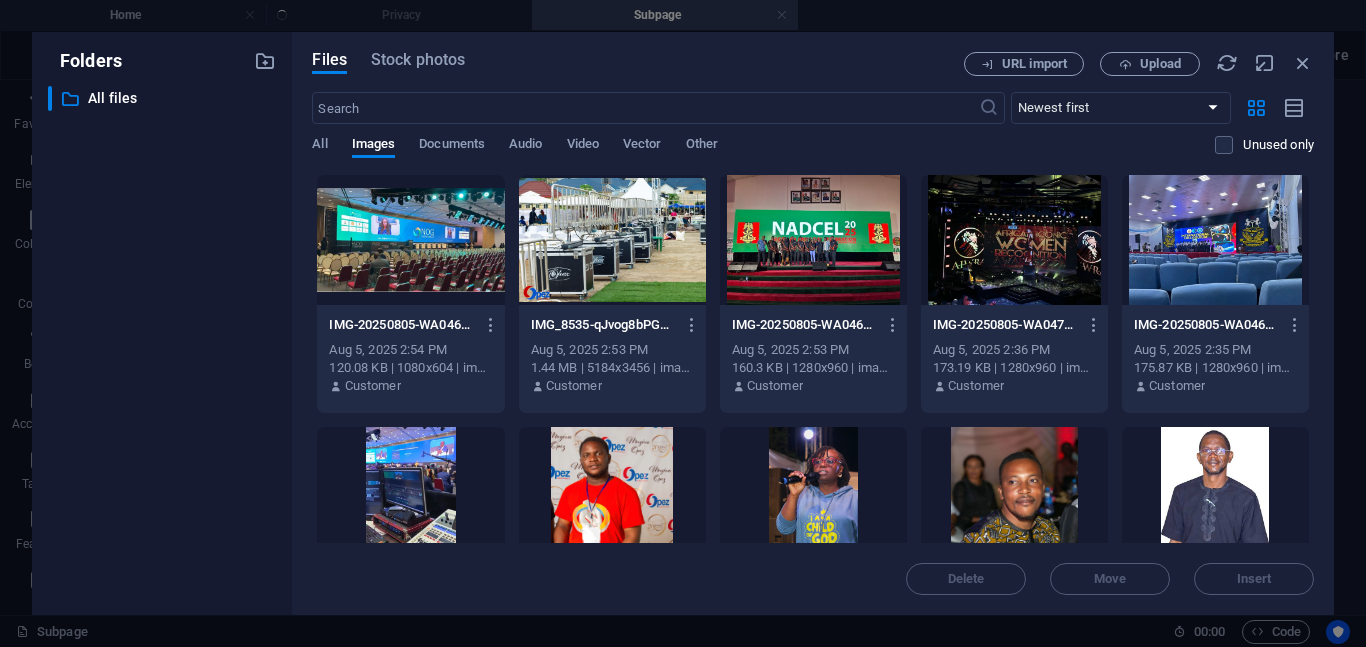 click at bounding box center (612, 240) 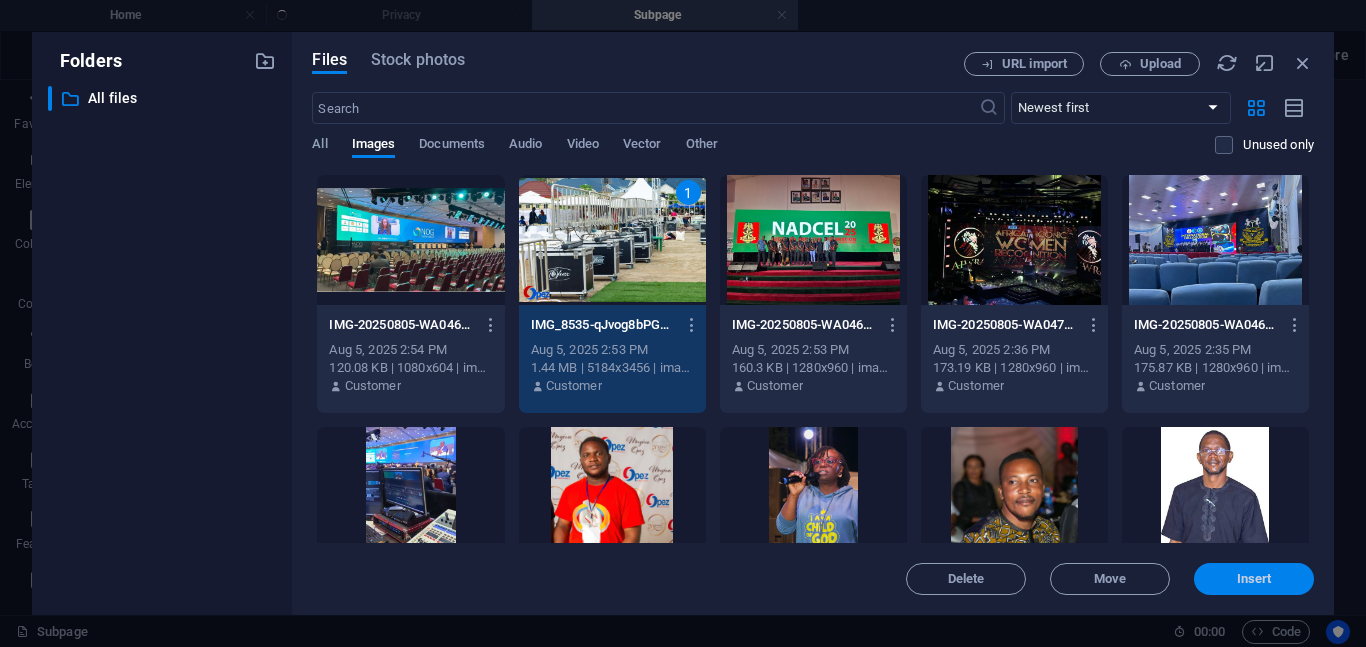 click on "Insert" at bounding box center [1254, 579] 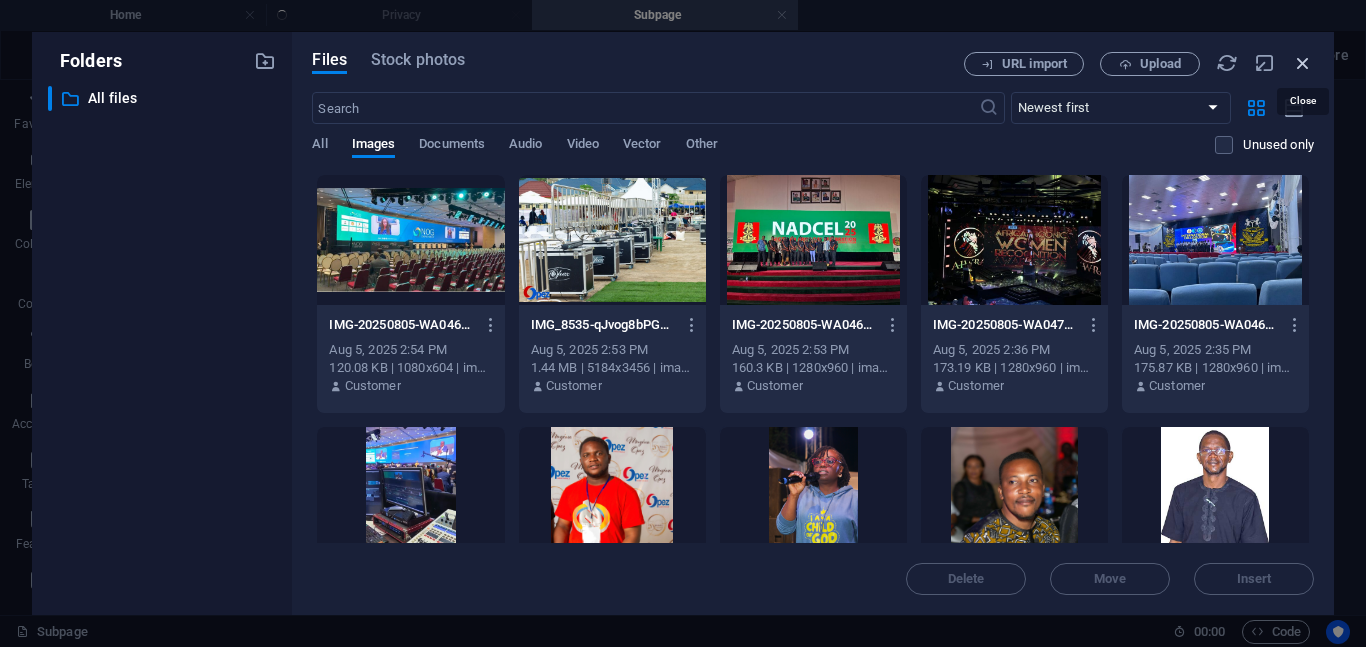 click at bounding box center [1303, 63] 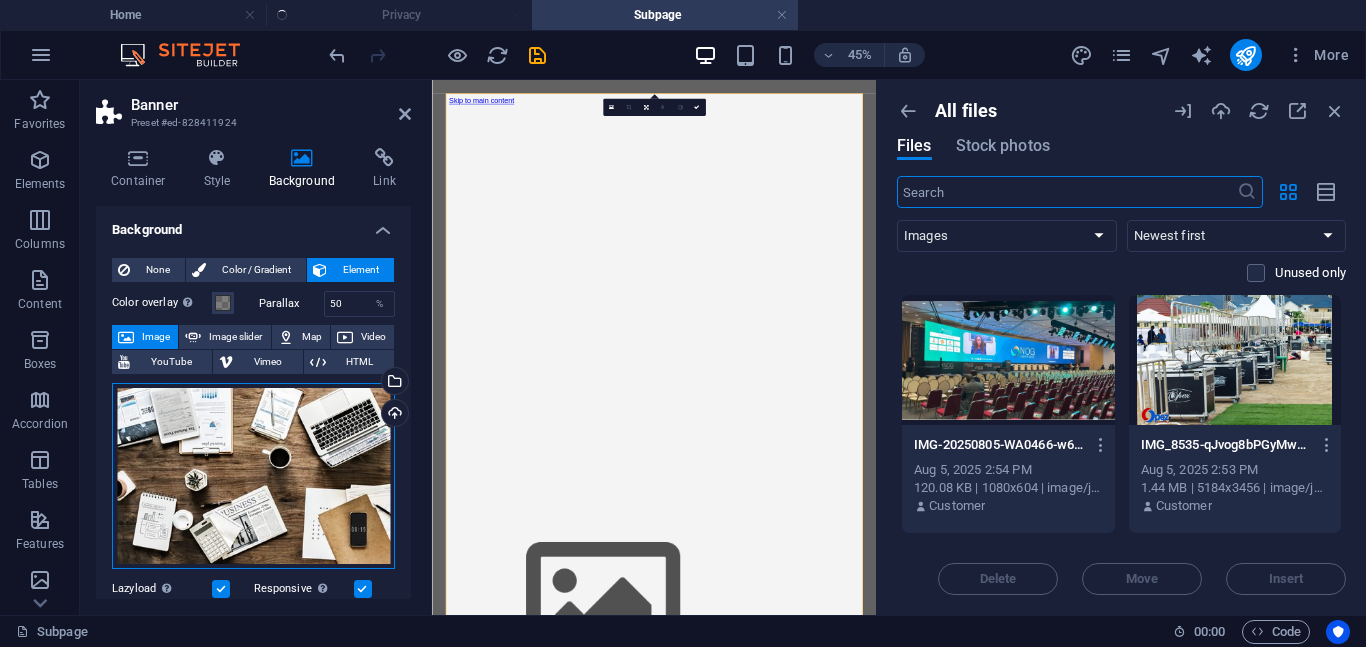 click on "Drag files here, click to choose files or select files from Files or our free stock photos & videos" at bounding box center [253, 476] 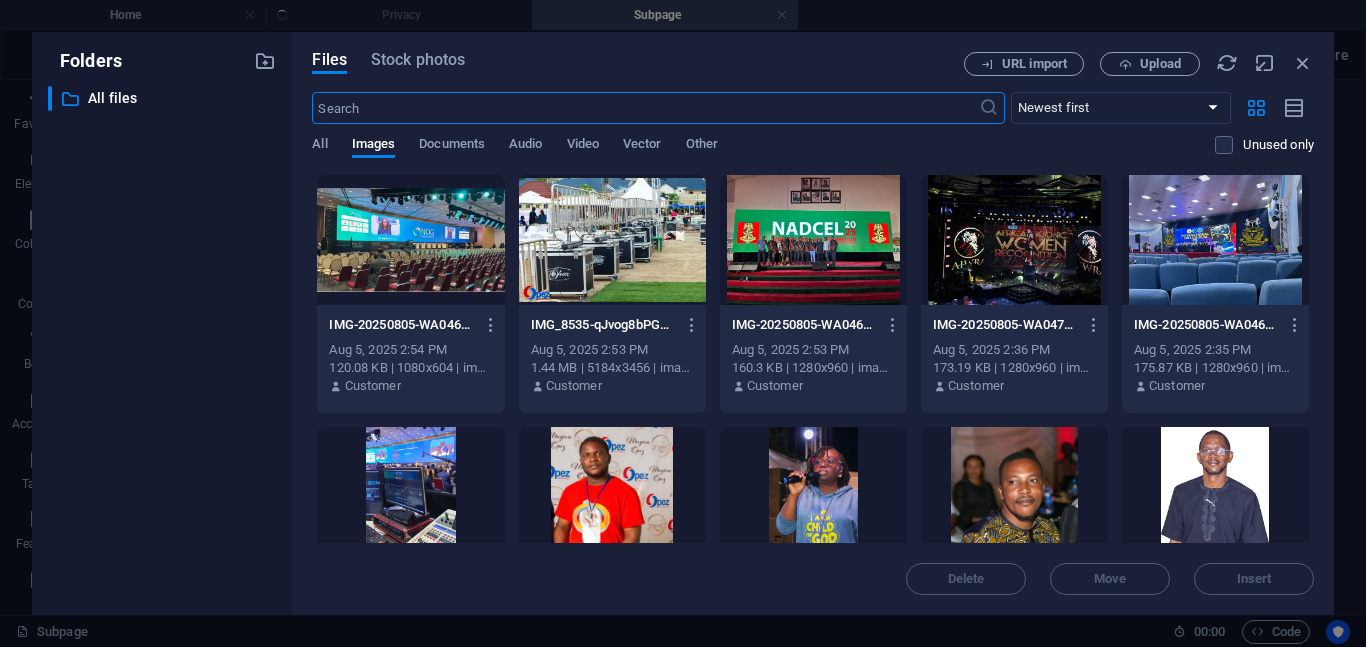 click at bounding box center (1215, 240) 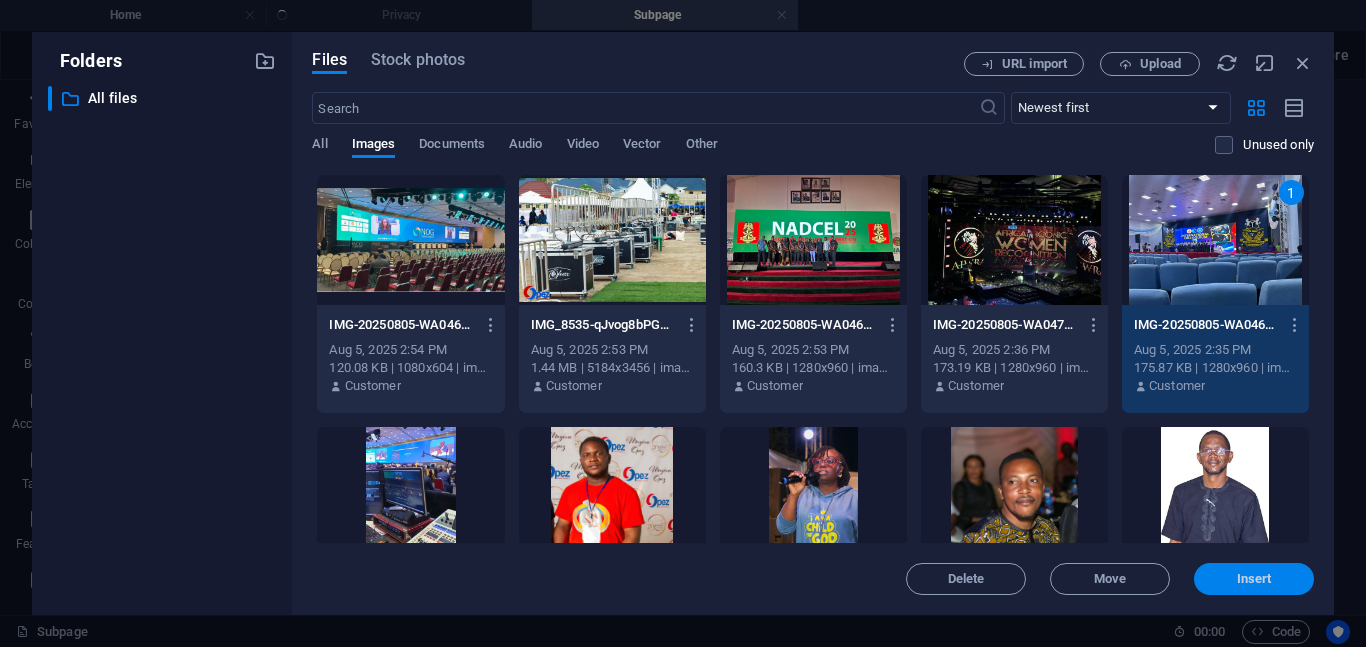 click on "Insert" at bounding box center [1254, 579] 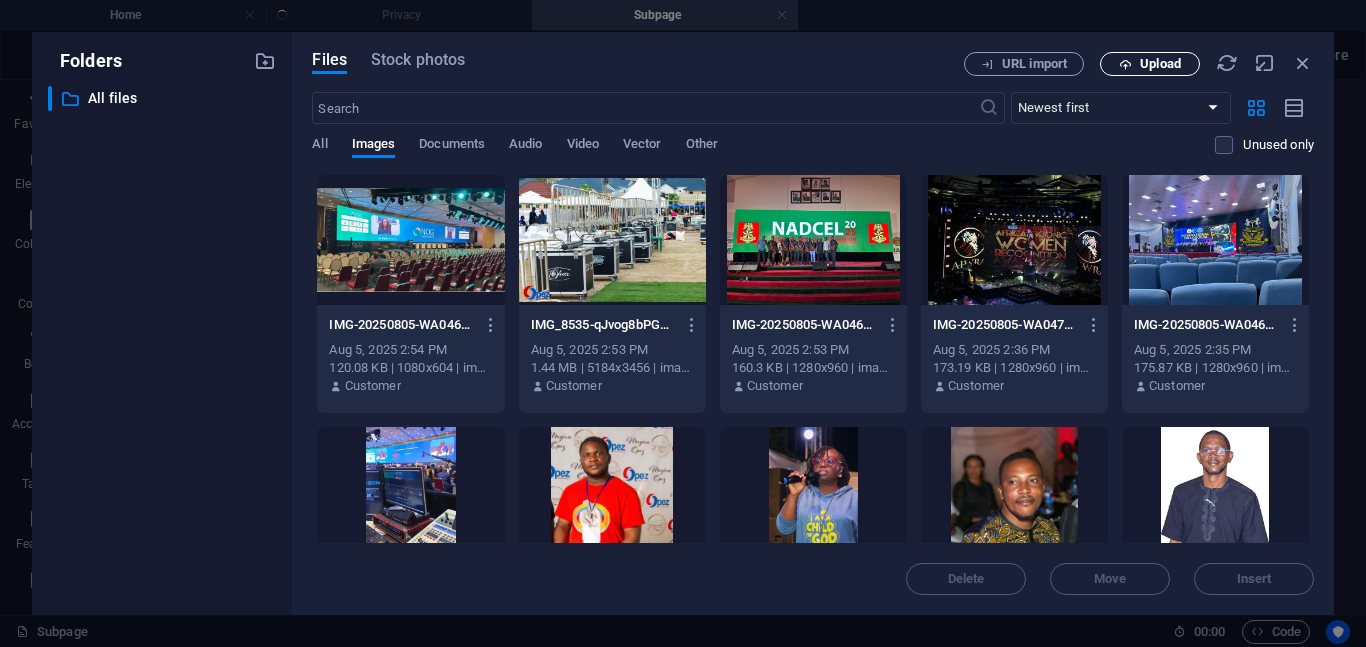 click on "Upload" at bounding box center [1150, 64] 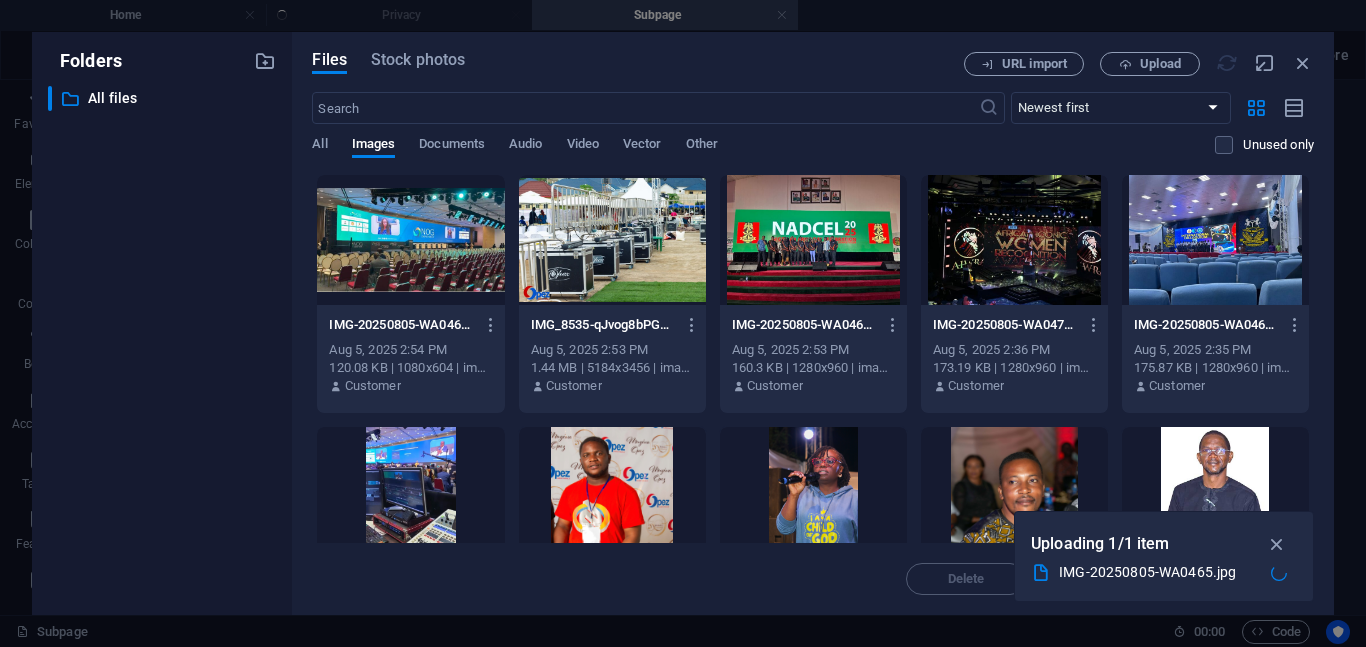click at bounding box center (813, 240) 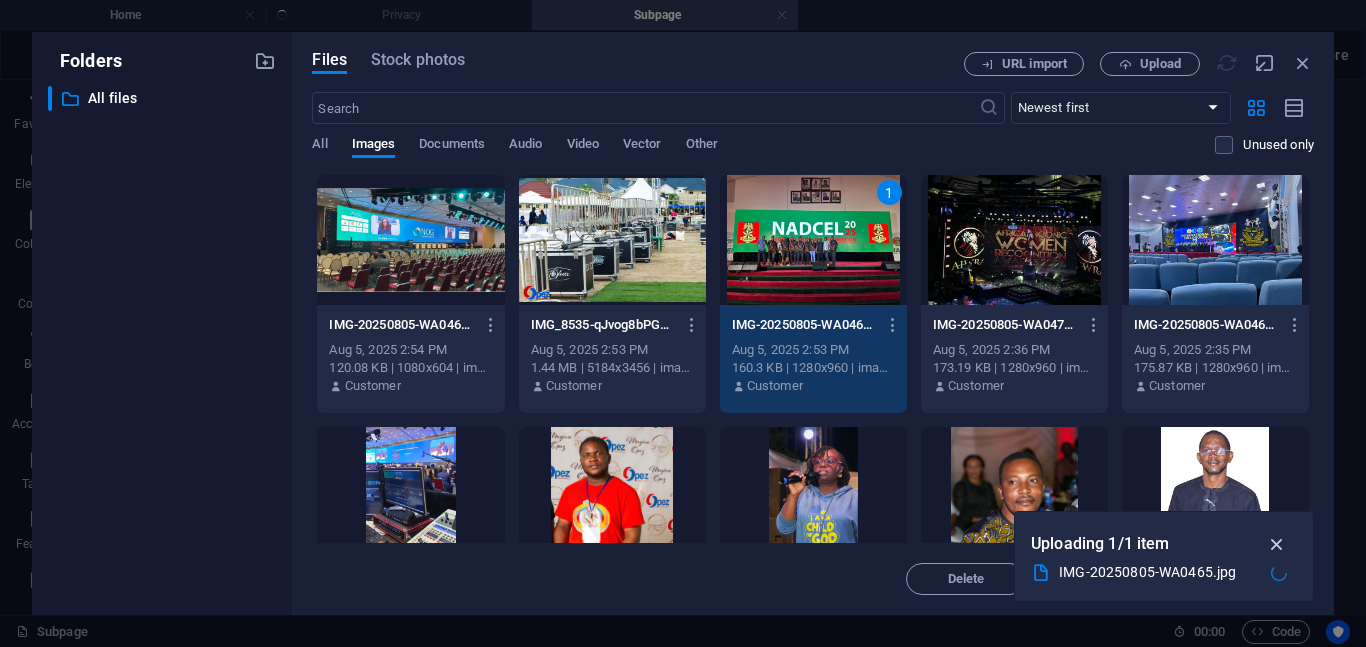 click at bounding box center [1277, 544] 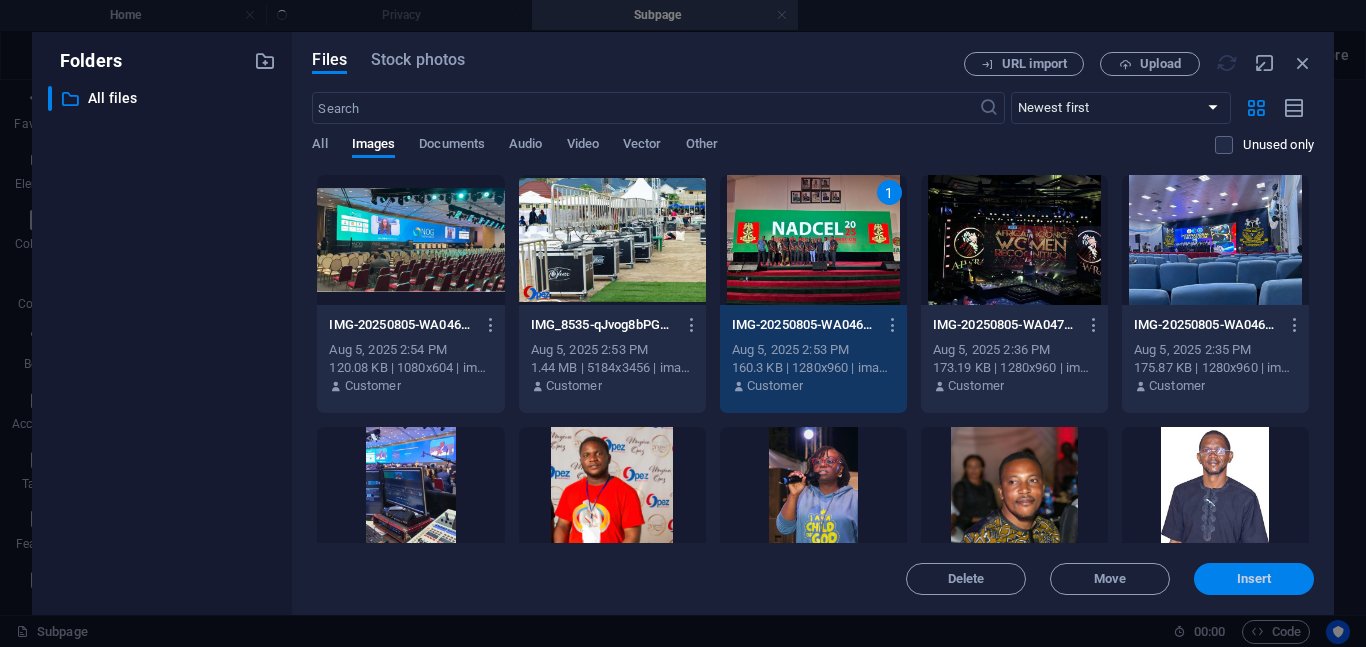 click on "Insert" at bounding box center [1254, 579] 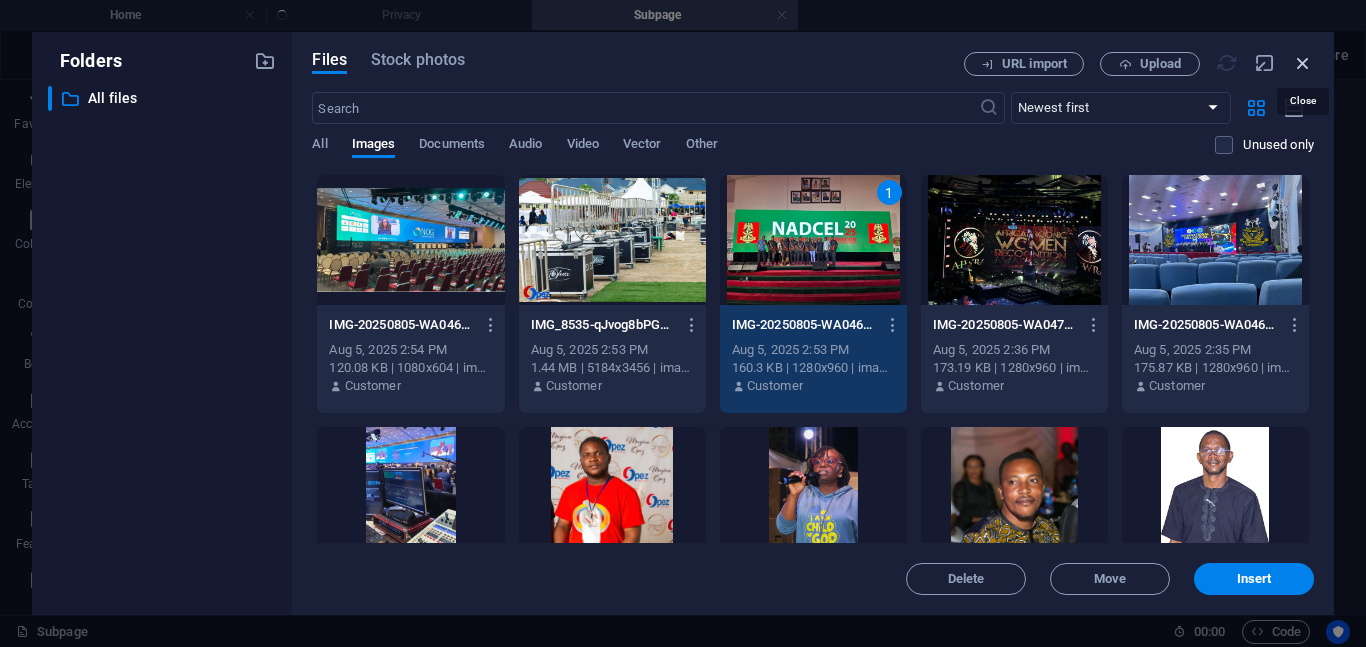 click at bounding box center (1303, 63) 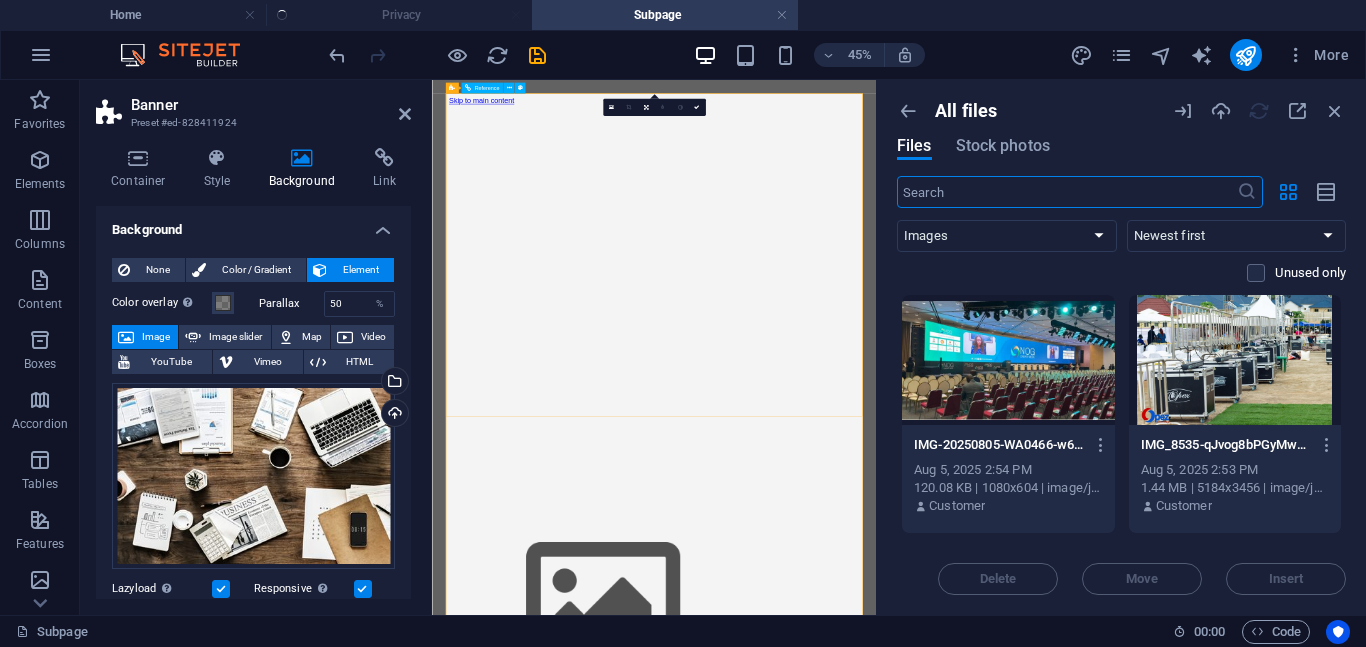 click at bounding box center [925, 1240] 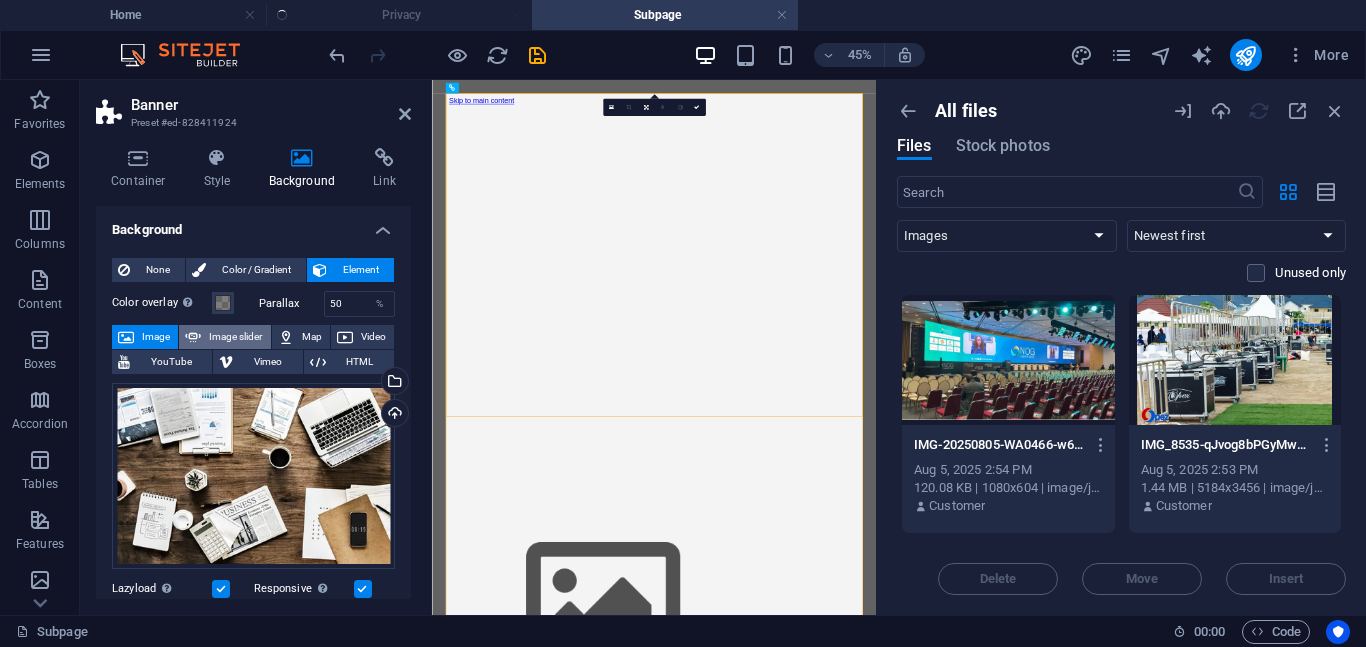click on "Image slider" at bounding box center [235, 337] 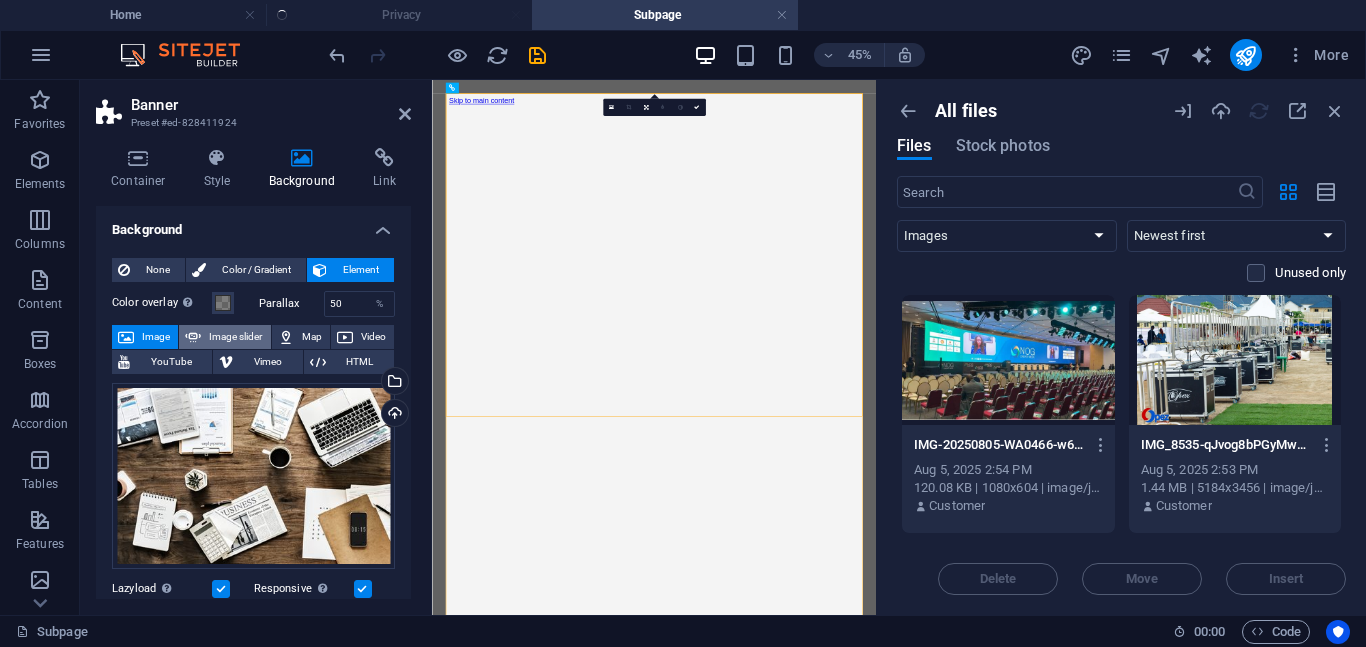 select on "ms" 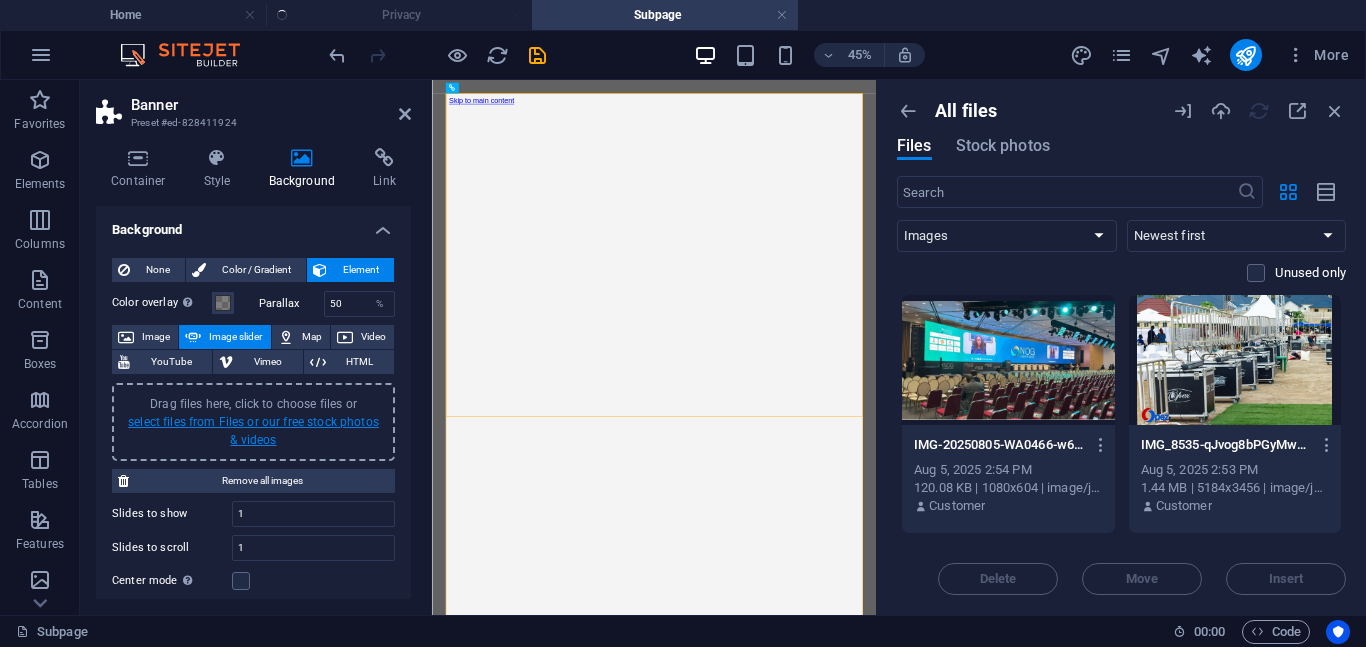 click on "select files from Files or our free stock photos & videos" at bounding box center (253, 431) 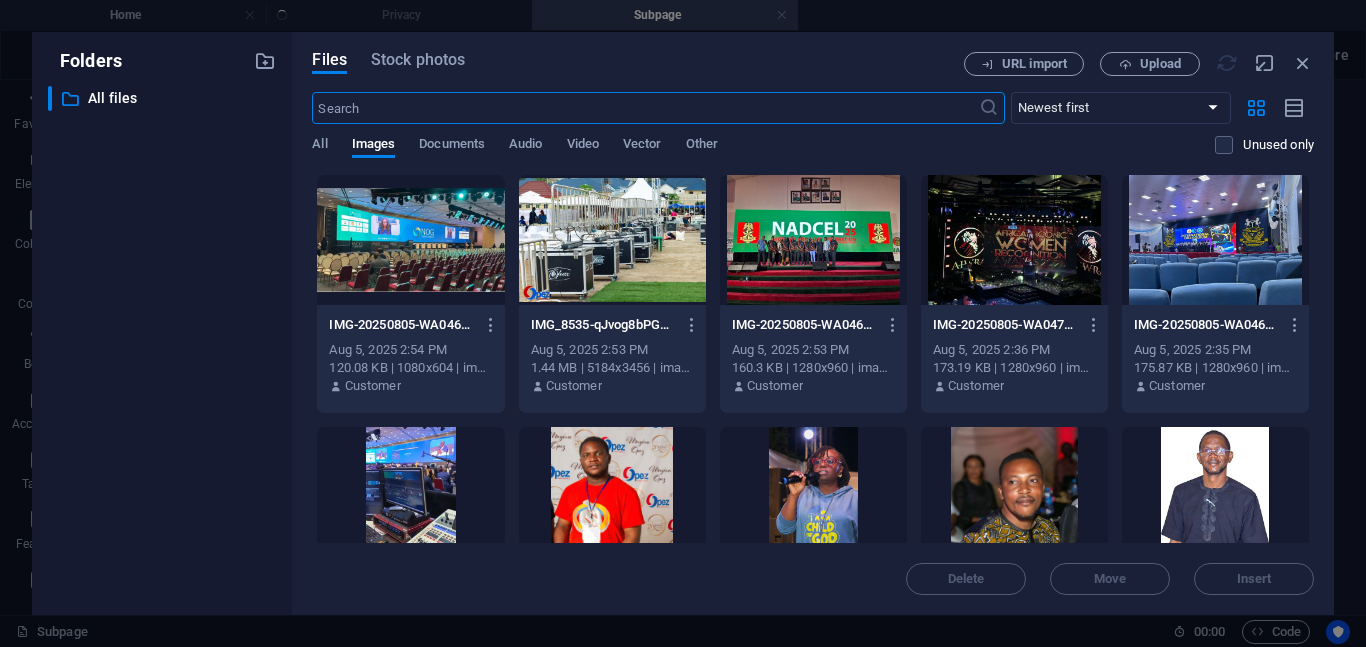 click at bounding box center [612, 240] 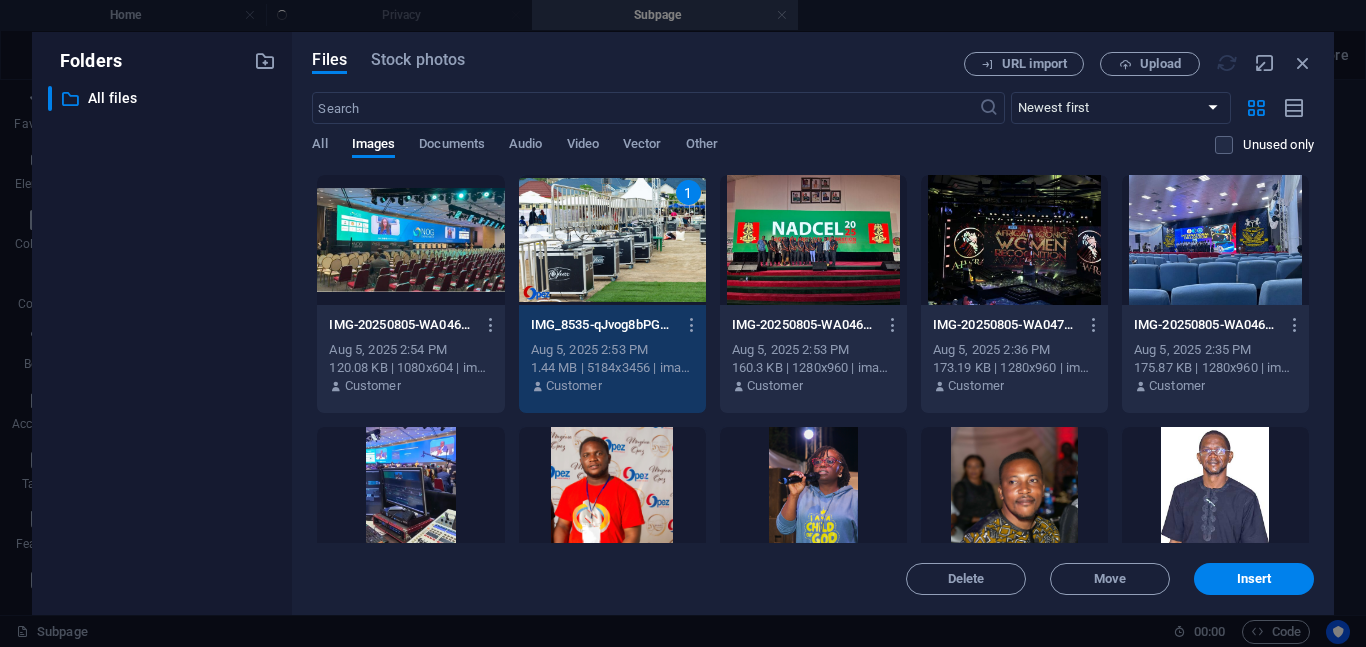 click at bounding box center [410, 240] 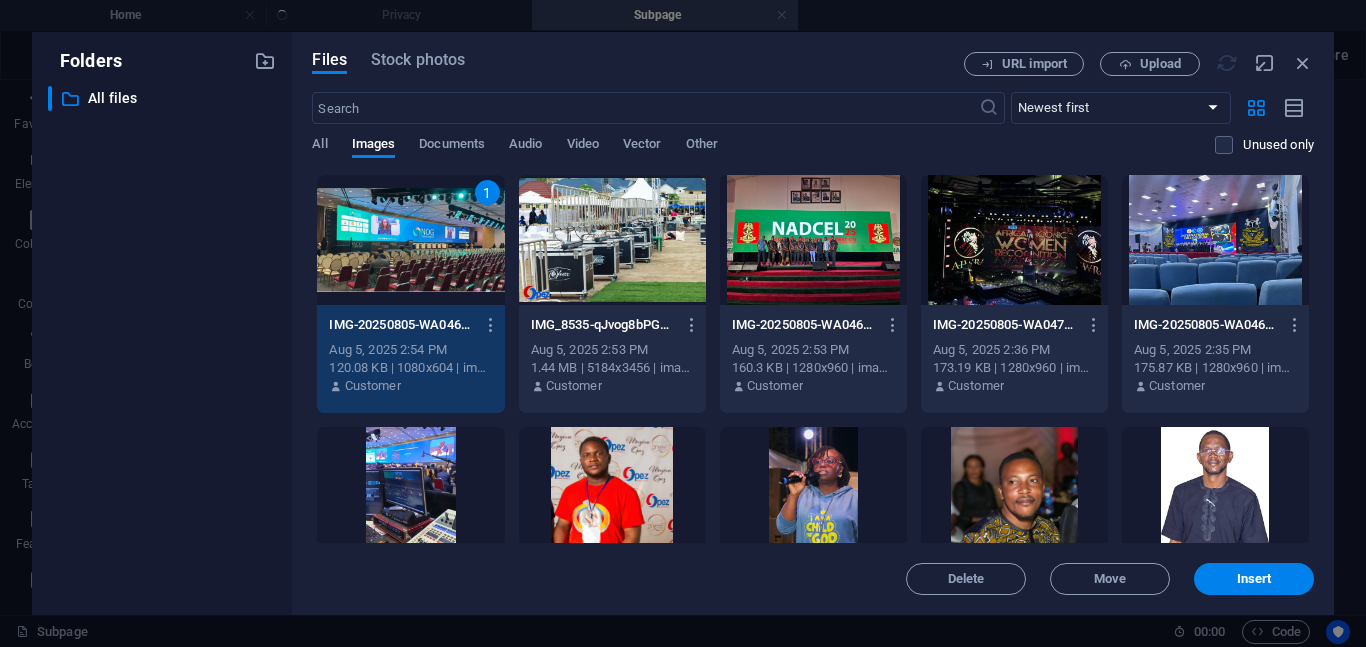 click at bounding box center [612, 240] 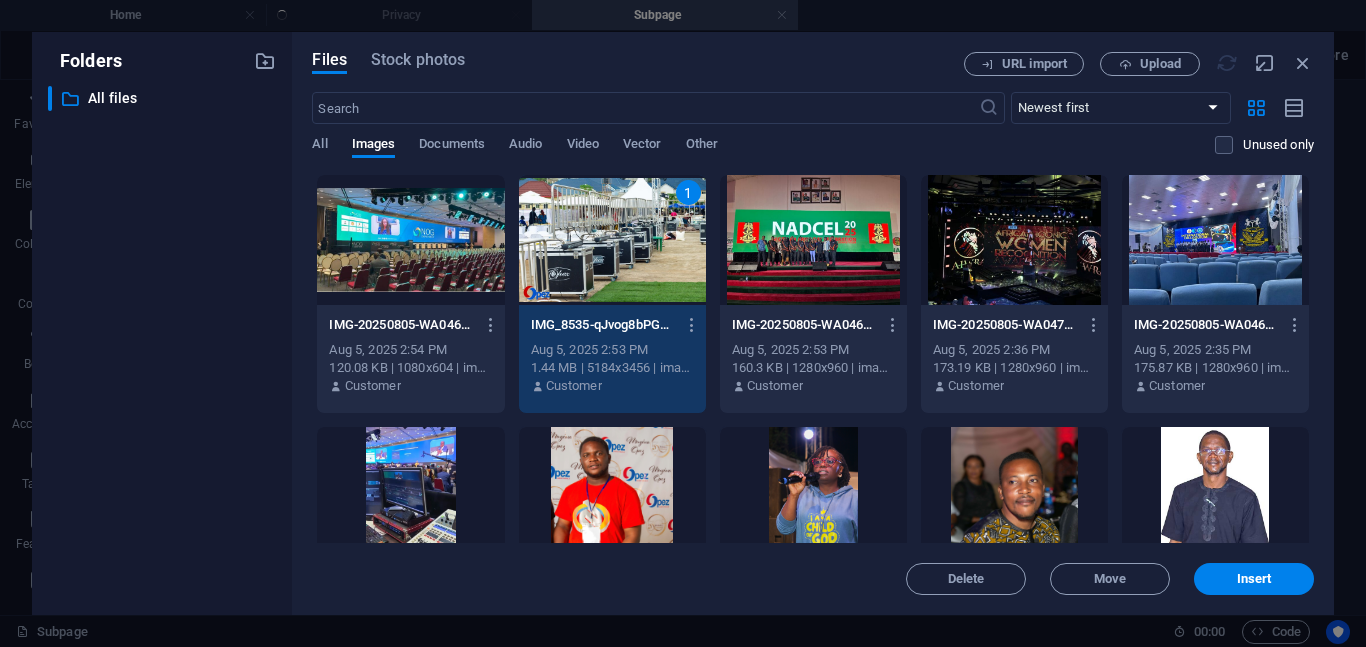 click on "1" at bounding box center (612, 240) 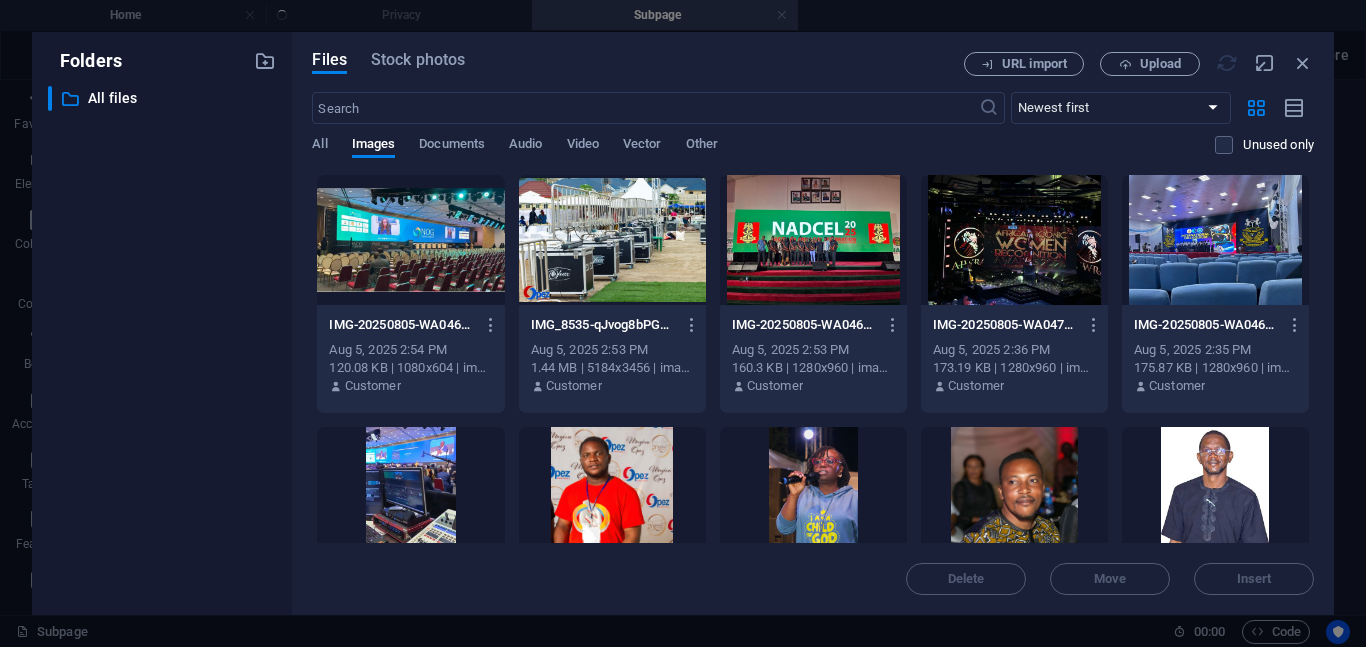 click at bounding box center [612, 240] 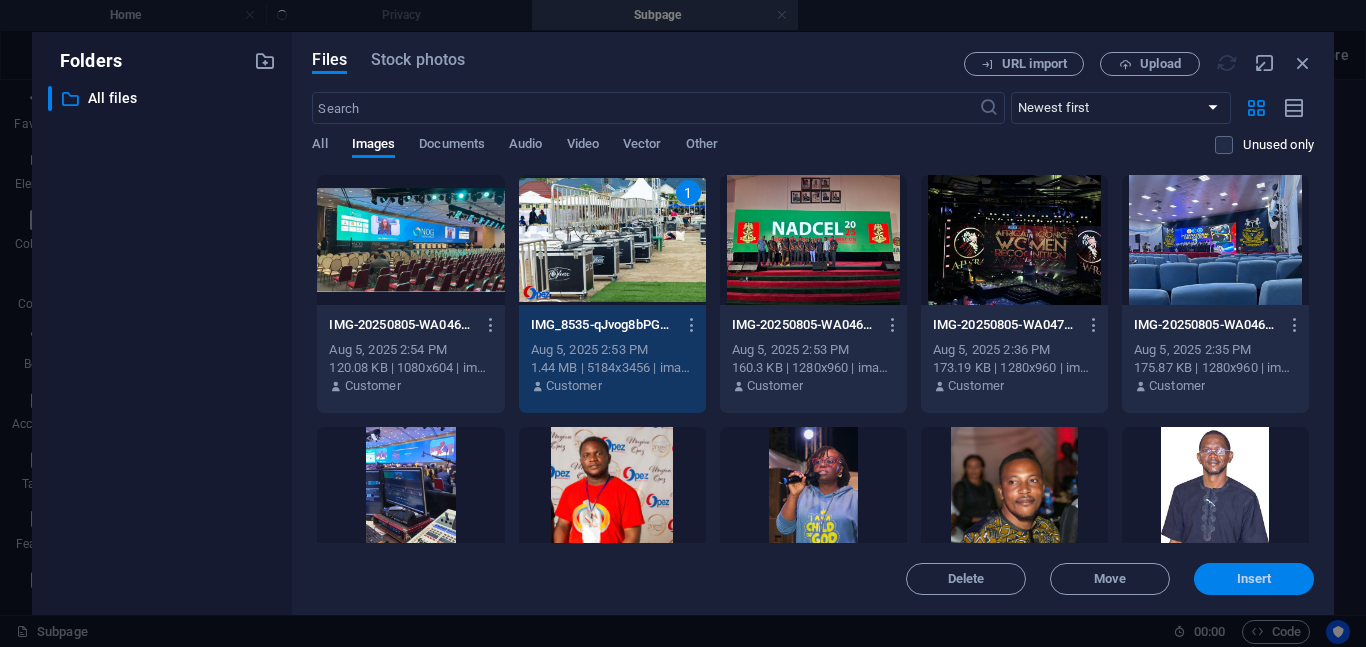 click on "Insert" at bounding box center (1254, 579) 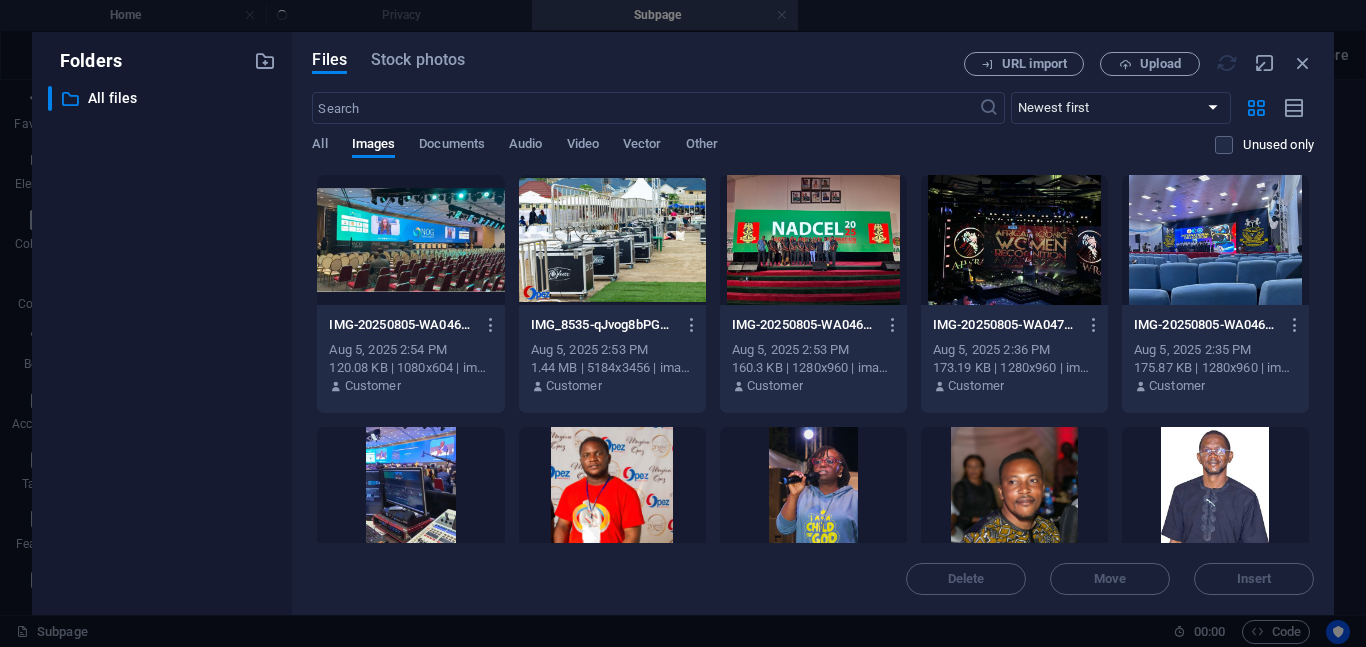 click at bounding box center [410, 240] 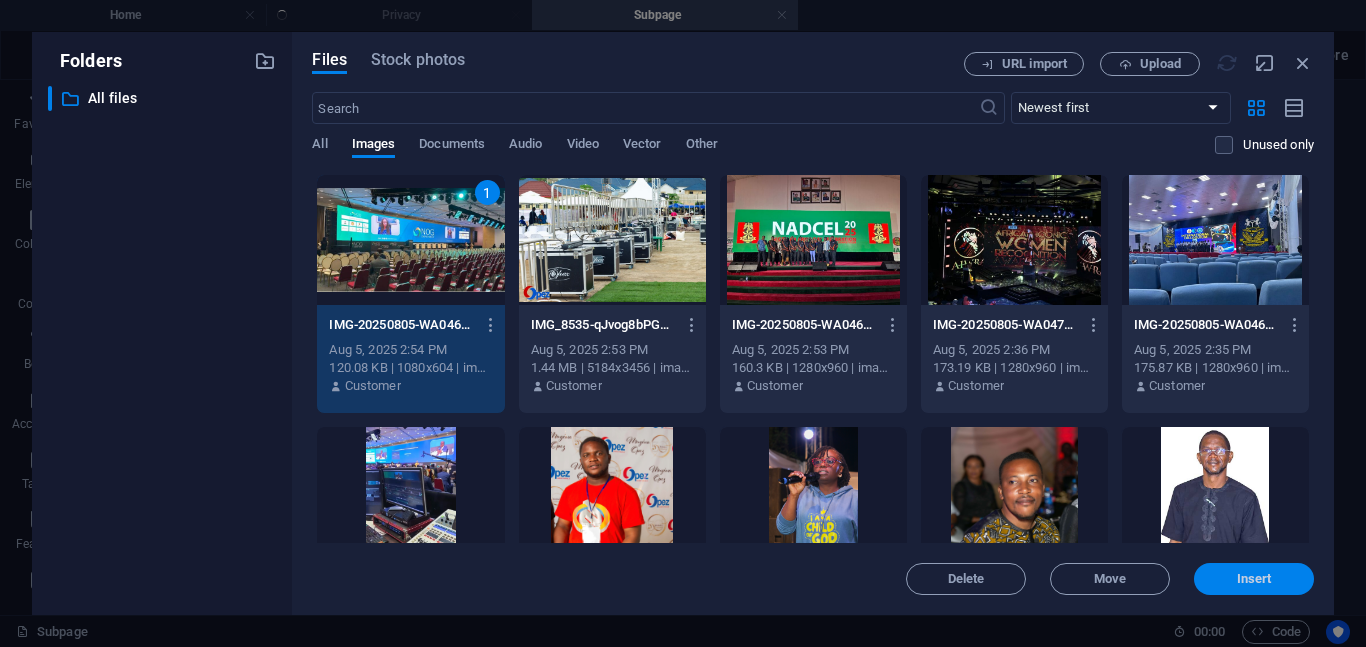 click on "Insert" at bounding box center (1254, 579) 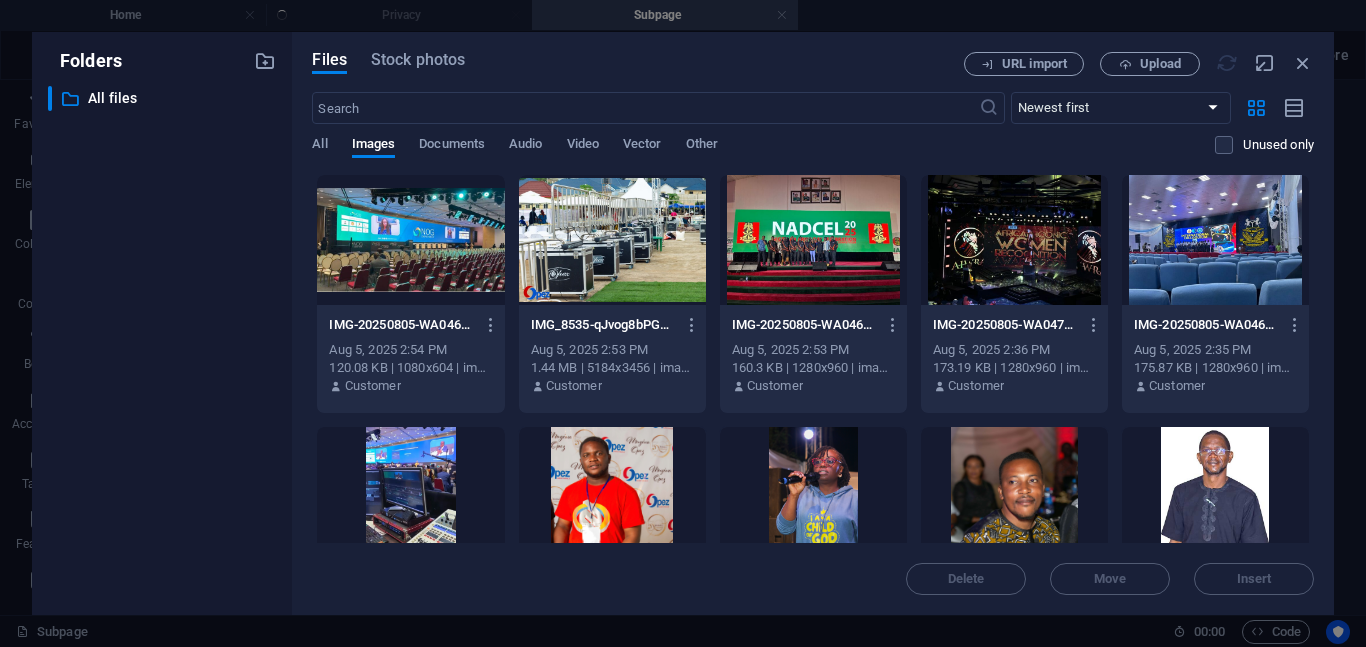 click at bounding box center (1215, 240) 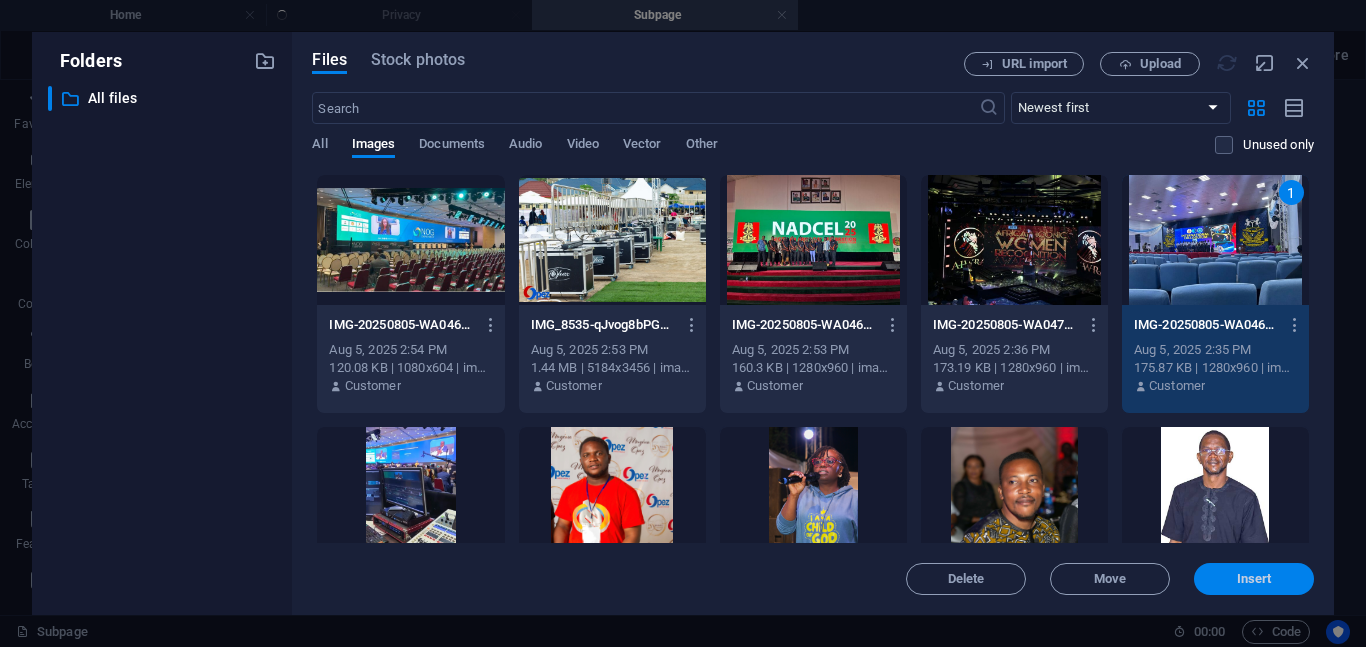 click on "Insert" at bounding box center [1254, 579] 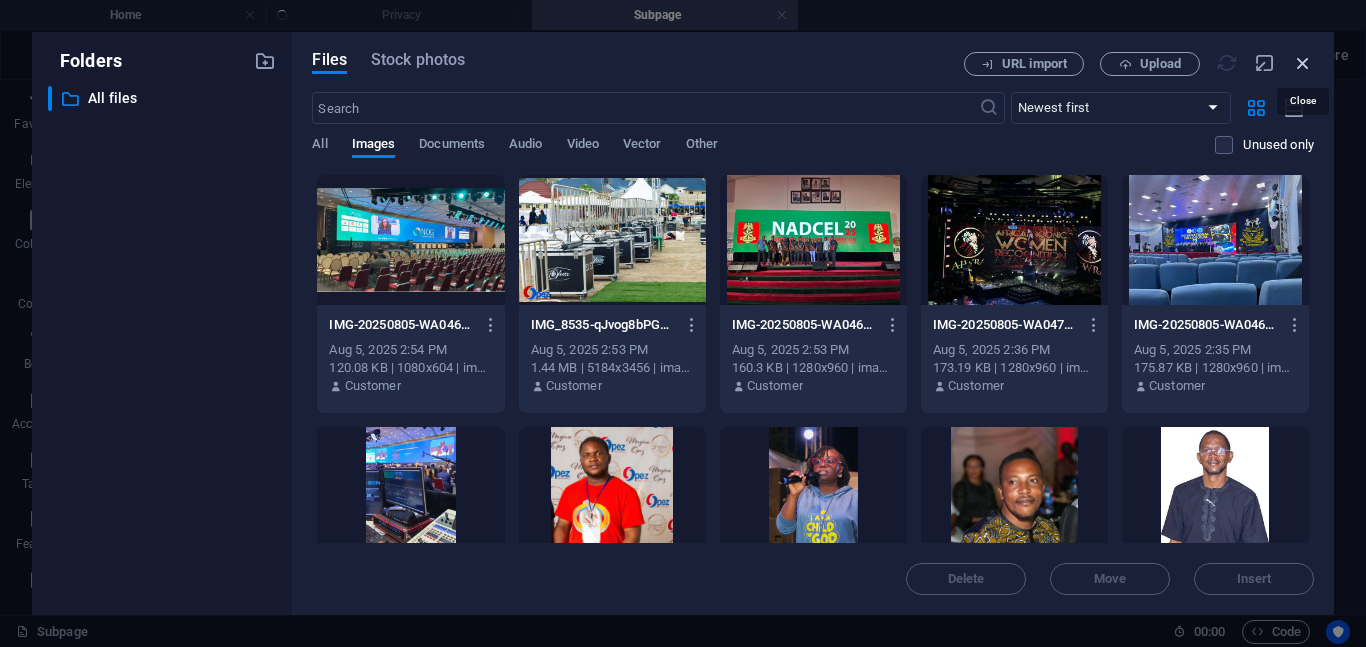 click at bounding box center [1303, 63] 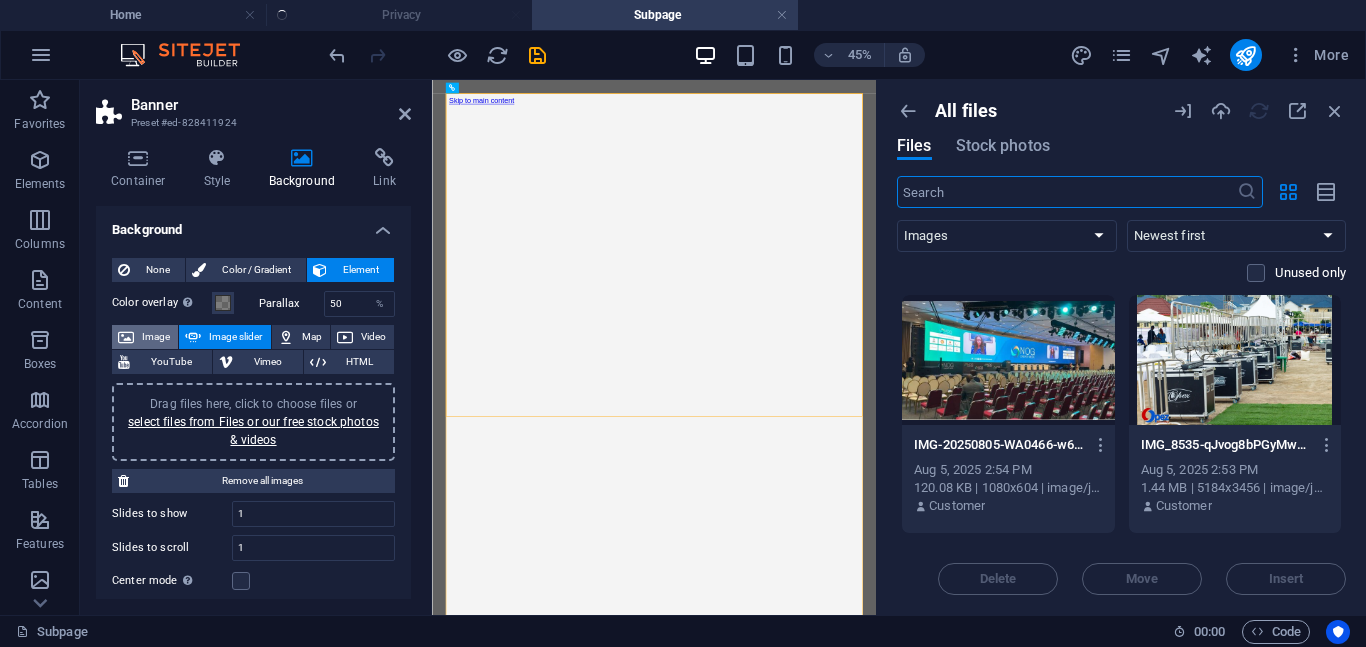 click on "Image" at bounding box center (156, 337) 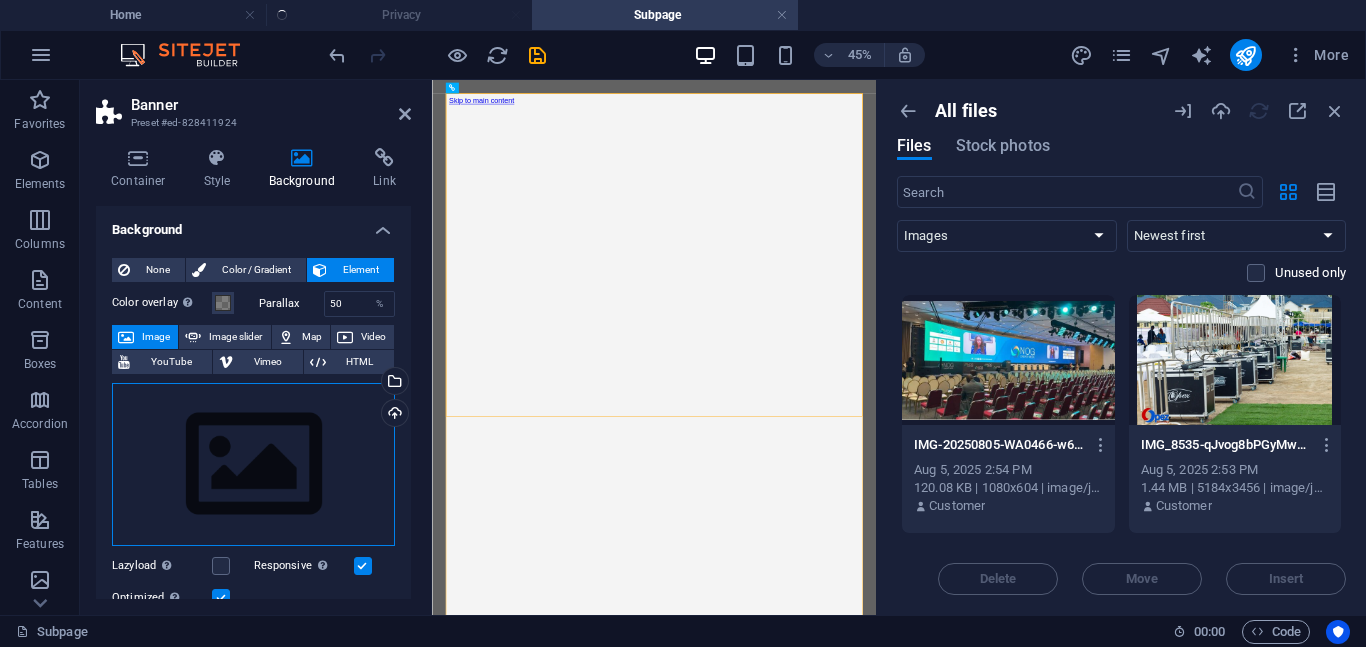click on "Drag files here, click to choose files or select files from Files or our free stock photos & videos" at bounding box center (253, 465) 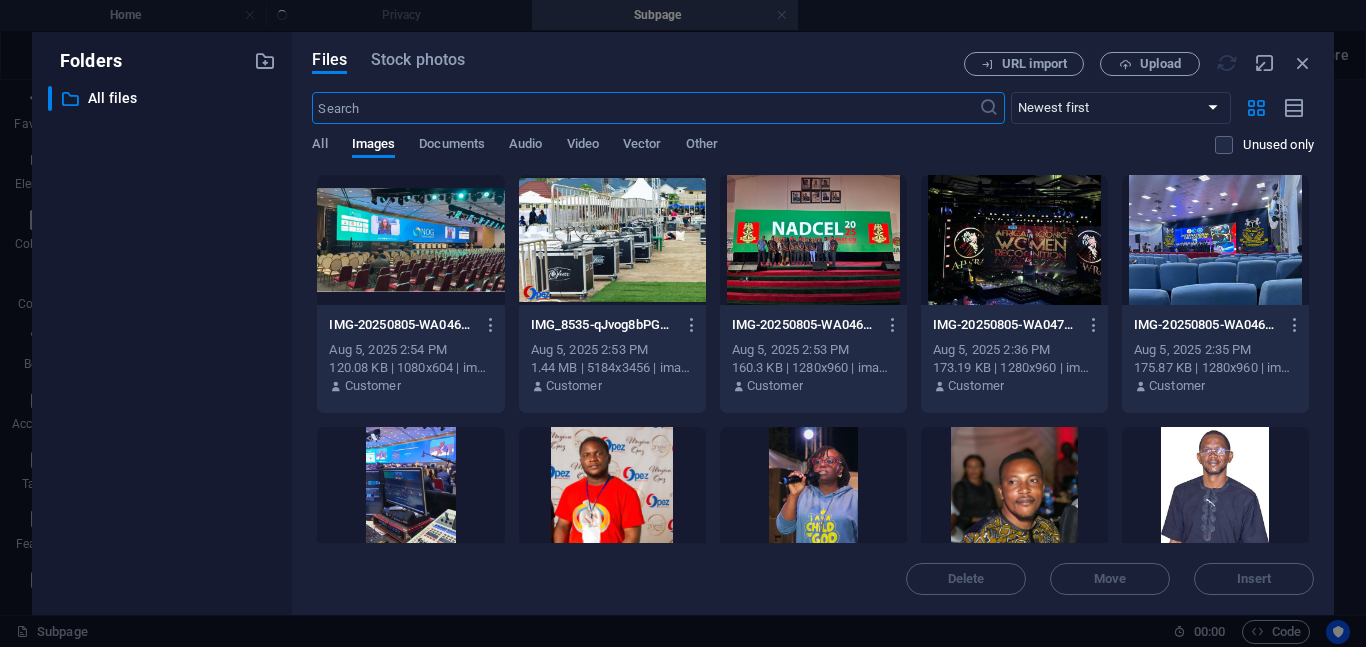click at bounding box center (612, 240) 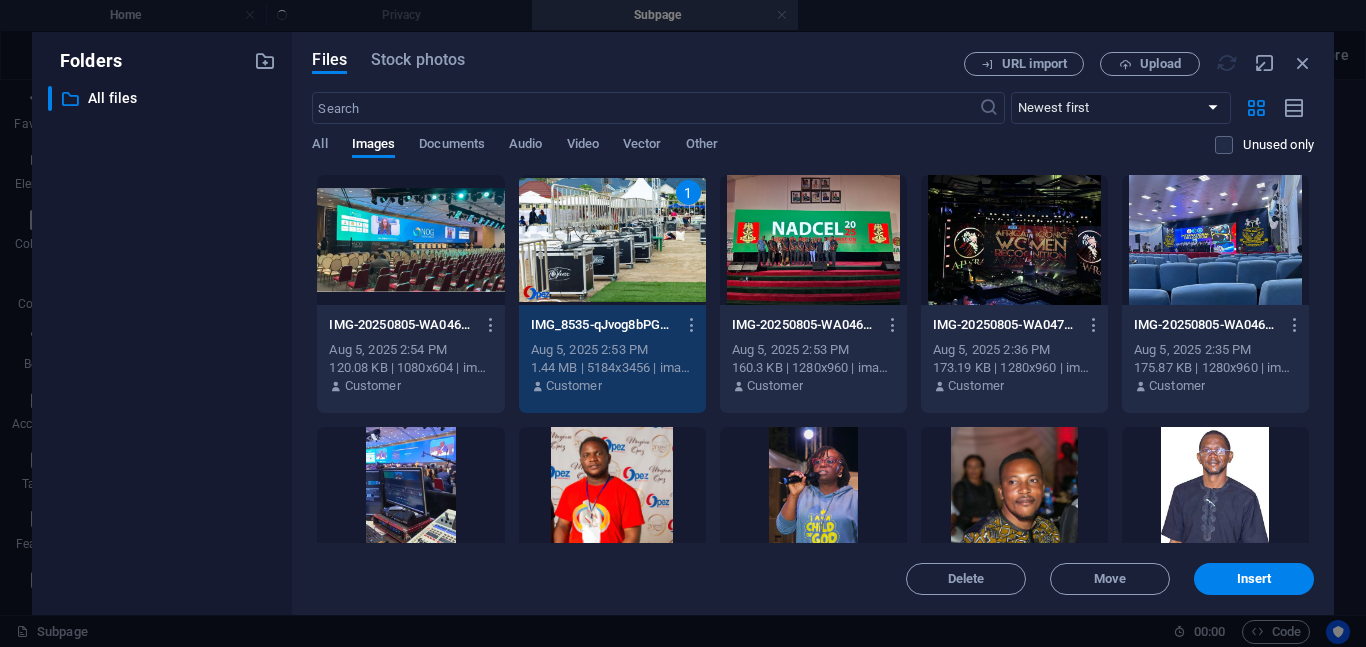 click on "1" at bounding box center (612, 240) 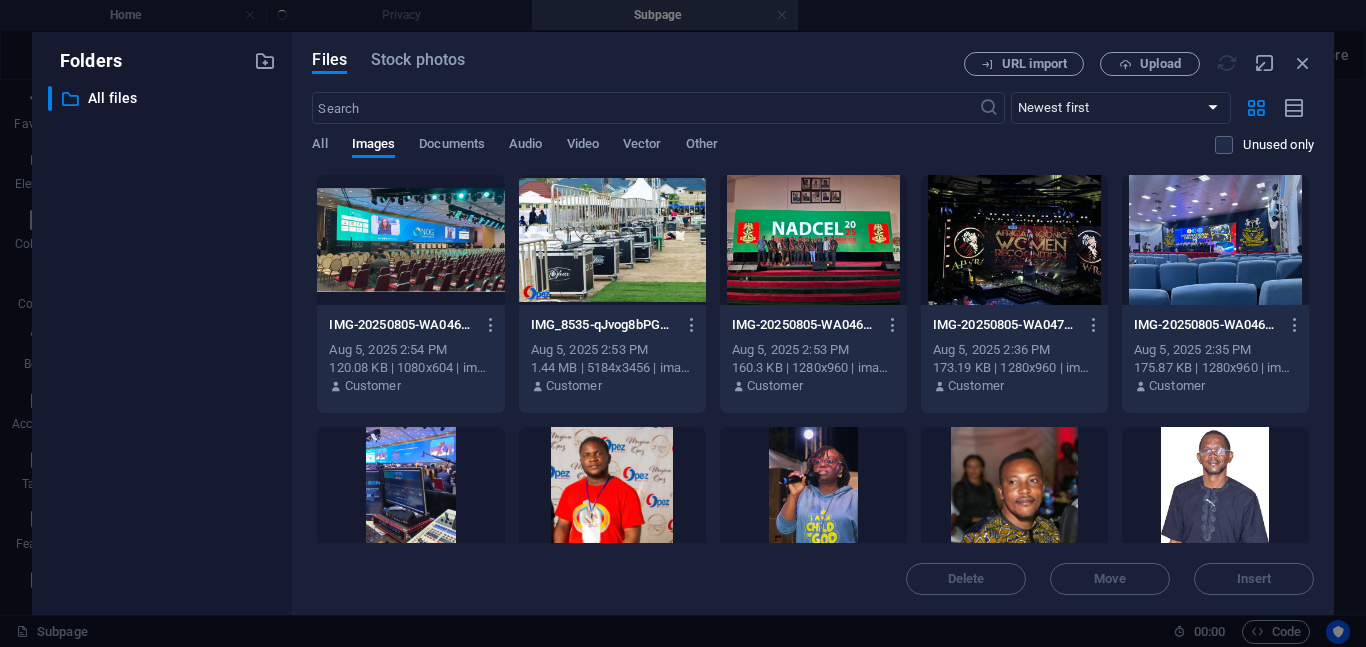 click at bounding box center [612, 240] 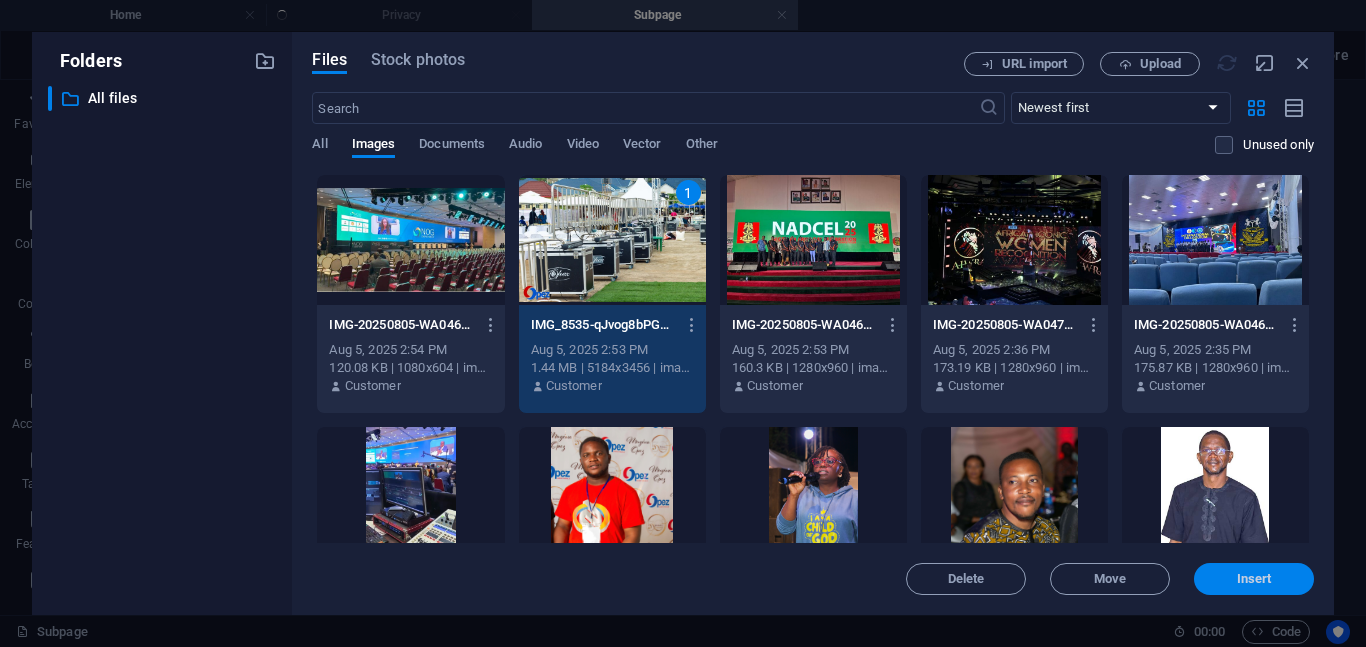click on "Insert" at bounding box center (1254, 579) 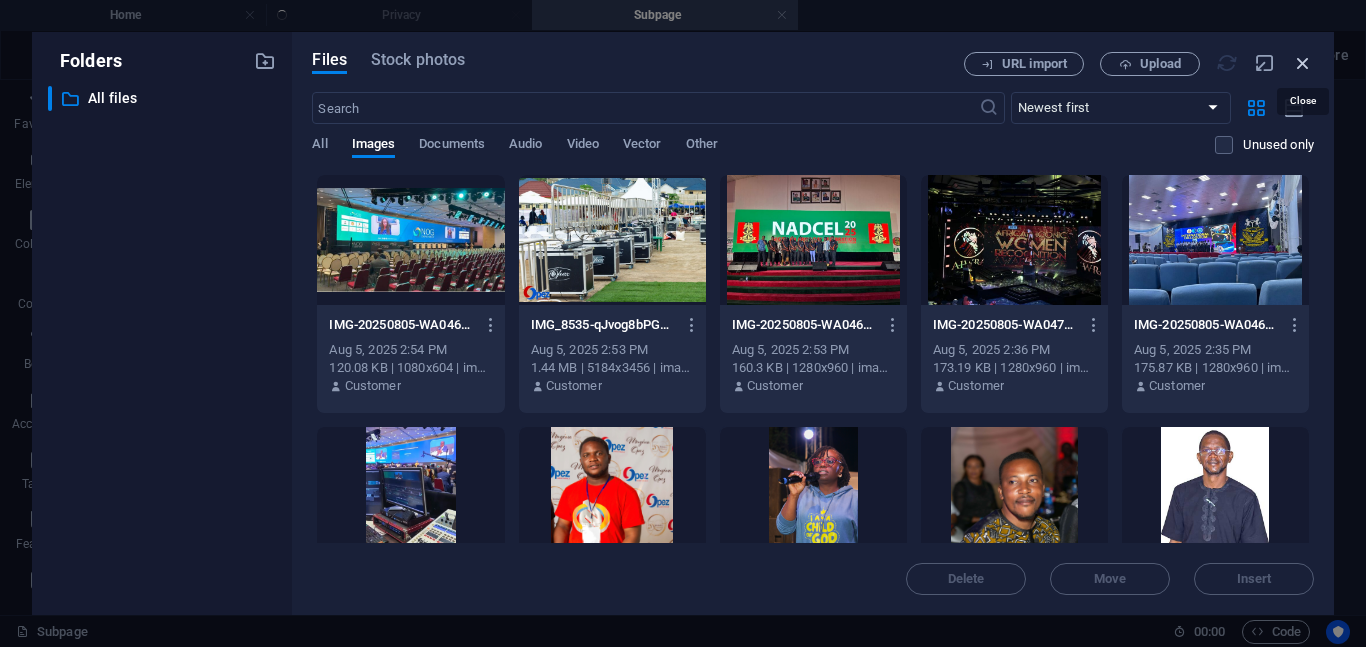 click at bounding box center [1303, 63] 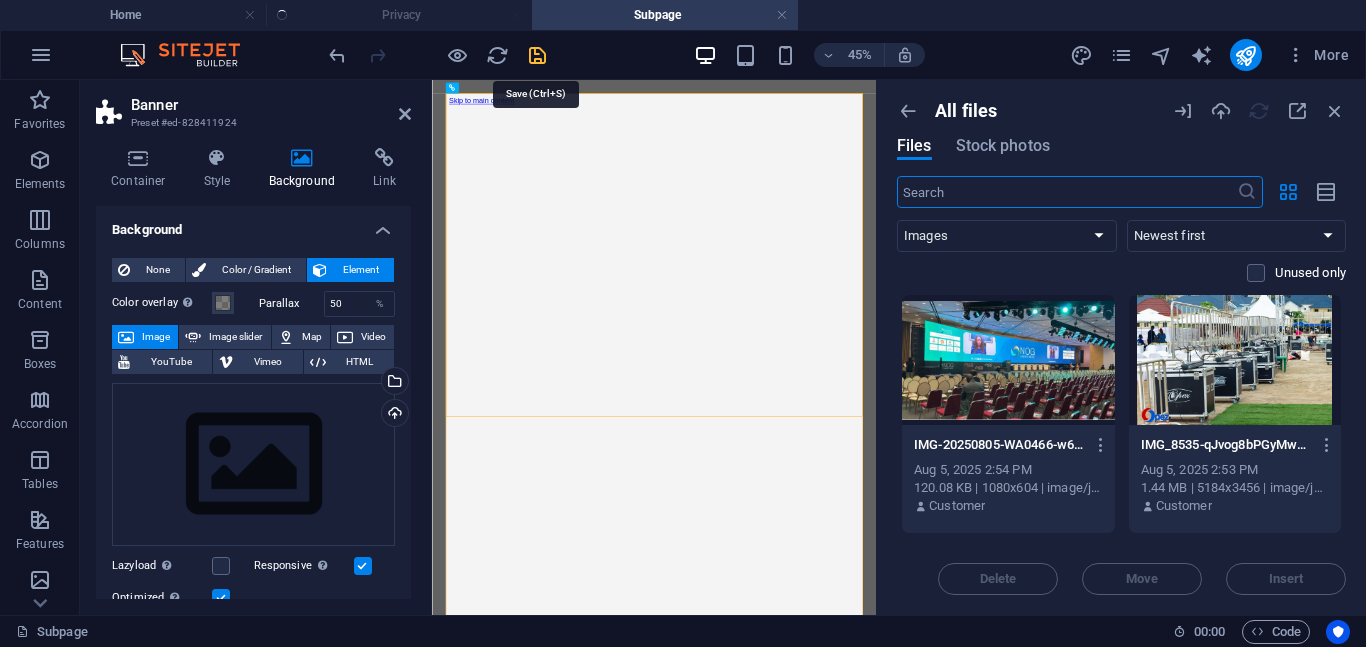 click at bounding box center (537, 55) 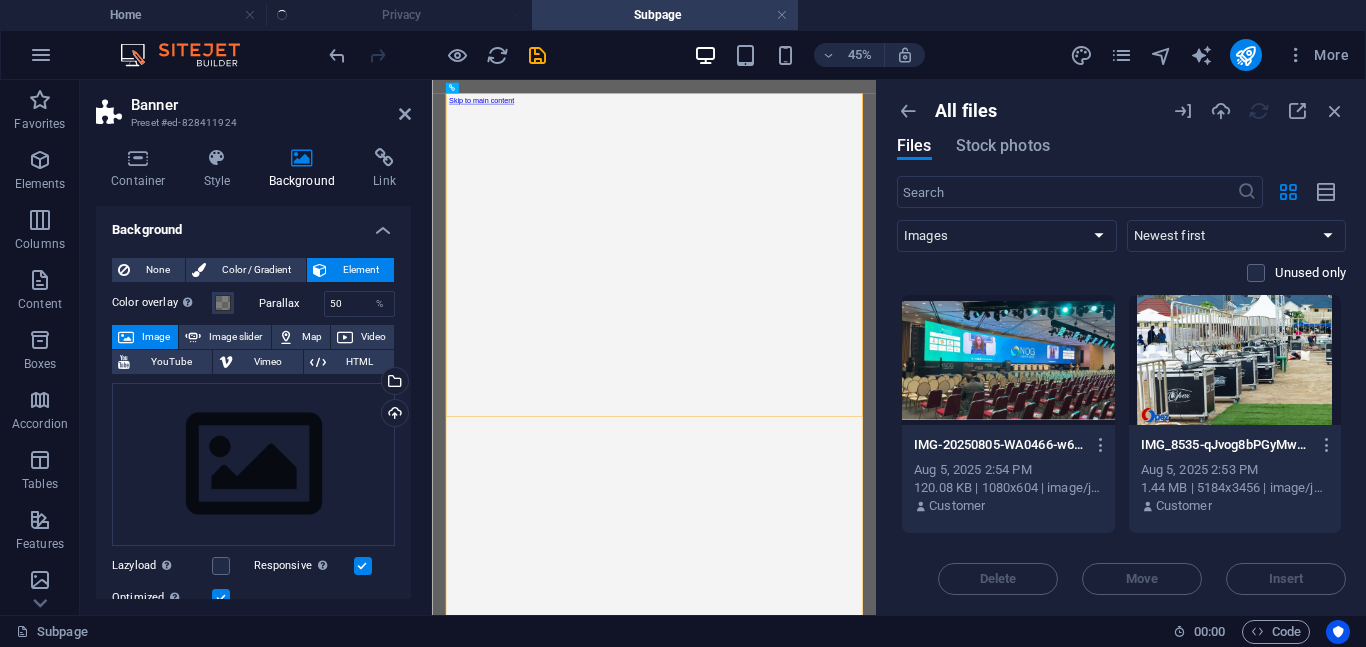 click at bounding box center (437, 55) 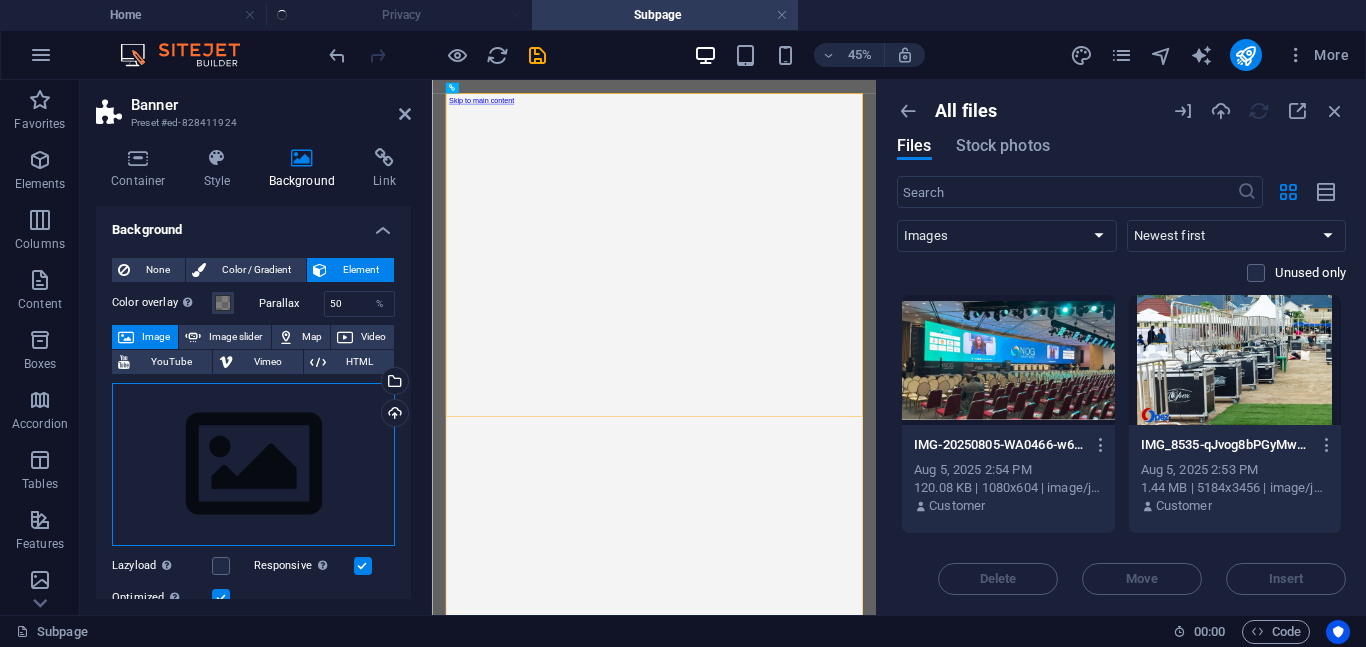 click on "Drag files here, click to choose files or select files from Files or our free stock photos & videos" at bounding box center [253, 465] 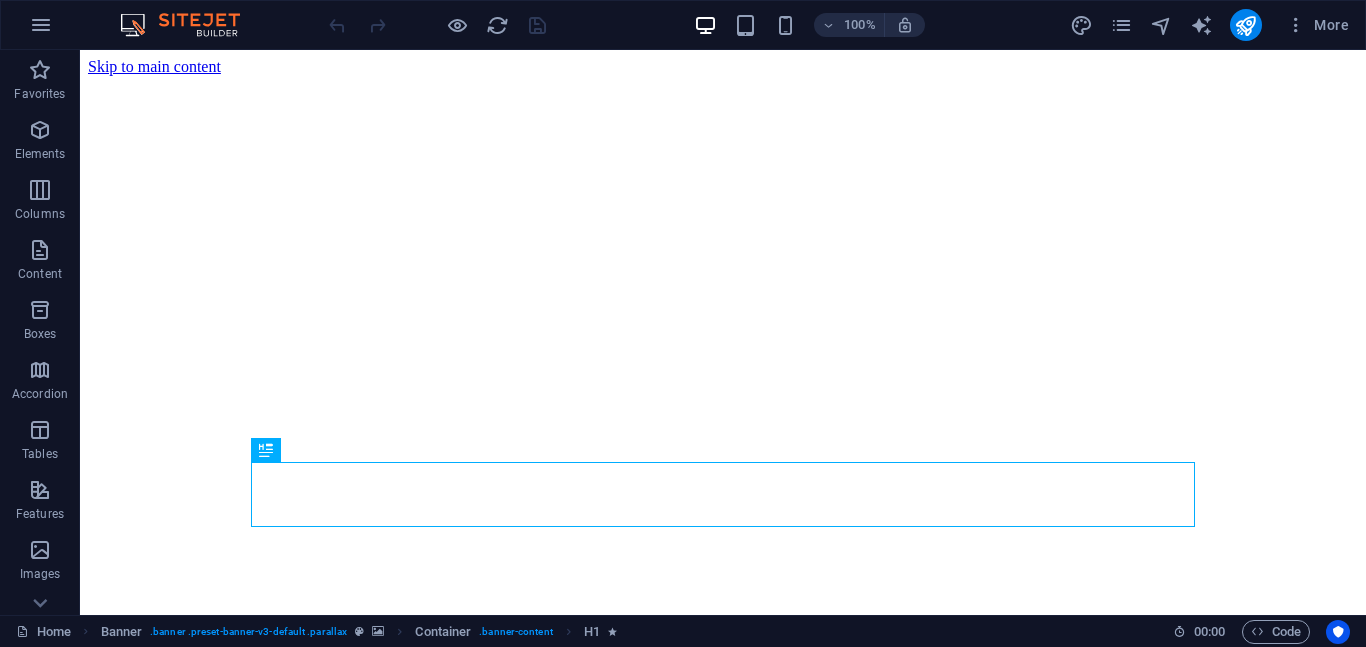scroll, scrollTop: 0, scrollLeft: 0, axis: both 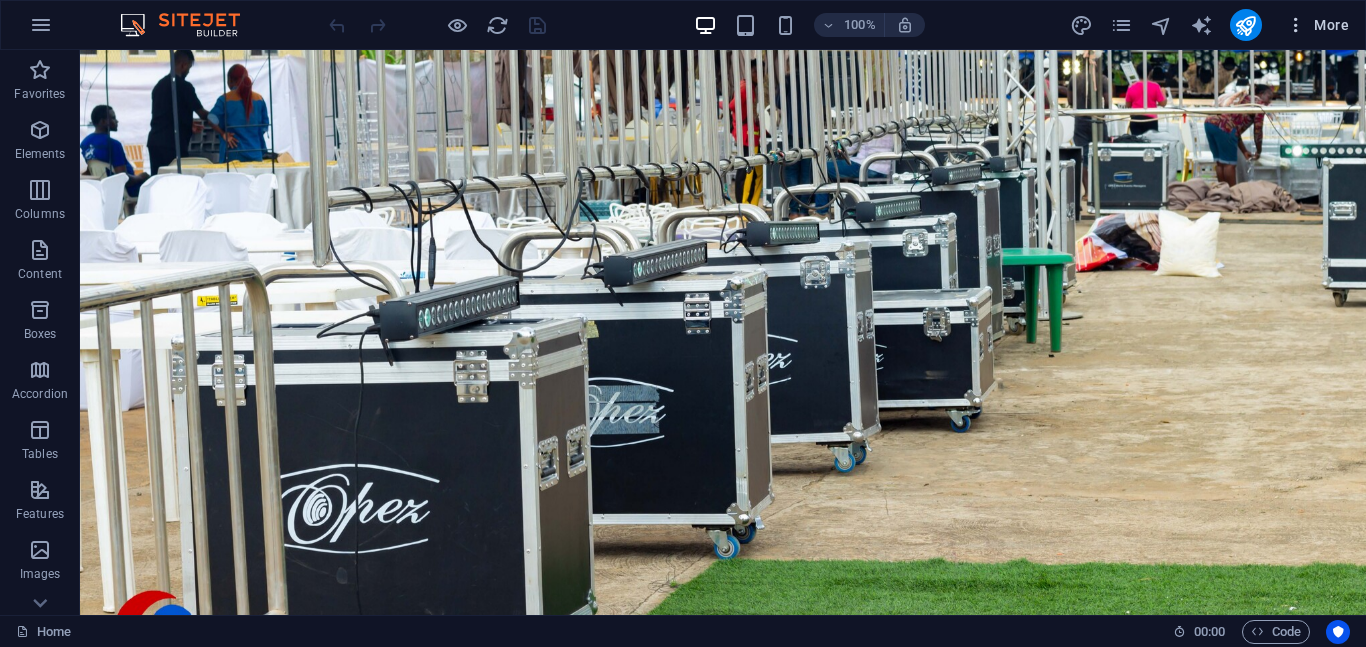 click on "More" at bounding box center [1317, 25] 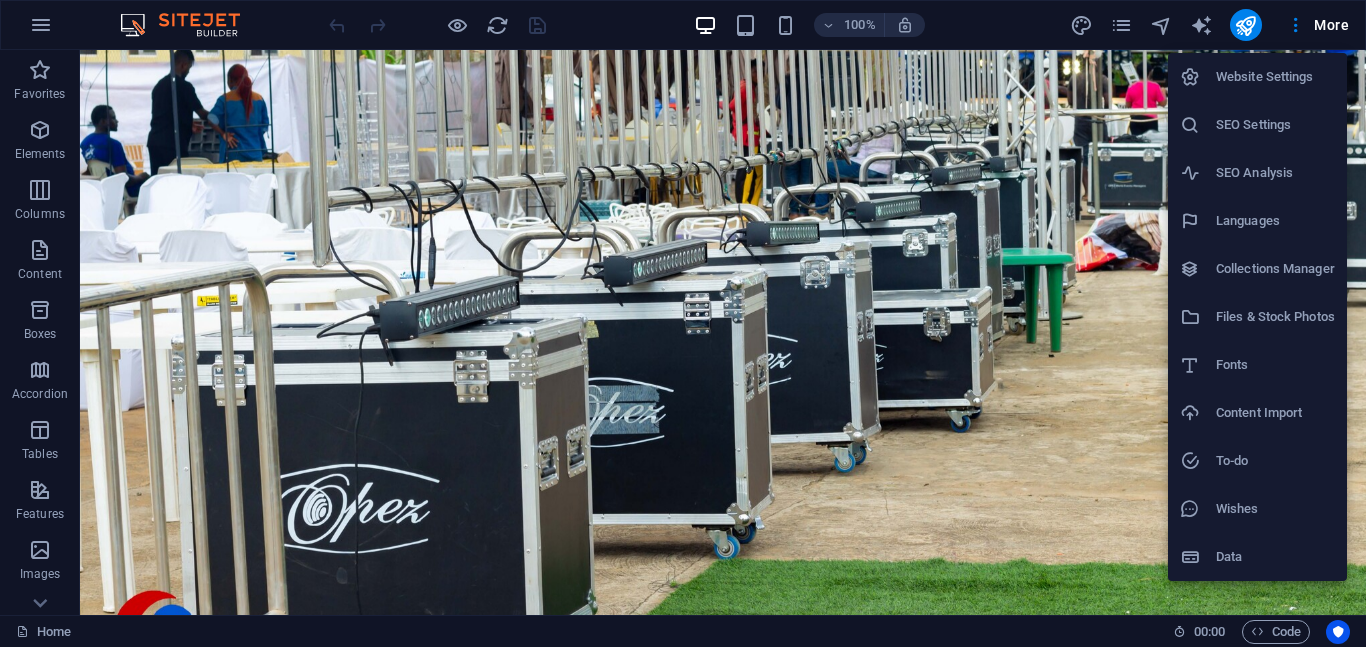 click at bounding box center [683, 323] 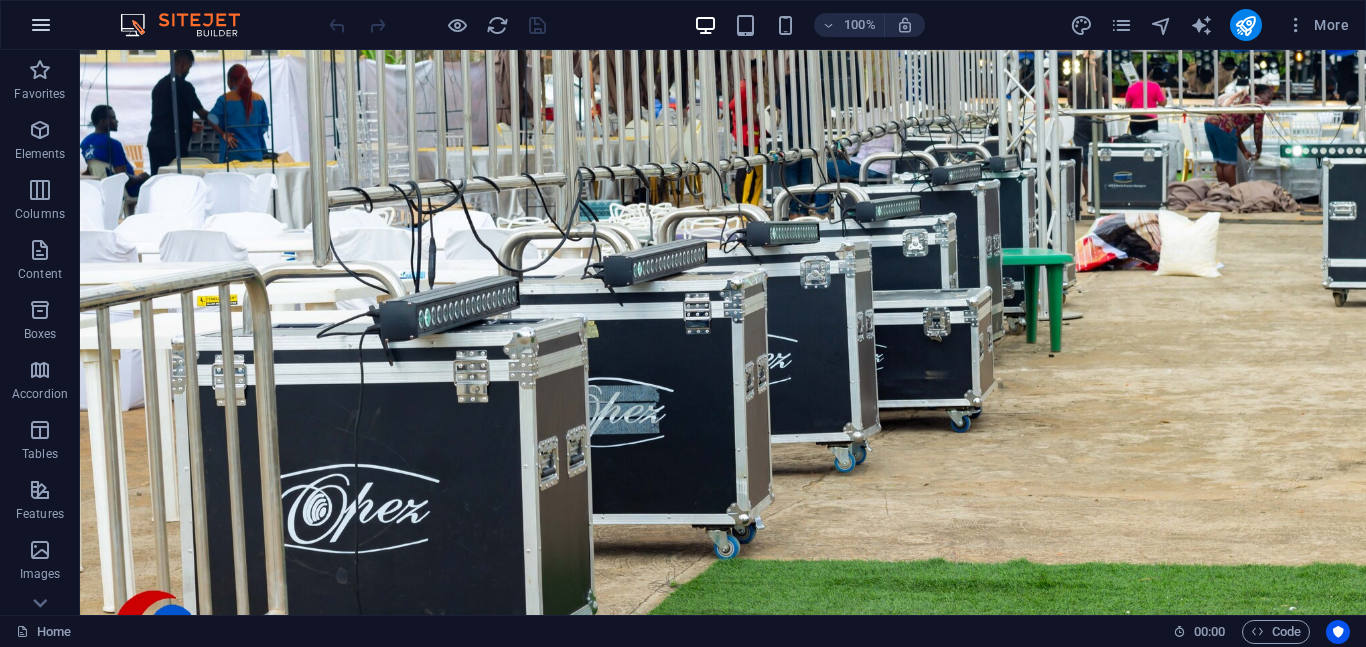 click at bounding box center [41, 25] 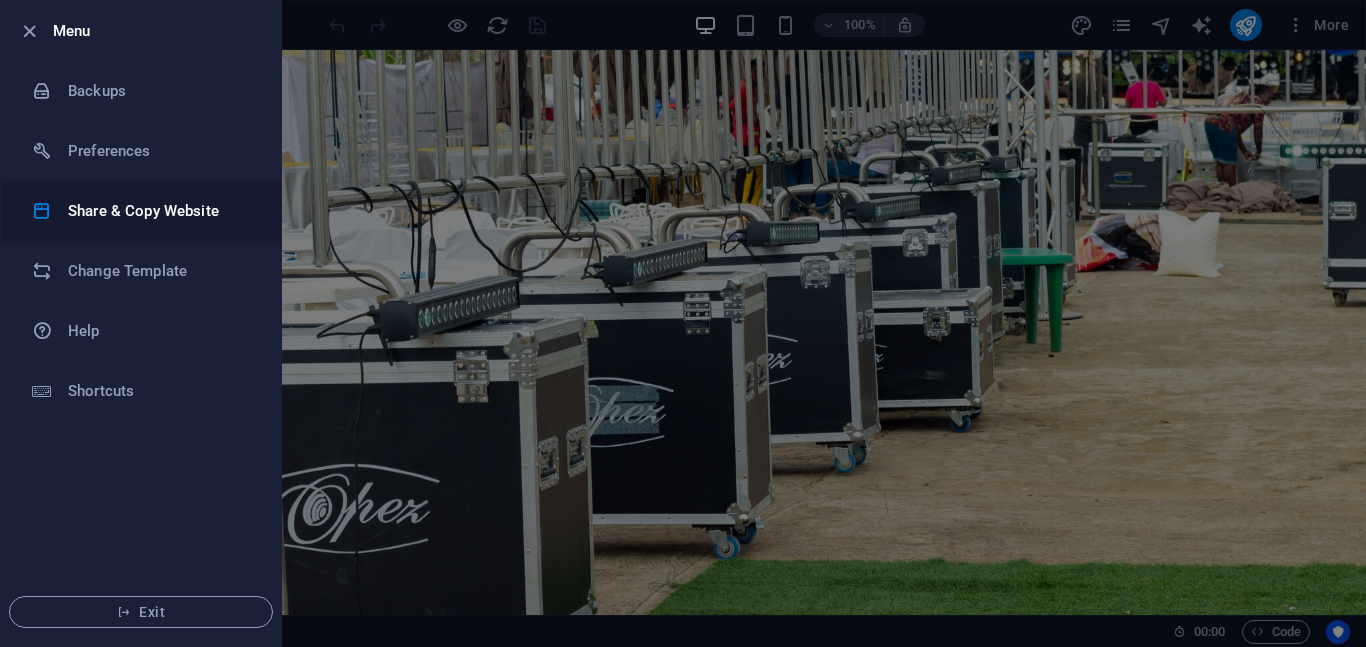 click on "Share & Copy Website" at bounding box center (160, 211) 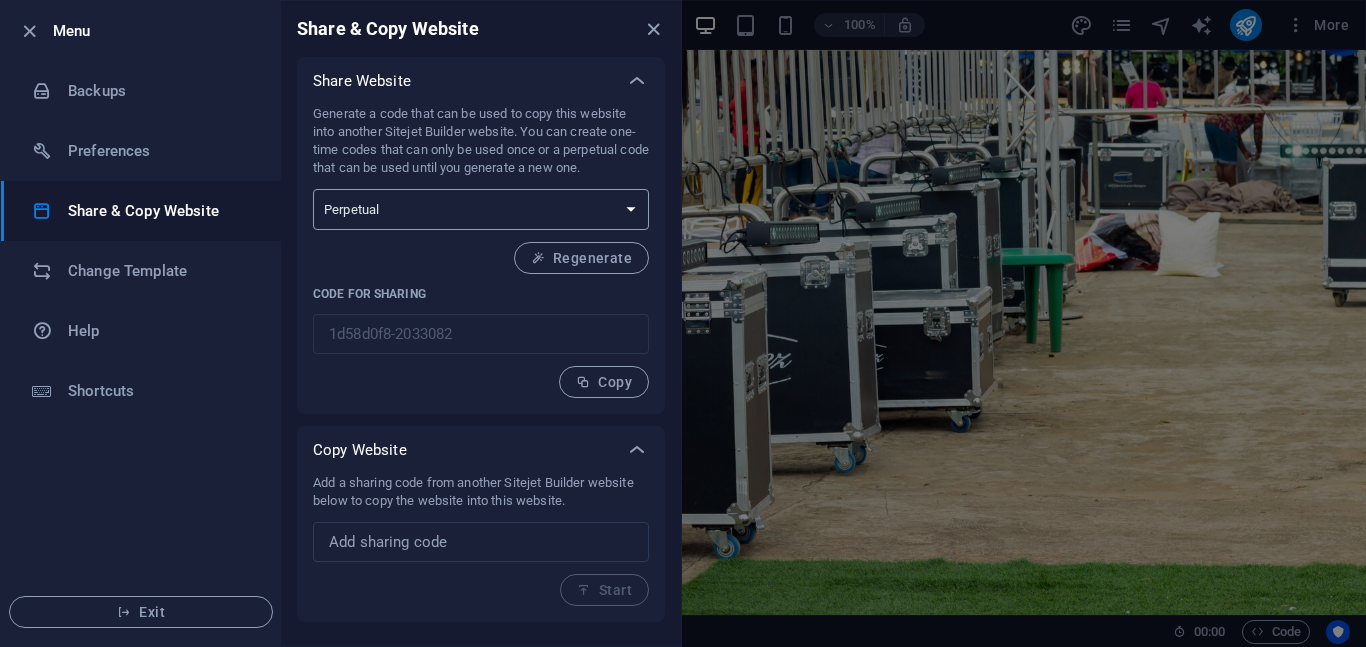 click on "One-time Perpetual" at bounding box center (481, 209) 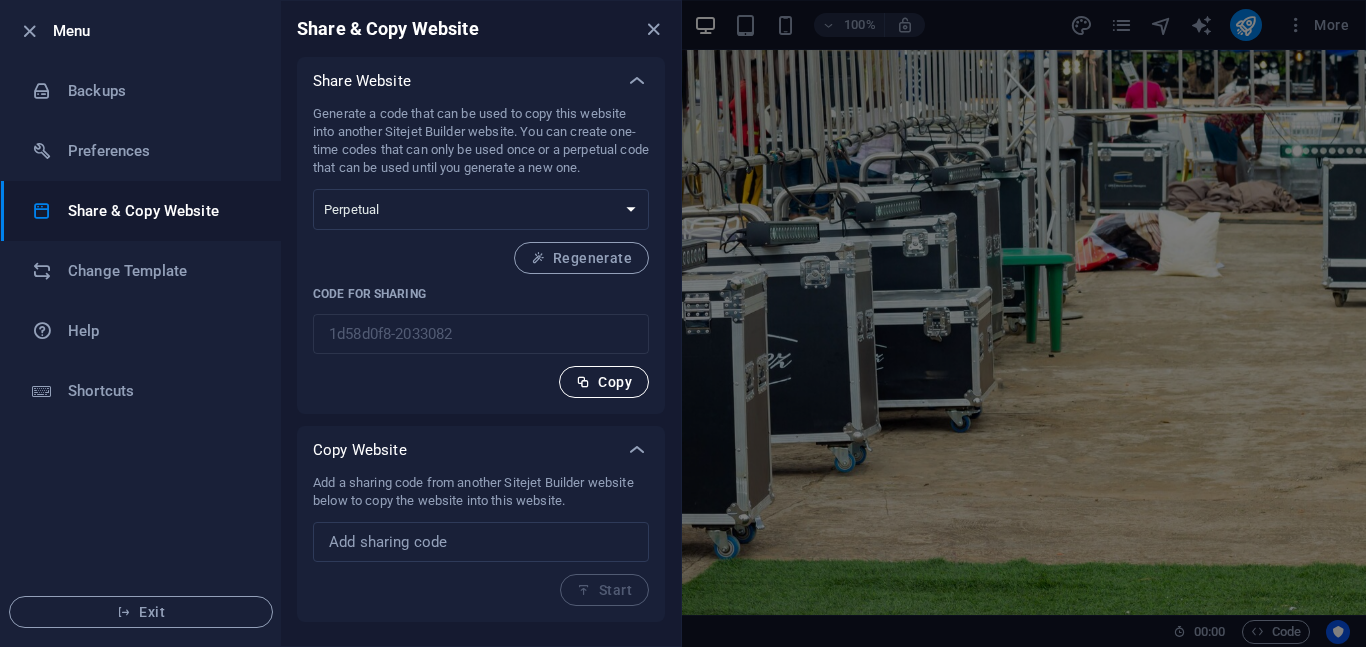 click on "Copy" at bounding box center [604, 382] 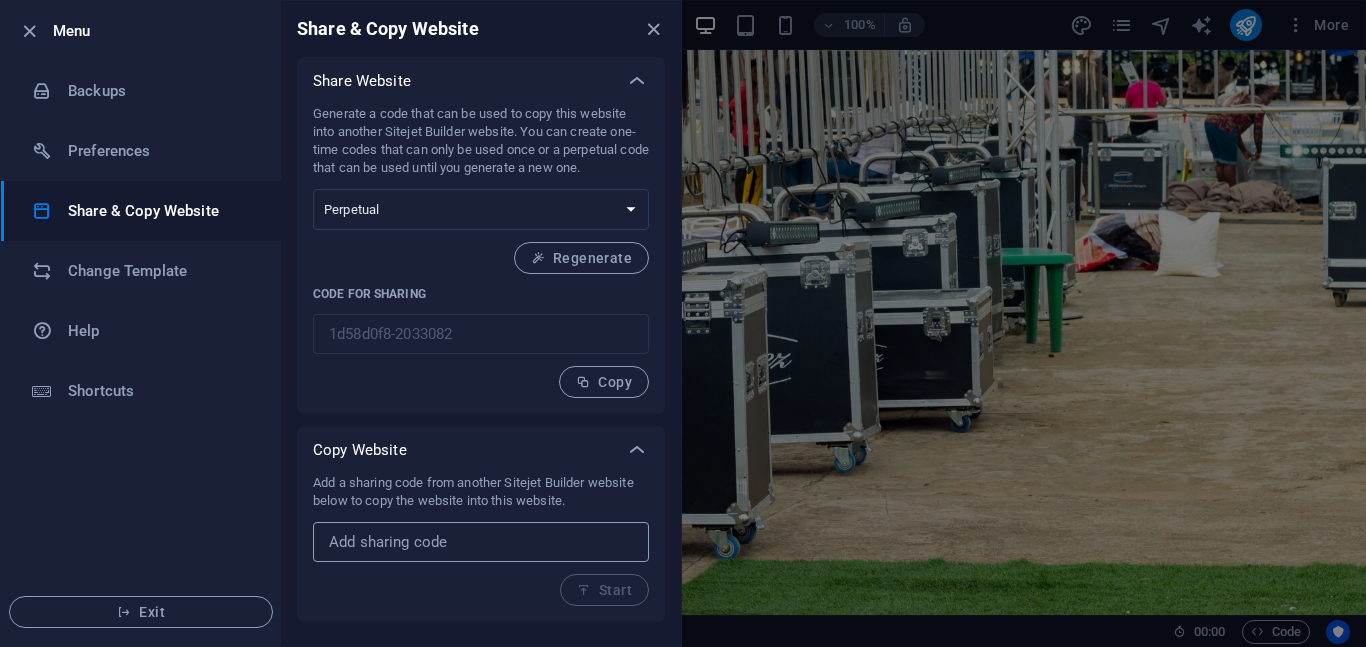 click at bounding box center (481, 542) 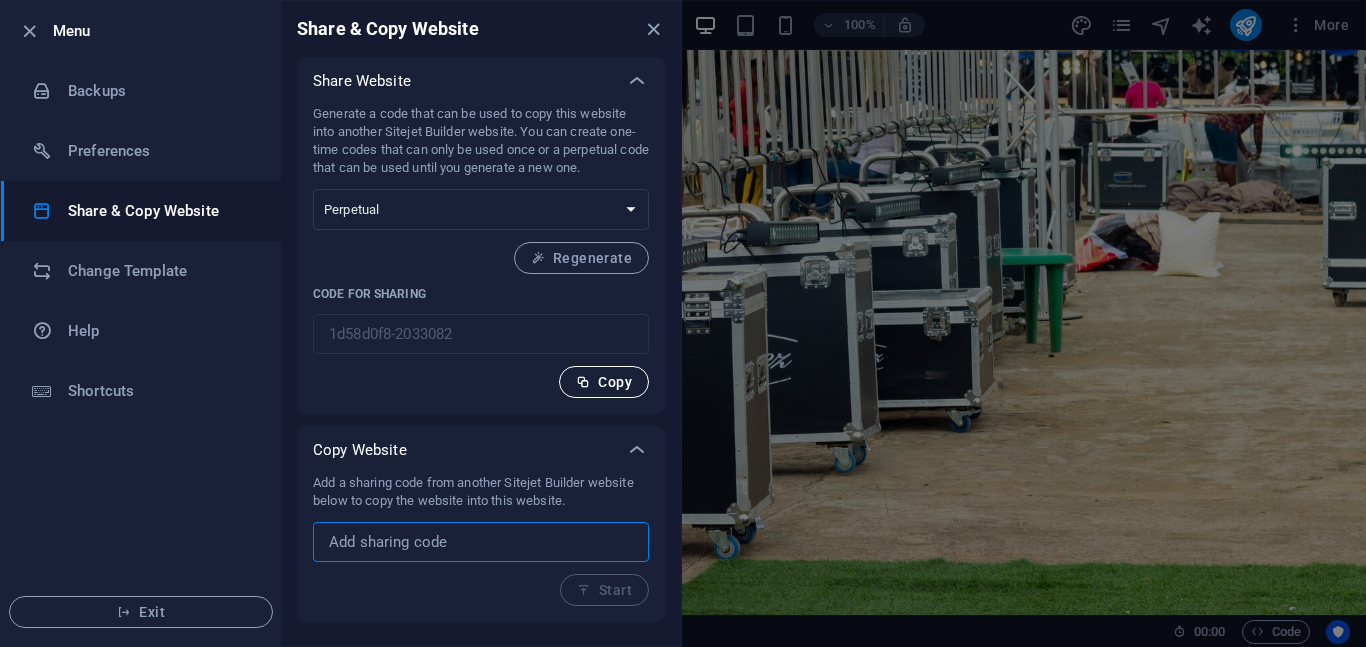 click on "Copy" at bounding box center [604, 382] 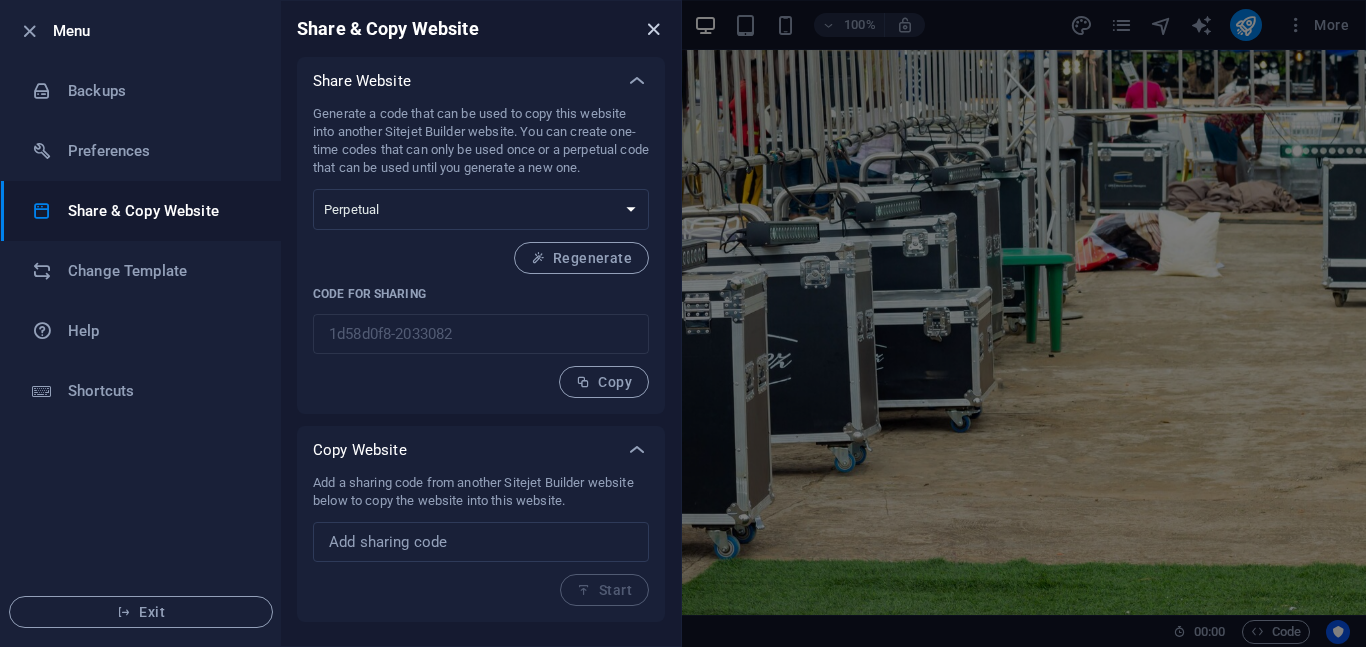 click at bounding box center (653, 29) 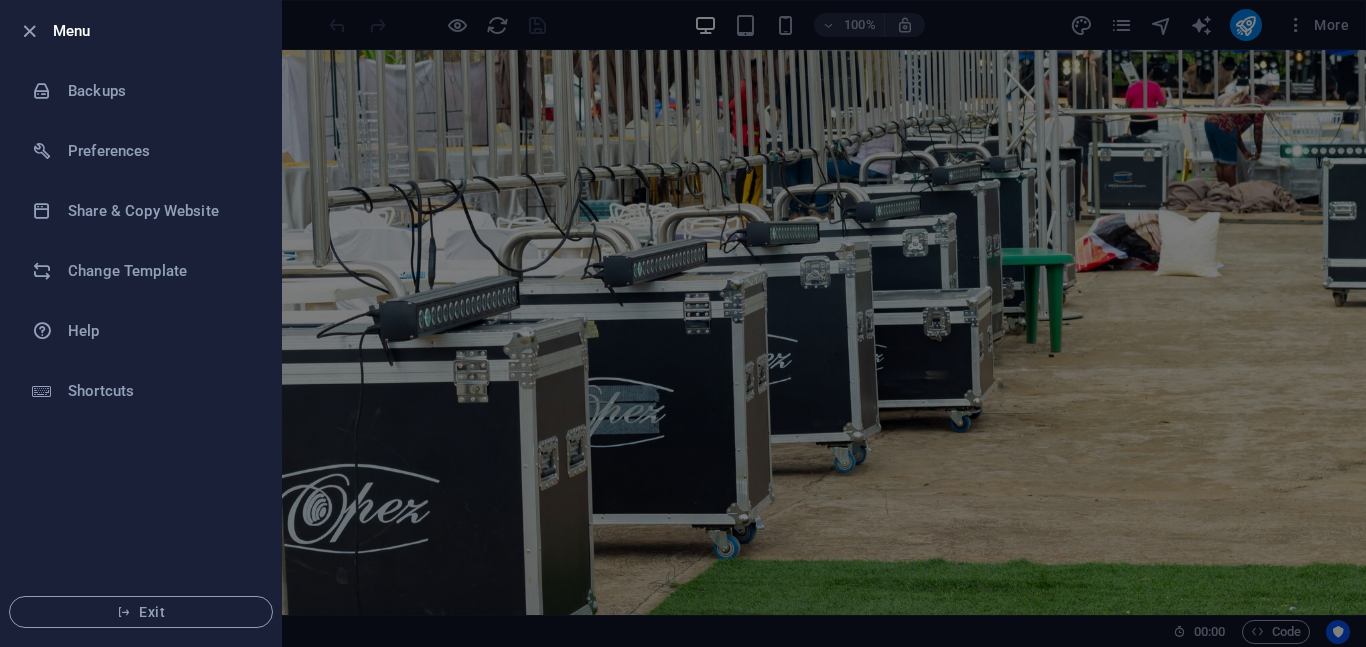 click on "Menu" at bounding box center [159, 31] 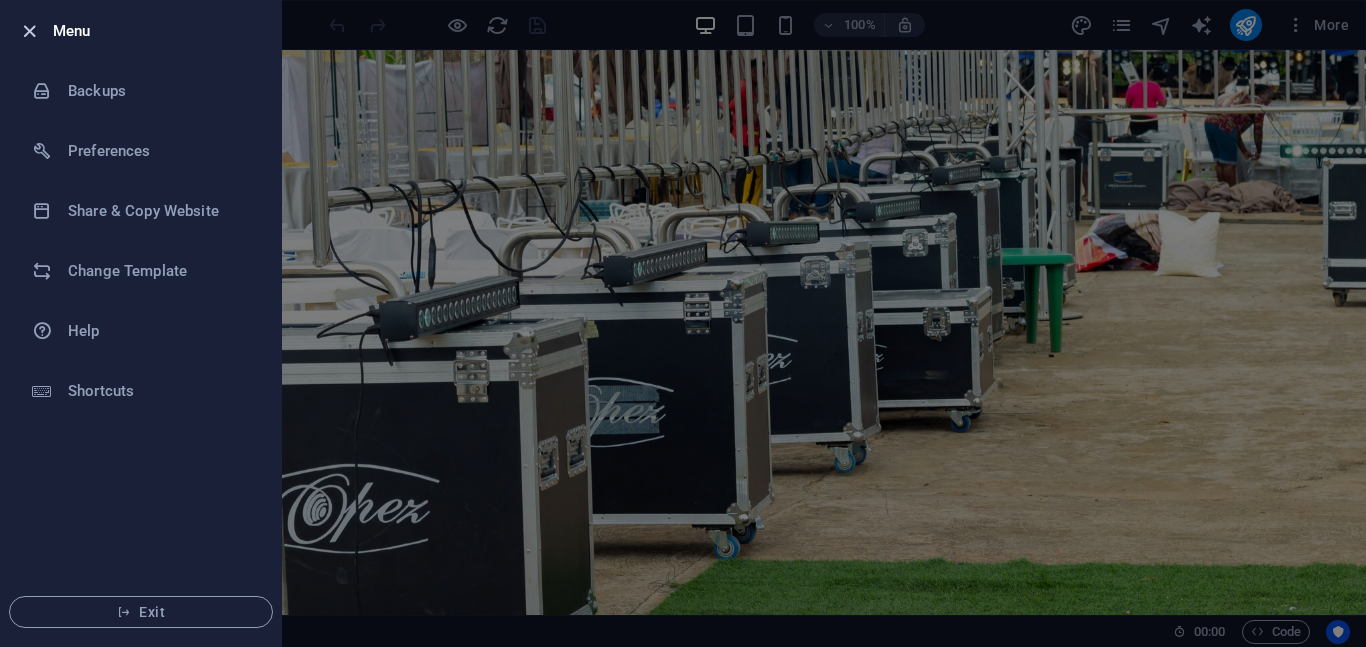 click at bounding box center [29, 31] 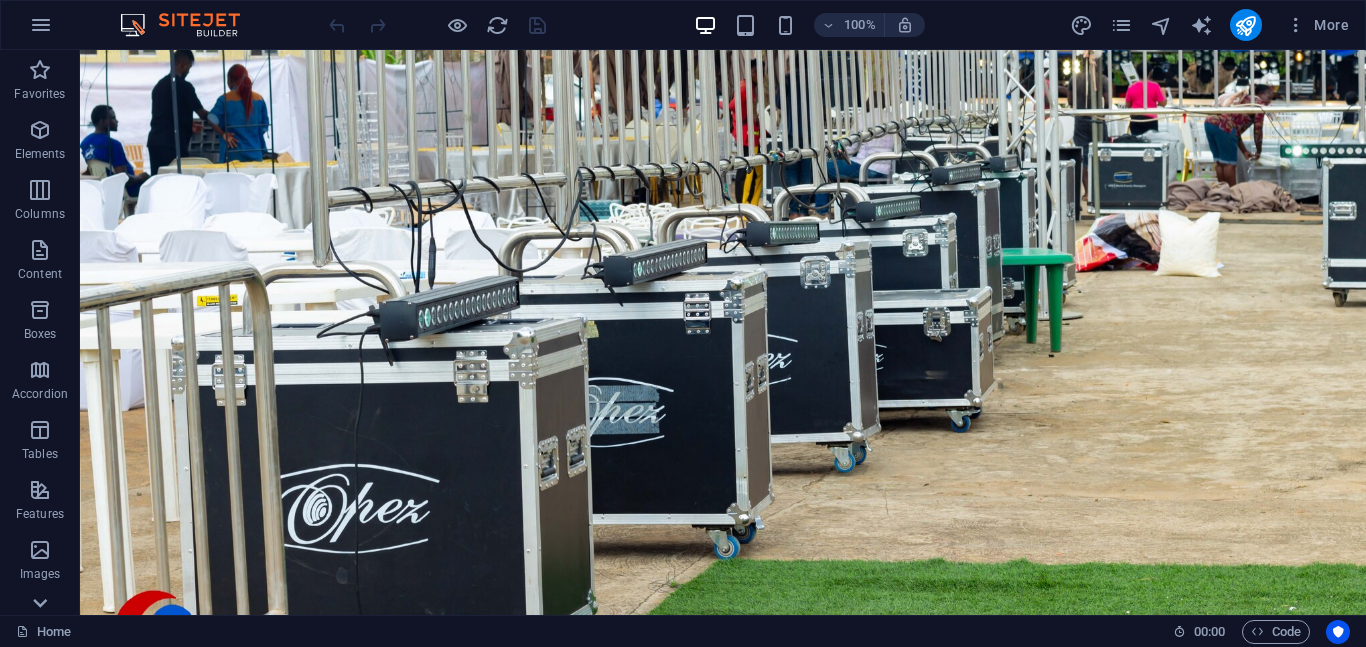 click 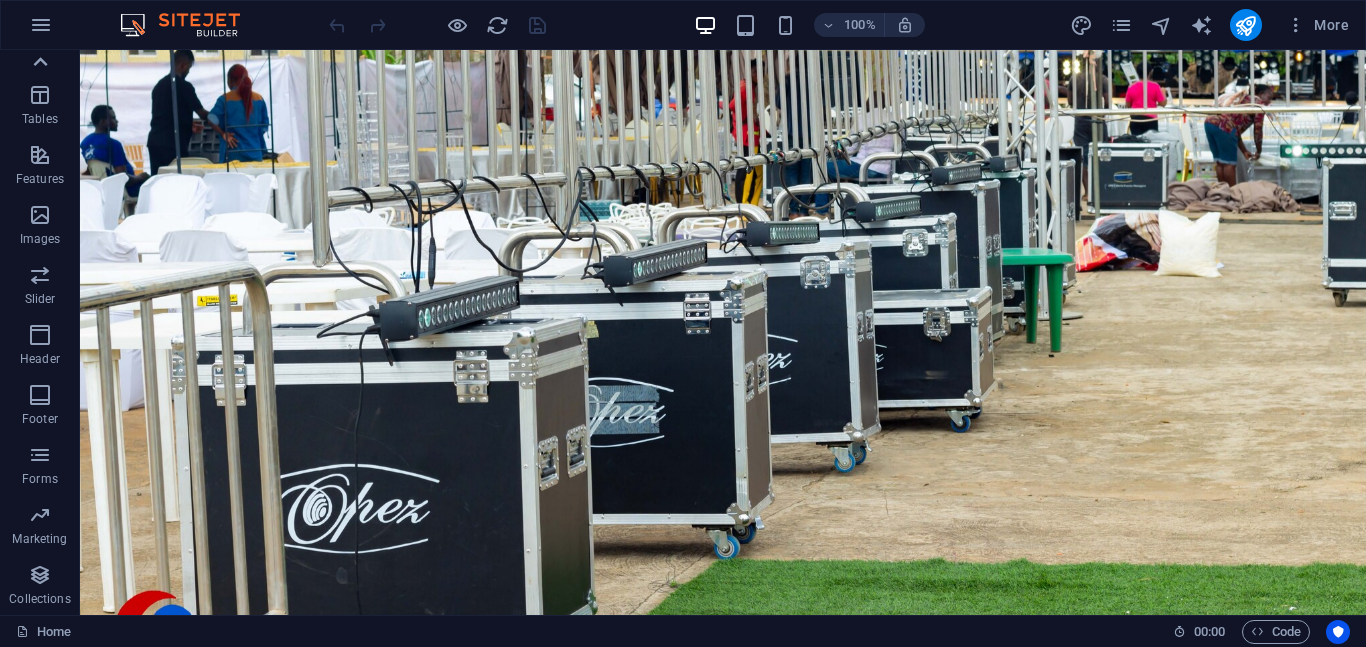 click 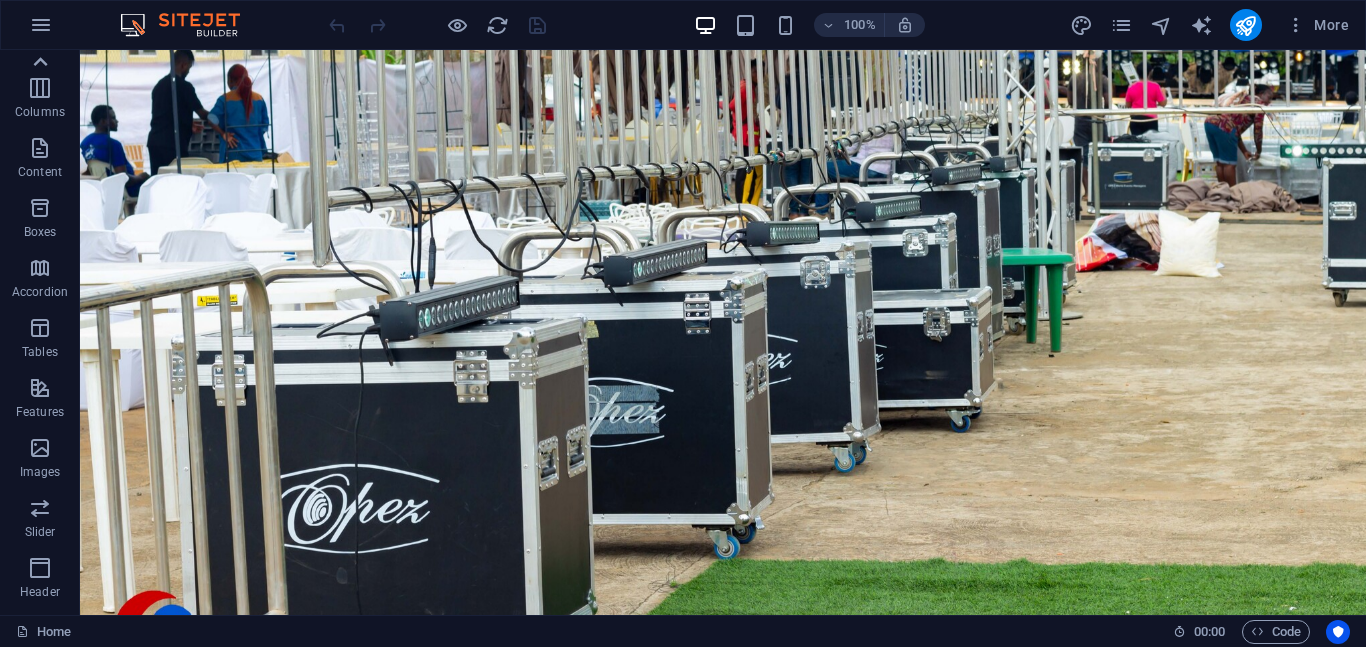 scroll, scrollTop: 0, scrollLeft: 0, axis: both 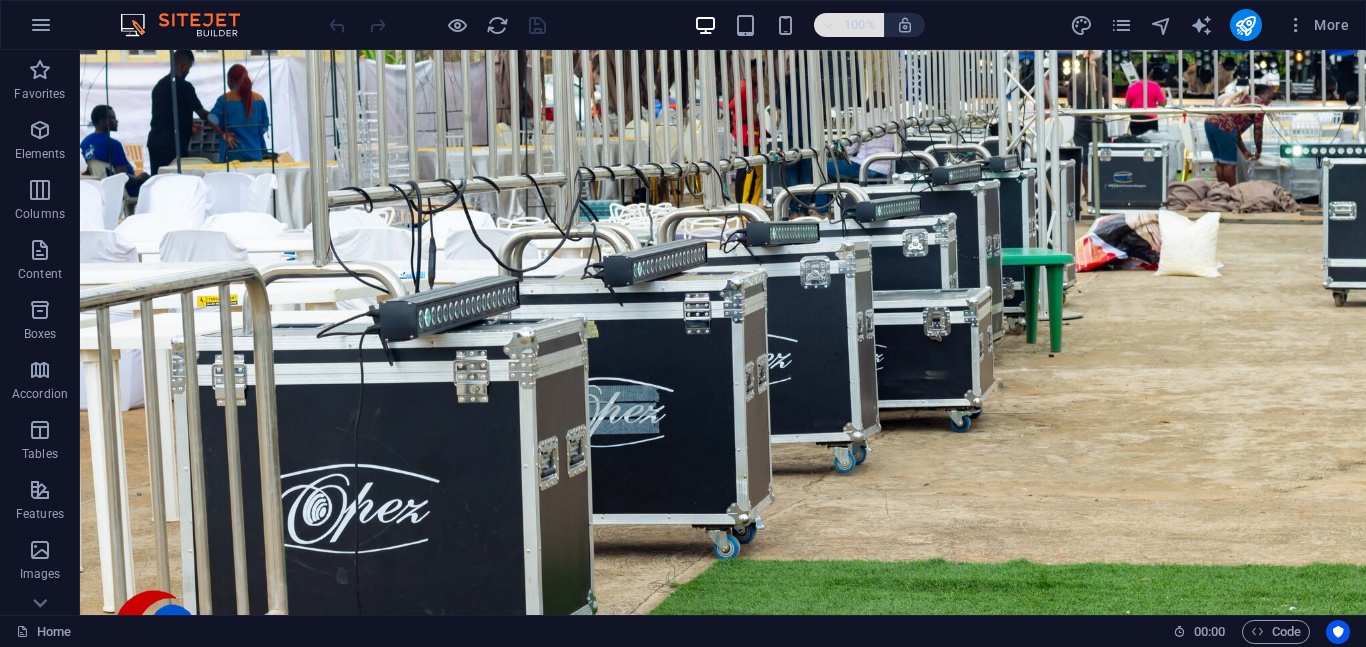 click on "100%" at bounding box center [860, 25] 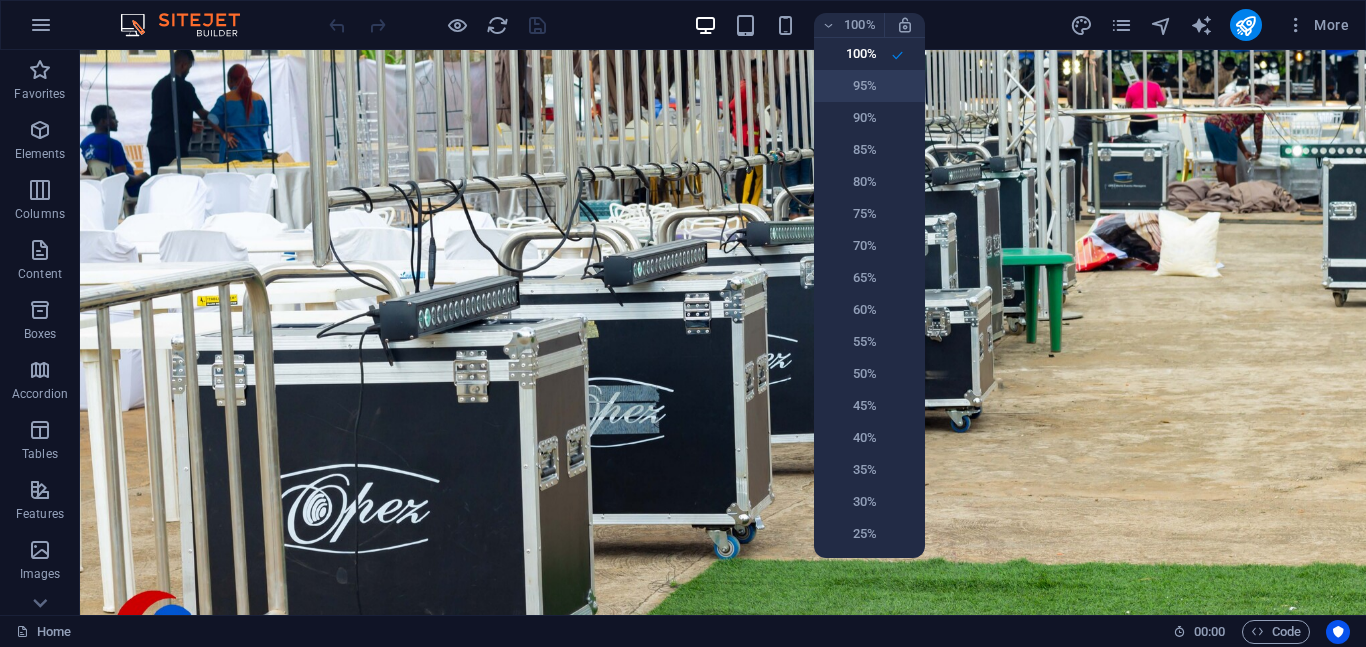 click on "95%" at bounding box center [851, 86] 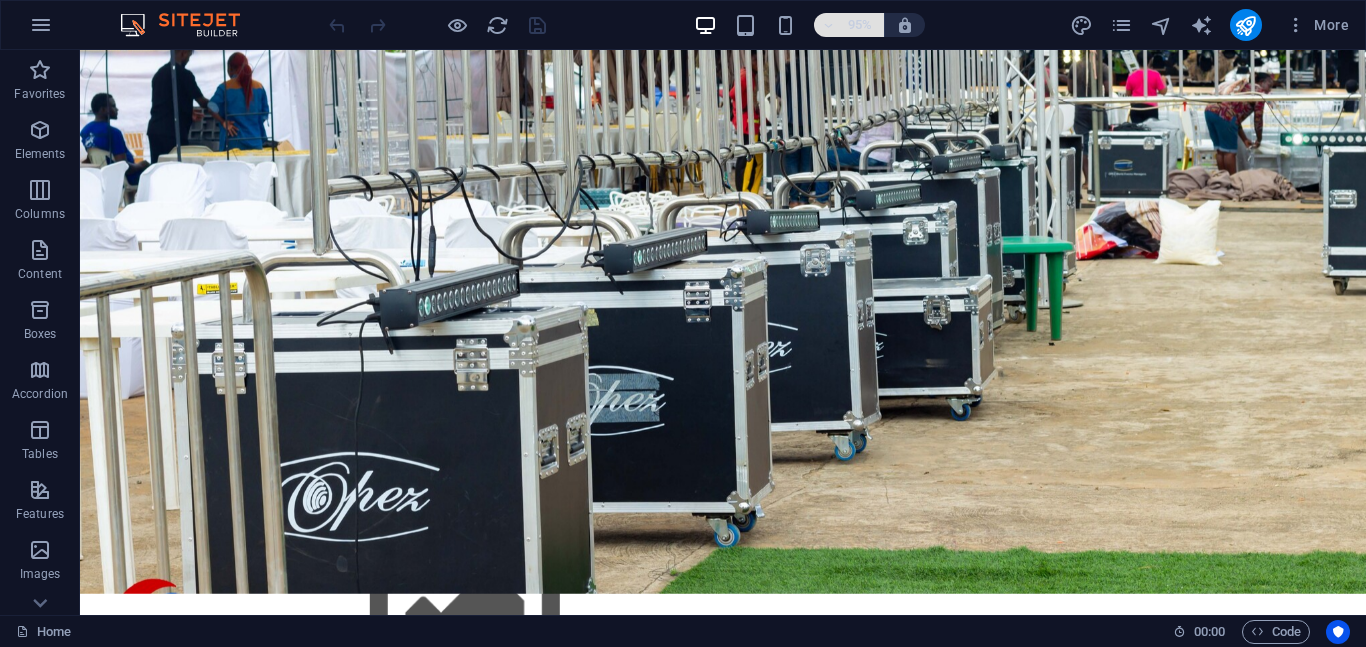 click on "95%" at bounding box center (860, 25) 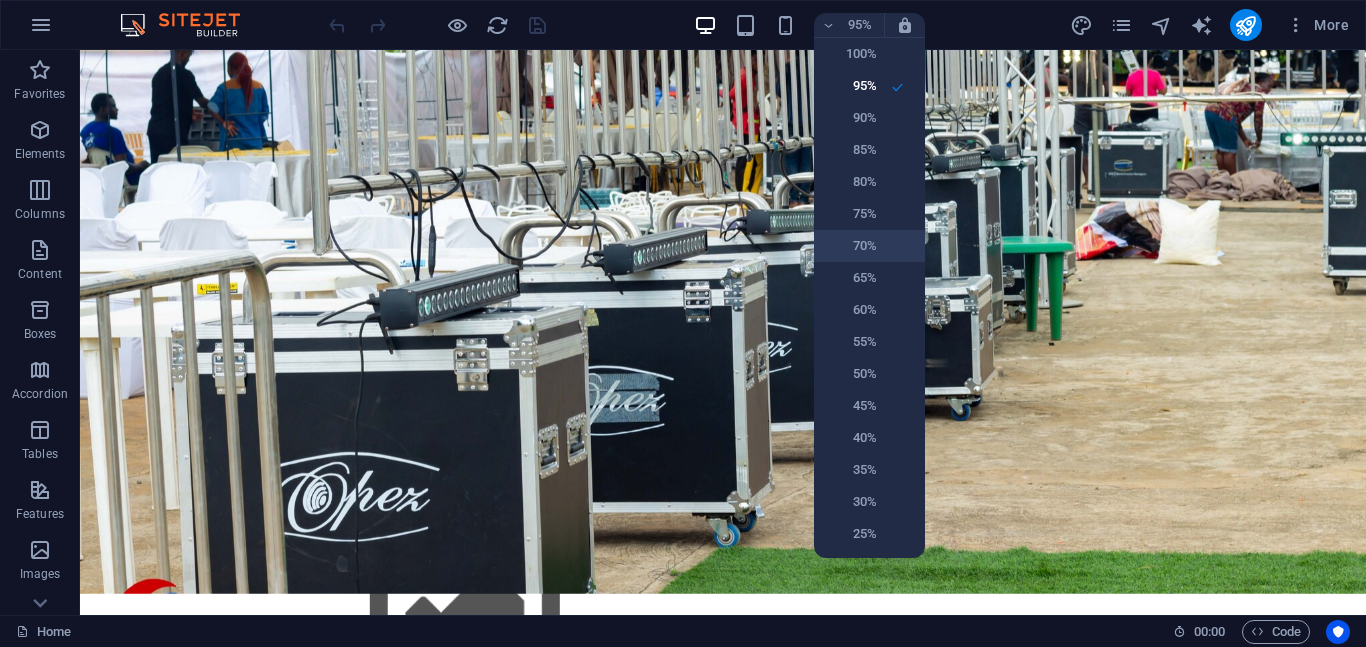 click on "70%" at bounding box center [869, 246] 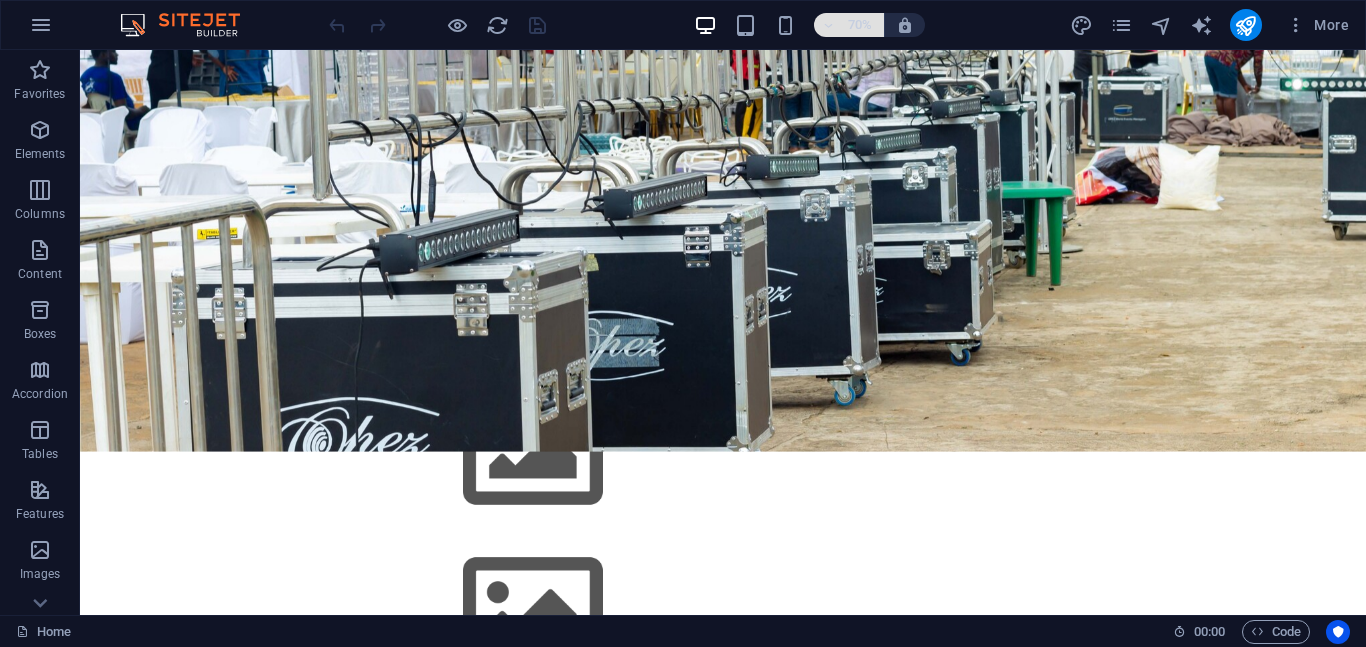 click on "70%" at bounding box center [860, 25] 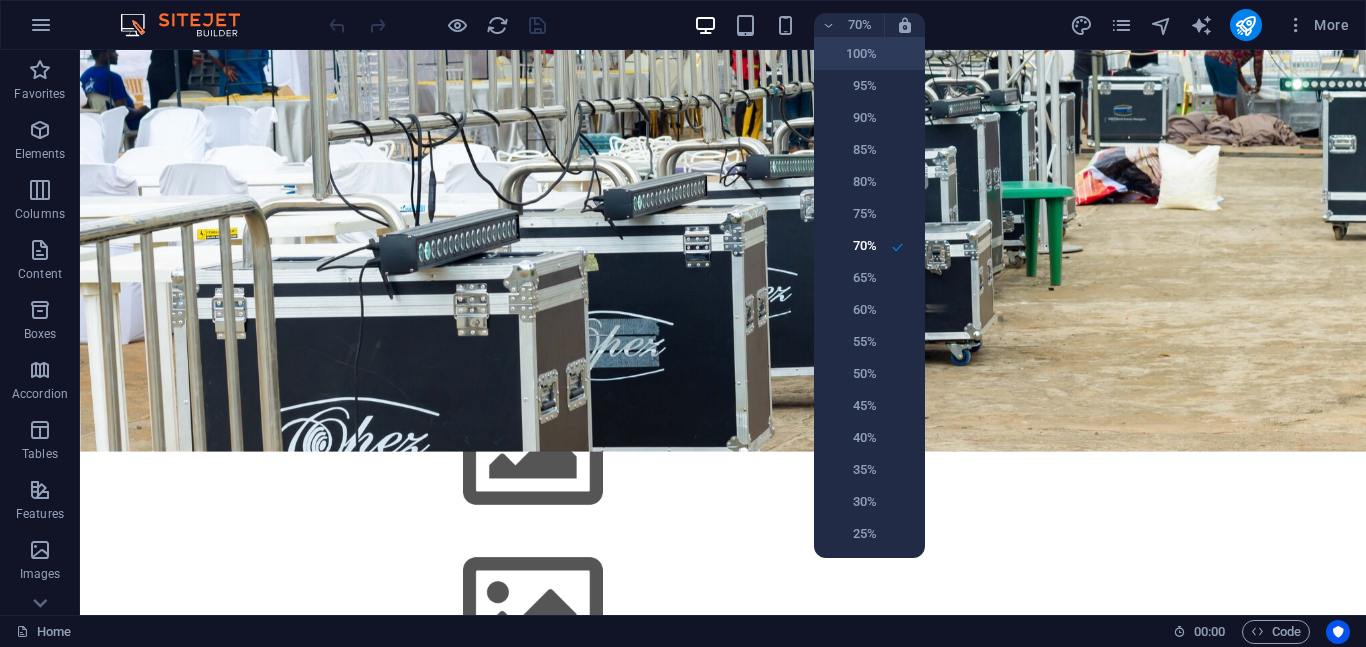 click on "100%" at bounding box center [851, 54] 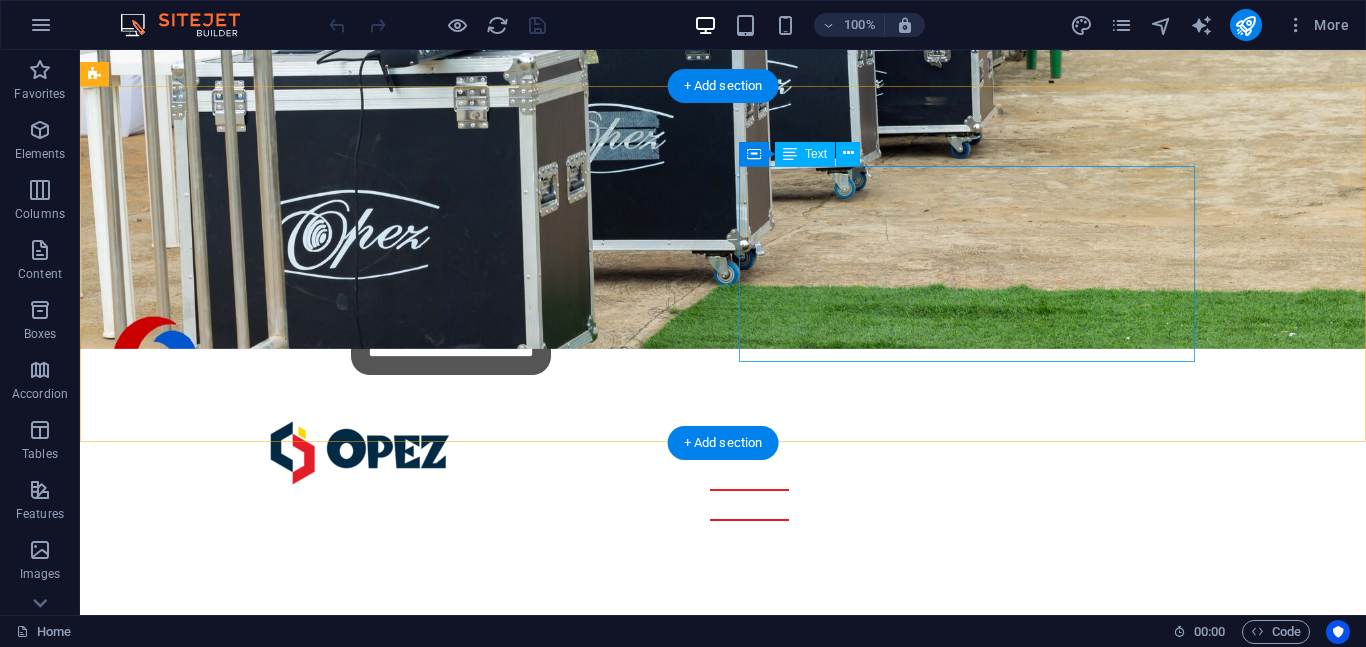 scroll, scrollTop: 802, scrollLeft: 0, axis: vertical 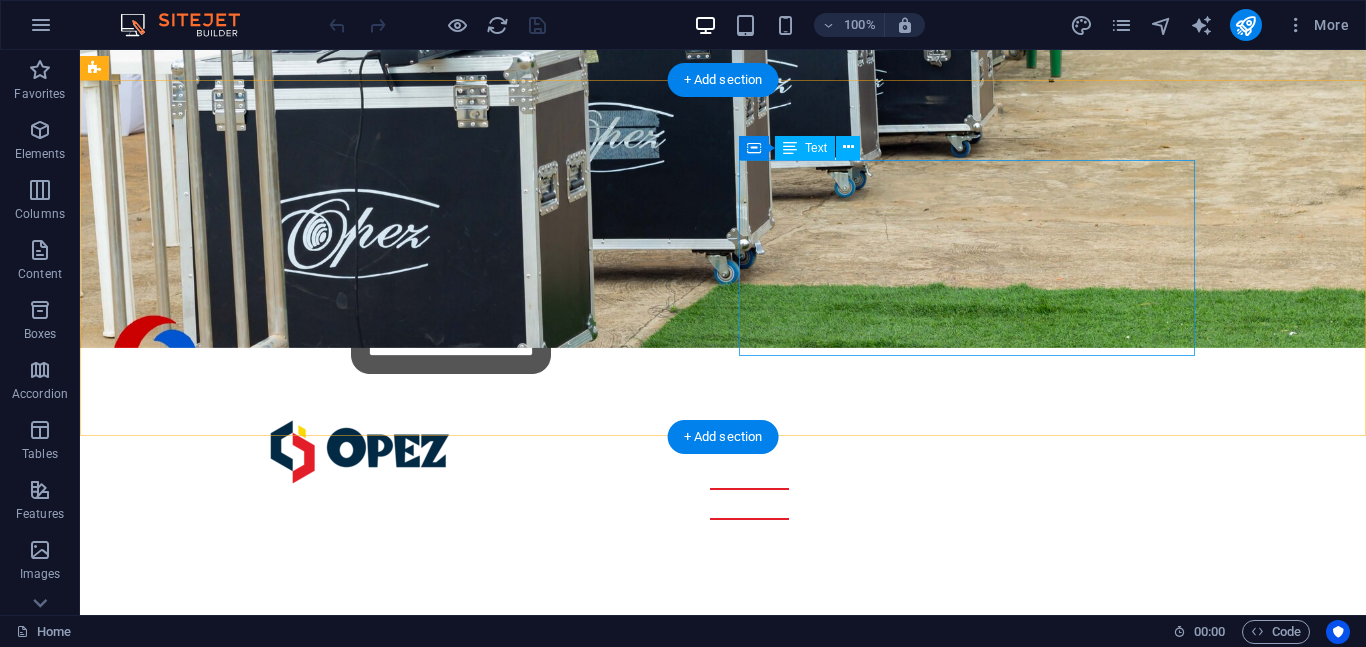 click on "Our VISION To be the Lead Audiovisual service provider for corporate events worldwide. Our MISSON Creating captivating and transformational events for our clients at worldclass standards by leveraging innovative technologies, exceptional teamwork and great client relationships." at bounding box center (324, 1266) 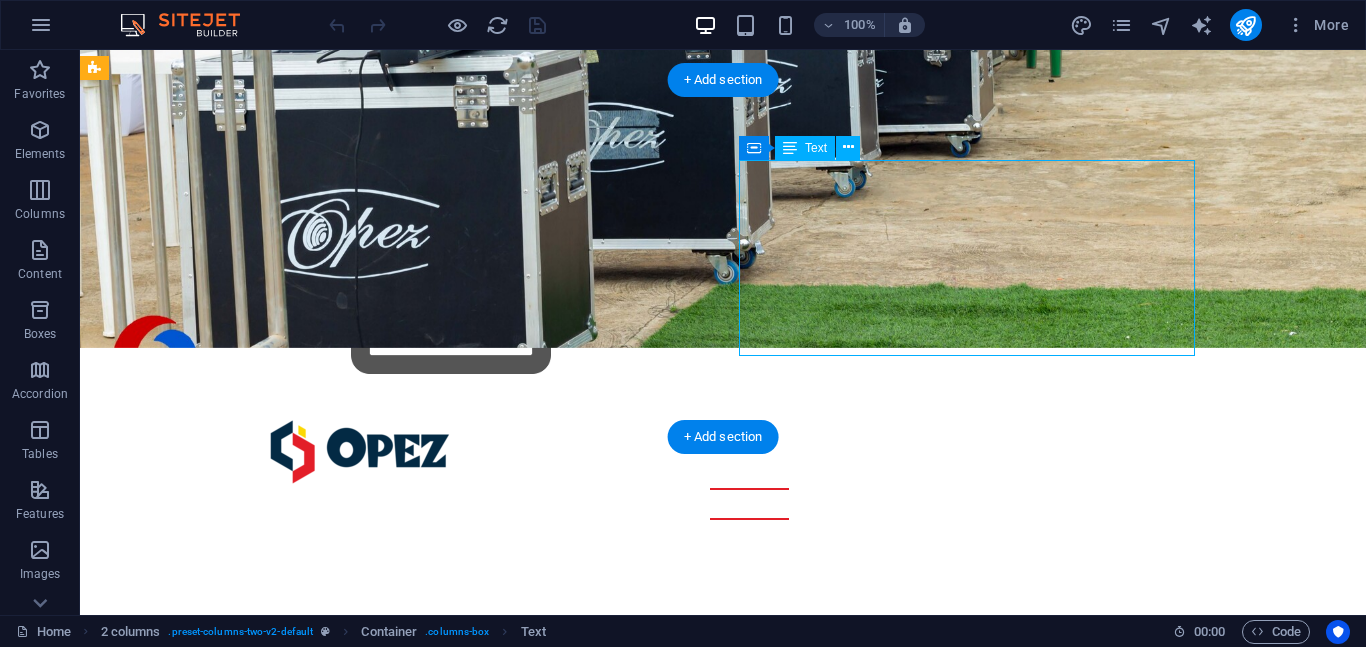 click on "Our VISION To be the Lead Audiovisual service provider for corporate events worldwide. Our MISSON Creating captivating and transformational events for our clients at worldclass standards by leveraging innovative technologies, exceptional teamwork and great client relationships." at bounding box center [324, 1266] 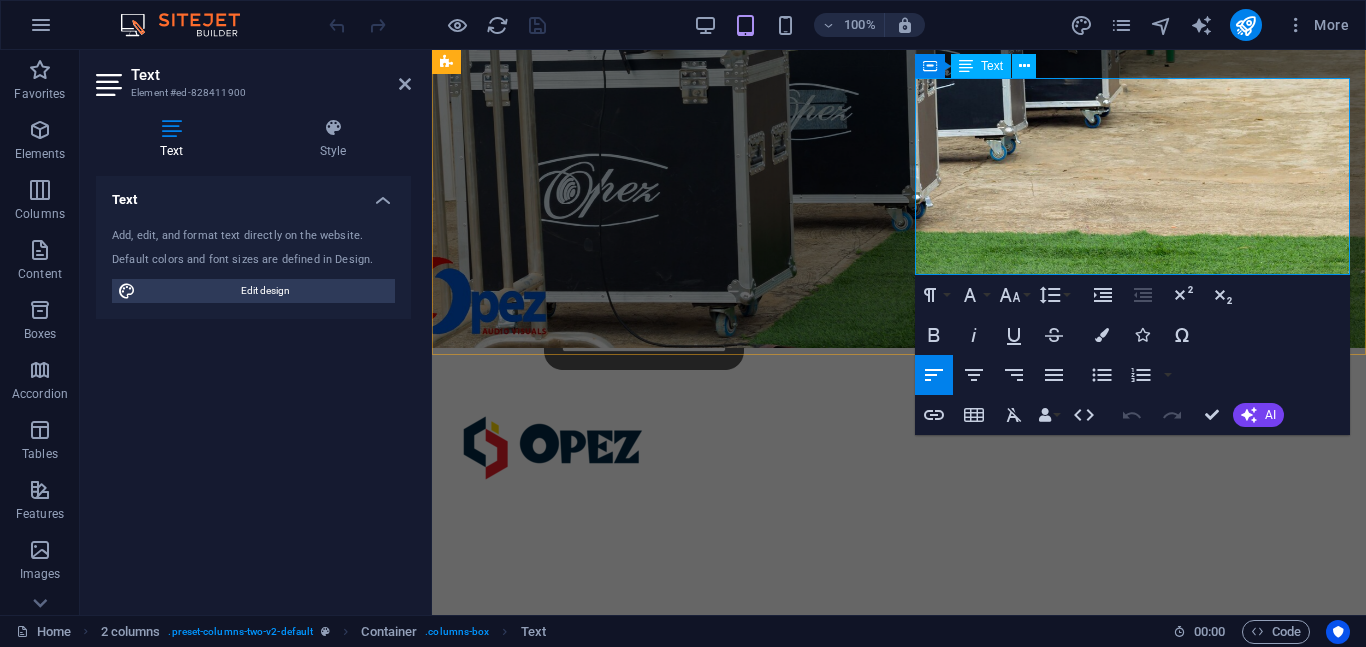 click on "Creating captivating and transformational events for our clients at worldclass standards by leveraging innovative technologies, exceptional teamwork and great client relationships." at bounding box center [665, 1251] 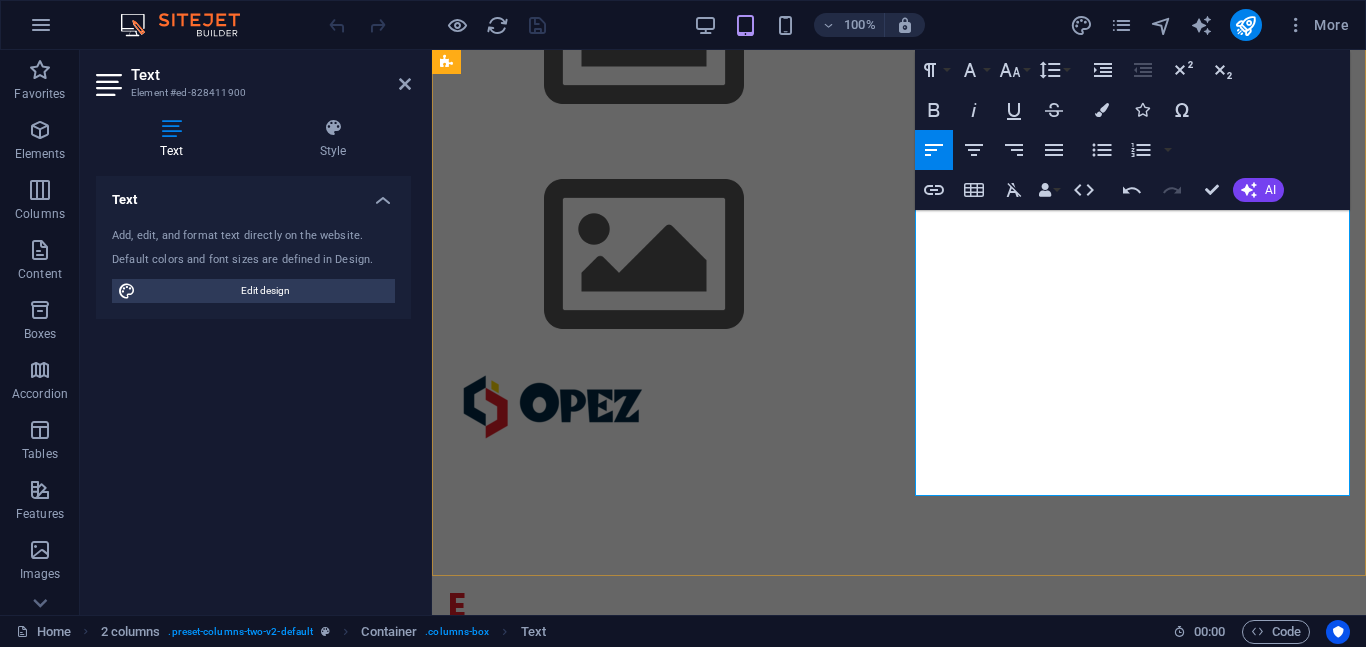 scroll, scrollTop: 4552, scrollLeft: 7, axis: both 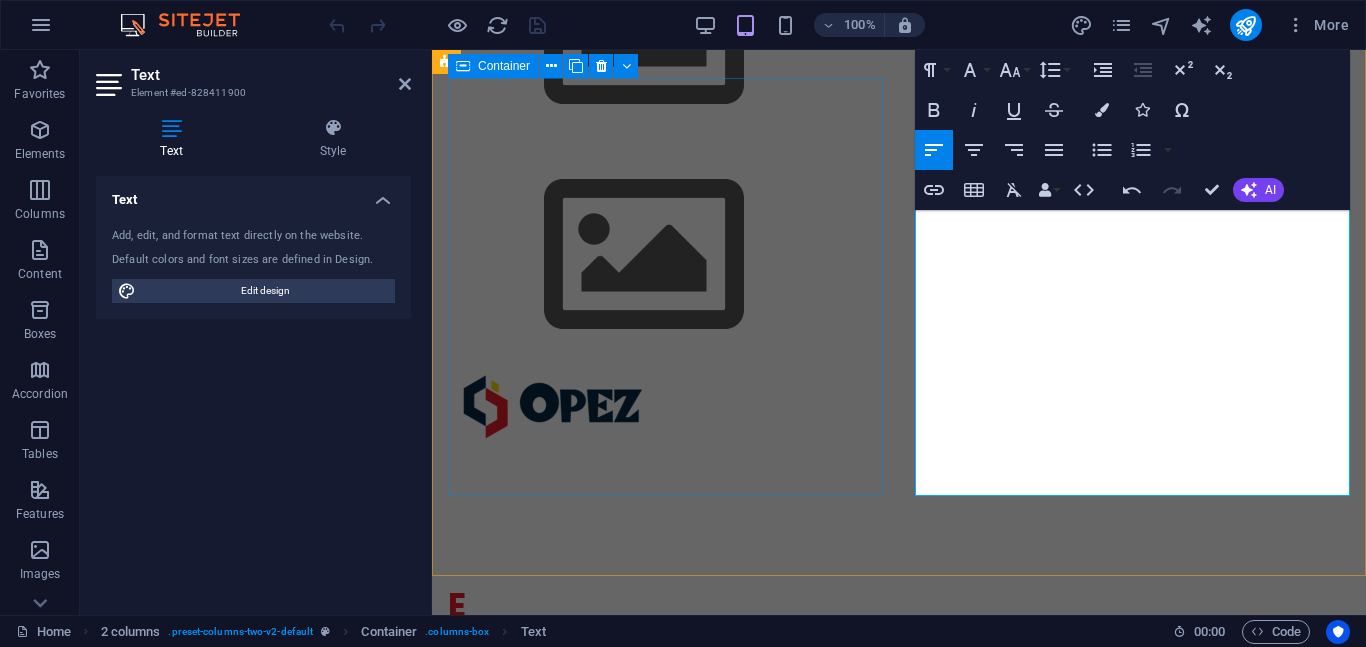click on "O ur vision and mision" at bounding box center (665, 1029) 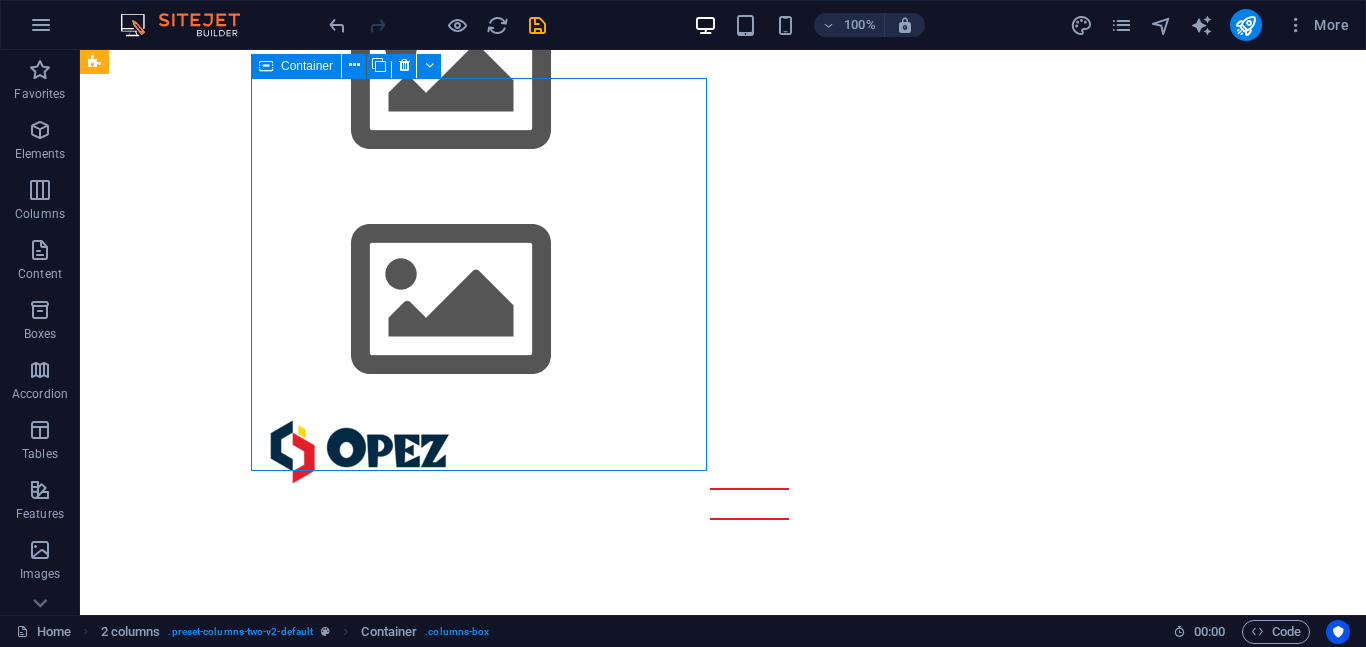 scroll, scrollTop: 884, scrollLeft: 0, axis: vertical 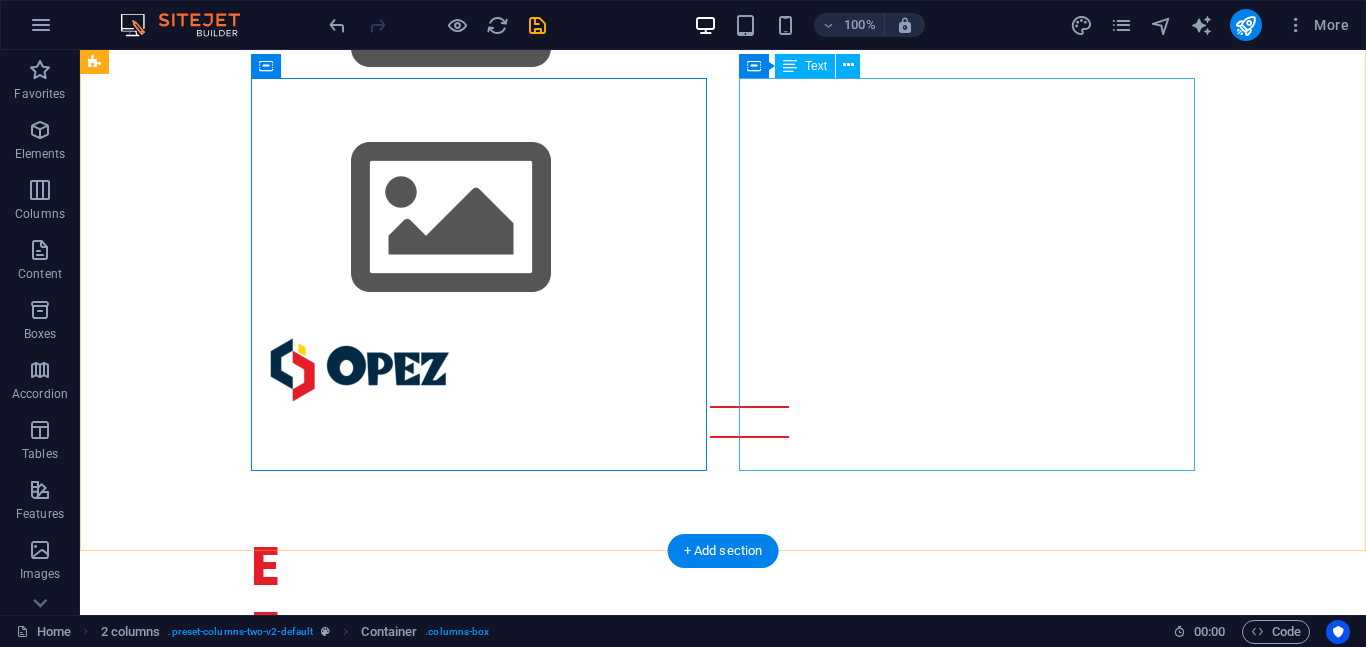 click on "Our VISION To be the Lead Audiovisual service provider for corporate events worldwide. Our MISSON Creating captivating and transformational events for our clients at worldclass standards by leveraging innovative technologies, exceptional teamwork and great client relationships. Our VALUES We DO what we SAY We are COMMITTED to being PROFESSIONAL at all times We are RESPECTFUL to each other and our clients We are COMMITTED to delivering EXCELLENT RESULTS We are PROACTIVE in seeking out new KNOWLEDGE & SKILLS We are FLEXIBLE and ADAPTABLE We CHERISH RELATIONSHIPS" at bounding box center (324, 1282) 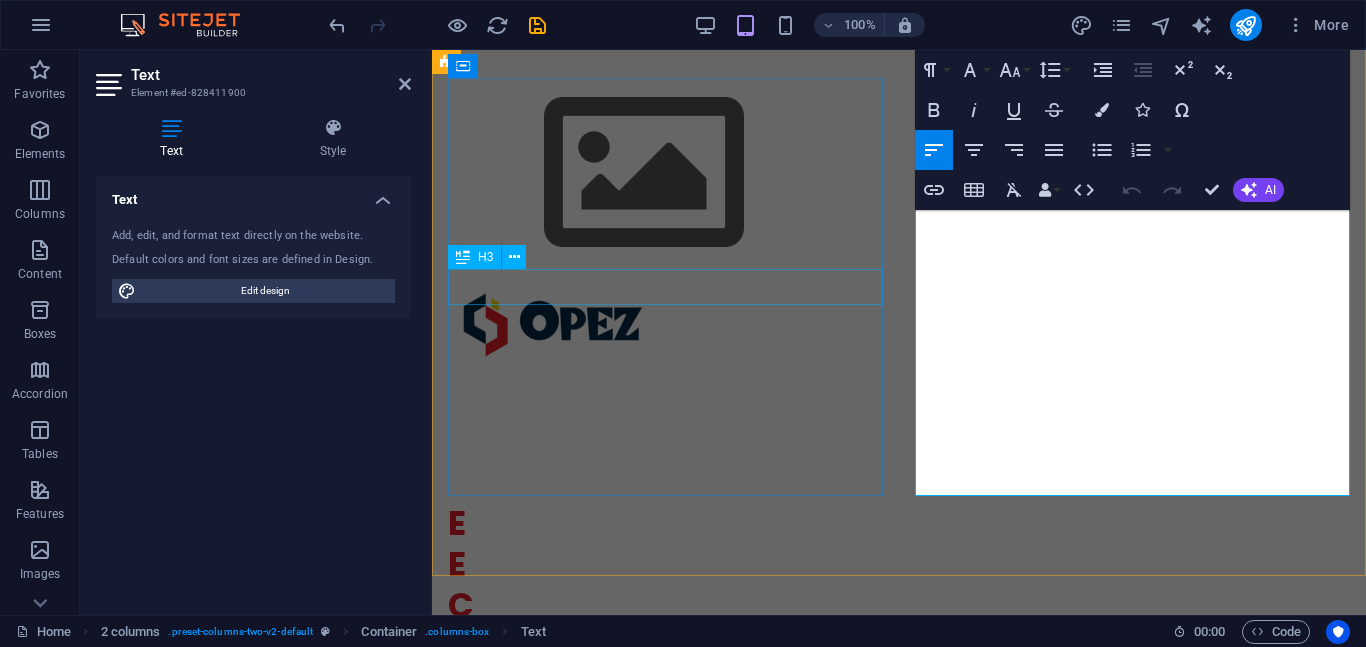 scroll, scrollTop: 802, scrollLeft: 0, axis: vertical 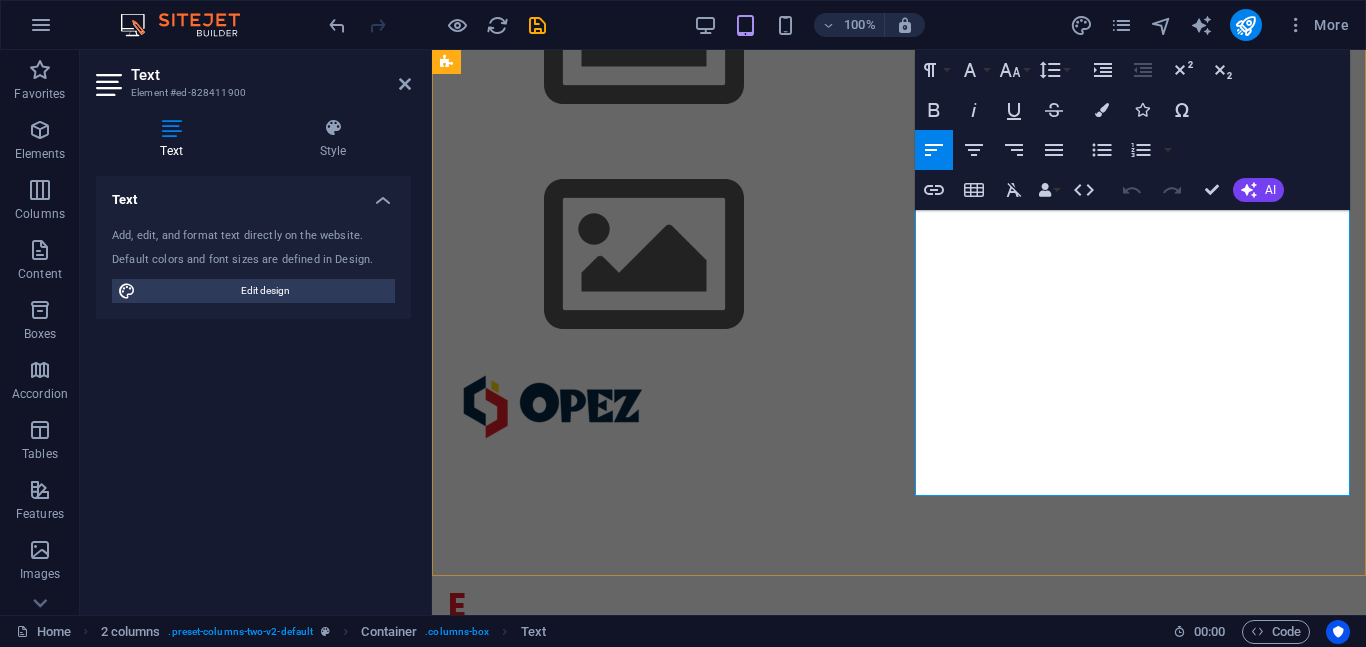 click on "Our VALUES" at bounding box center (665, 1272) 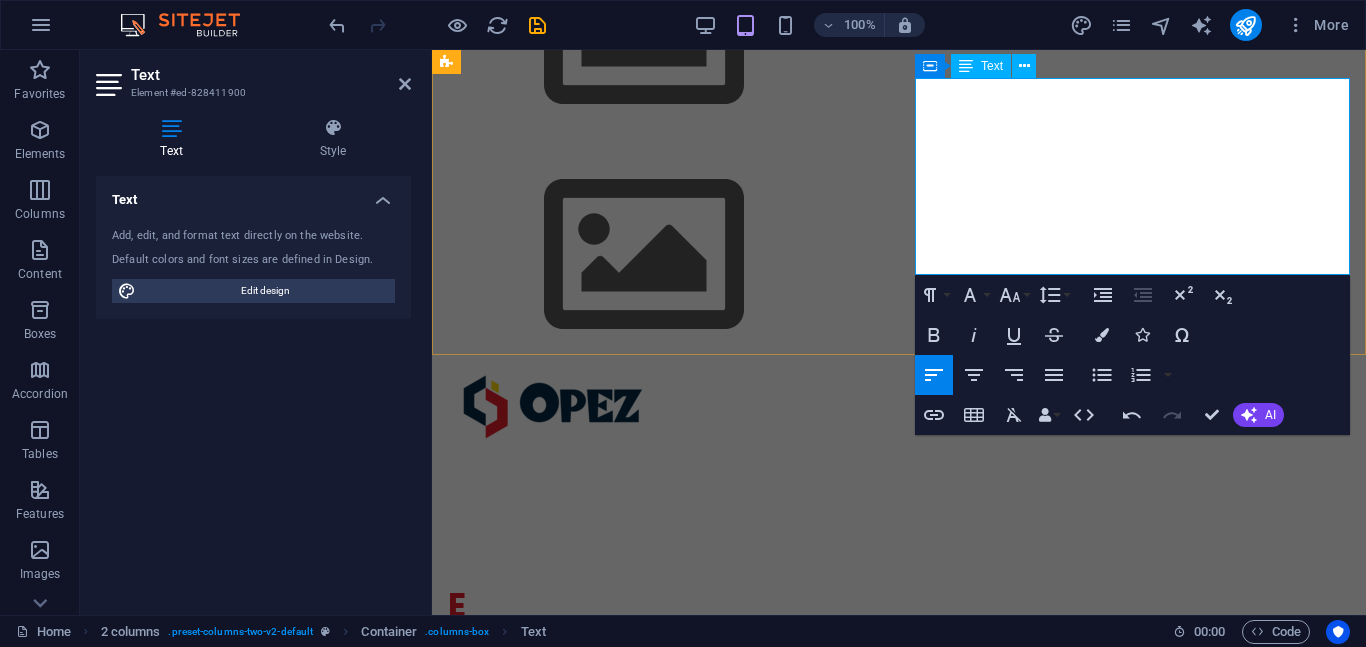 click on "Our MISSON" at bounding box center (665, 1149) 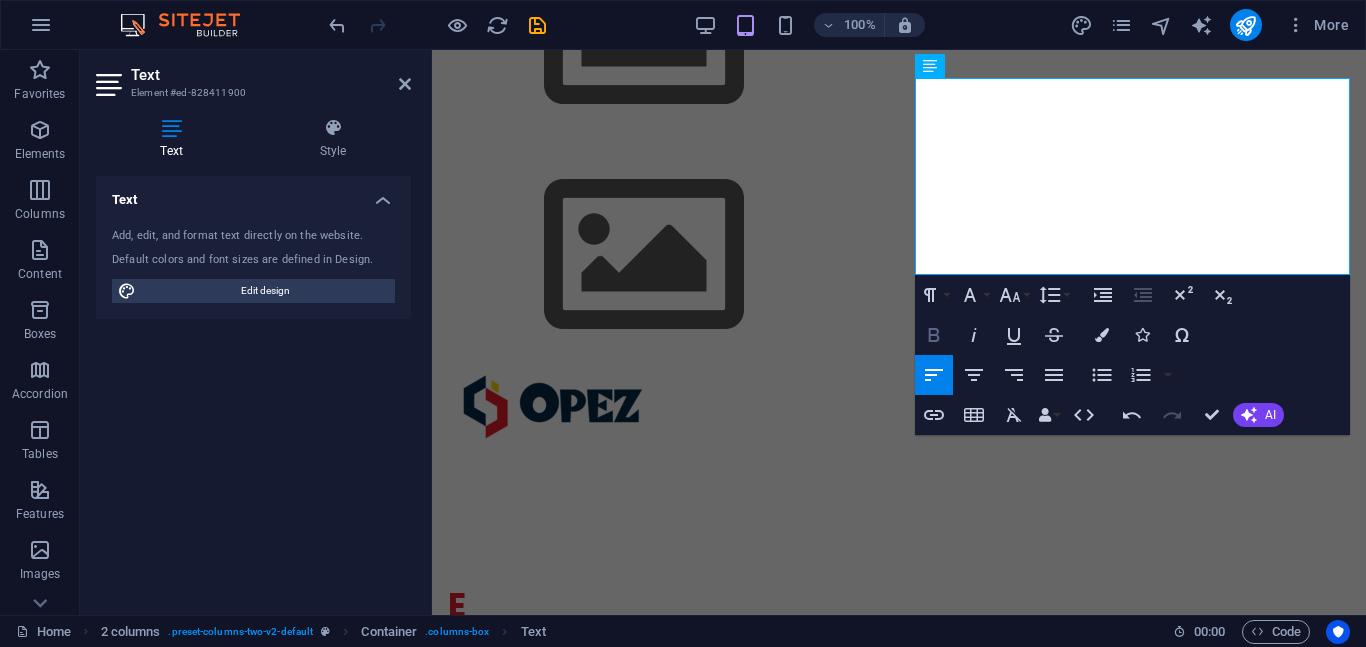 click 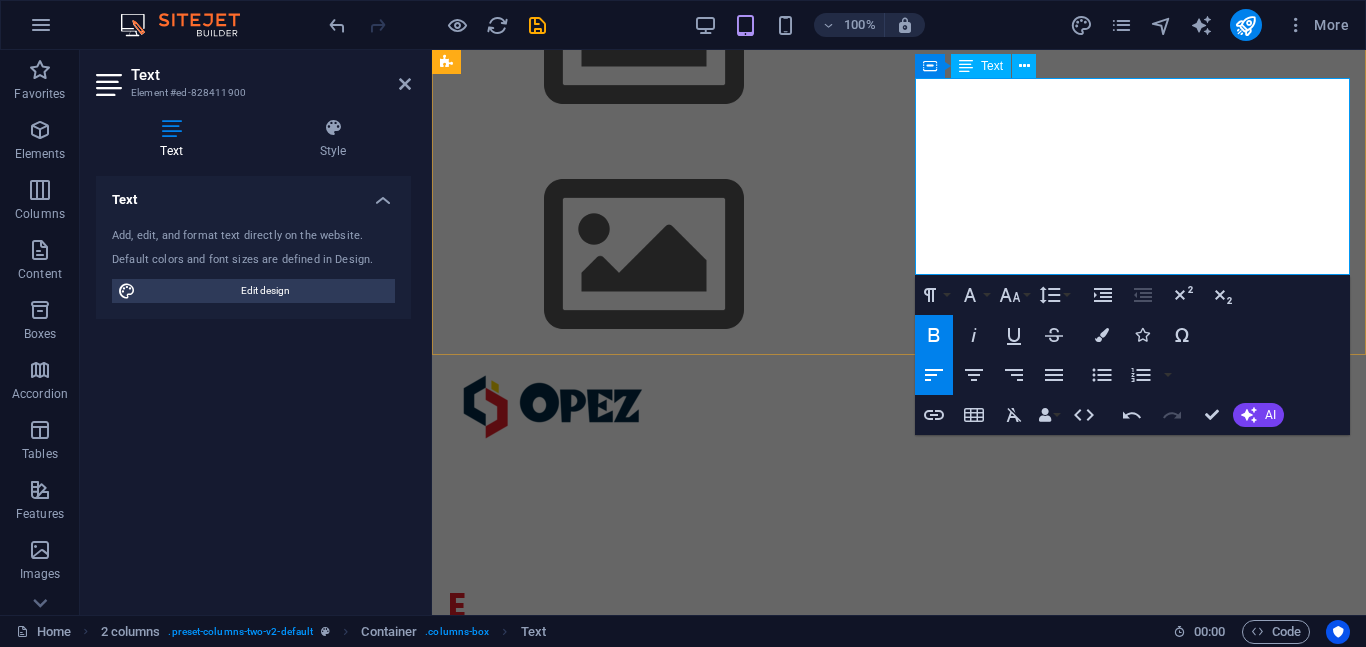 click on "Our VISION" at bounding box center [665, 1075] 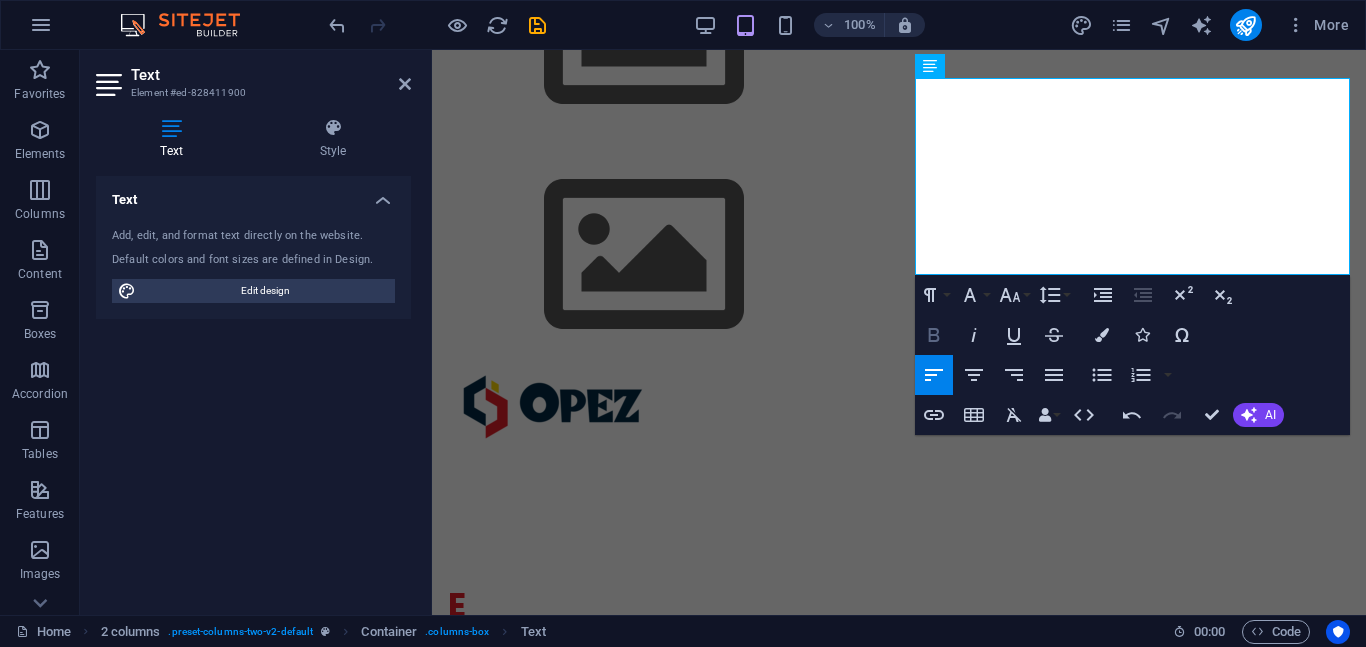 click 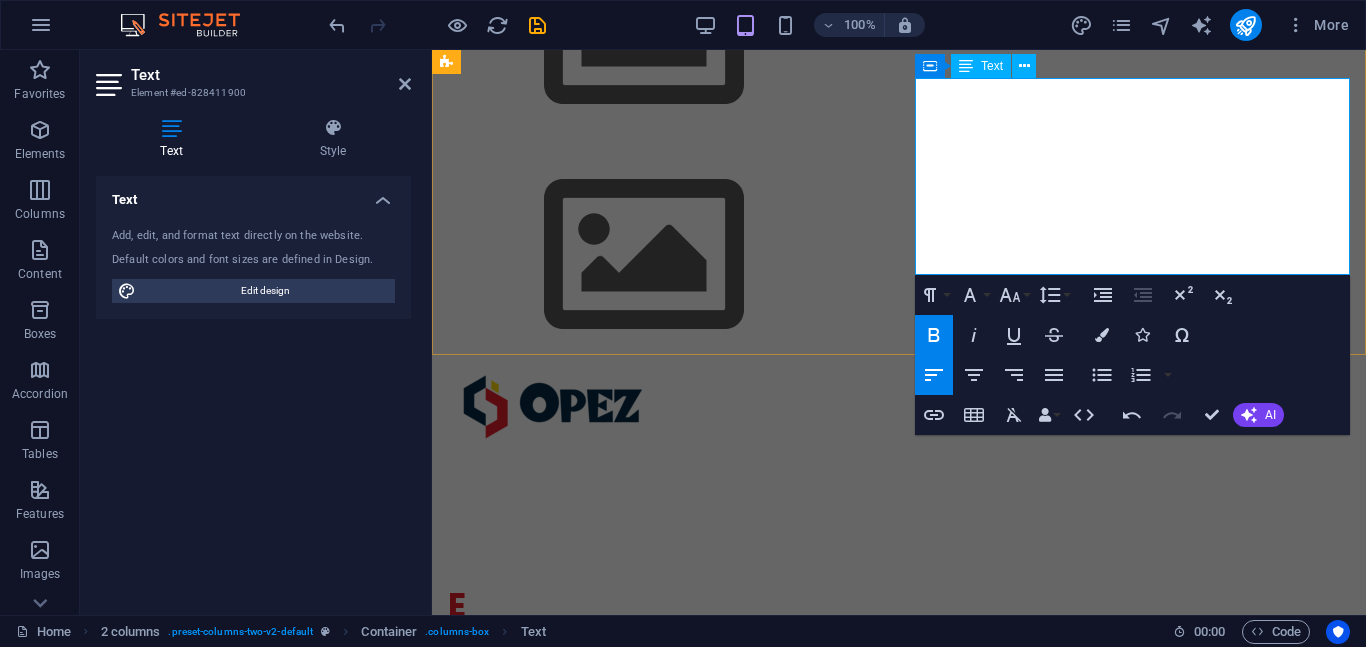 click on "To be the Lead Audiovisual service provider for corporate events worldwide." at bounding box center [665, 1112] 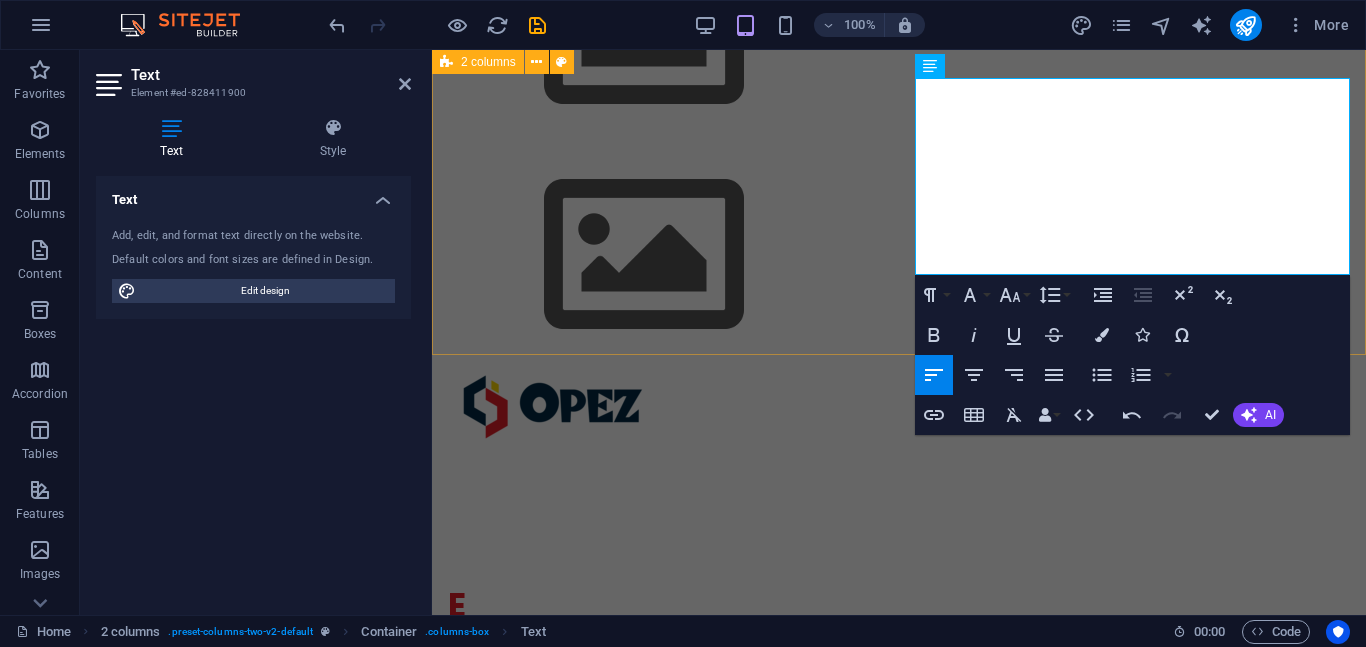 click on "O ur vision and mision Our VISION To be the Lead Audiovisual service provider for corporate events worldwide. Our MISSON Creating captivating and transformational events for our clients at worldclass standards by leveraging innovative technologies, exceptional teamwork and great client relationships." at bounding box center (899, 1135) 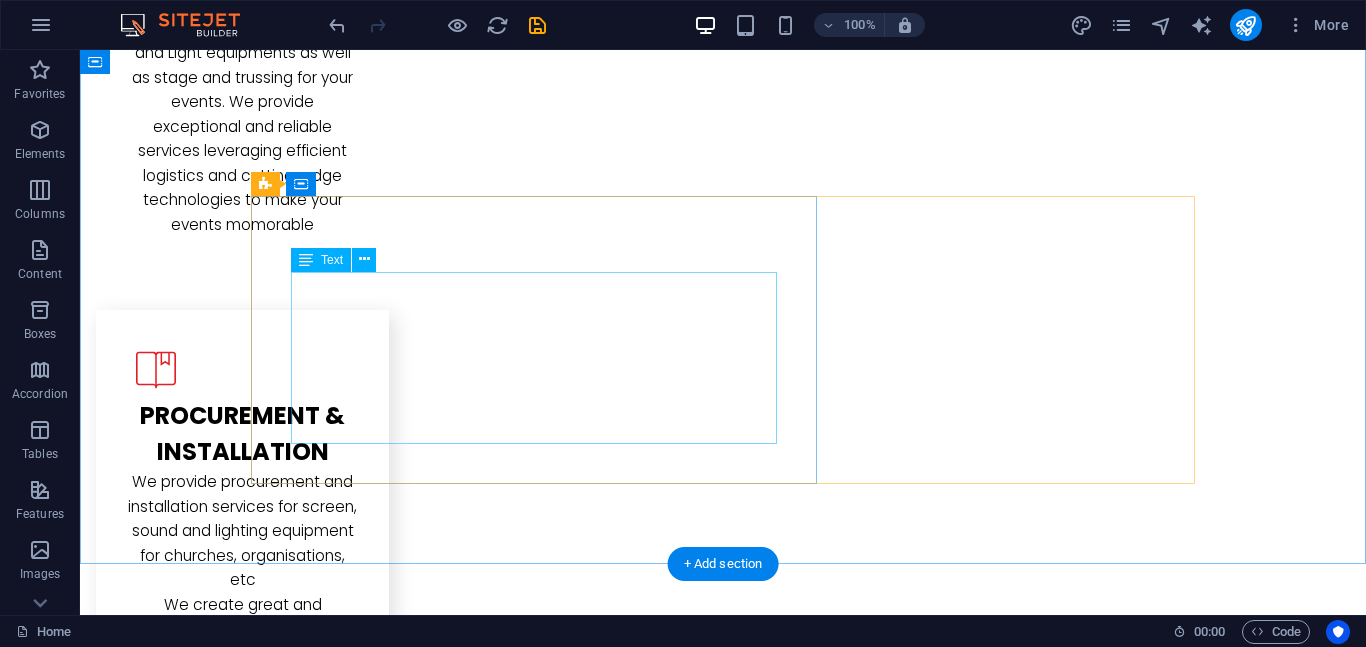 scroll, scrollTop: 3364, scrollLeft: 0, axis: vertical 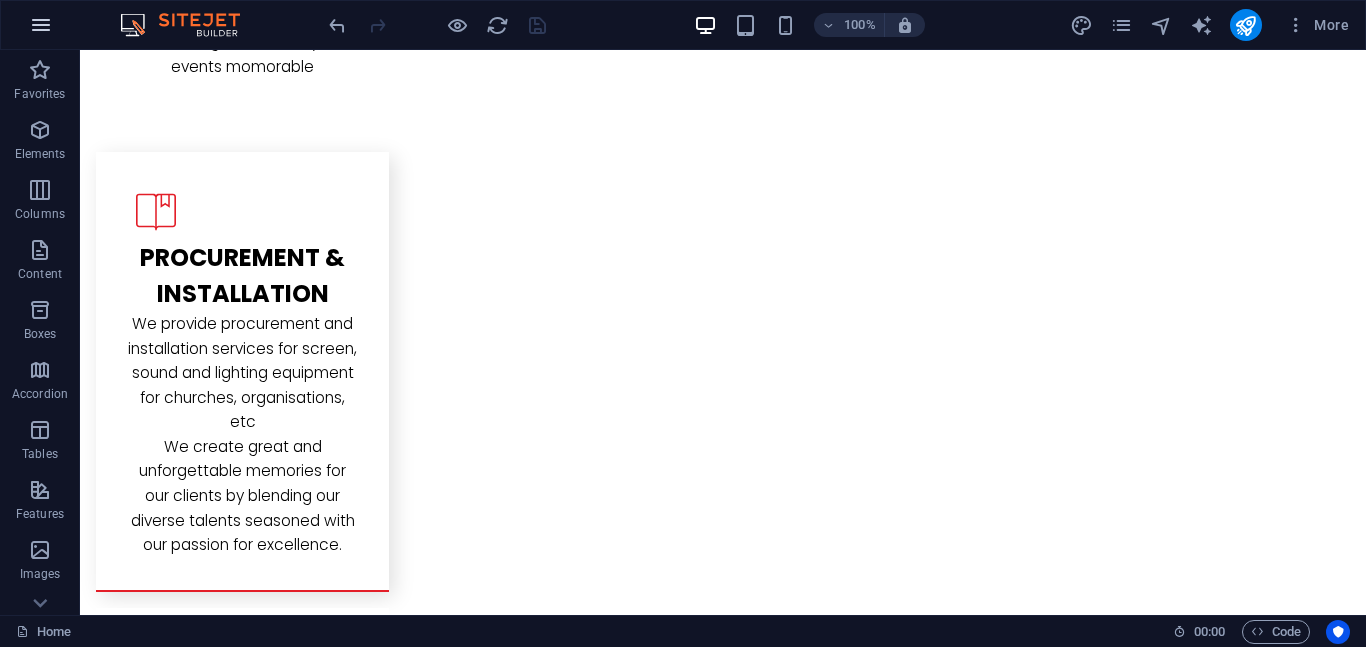 click at bounding box center [41, 25] 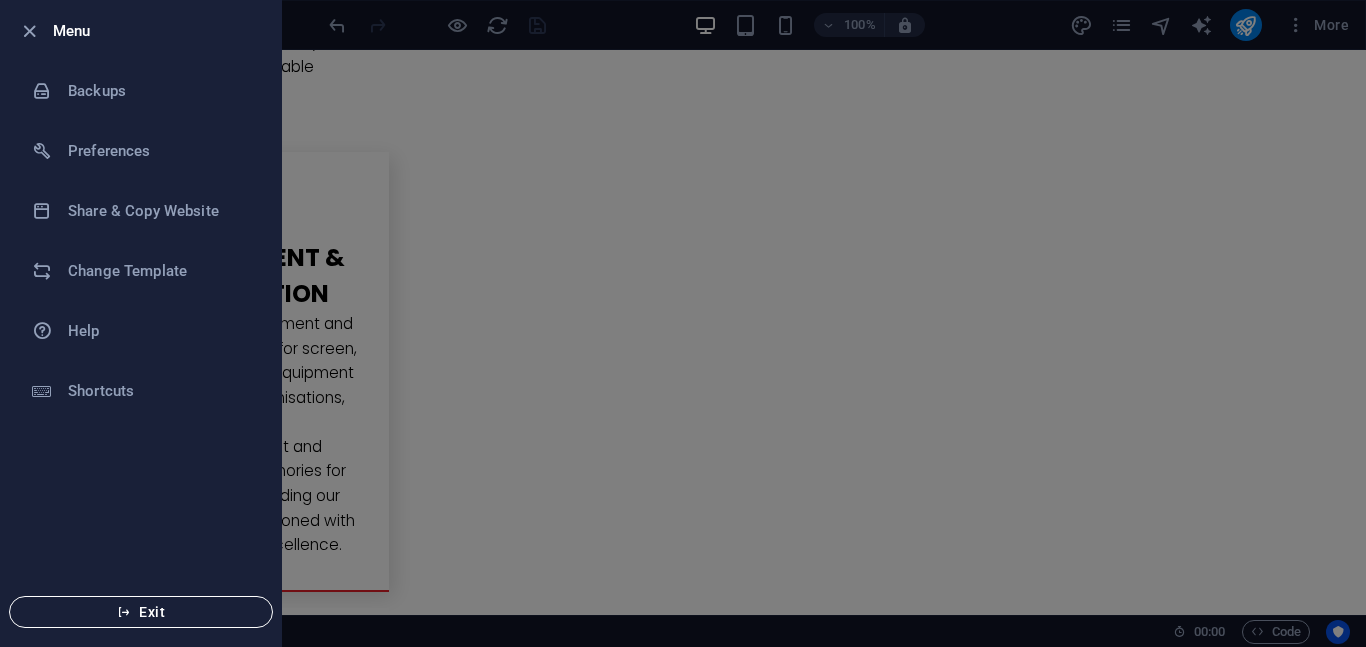 click on "Exit" at bounding box center [141, 612] 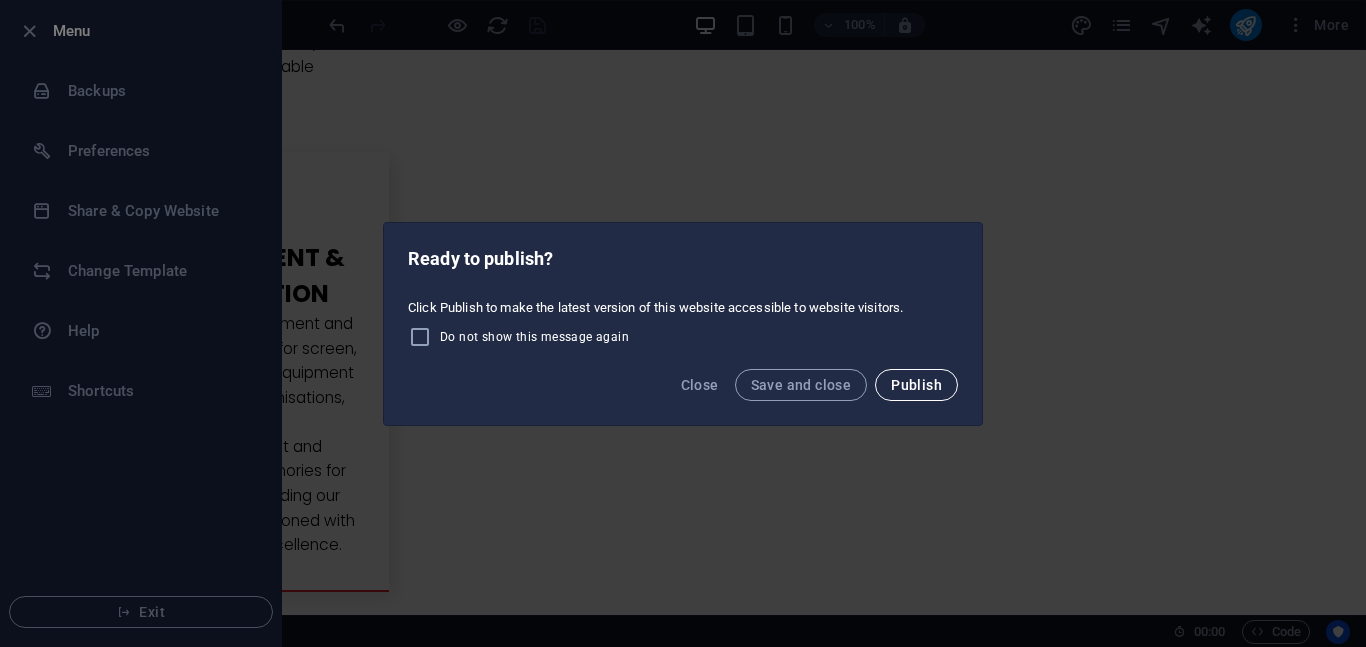 click on "Publish" at bounding box center [916, 385] 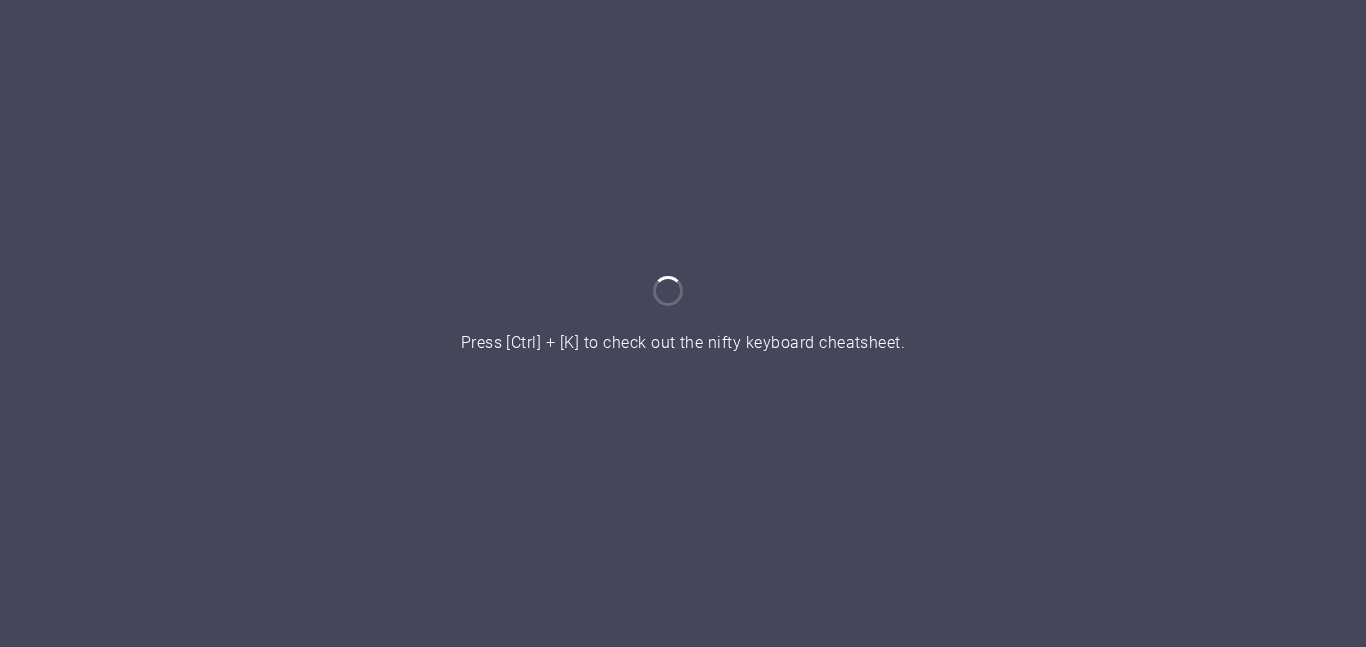 scroll, scrollTop: 0, scrollLeft: 0, axis: both 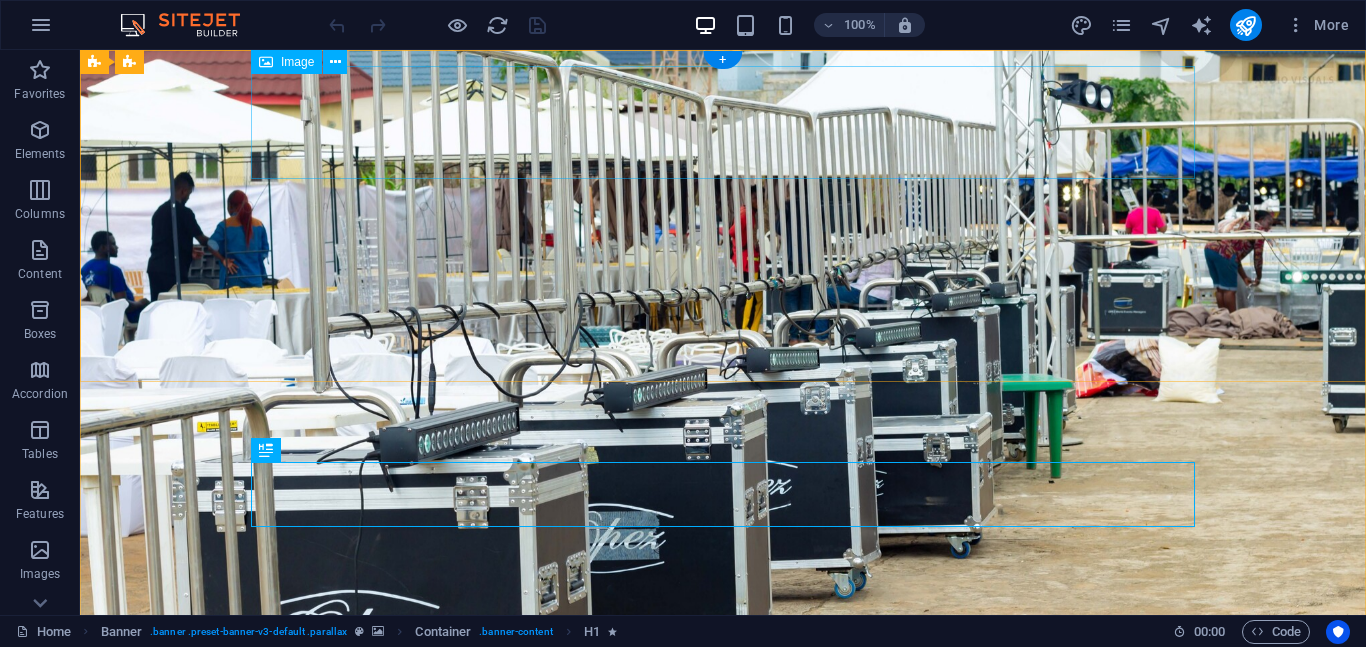 click at bounding box center (723, 877) 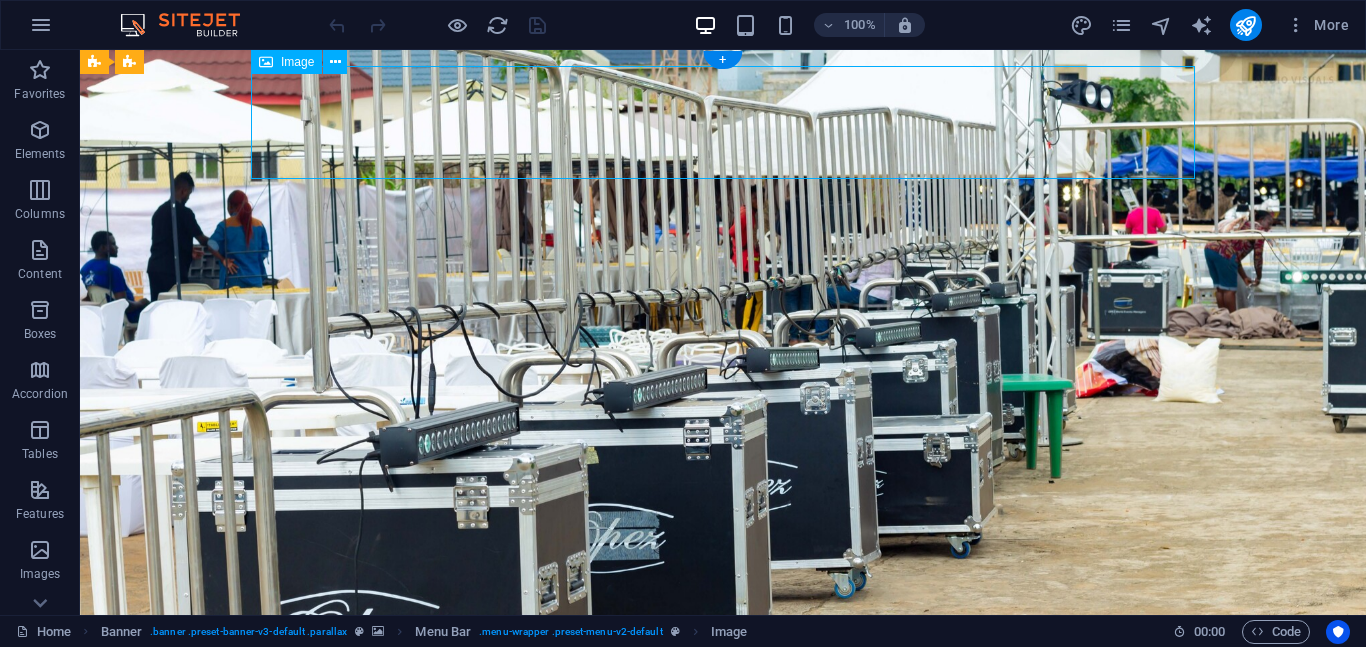 click at bounding box center (723, 877) 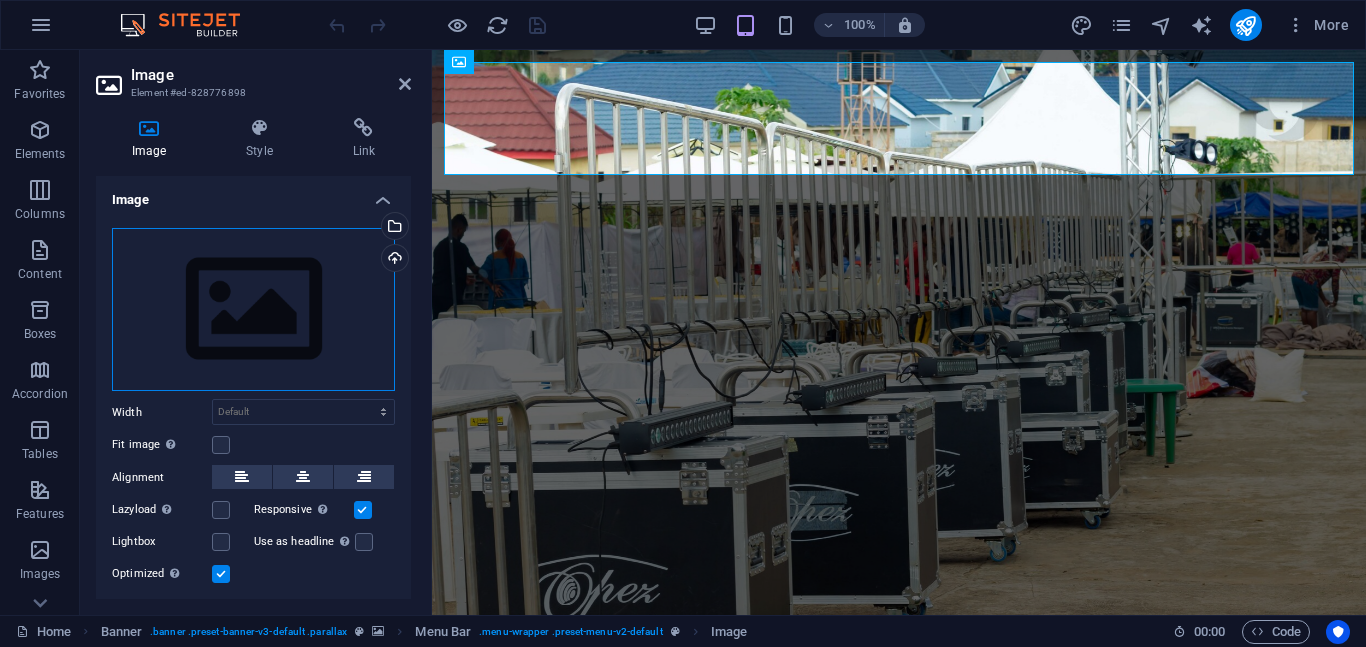 click on "Drag files here, click to choose files or select files from Files or our free stock photos & videos" at bounding box center (253, 310) 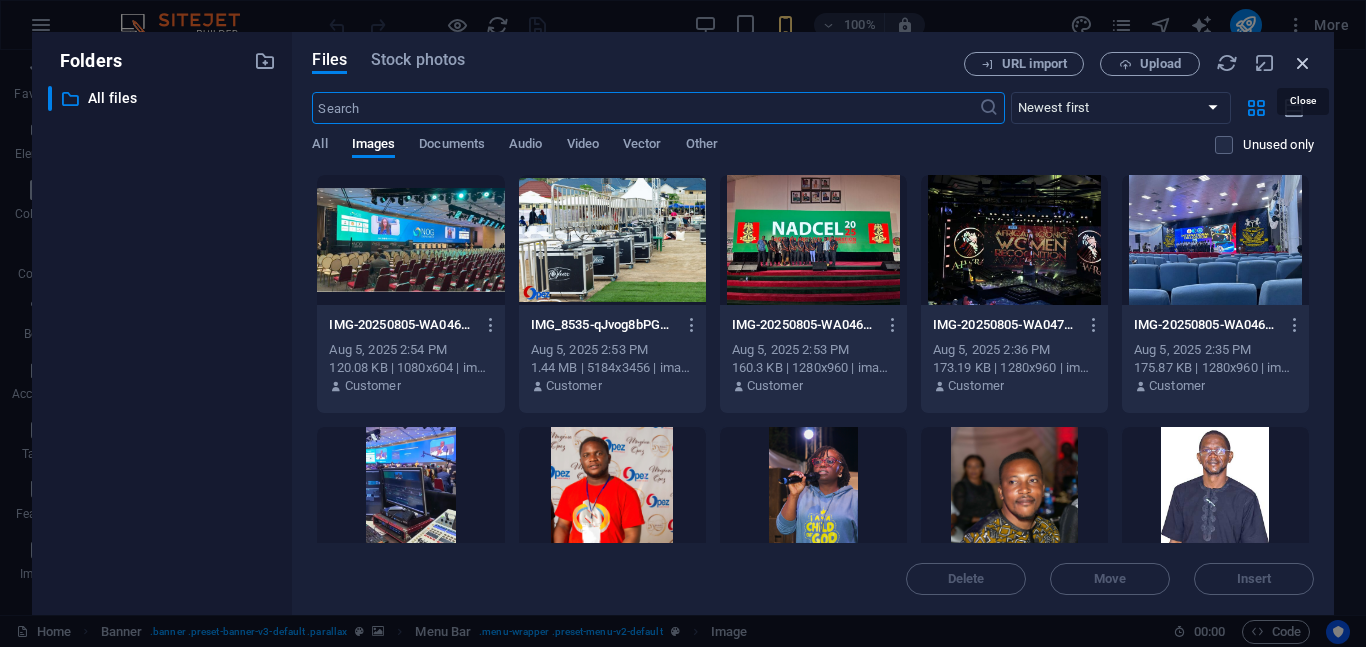 click at bounding box center (1303, 63) 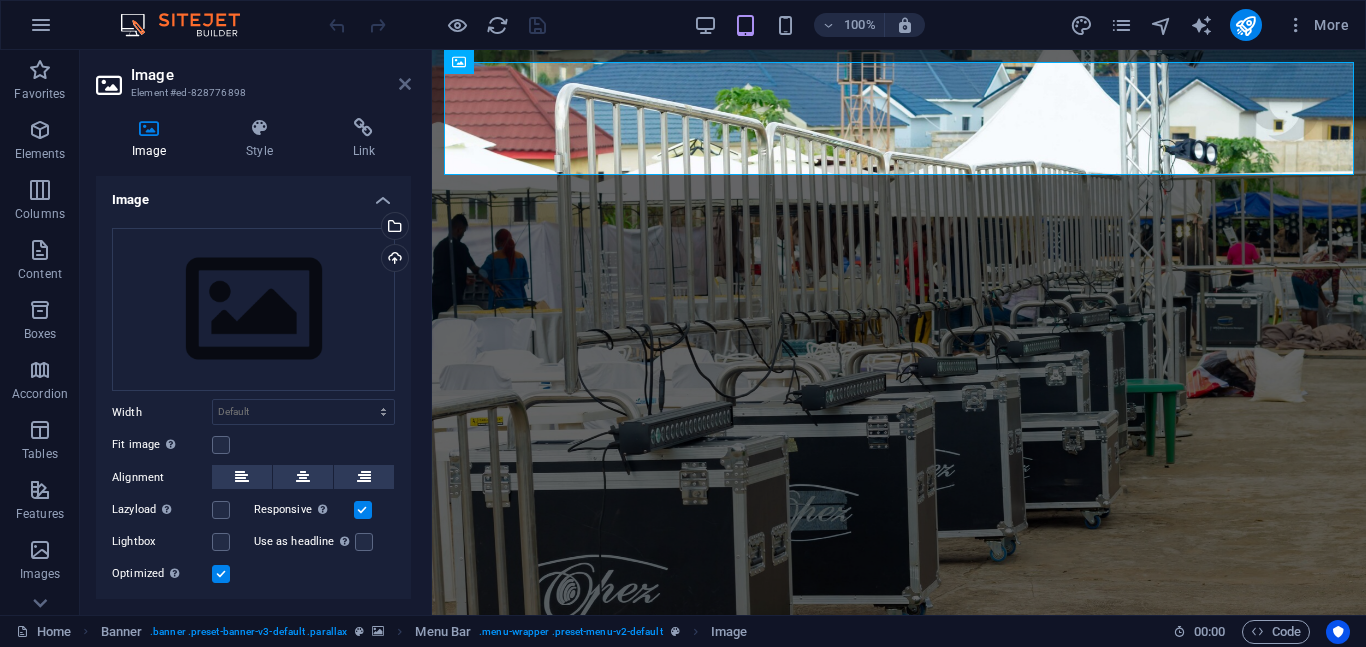 click at bounding box center [405, 84] 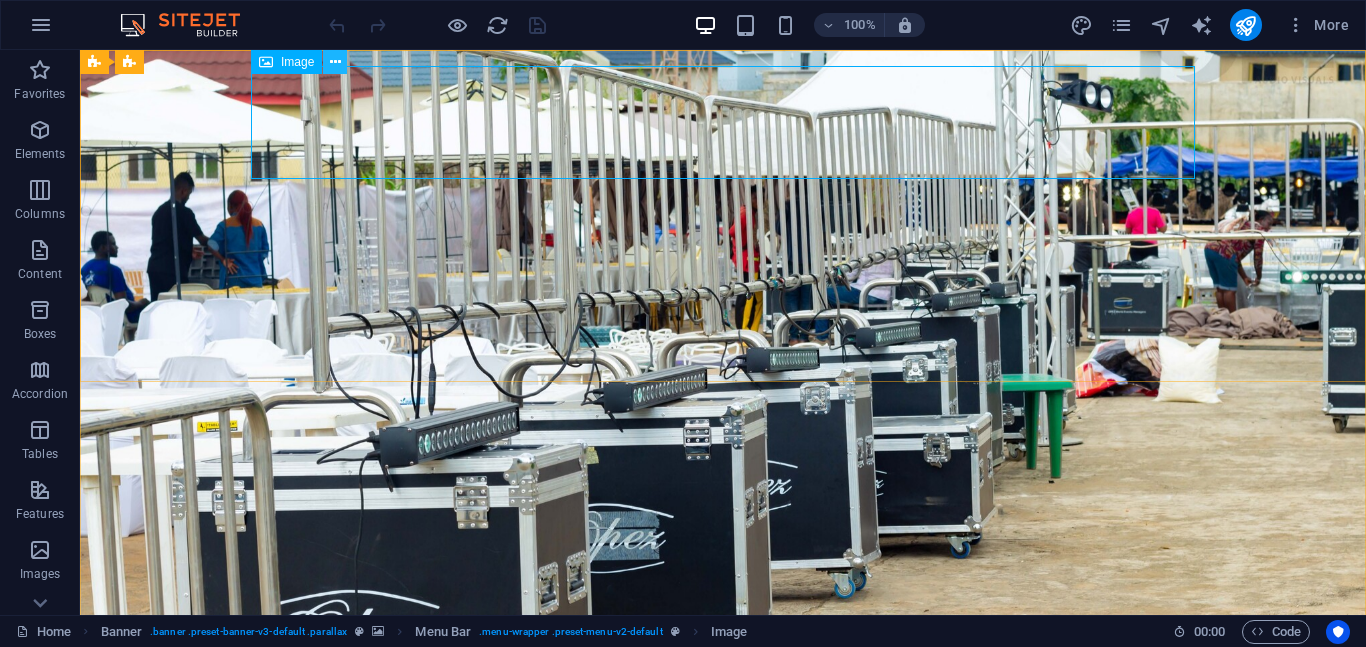 click at bounding box center [335, 62] 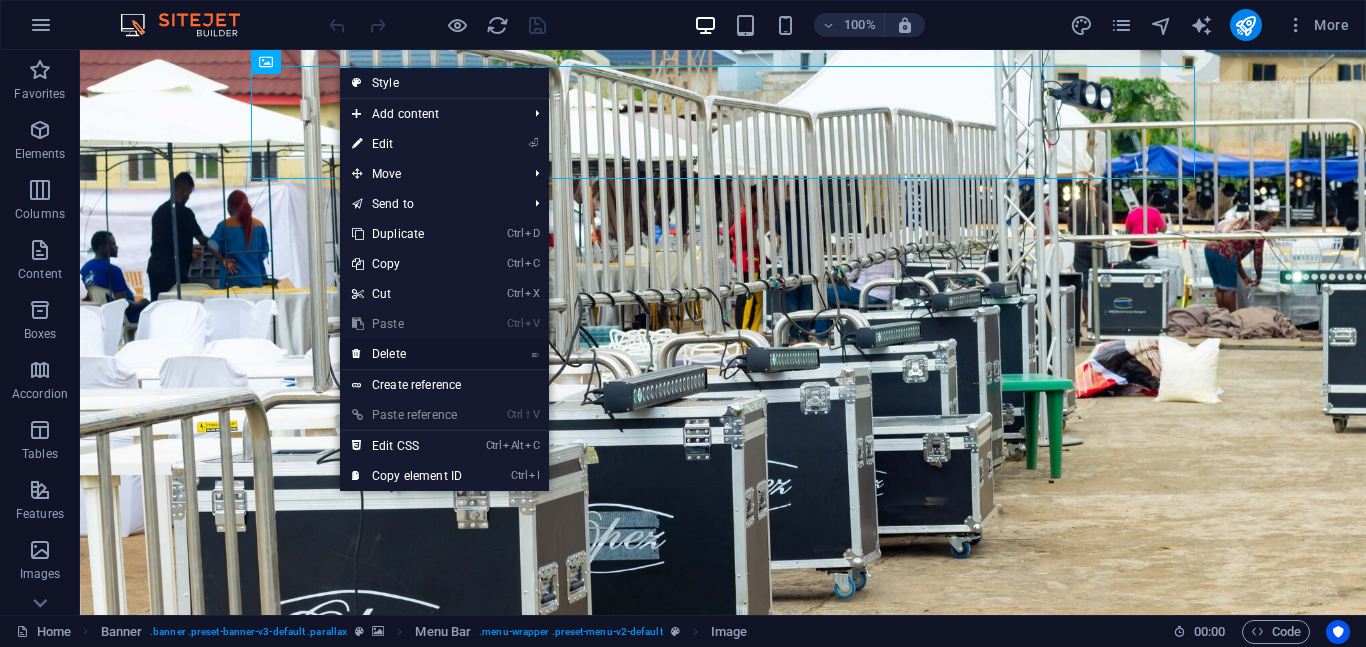 click on "⌦  Delete" at bounding box center (407, 354) 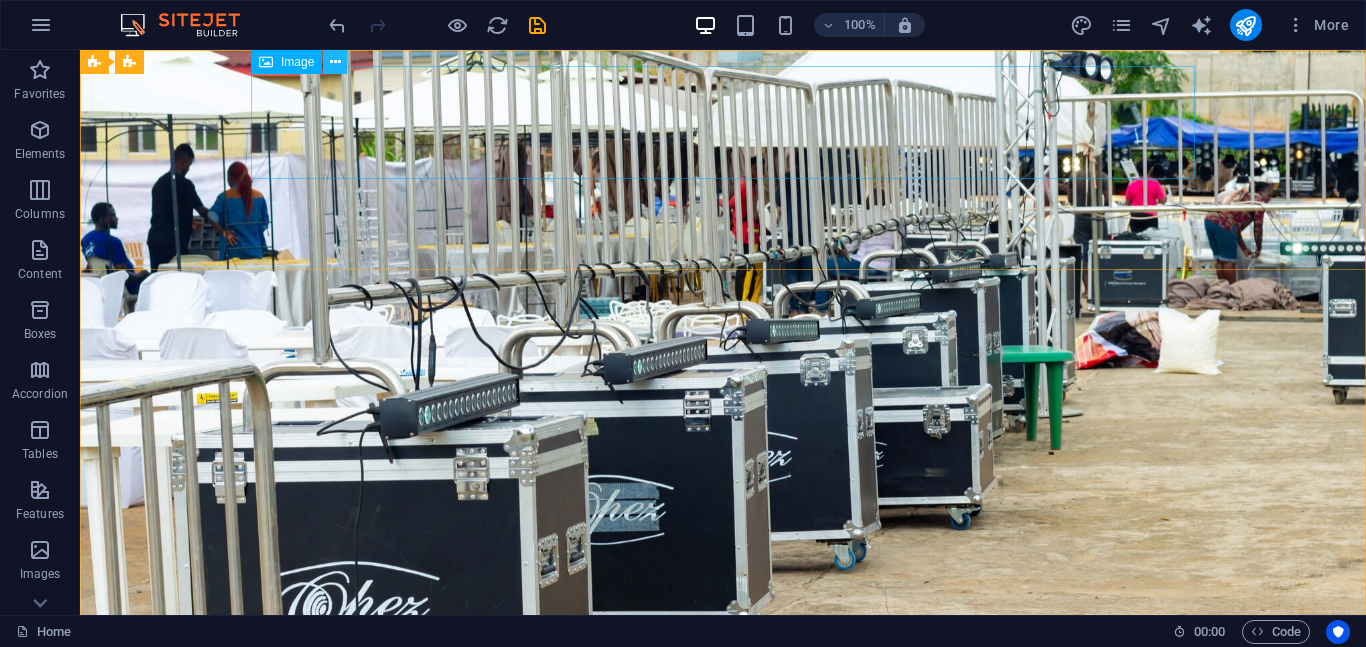 click at bounding box center [335, 62] 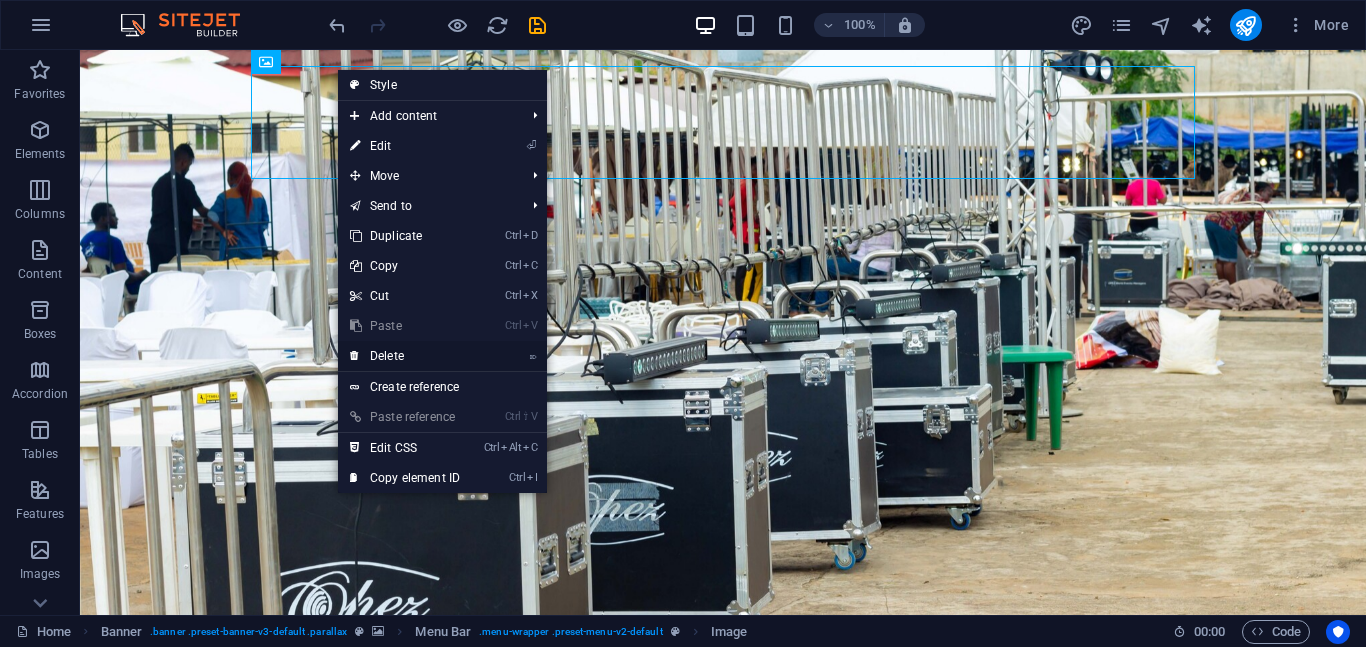 click on "⌦  Delete" at bounding box center [405, 356] 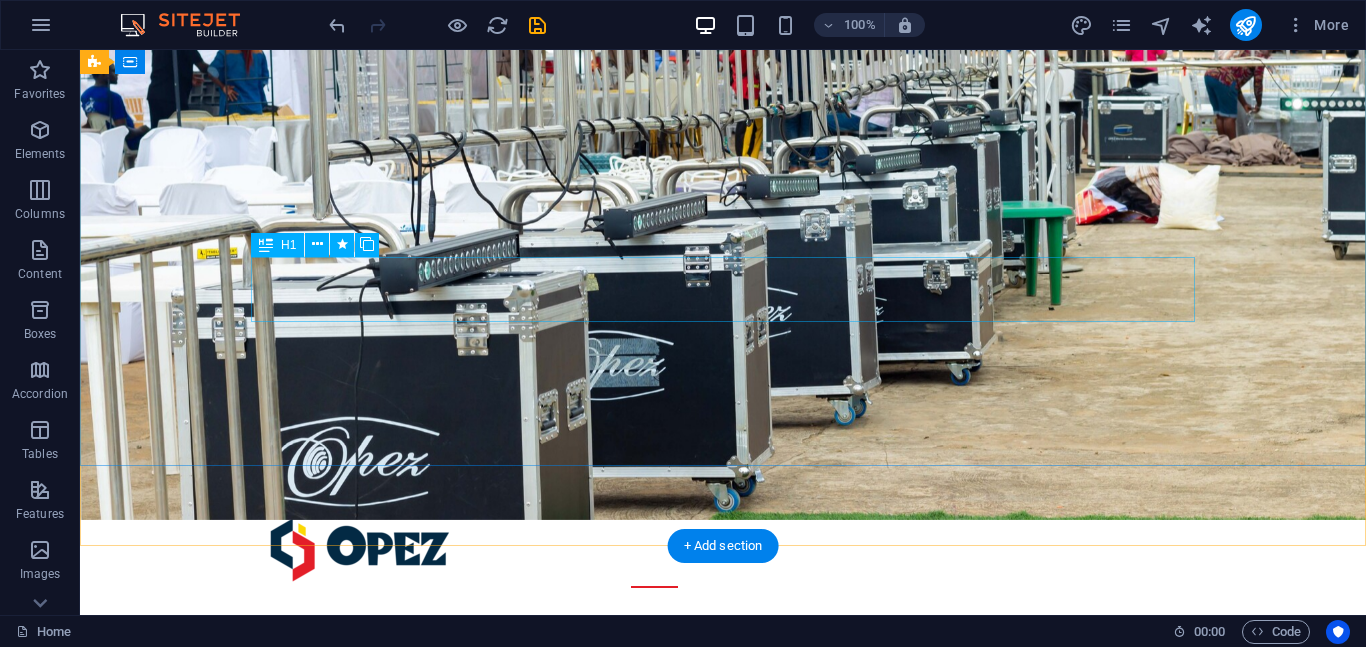 scroll, scrollTop: 0, scrollLeft: 0, axis: both 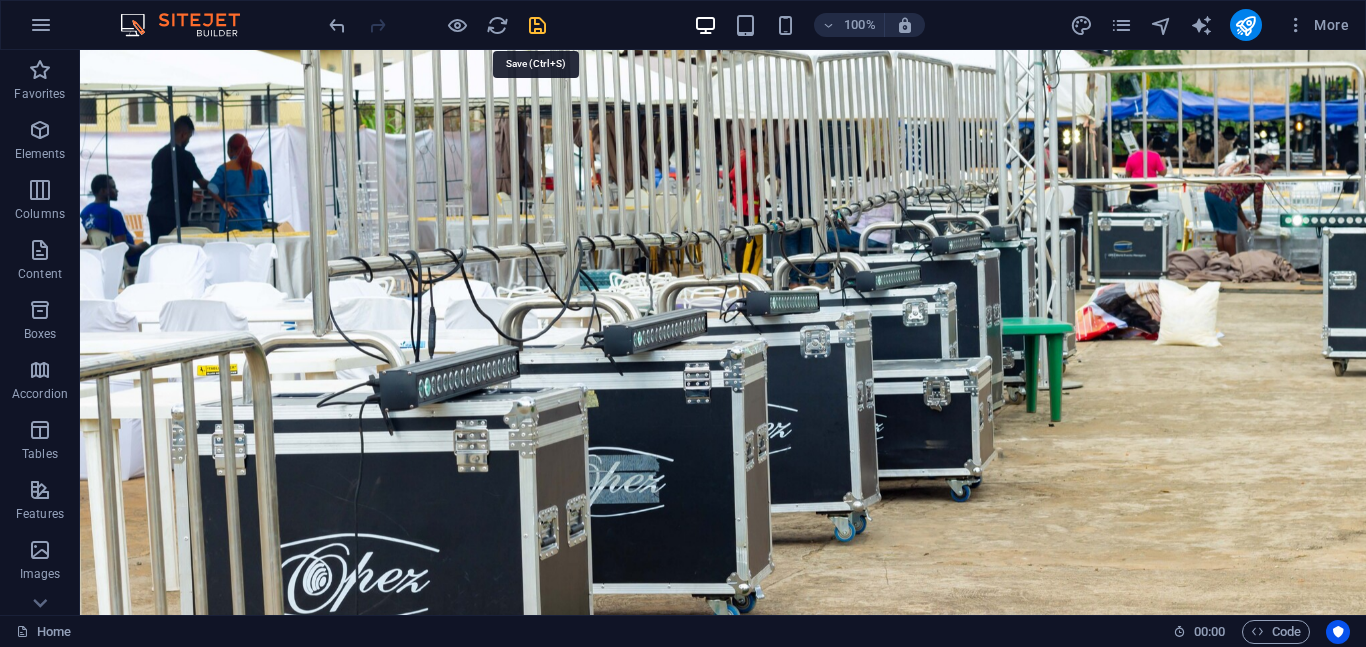 click at bounding box center [537, 25] 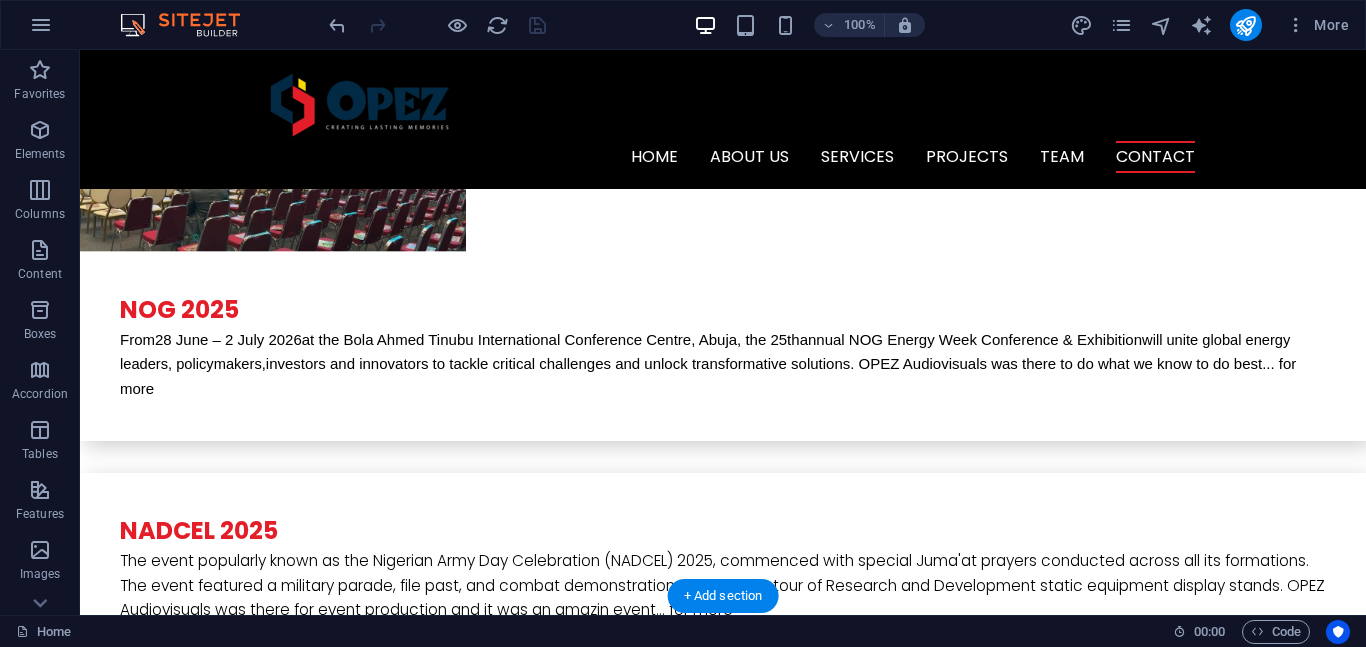 scroll, scrollTop: 5553, scrollLeft: 0, axis: vertical 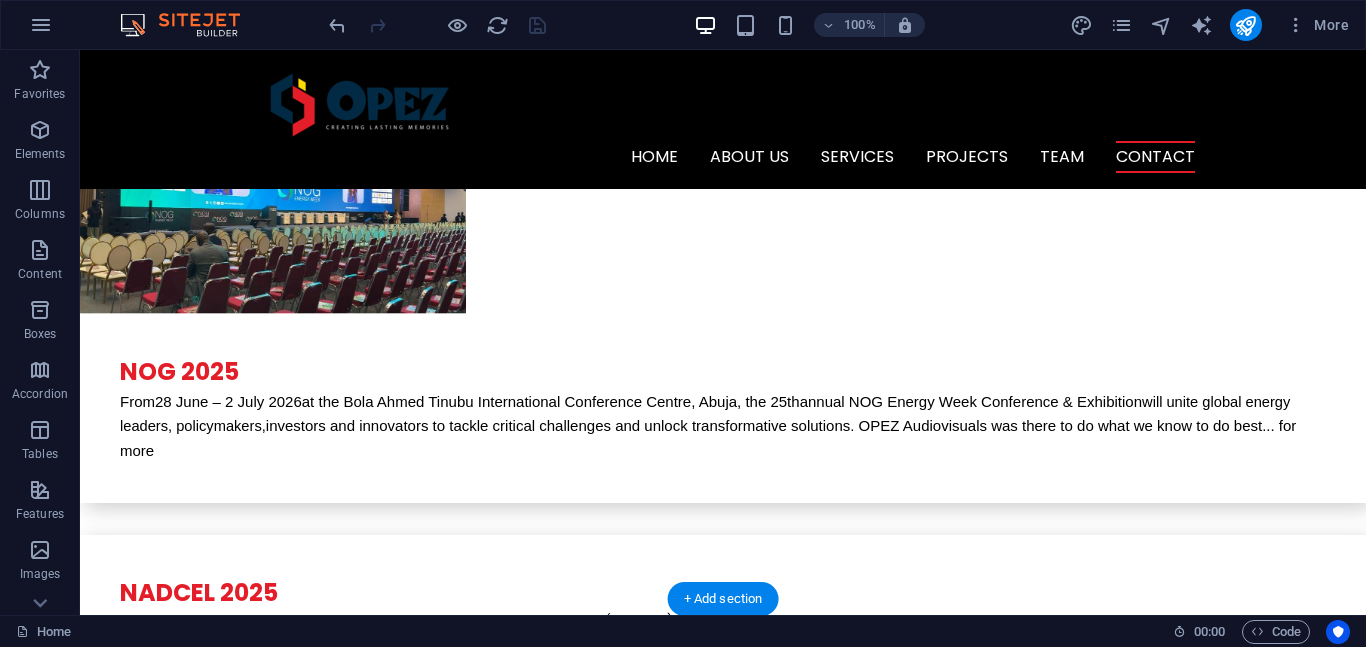 click at bounding box center [324, 6233] 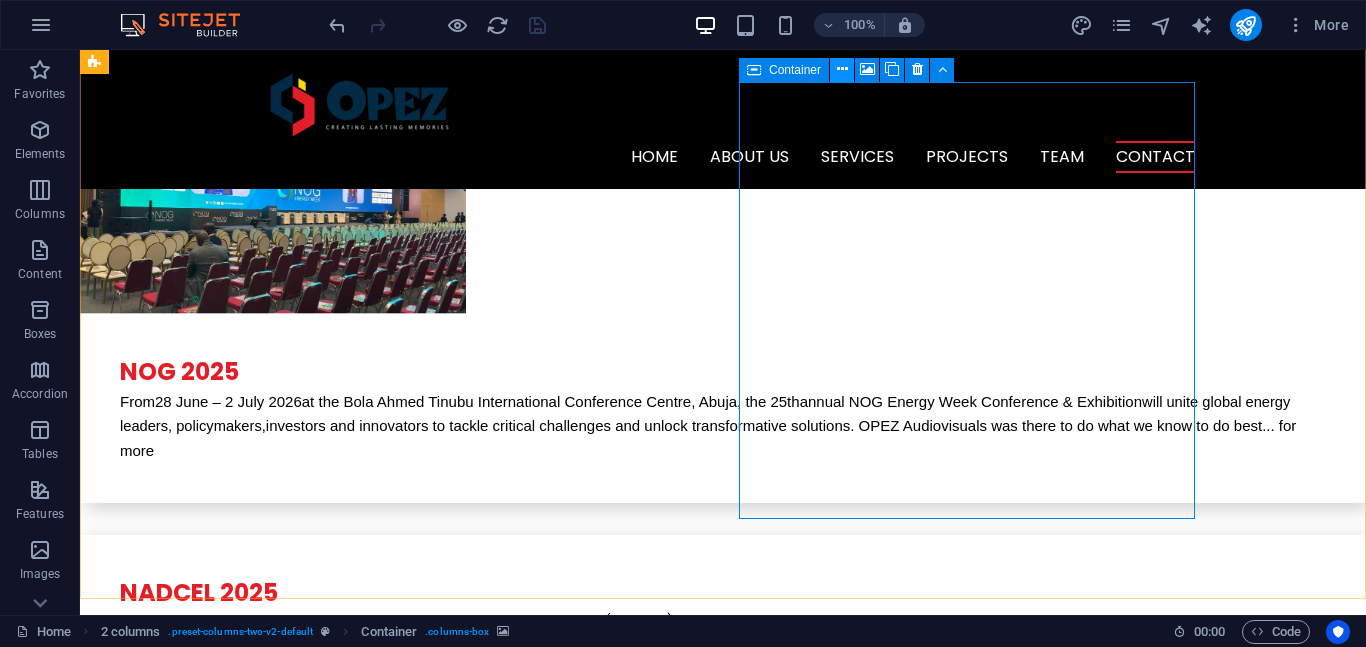 click at bounding box center [842, 69] 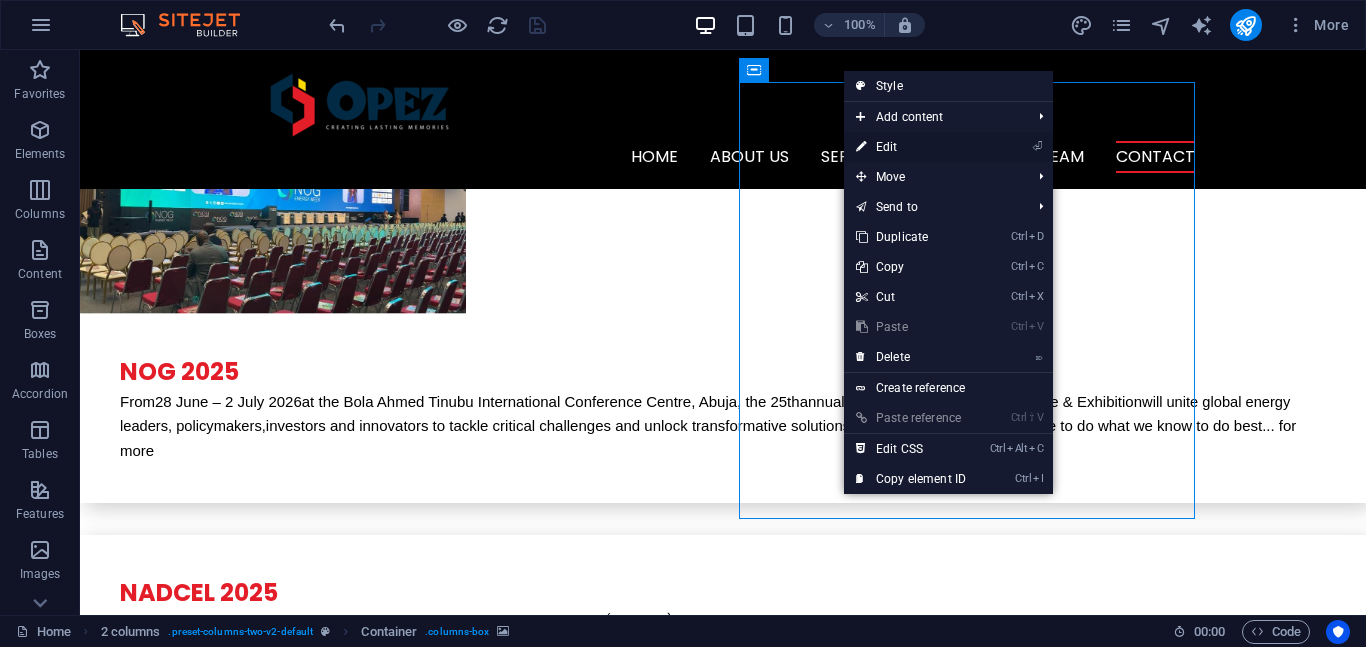 click on "⏎  Edit" at bounding box center [911, 147] 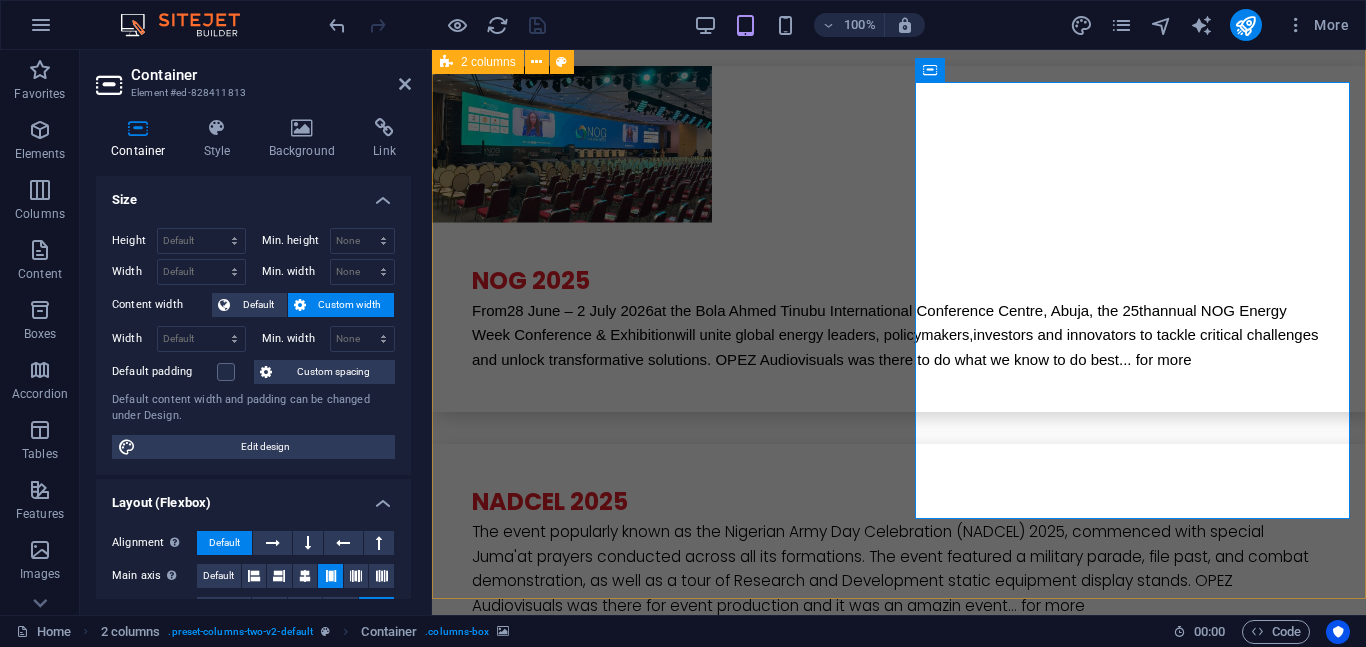 scroll, scrollTop: 5600, scrollLeft: 0, axis: vertical 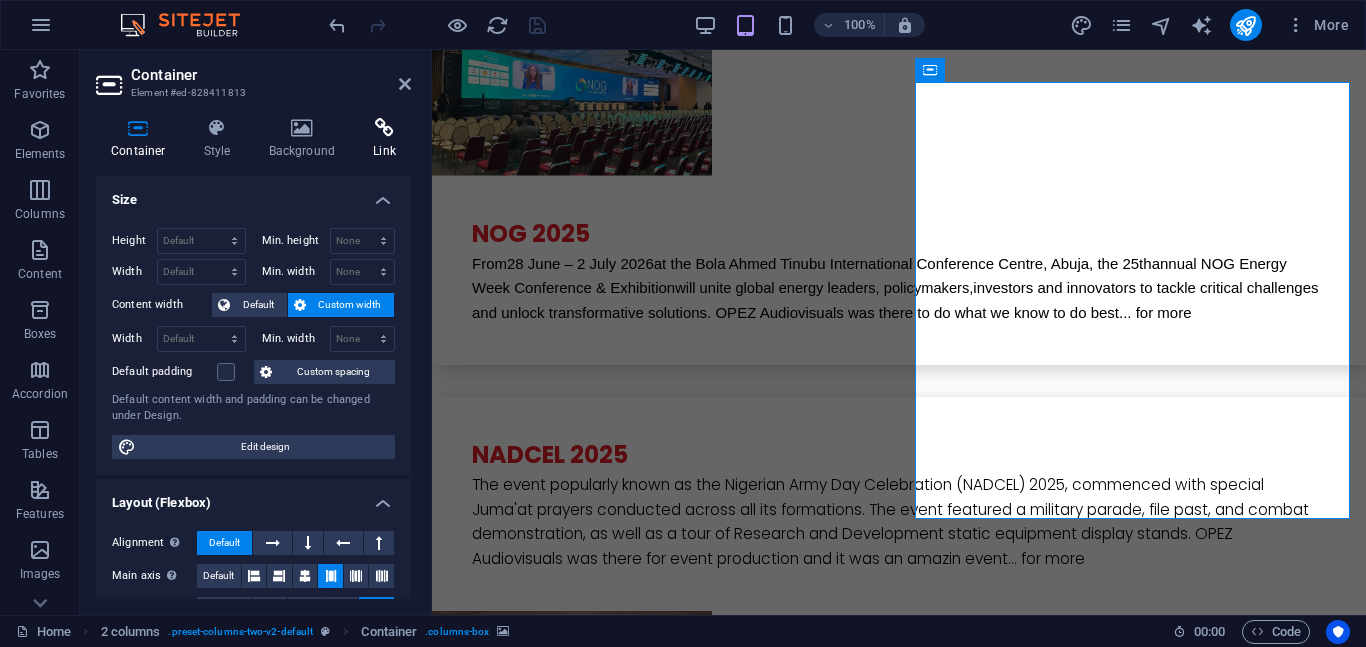 click at bounding box center (384, 128) 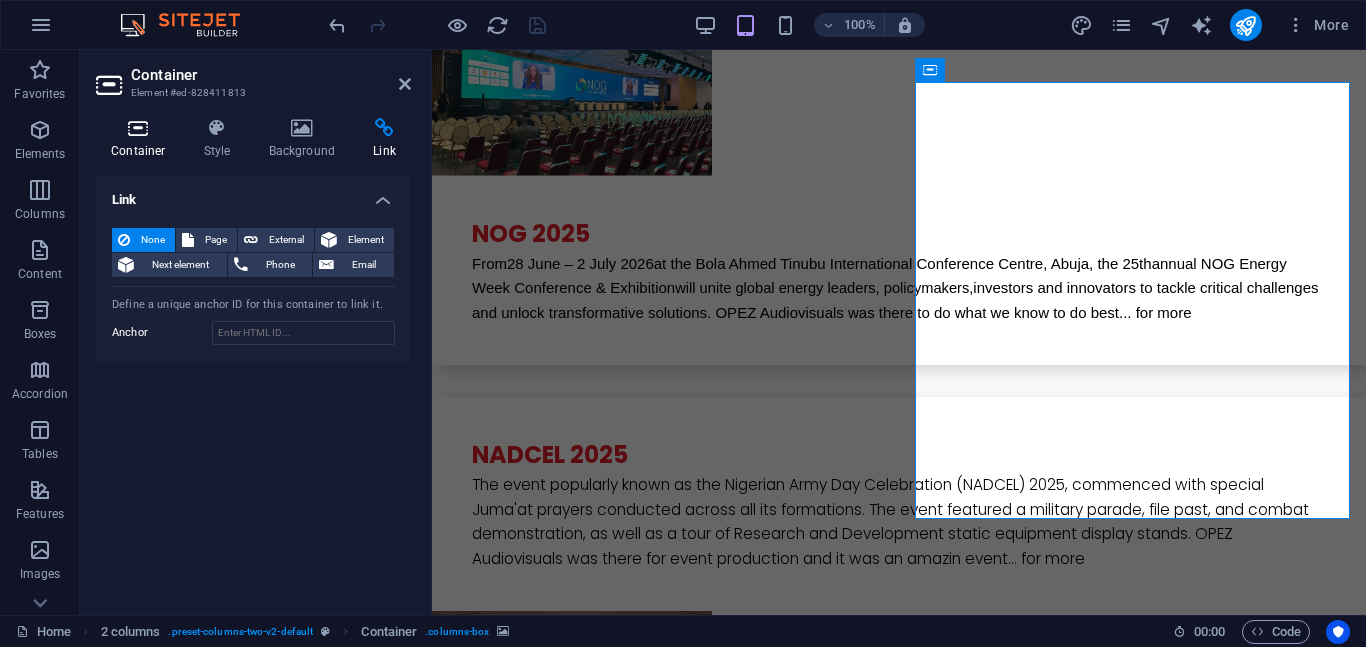 click at bounding box center (138, 128) 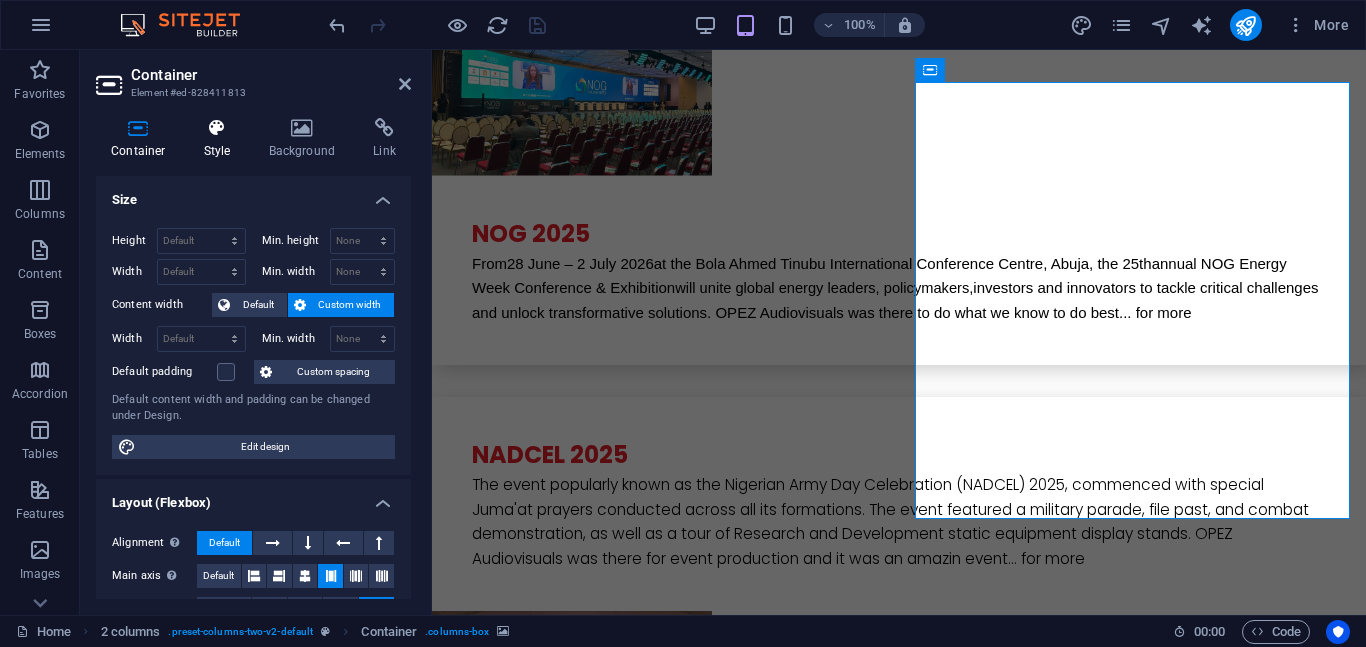 click at bounding box center [217, 128] 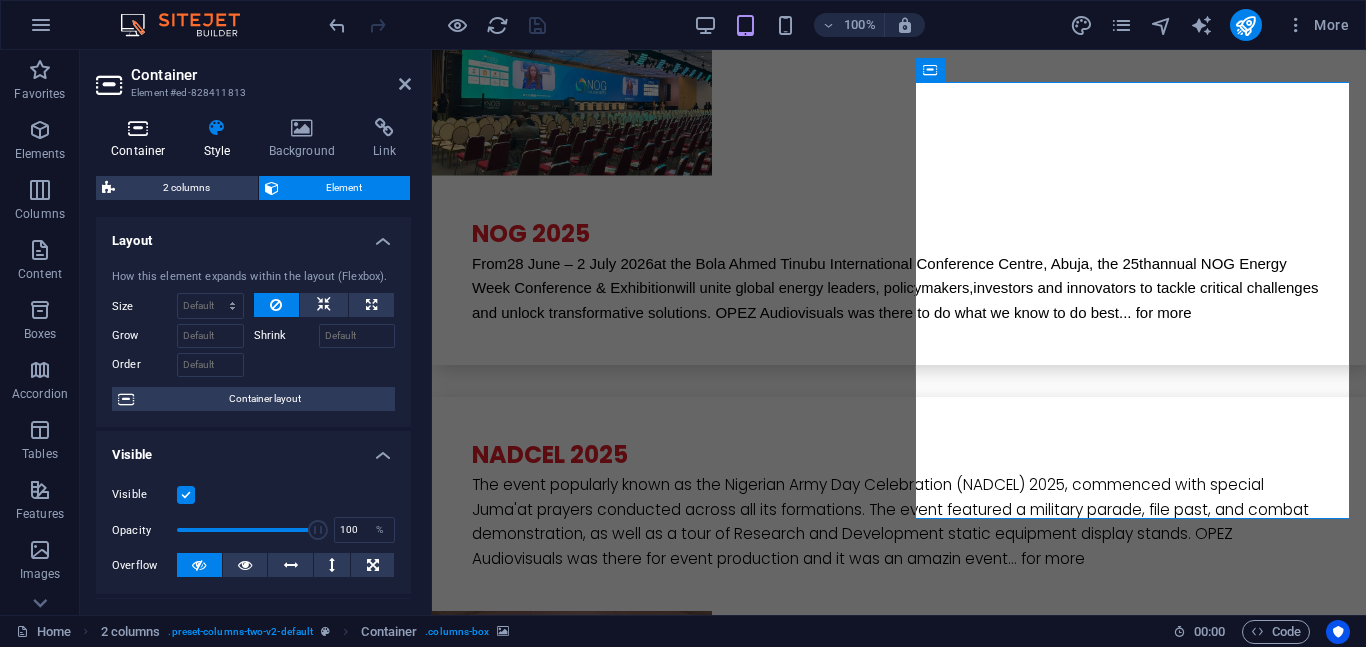 click on "Container" at bounding box center (142, 139) 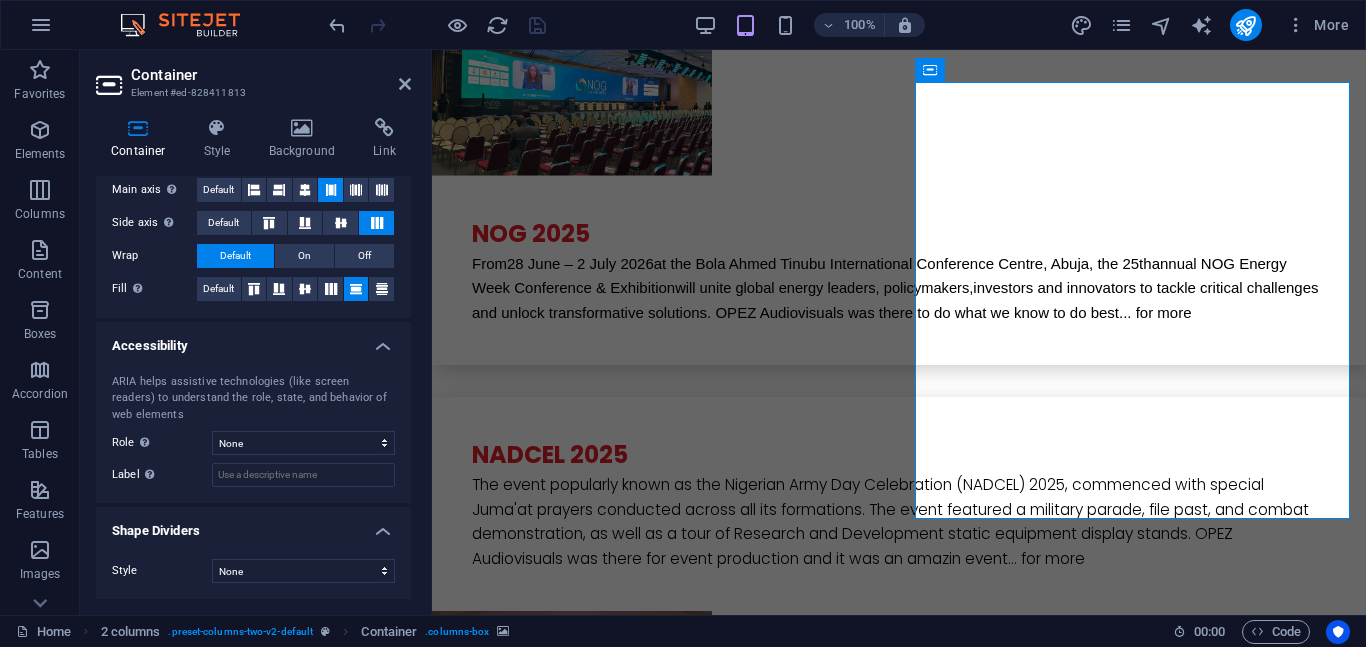 scroll, scrollTop: 0, scrollLeft: 0, axis: both 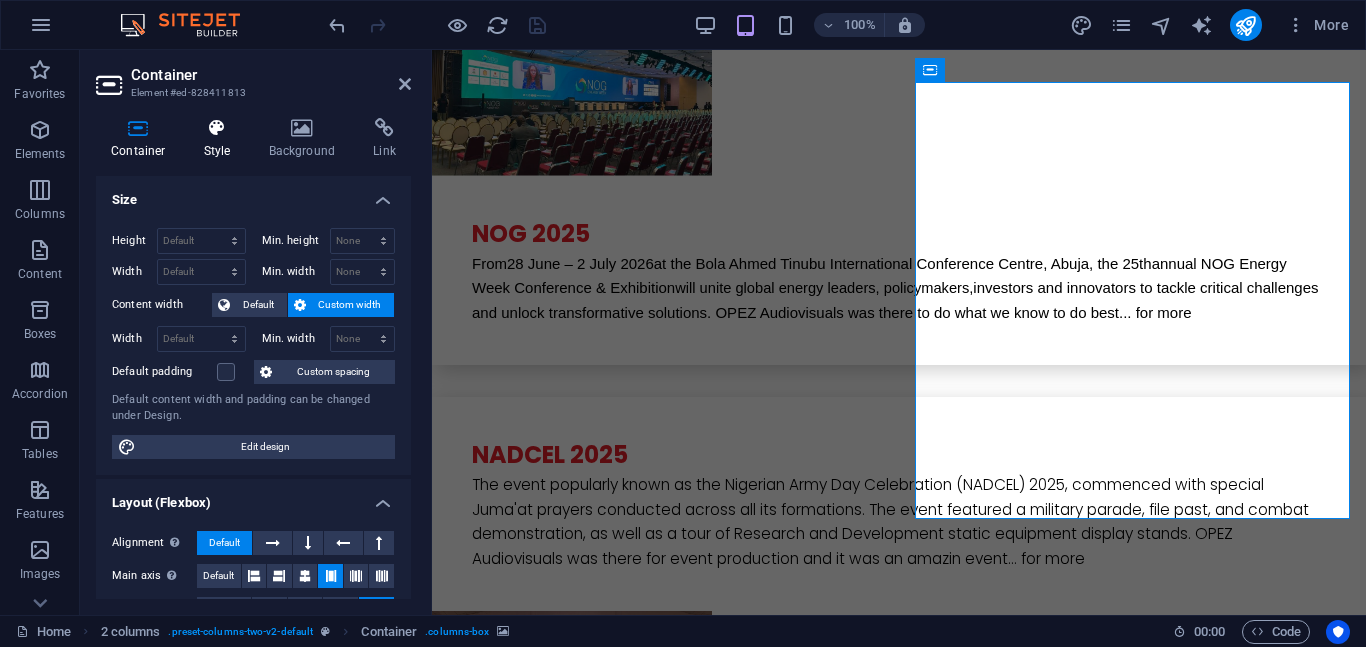 click on "Style" at bounding box center [221, 139] 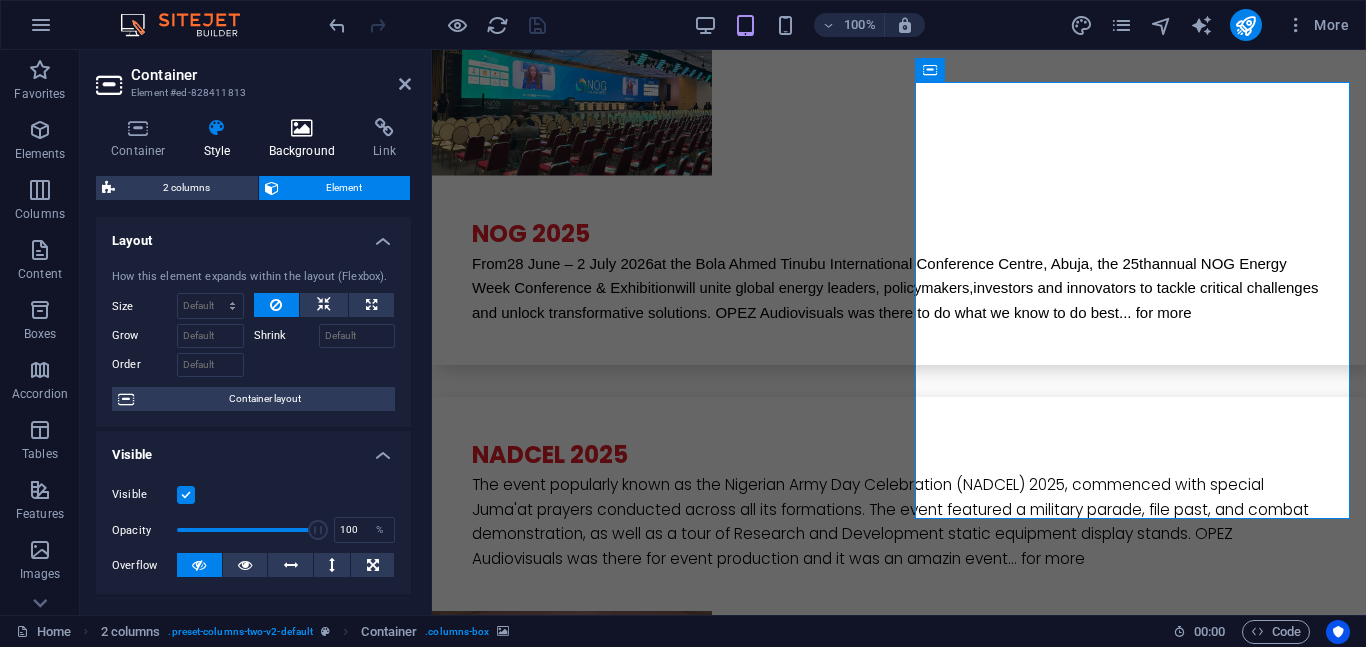 click at bounding box center (302, 128) 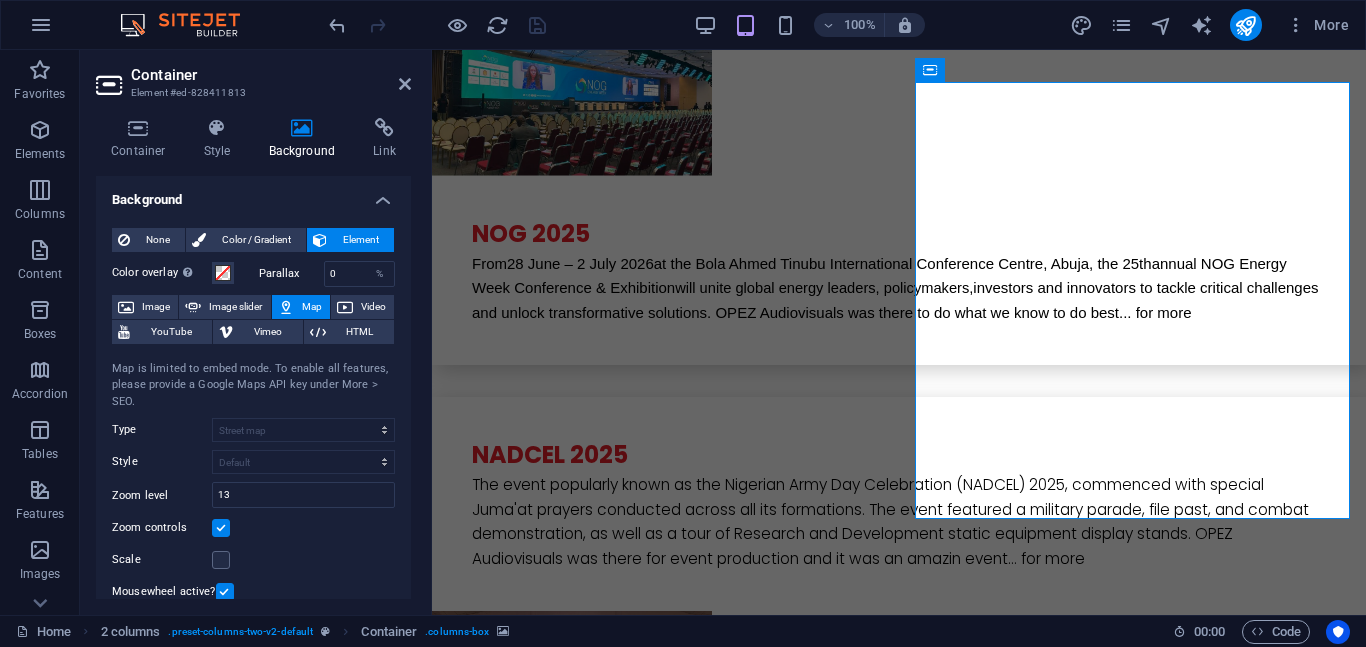click on "Map" at bounding box center (312, 307) 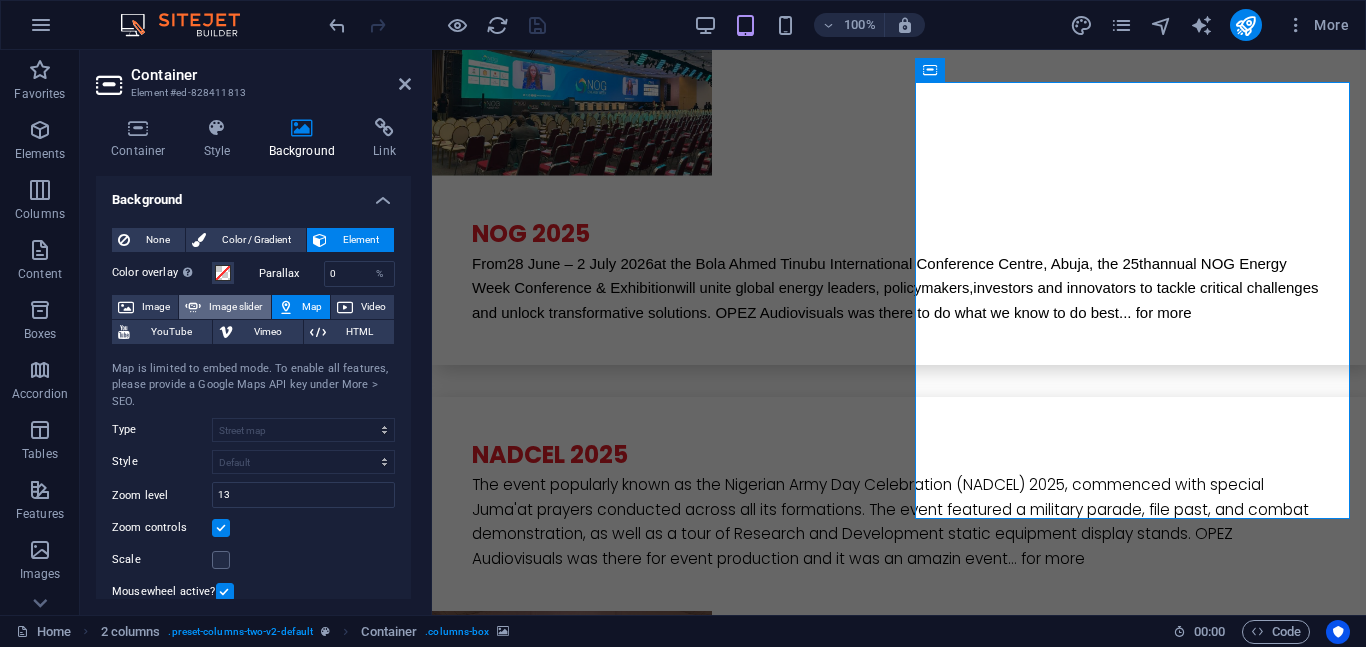 click on "Image slider" at bounding box center [235, 307] 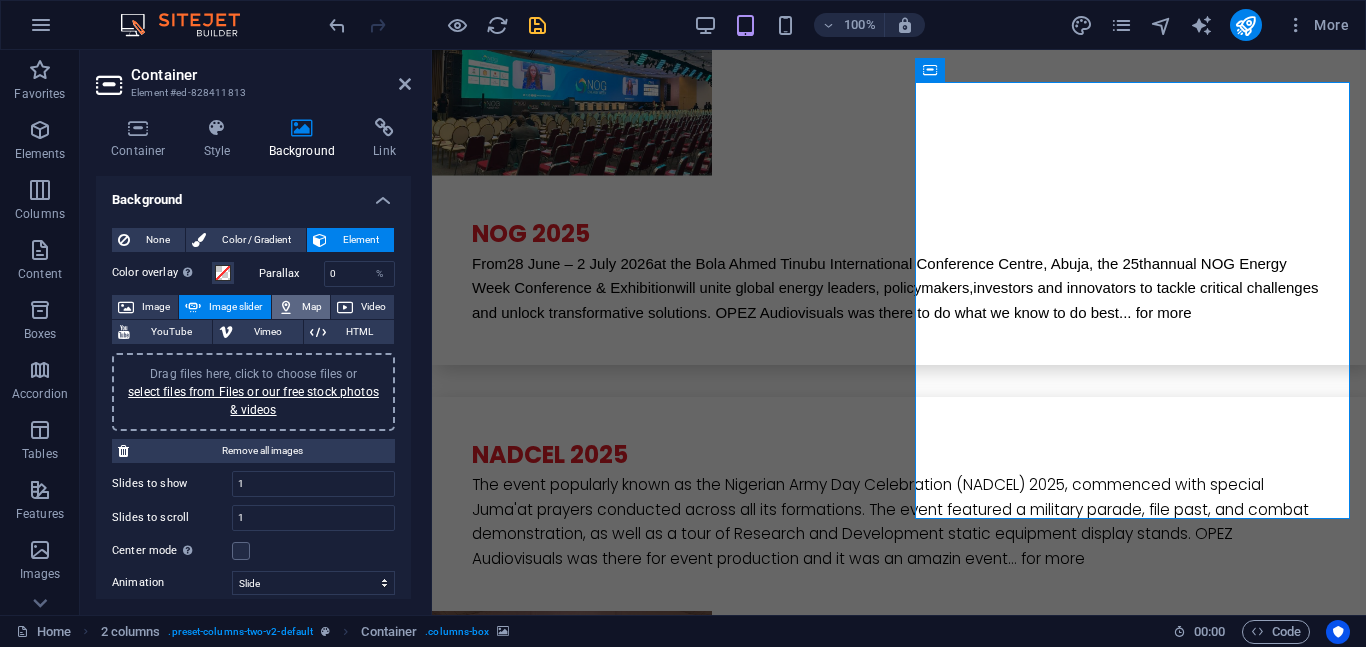 click on "Map" at bounding box center (312, 307) 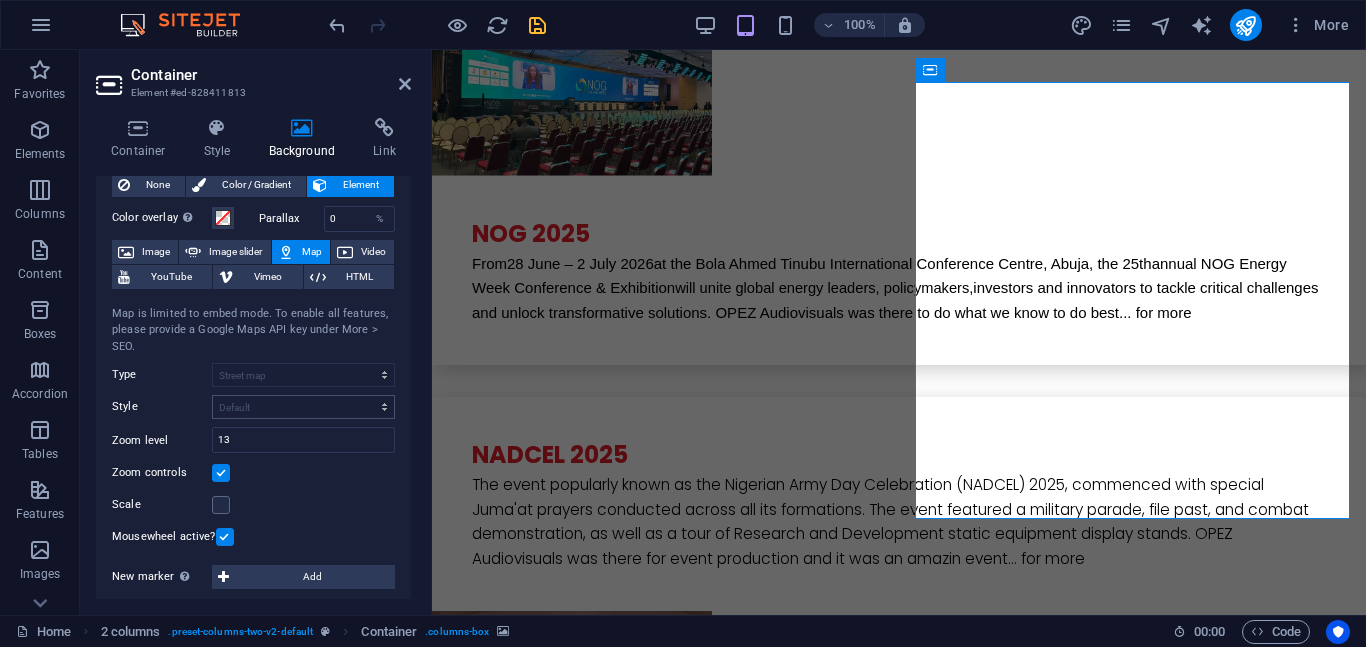 scroll, scrollTop: 69, scrollLeft: 0, axis: vertical 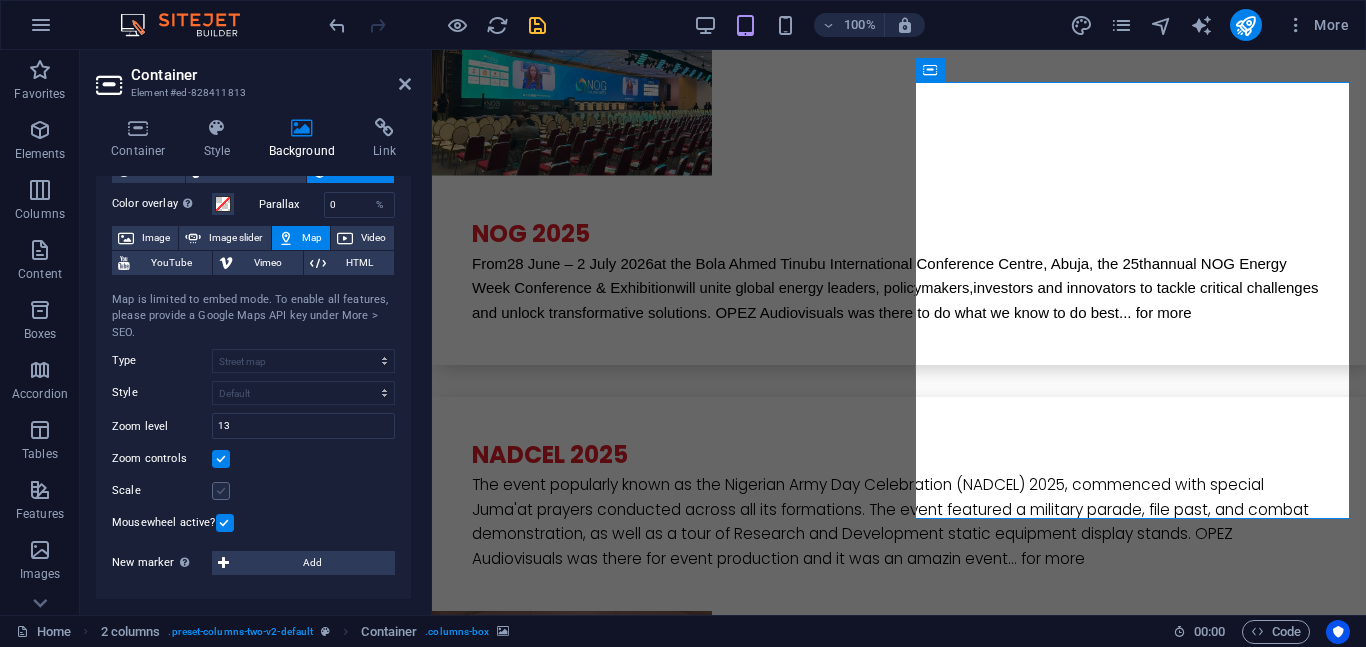 click at bounding box center [221, 491] 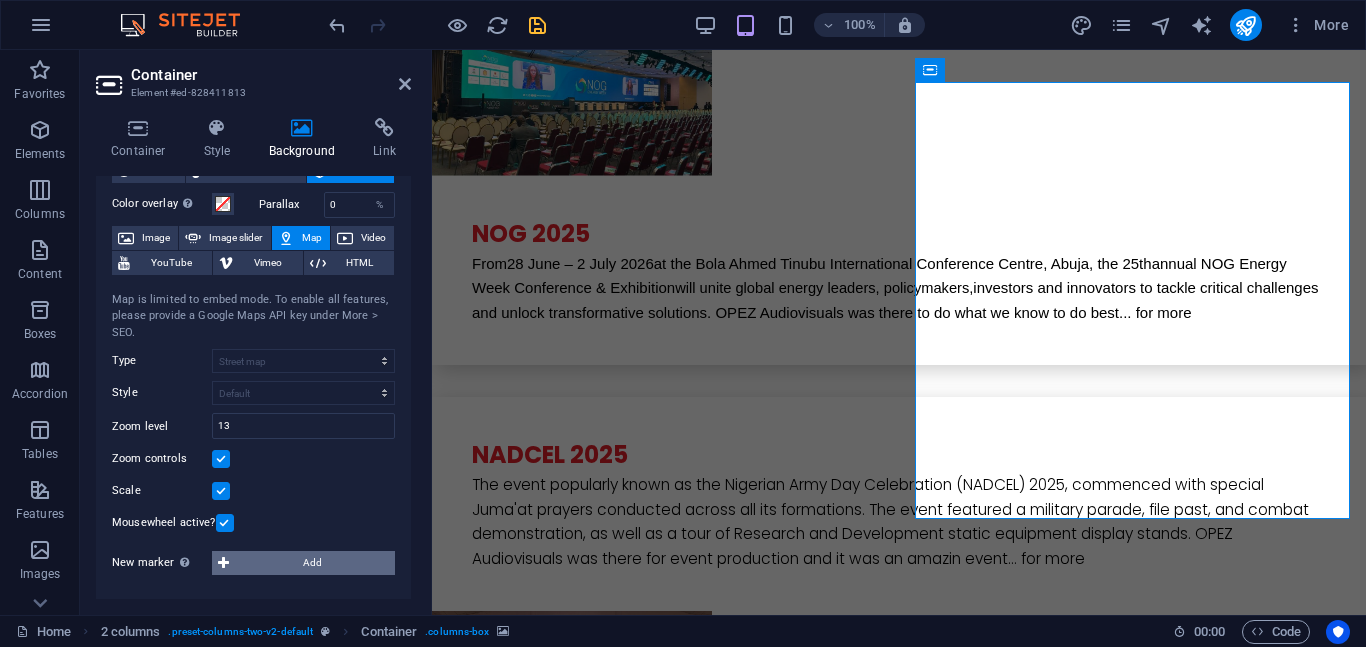 click on "Add" at bounding box center (312, 563) 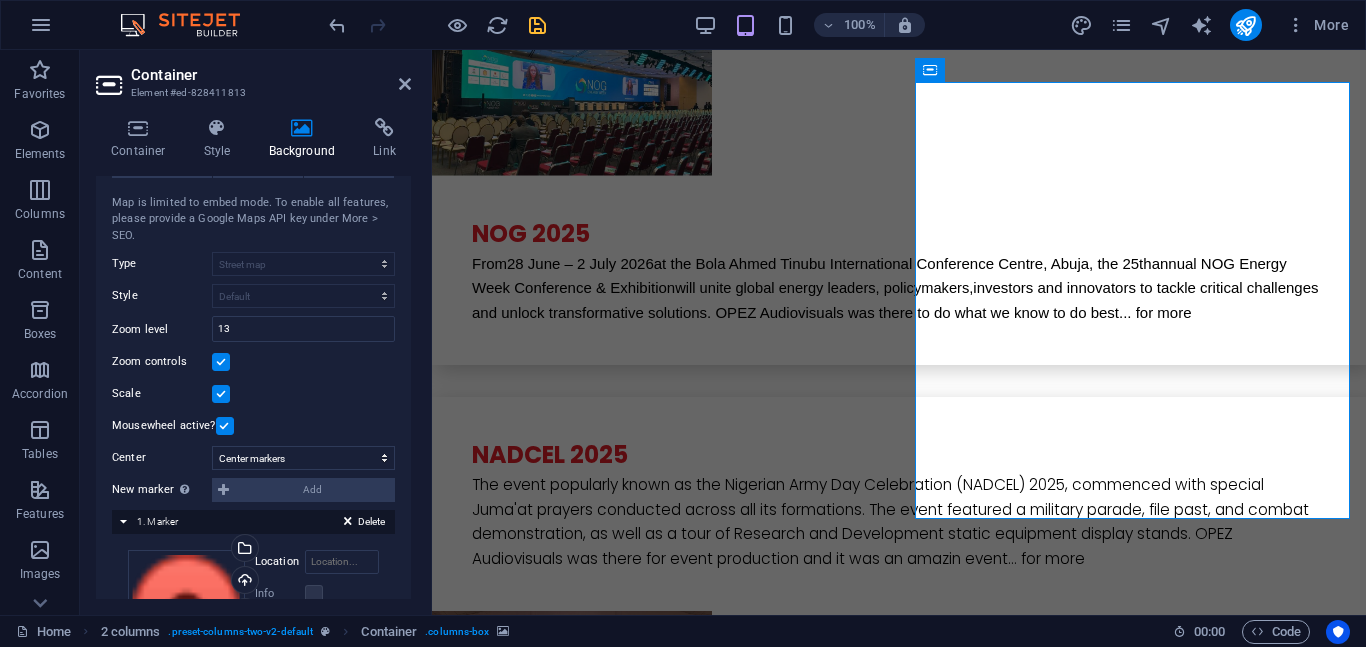 scroll, scrollTop: 168, scrollLeft: 0, axis: vertical 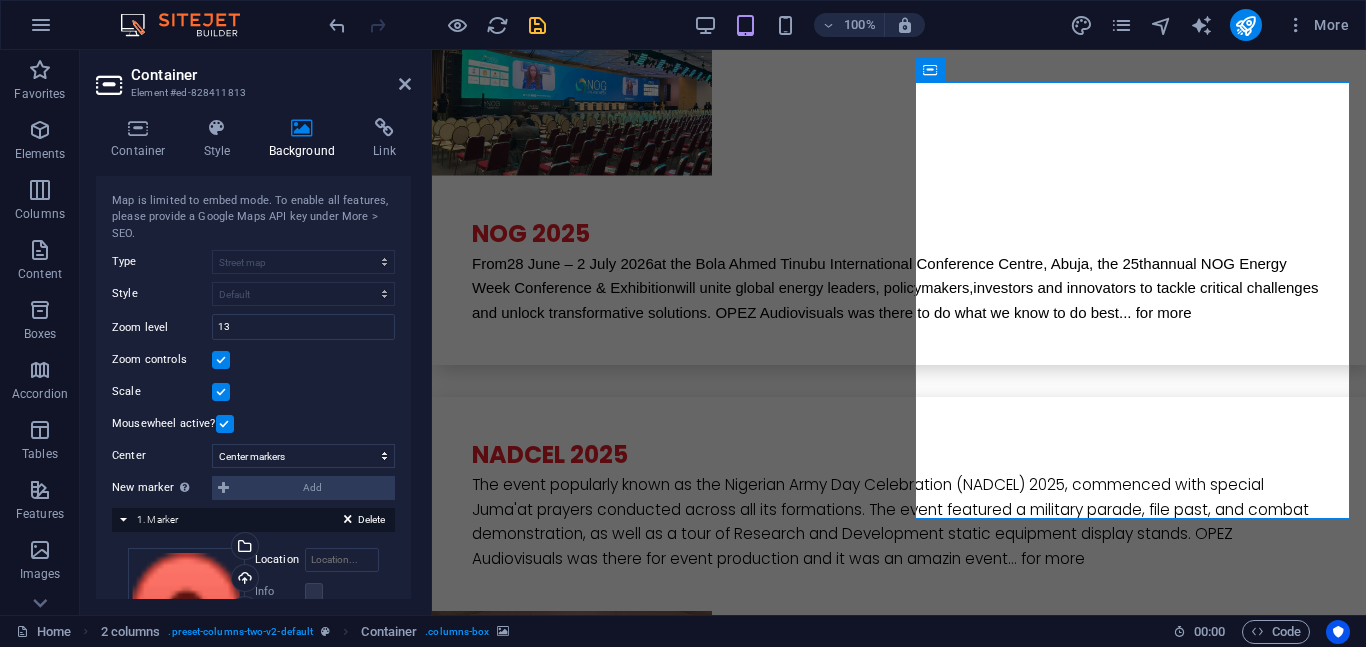 click on "Map center Berlin Map is limited to embed mode. To enable all features, please provide a Google Maps API key under More > SEO. Type Street map Satellite view Satellite view with streets Terrain map Style Default Colorize Pale Dawn Subtle Grayscale Shades of Grey Apple Maps Blue Water Midnight Commander Light Monochrome Paper Neutral Blue Hints of Gold Black &amp; White No labels Color Zoom level 13 Zoom controls Scale Mousewheel active?" at bounding box center (253, 307) 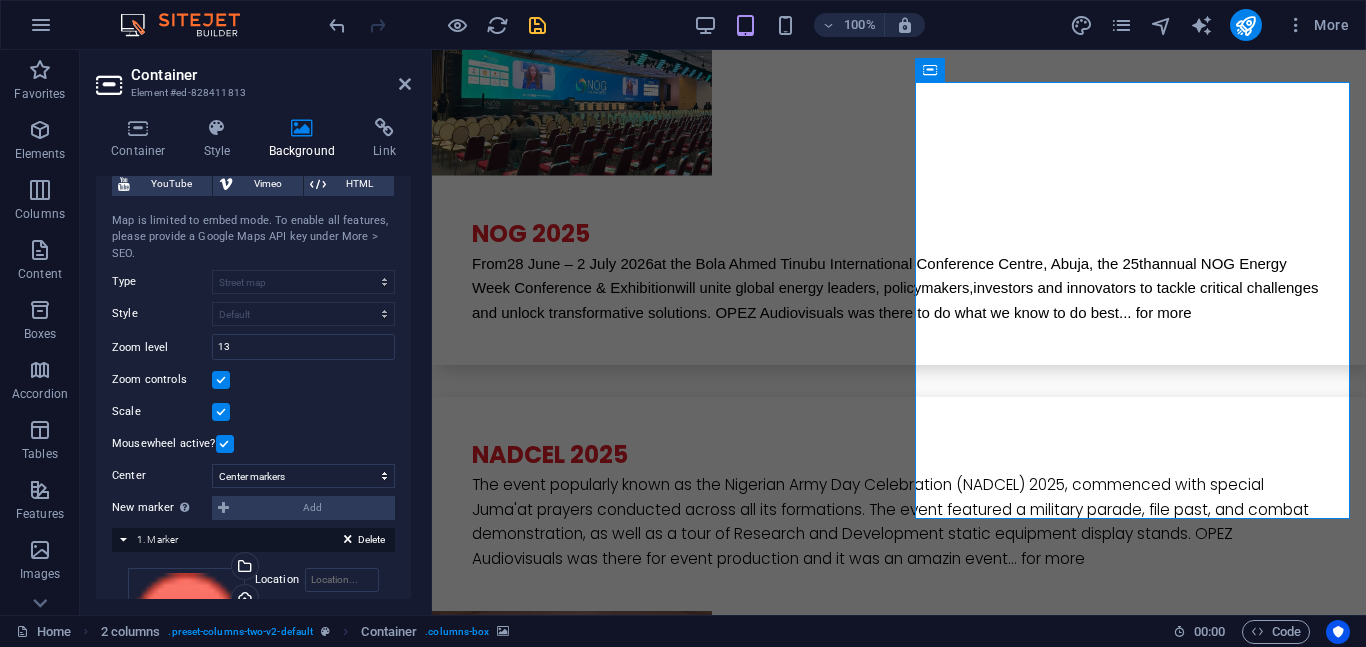 scroll, scrollTop: 143, scrollLeft: 0, axis: vertical 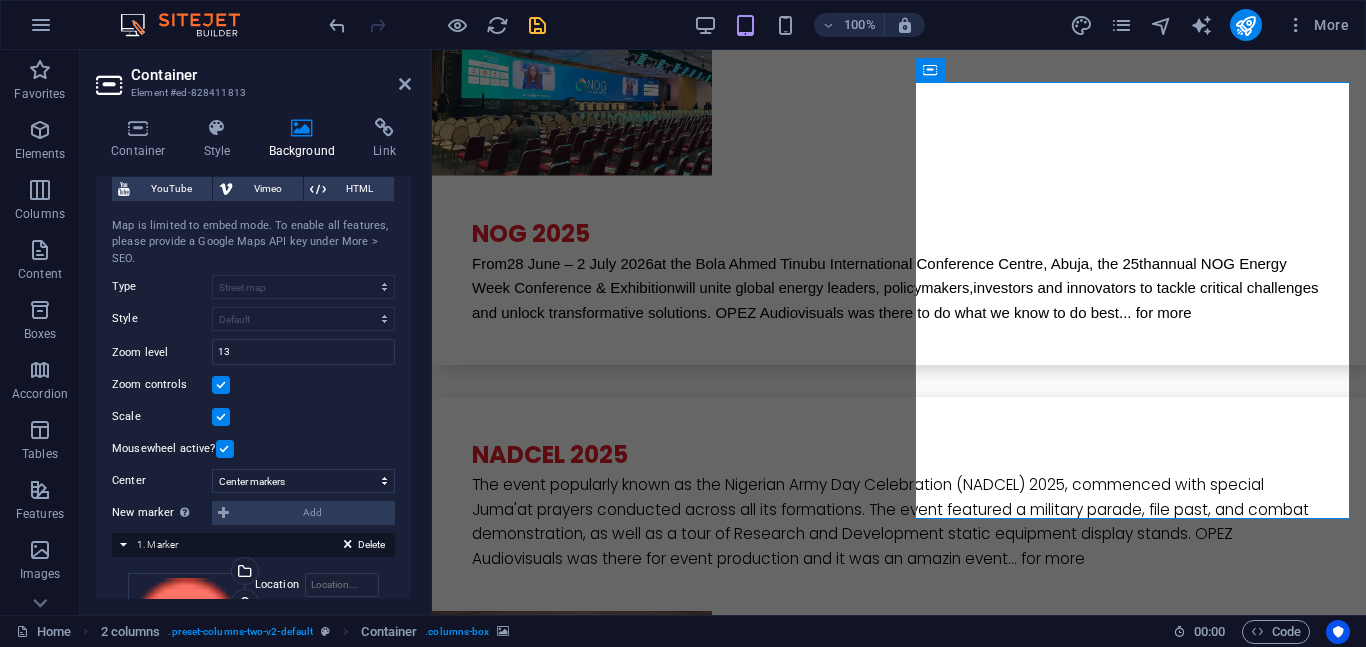 click on "Map is limited to embed mode. To enable all features, please provide a Google Maps API key under More > SEO." at bounding box center [253, 243] 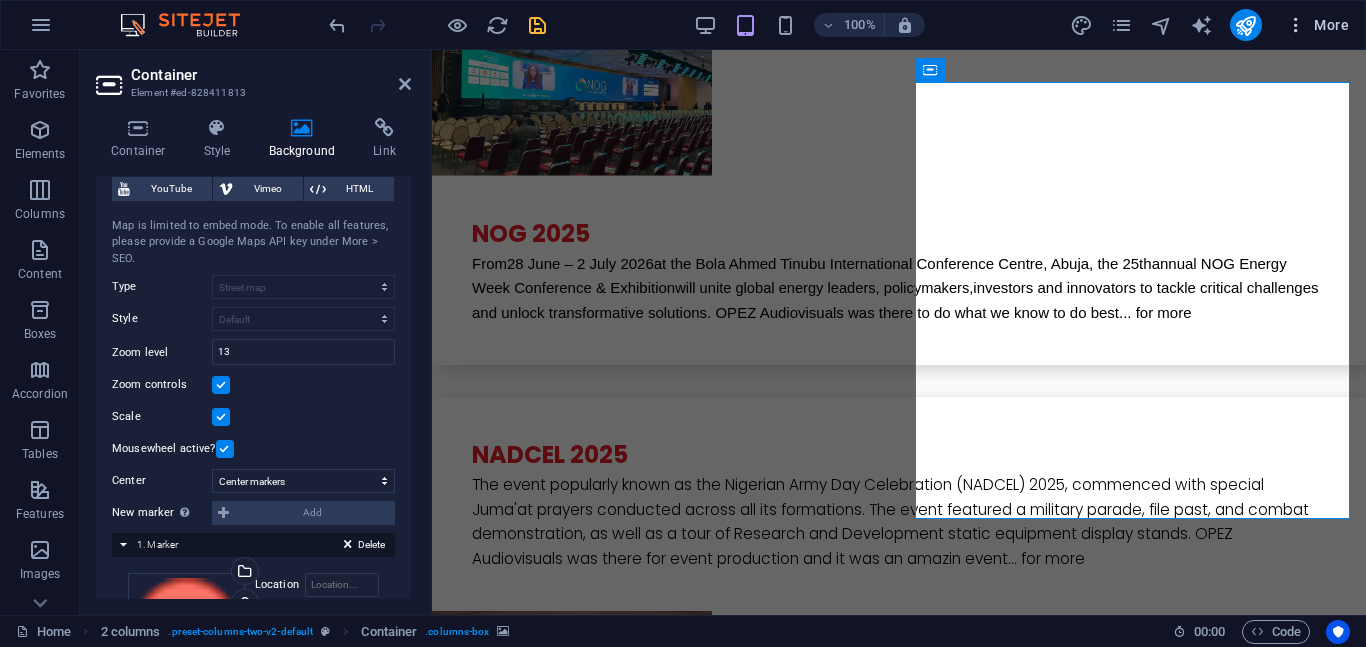 click on "More" at bounding box center (1317, 25) 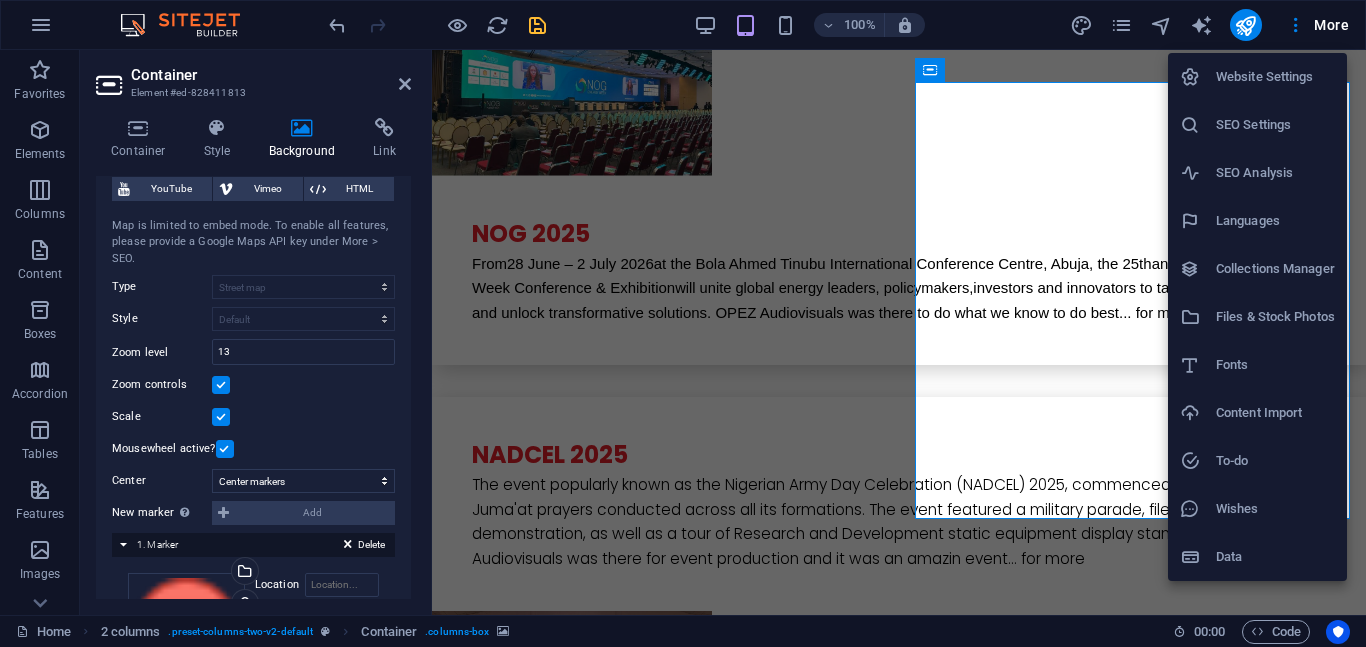click on "SEO Settings" at bounding box center [1275, 125] 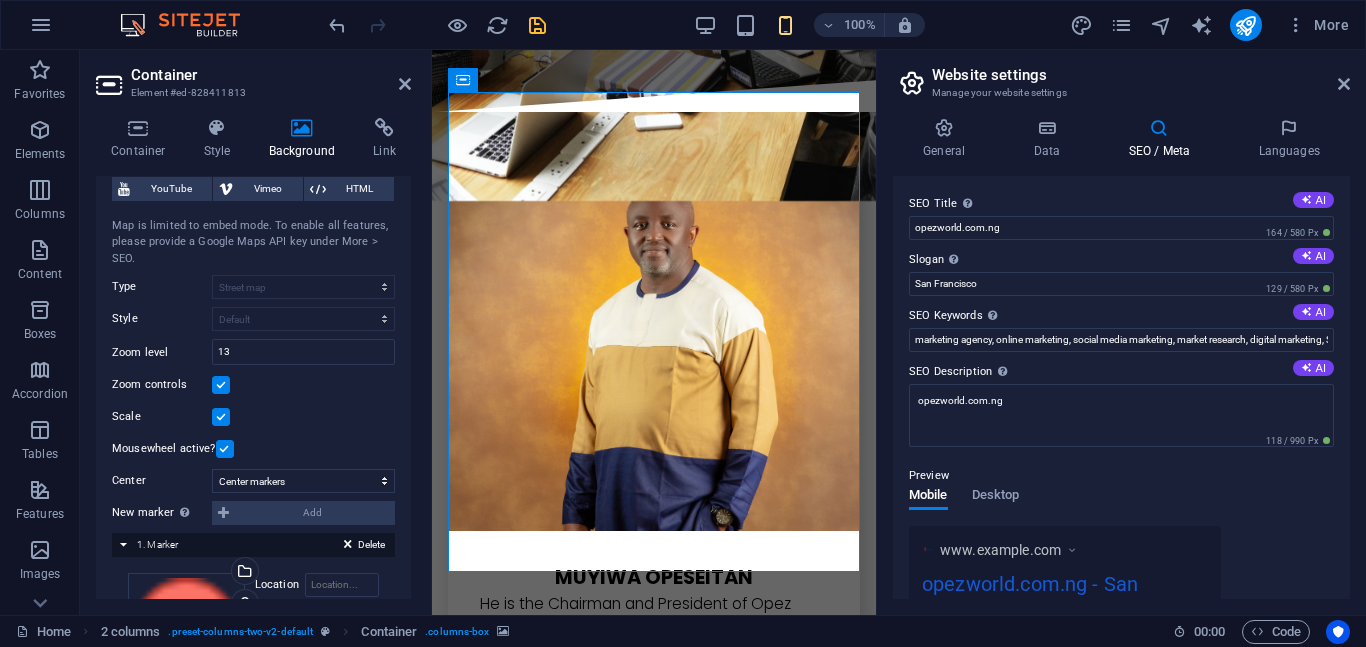 scroll, scrollTop: 9075, scrollLeft: 0, axis: vertical 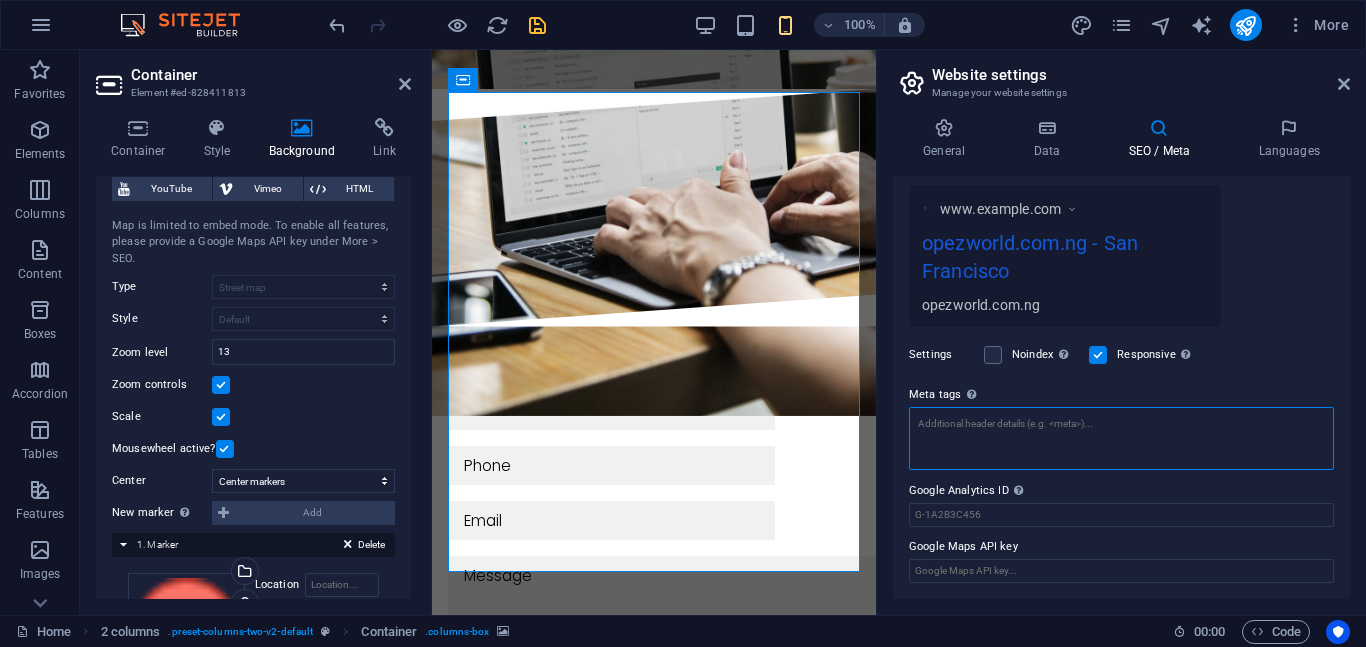 click on "Meta tags Enter HTML code here that will be placed inside the  tags of your website. Please note that your website may not function if you include code with errors." at bounding box center (1121, 438) 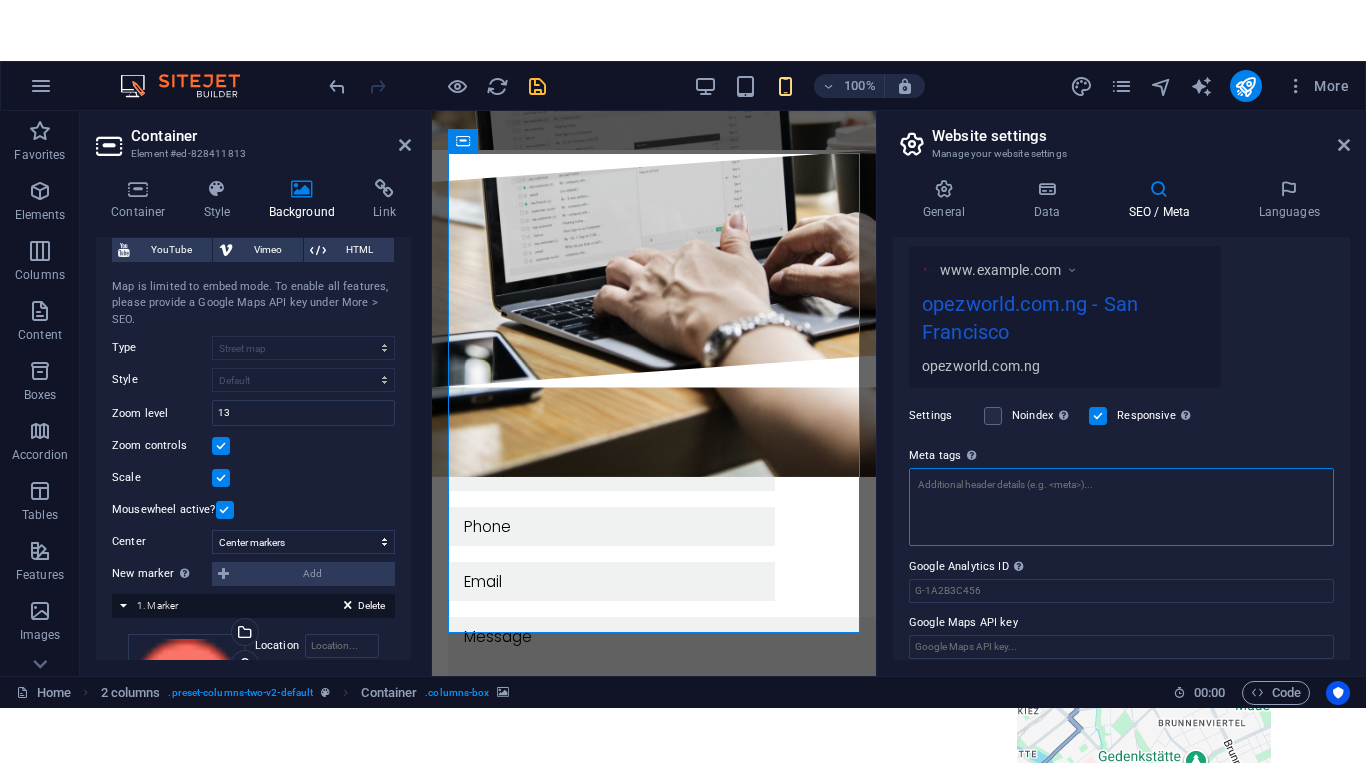 scroll, scrollTop: 356, scrollLeft: 0, axis: vertical 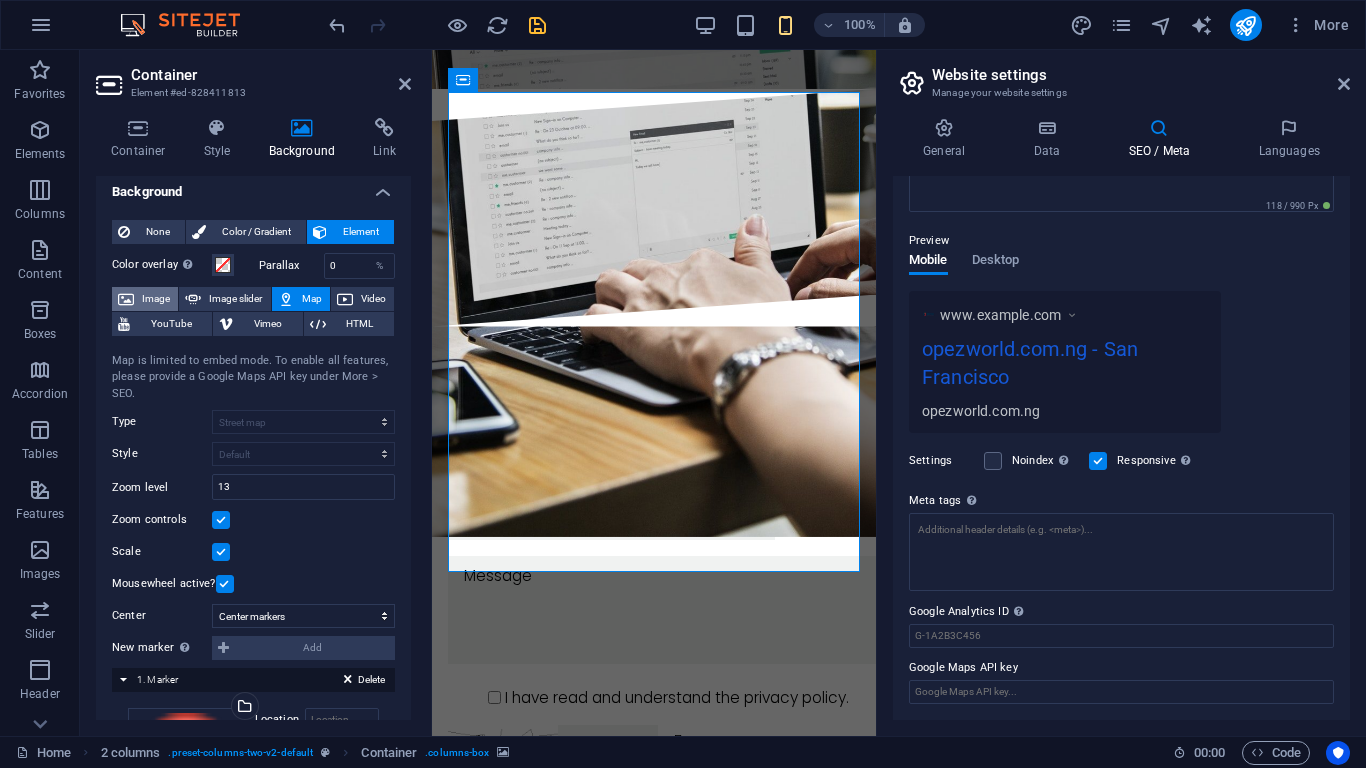 click on "Image" at bounding box center [156, 299] 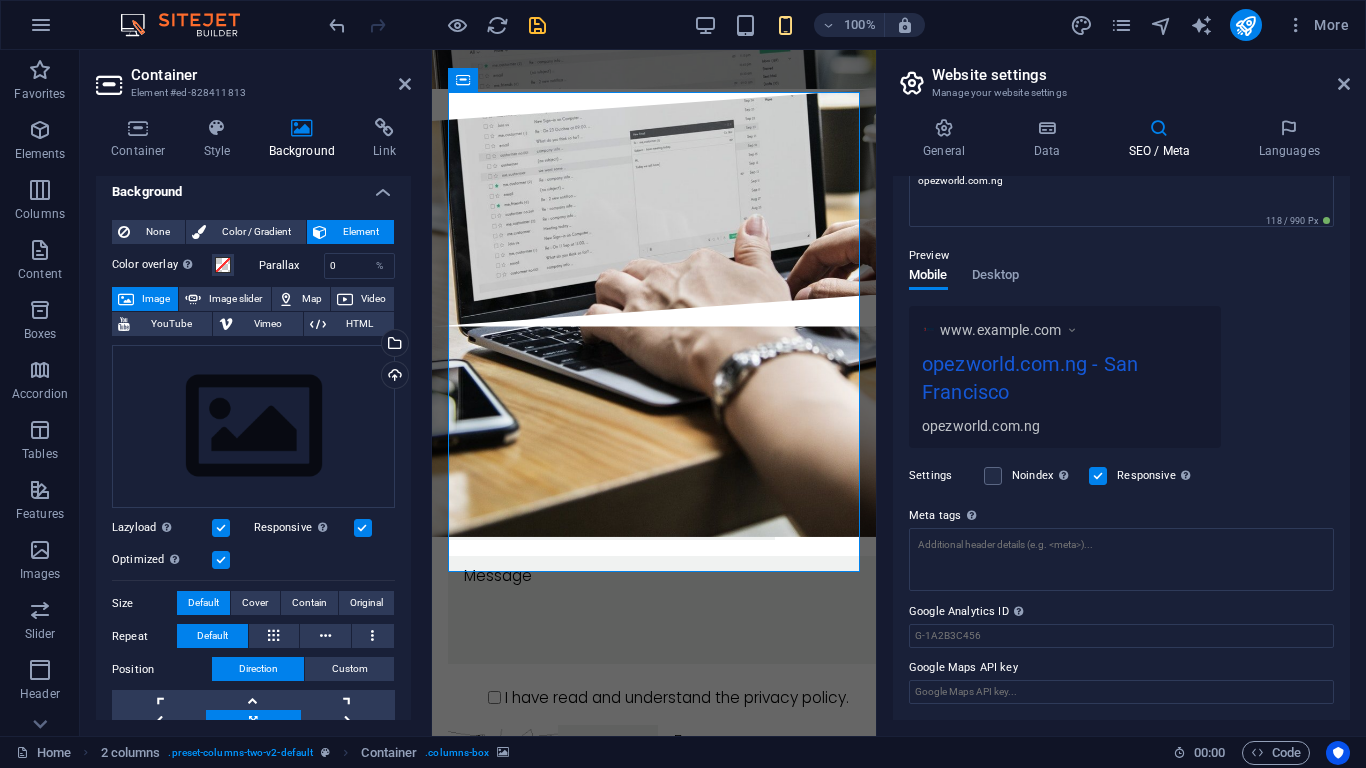 scroll, scrollTop: 220, scrollLeft: 0, axis: vertical 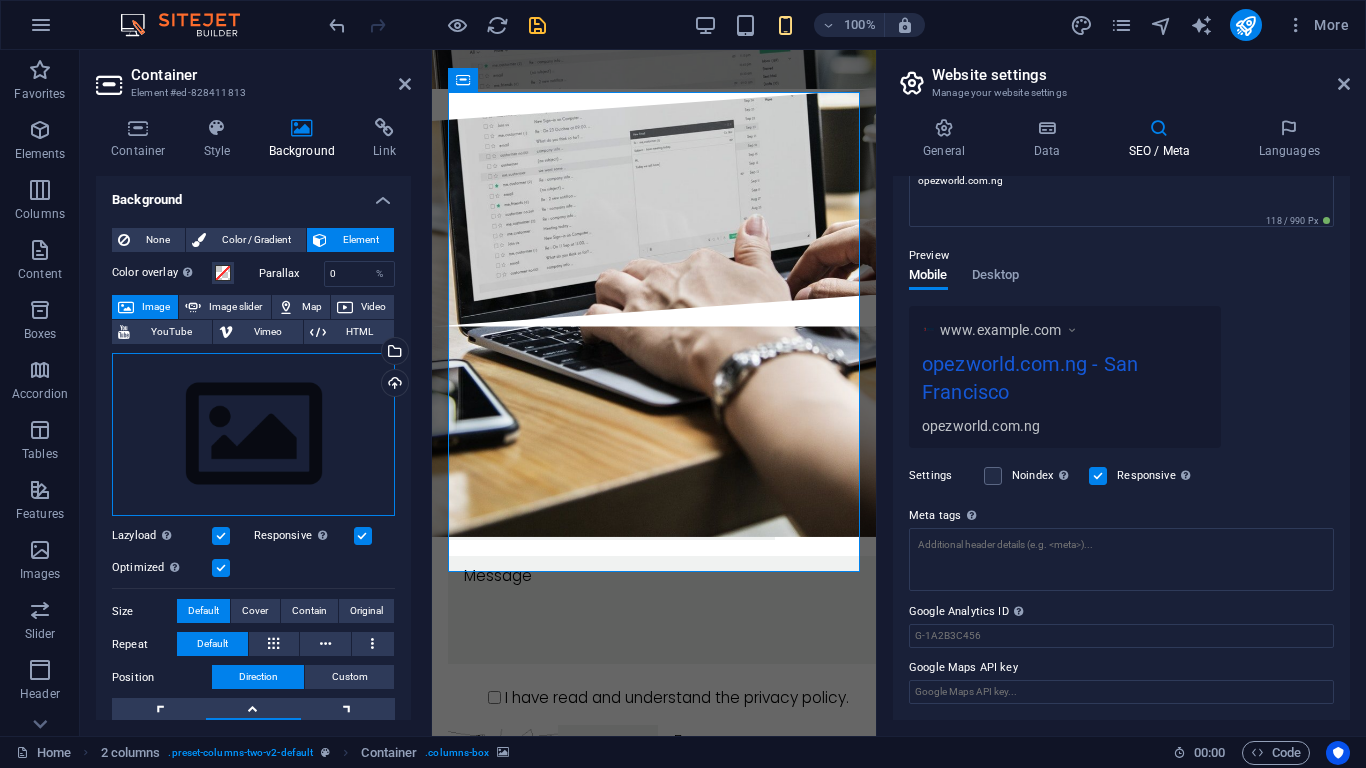 click on "Drag files here, click to choose files or select files from Files or our free stock photos & videos" at bounding box center (253, 435) 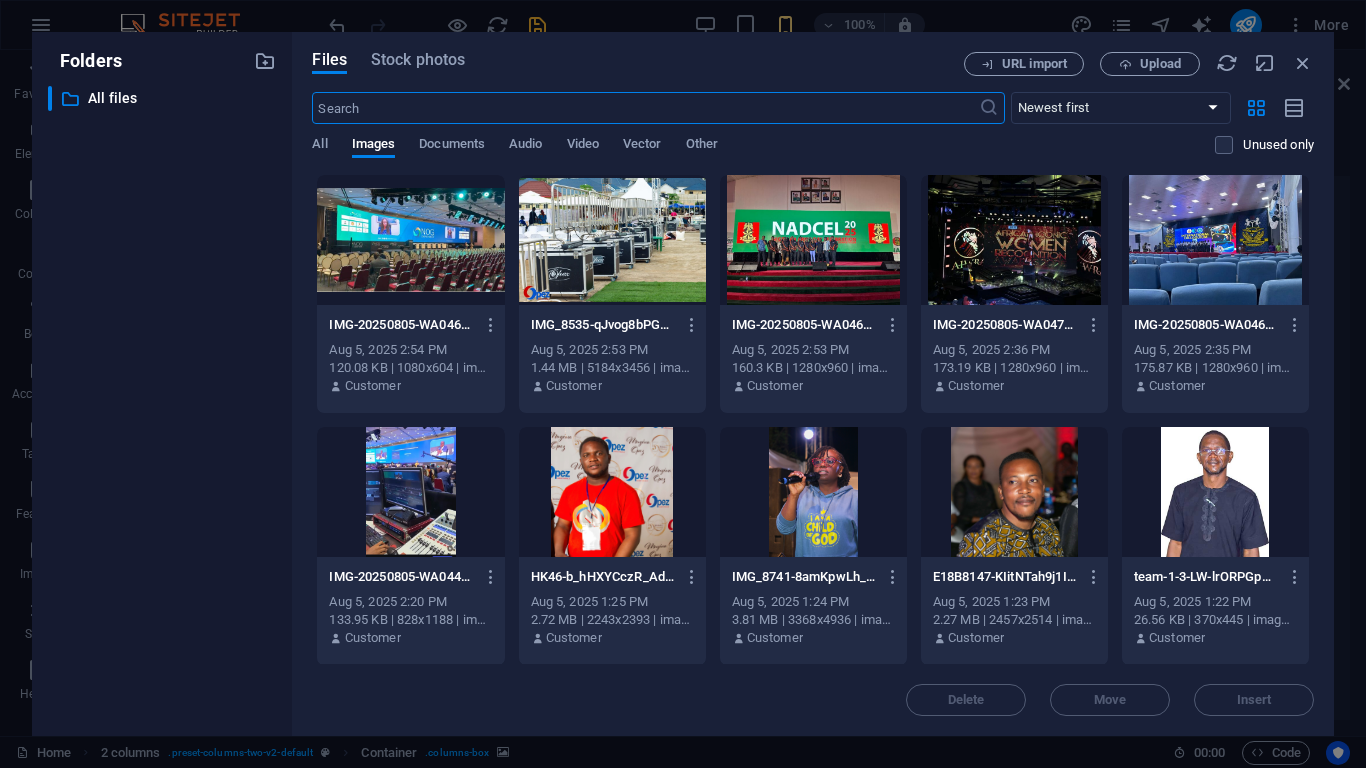 scroll, scrollTop: 10260, scrollLeft: 0, axis: vertical 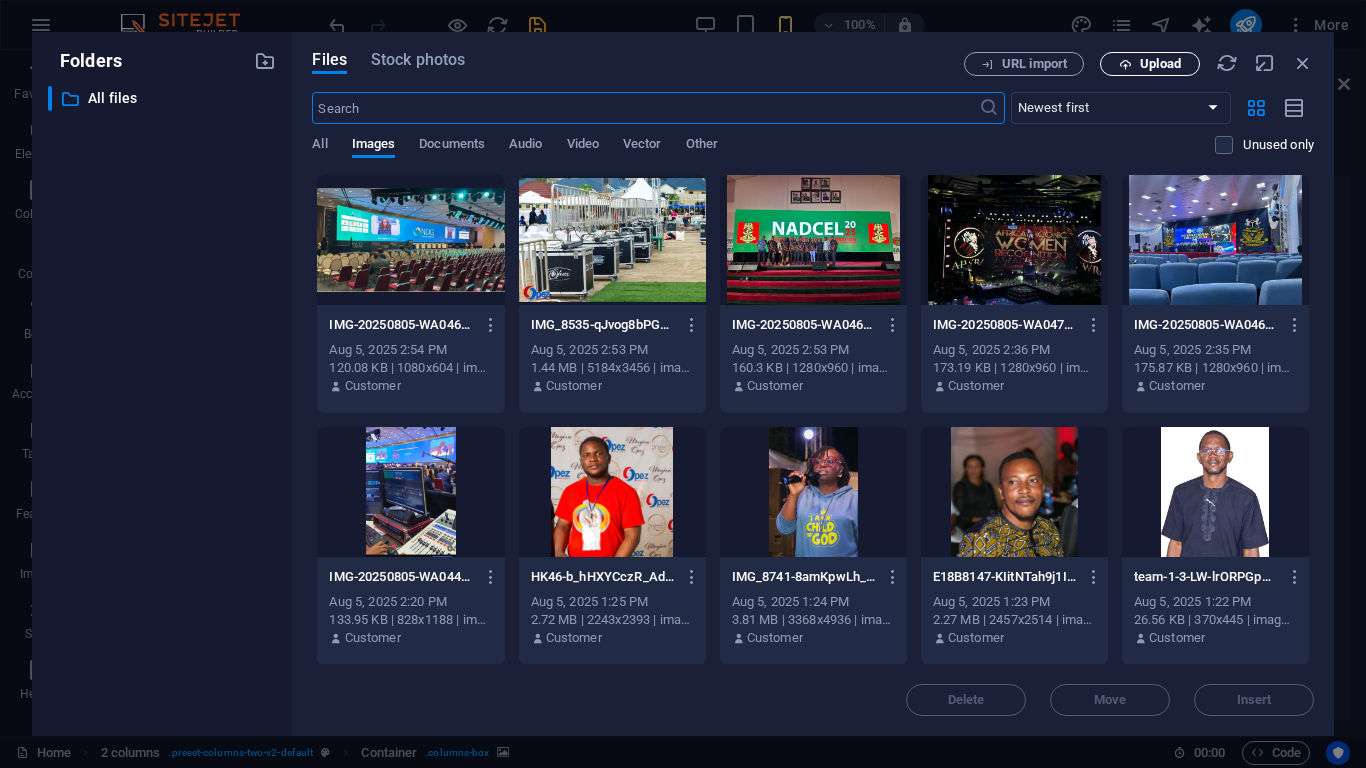 click on "Upload" at bounding box center [1160, 64] 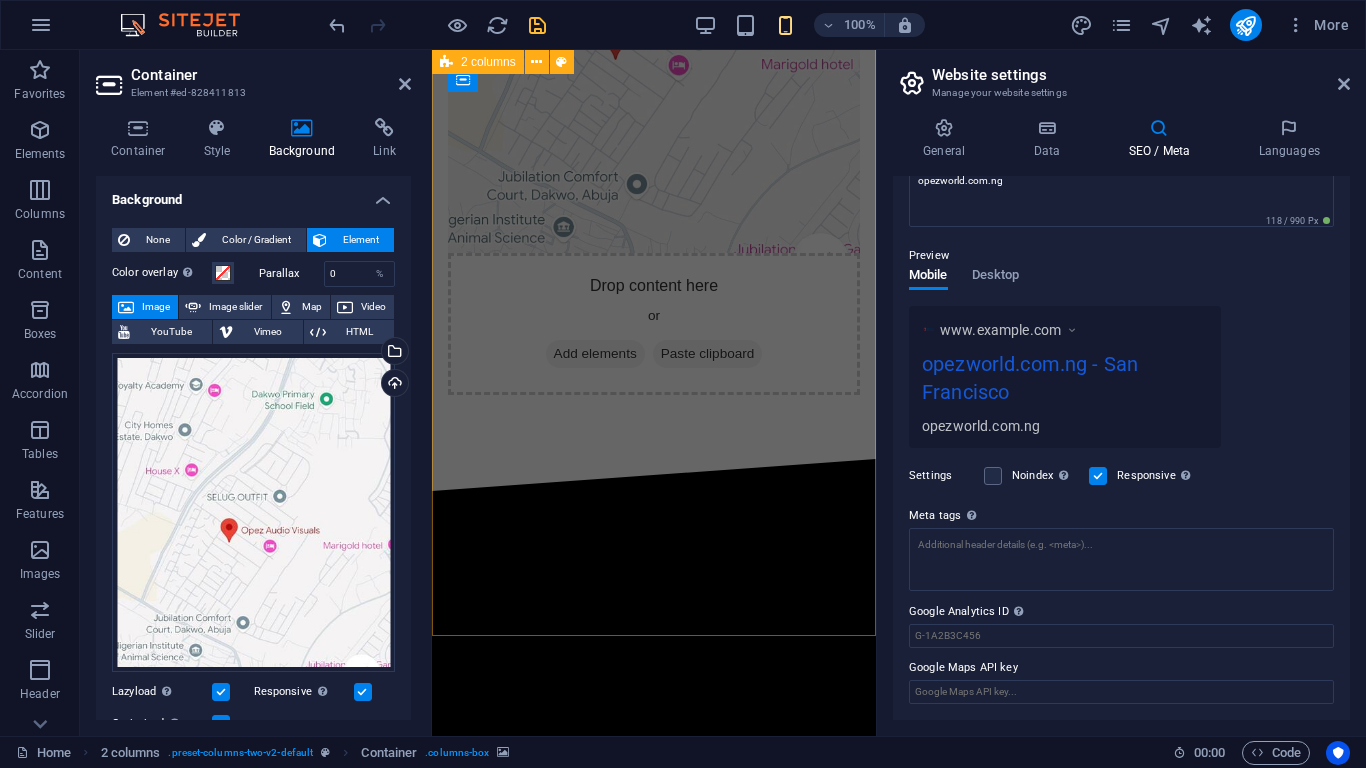 scroll, scrollTop: 9196, scrollLeft: 0, axis: vertical 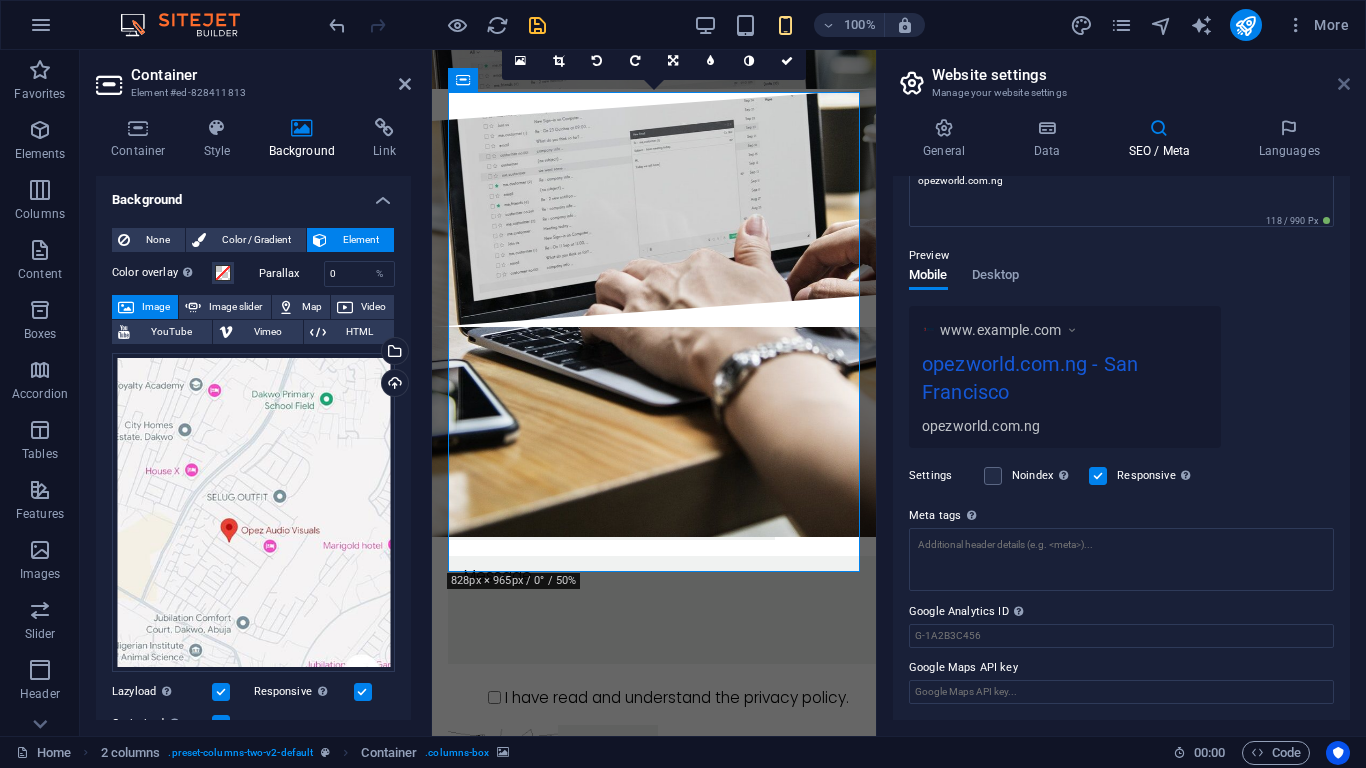 click at bounding box center [1344, 84] 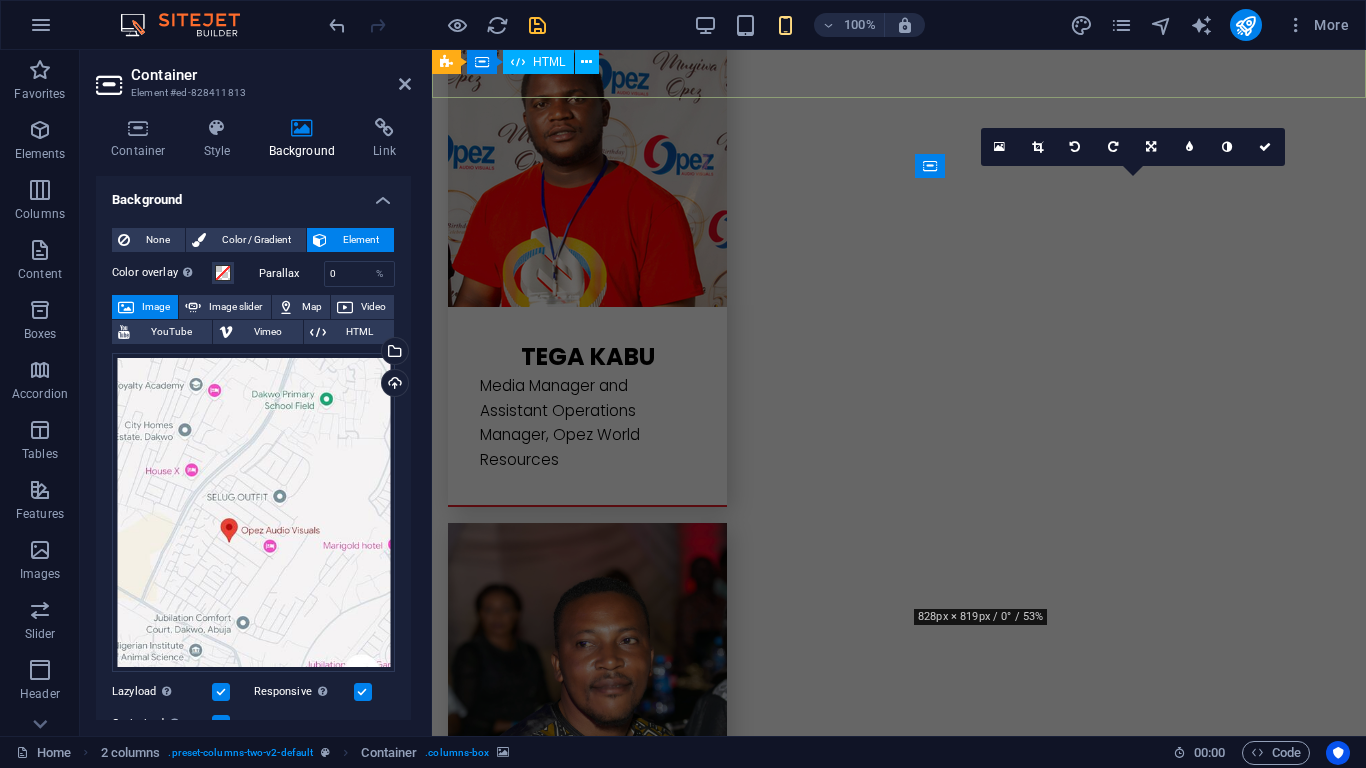 scroll, scrollTop: 5624, scrollLeft: 0, axis: vertical 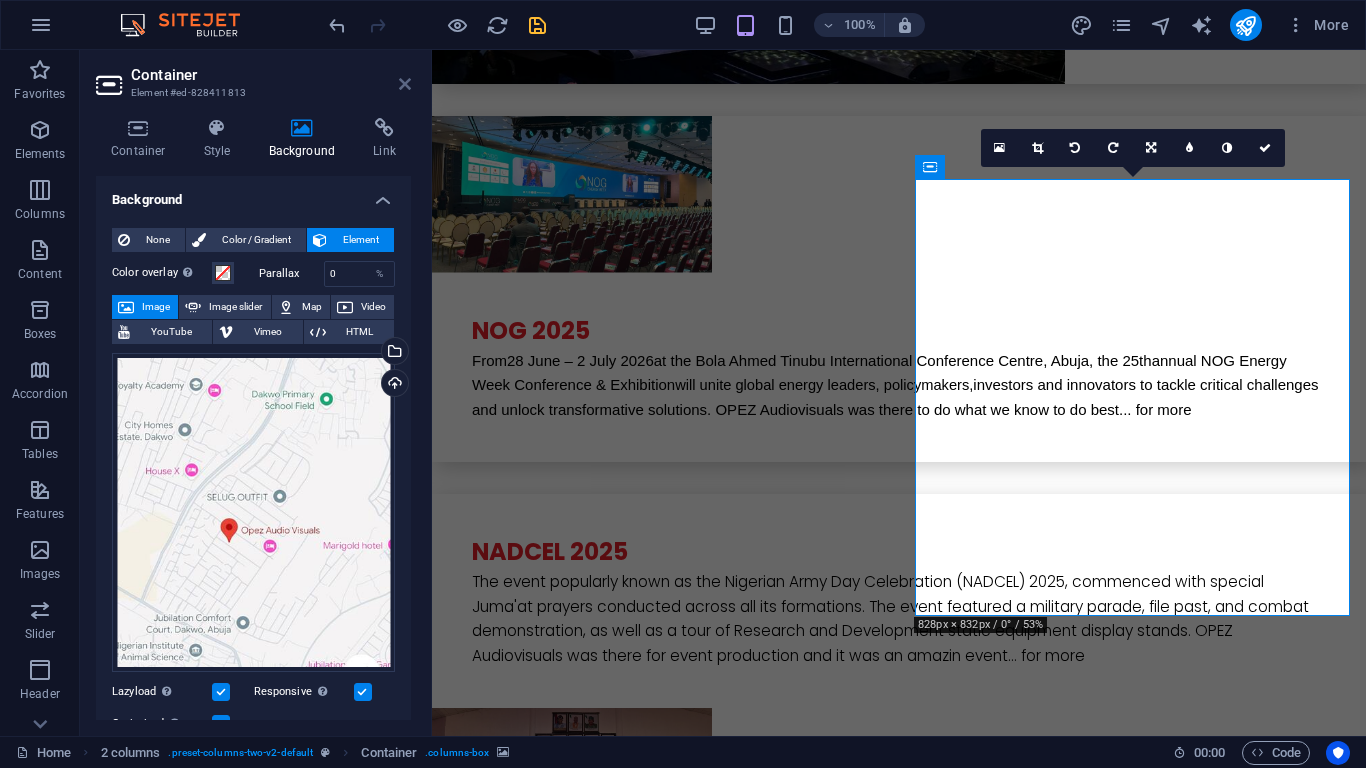 click at bounding box center (405, 84) 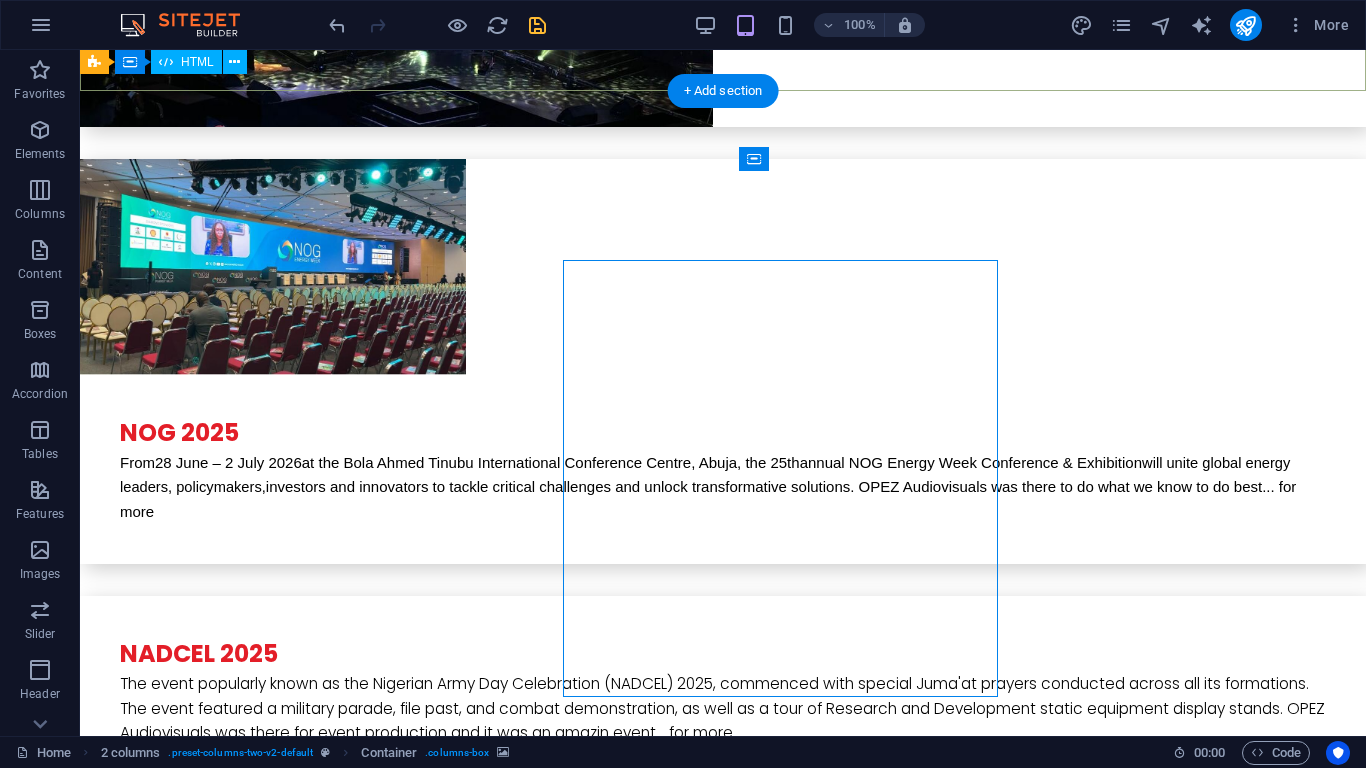 scroll, scrollTop: 5543, scrollLeft: 0, axis: vertical 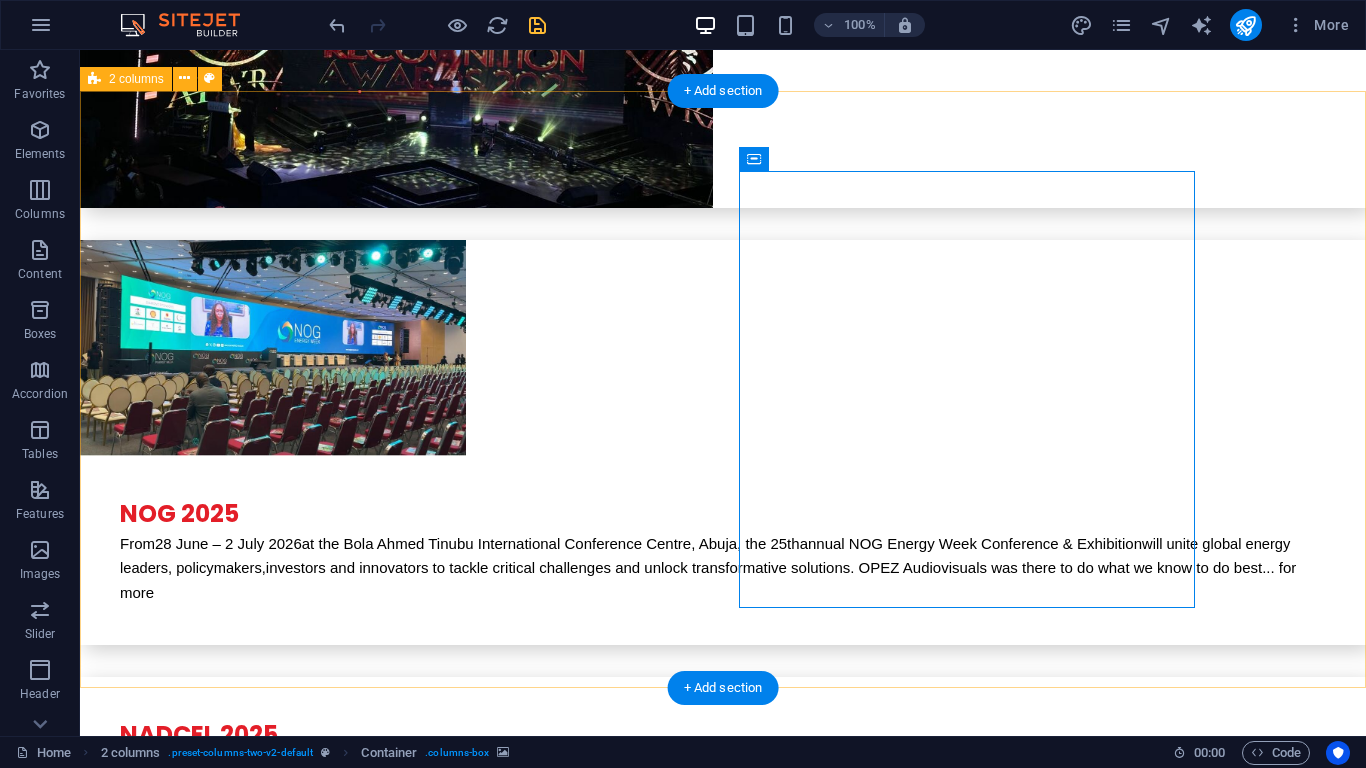 click on "I have read and understand the privacy policy. Unreadable? Load new Submit Drop content here or  Add elements  Paste clipboard" at bounding box center (723, 6214) 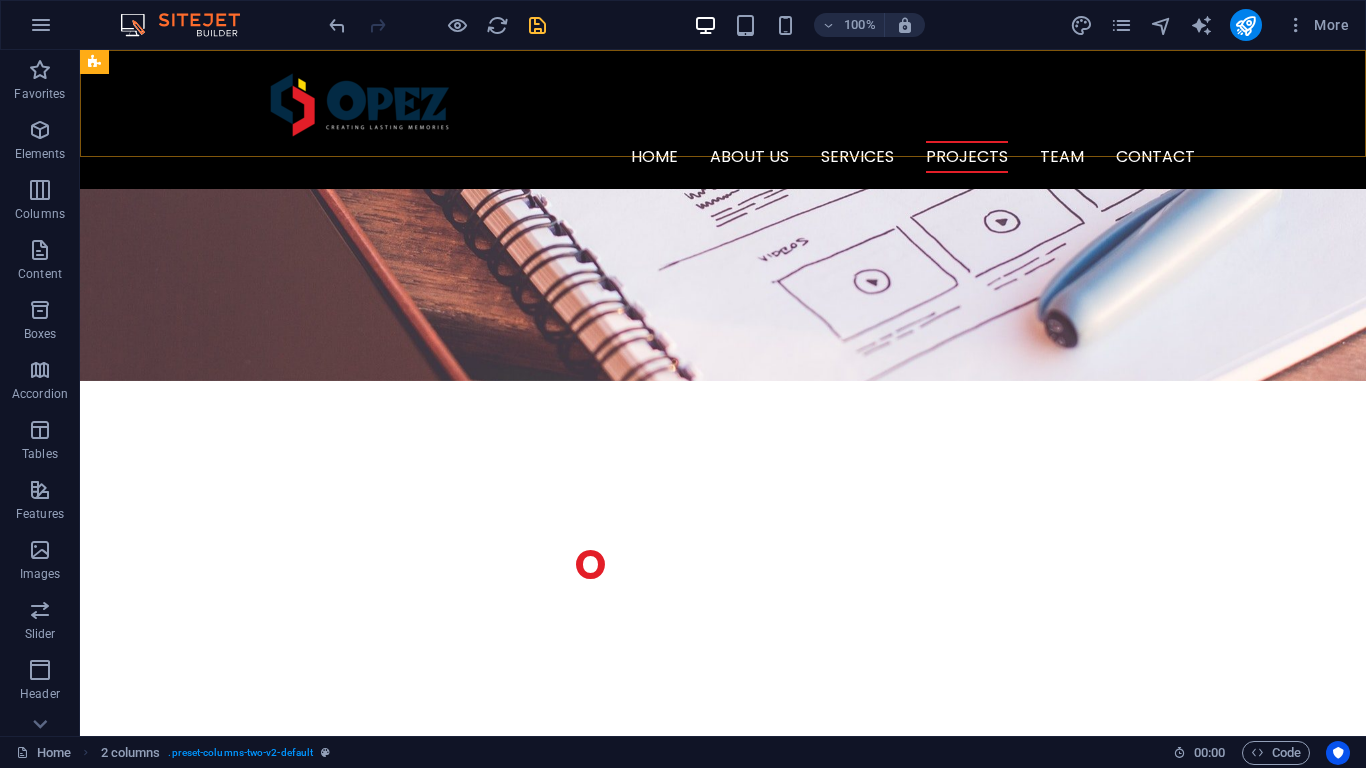 scroll, scrollTop: 1936, scrollLeft: 0, axis: vertical 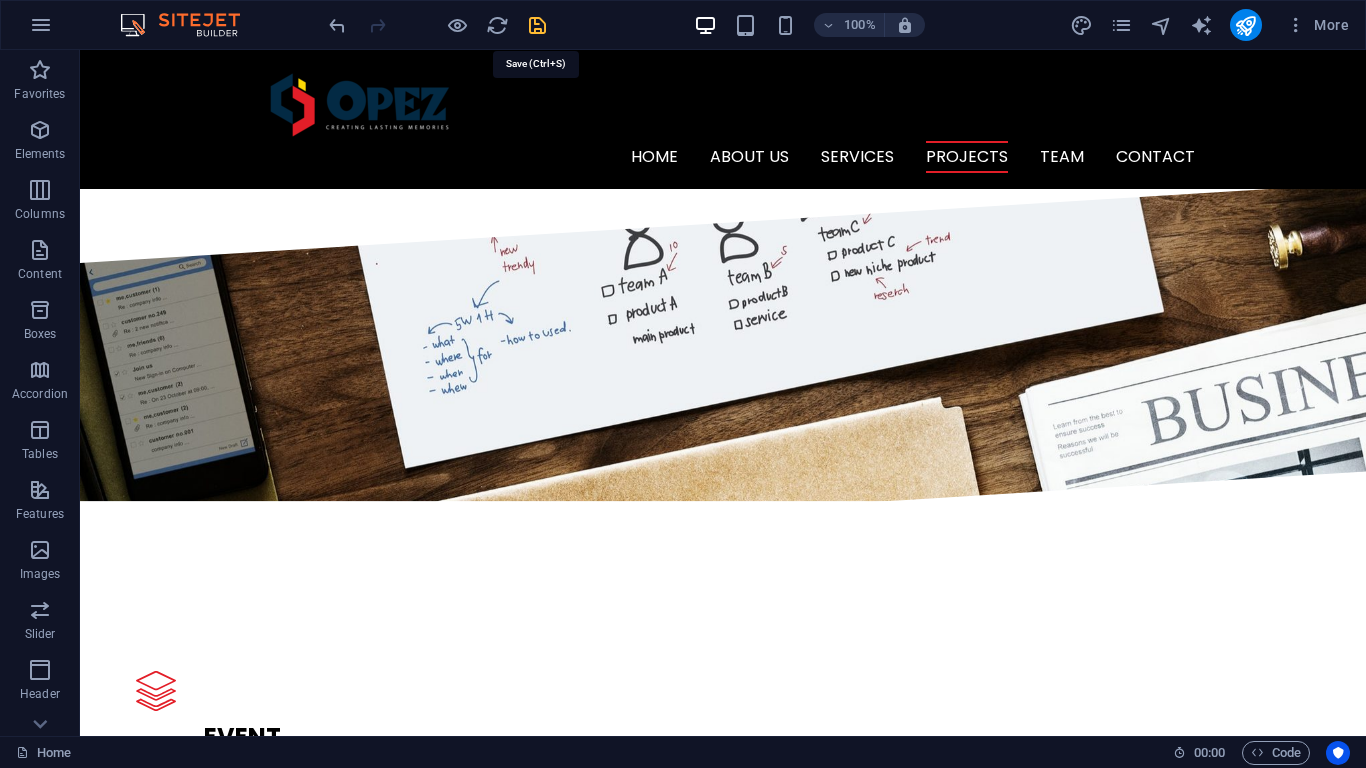 click at bounding box center [537, 25] 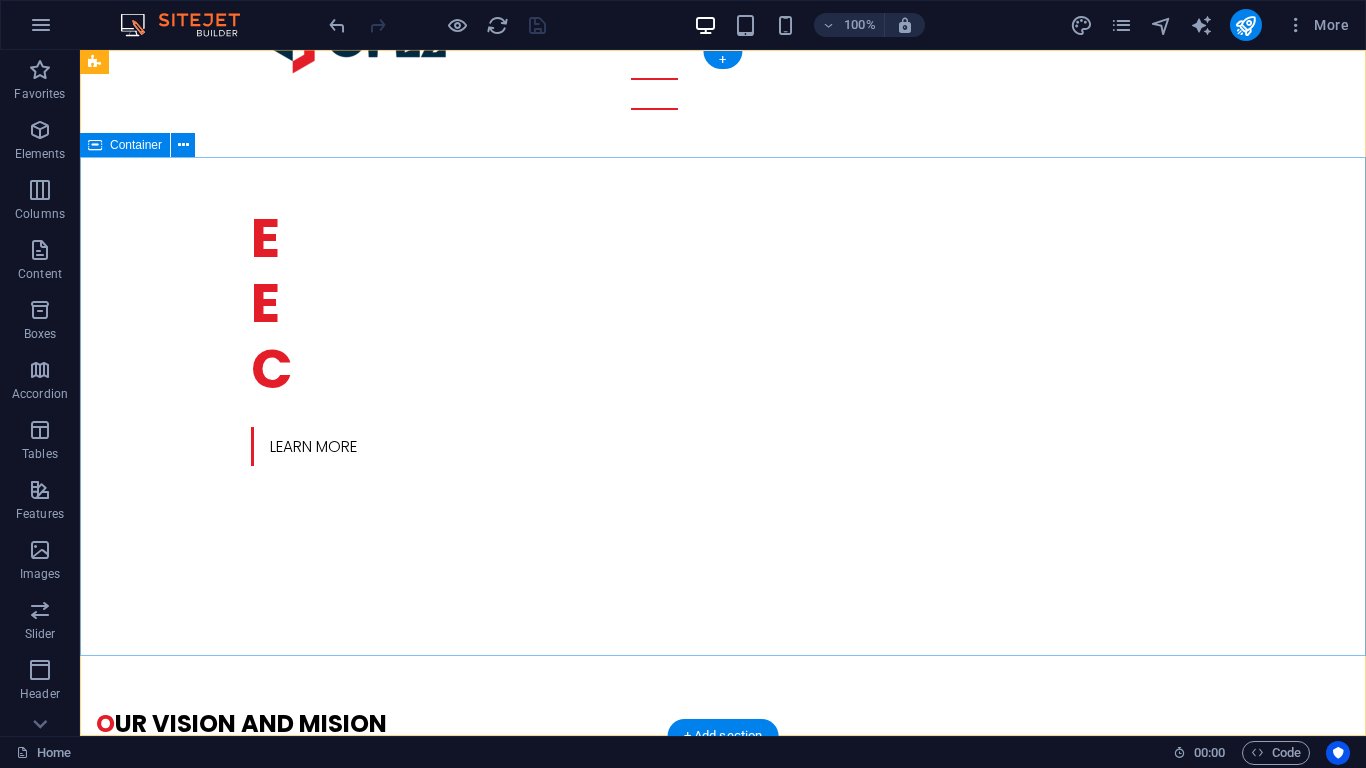 scroll, scrollTop: 0, scrollLeft: 0, axis: both 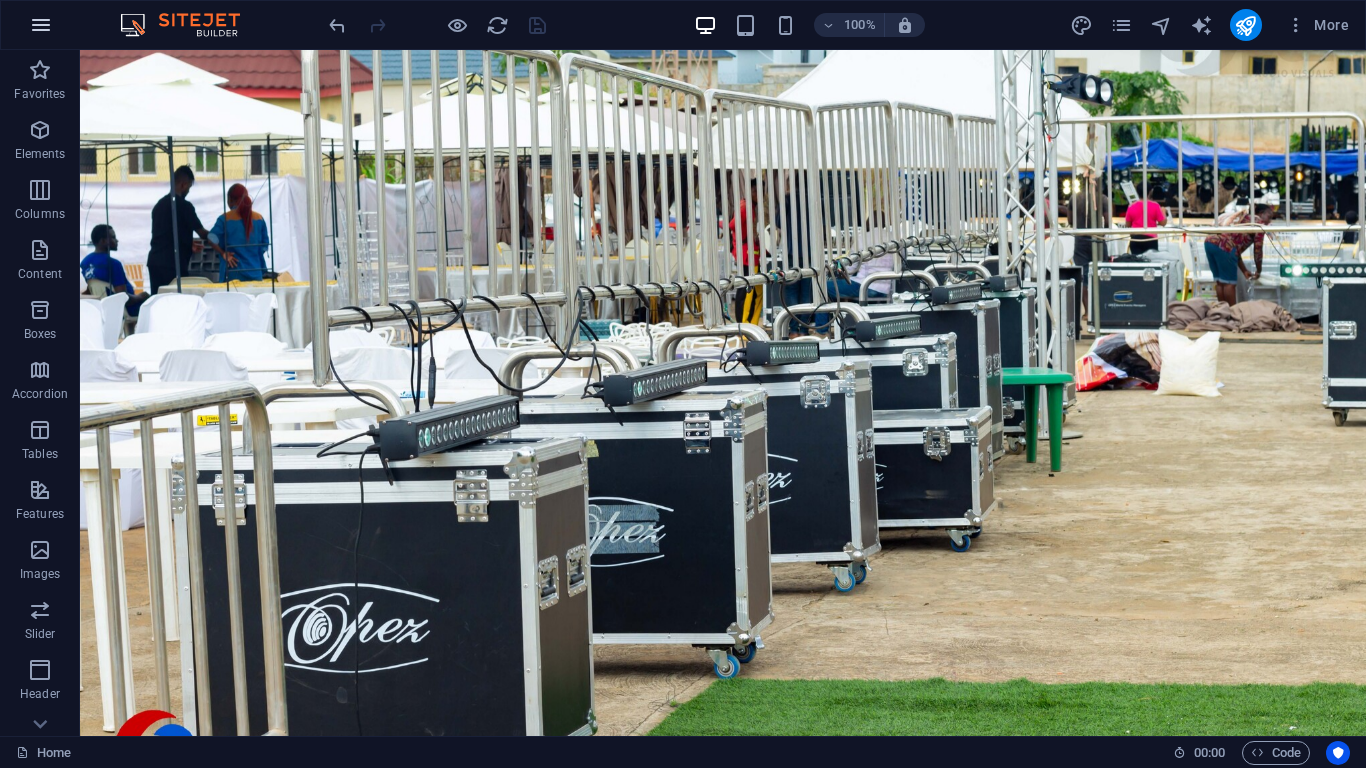 click at bounding box center (41, 25) 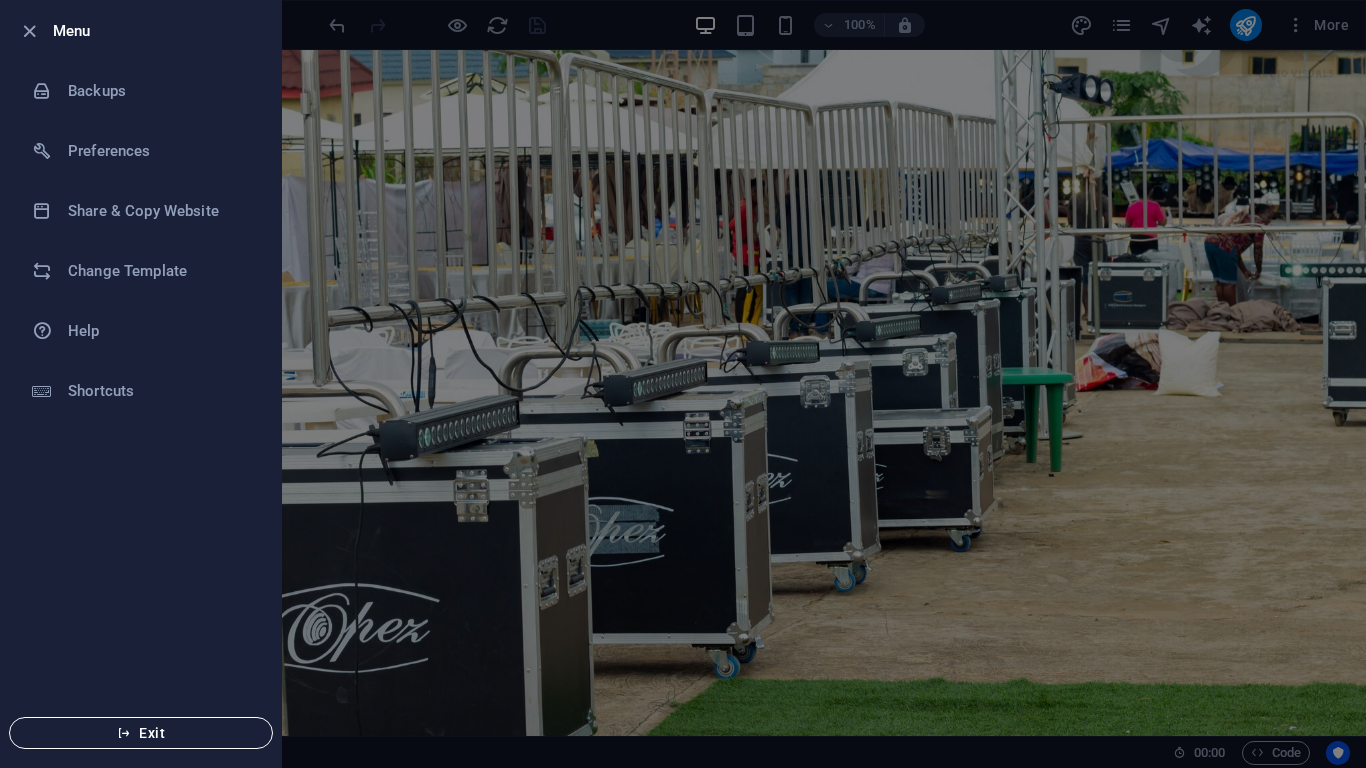 click at bounding box center (124, 733) 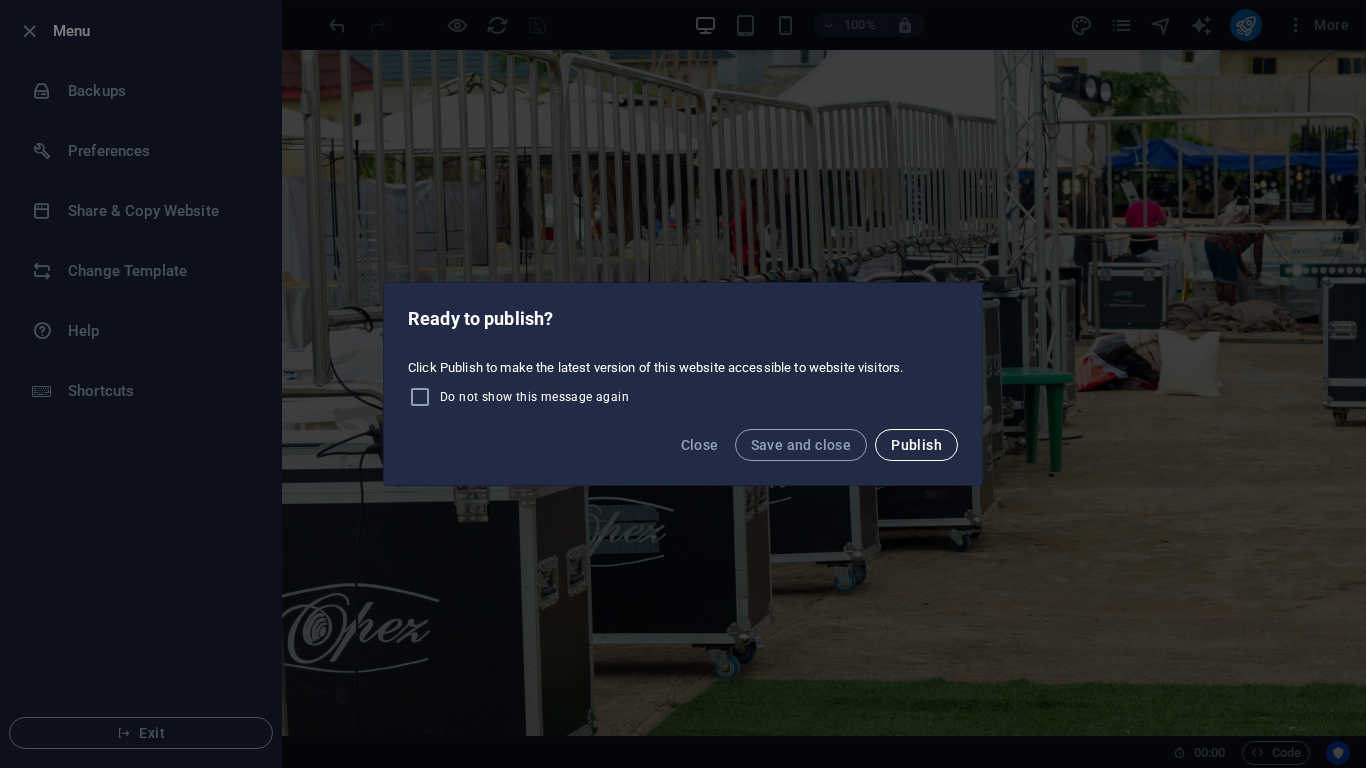 click on "Publish" at bounding box center (916, 445) 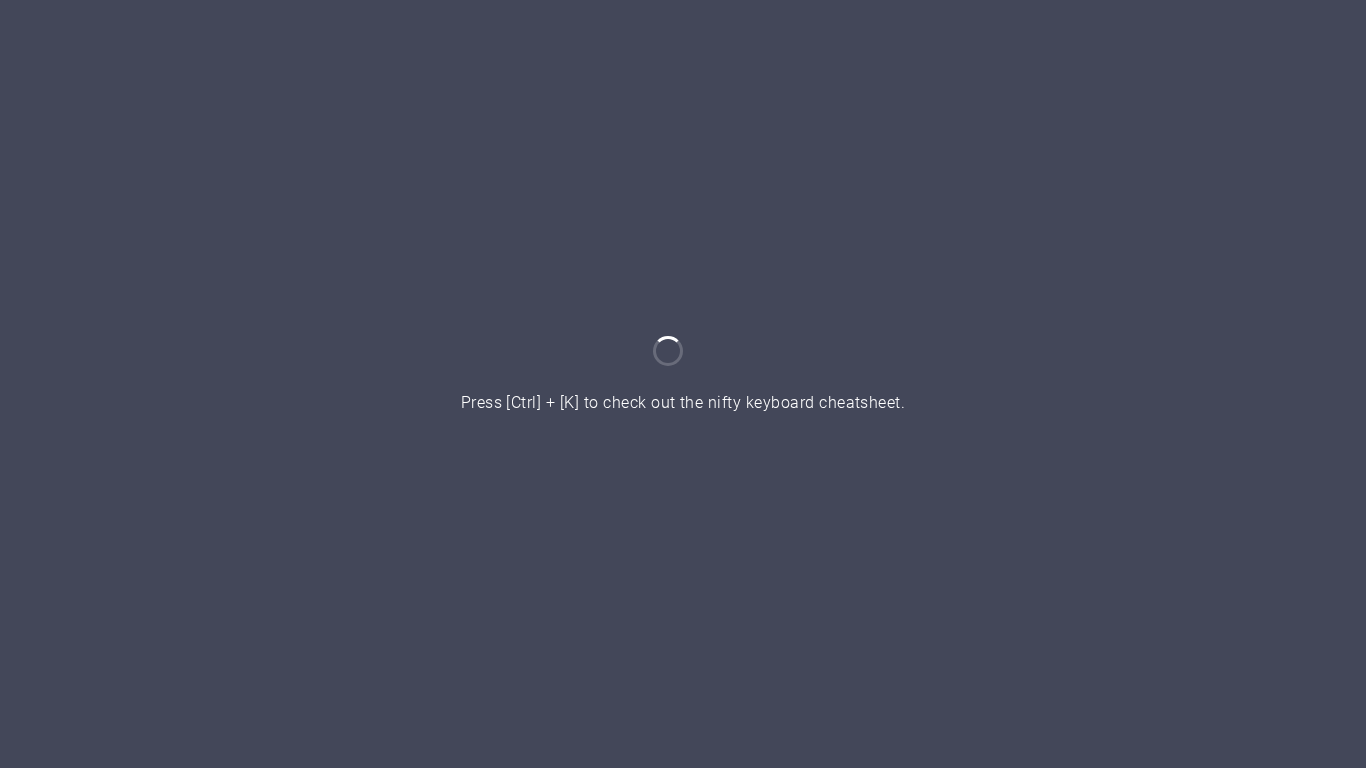 scroll, scrollTop: 0, scrollLeft: 0, axis: both 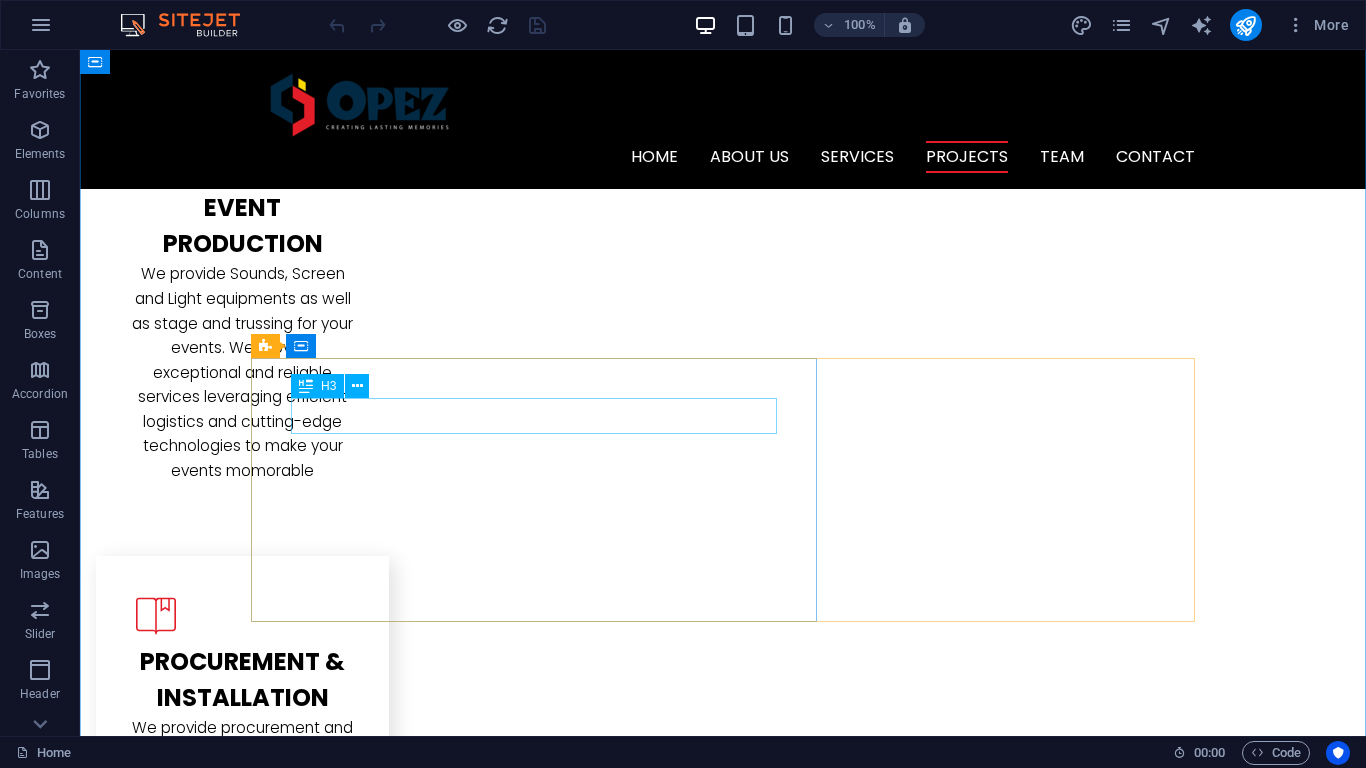 click on "L atest Project" at bounding box center [723, 2725] 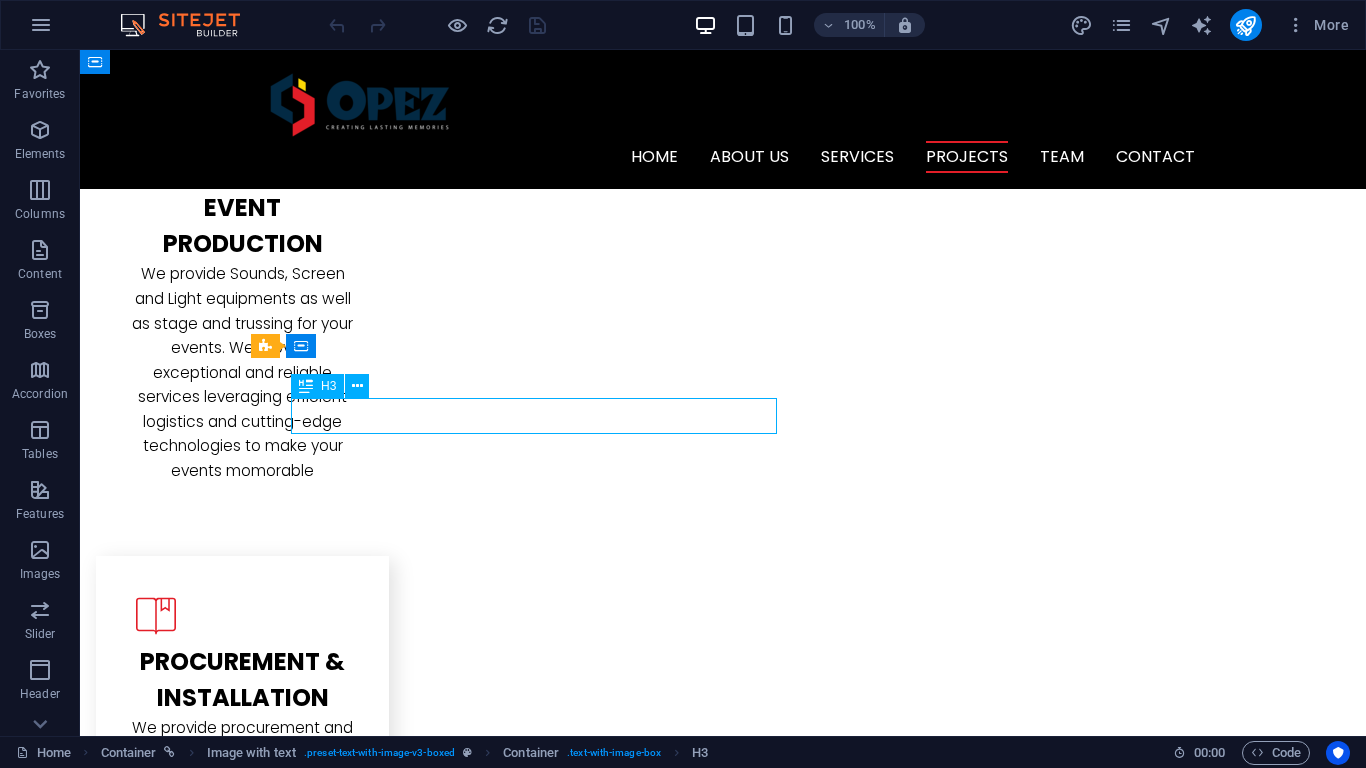 click on "L atest Project" at bounding box center [723, 2725] 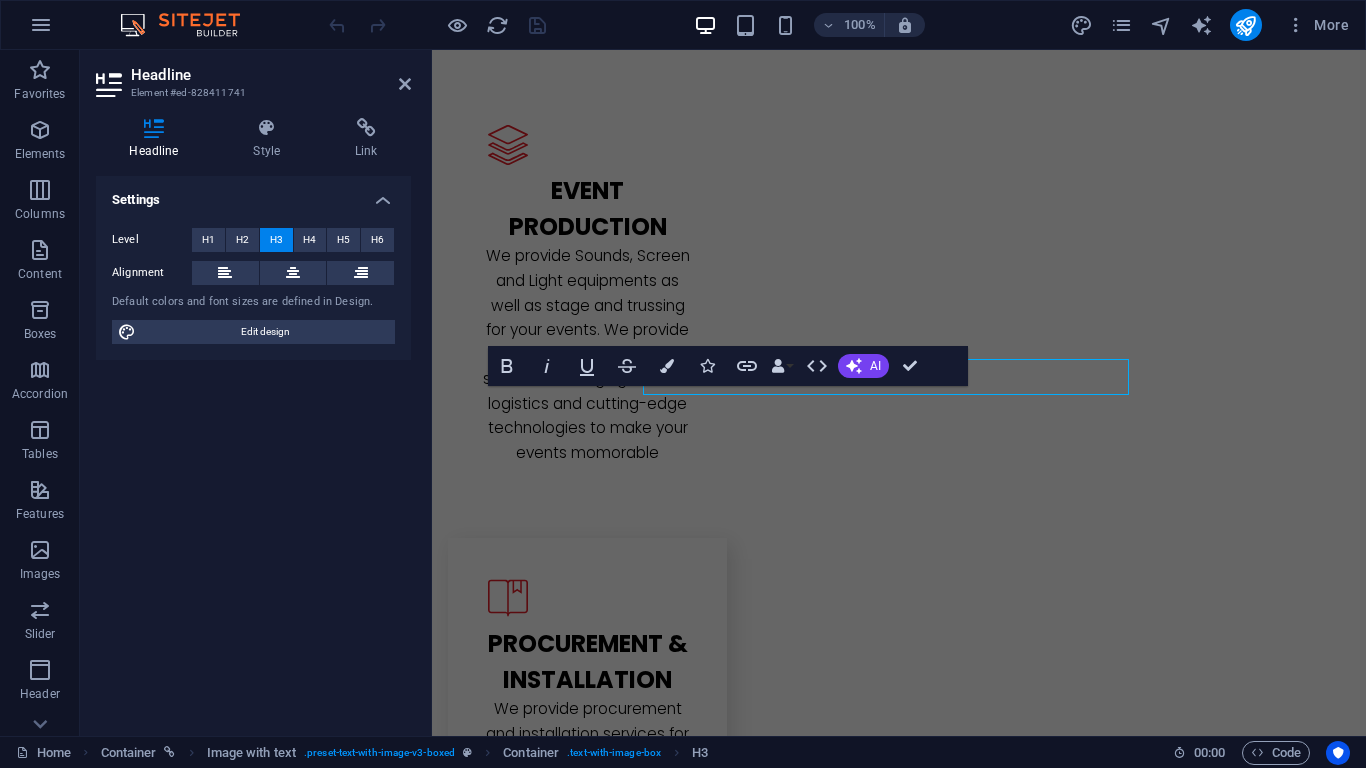scroll, scrollTop: 2504, scrollLeft: 0, axis: vertical 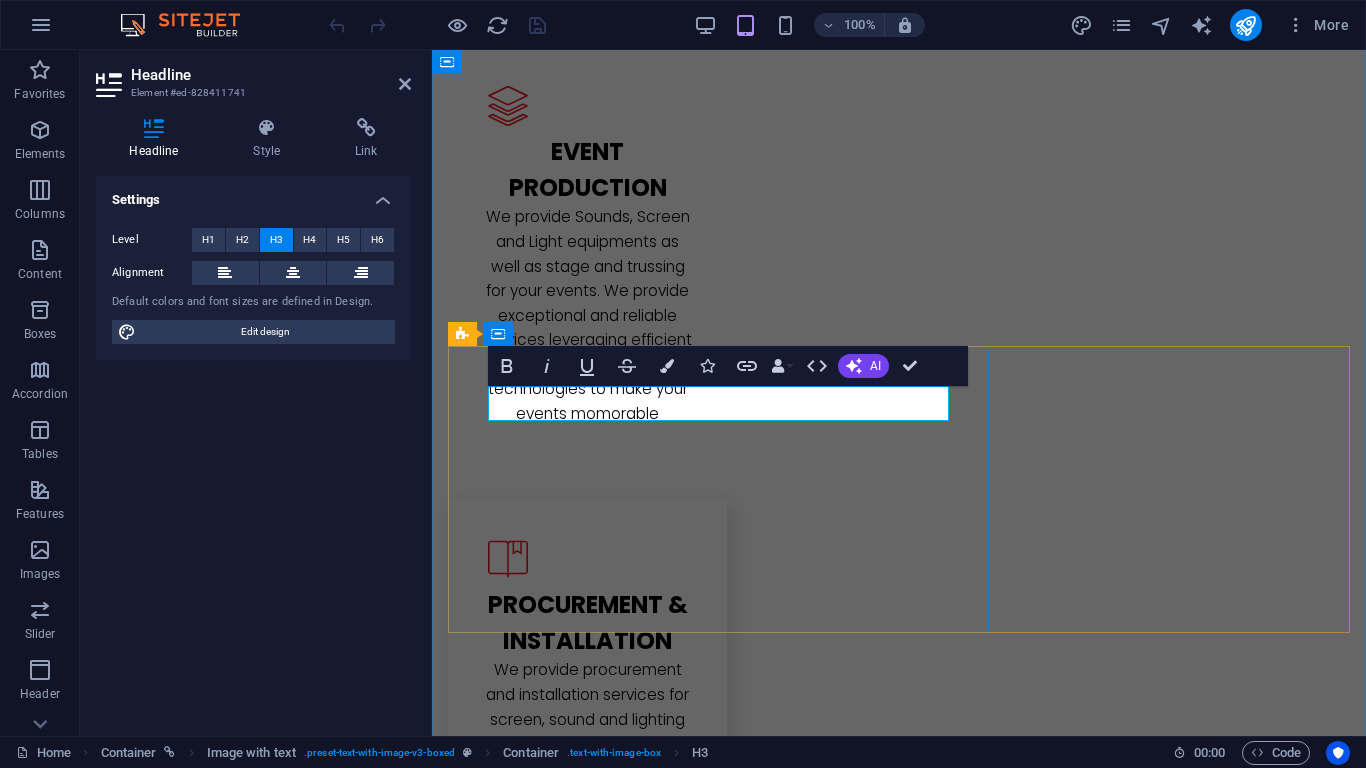 click on "L" at bounding box center [477, 2650] 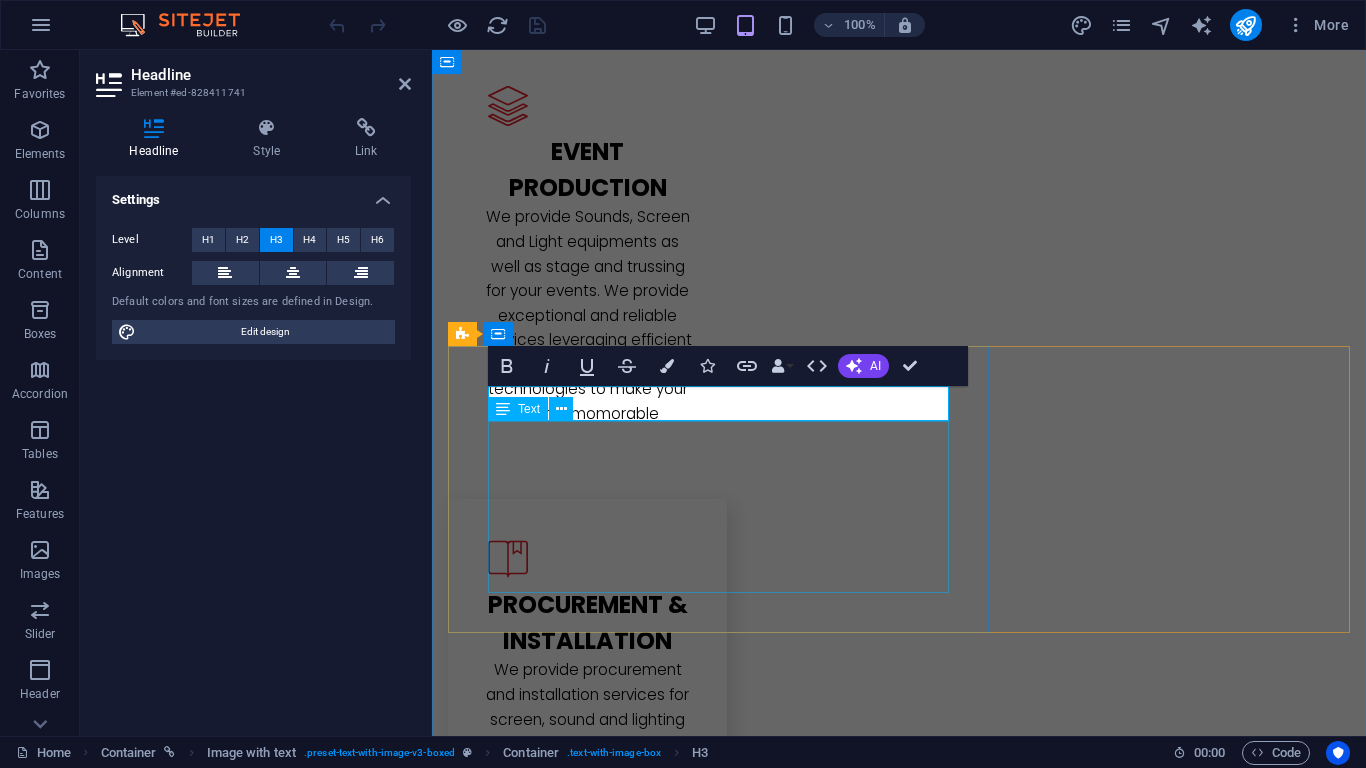 click on "the African Iconic Women Recognition Awards (AIWRA) is to honor and celebrate women who have made extraordinary contributions across various sectors, breaking barriers and inspiring others with their achievements. We aim to uplift these trailblazers, promote their values, and ensure their legacies continue to inspire generations to come. OPEZ Audiovisual was there to provide a memorable experience for comers..." at bounding box center (899, 2718) 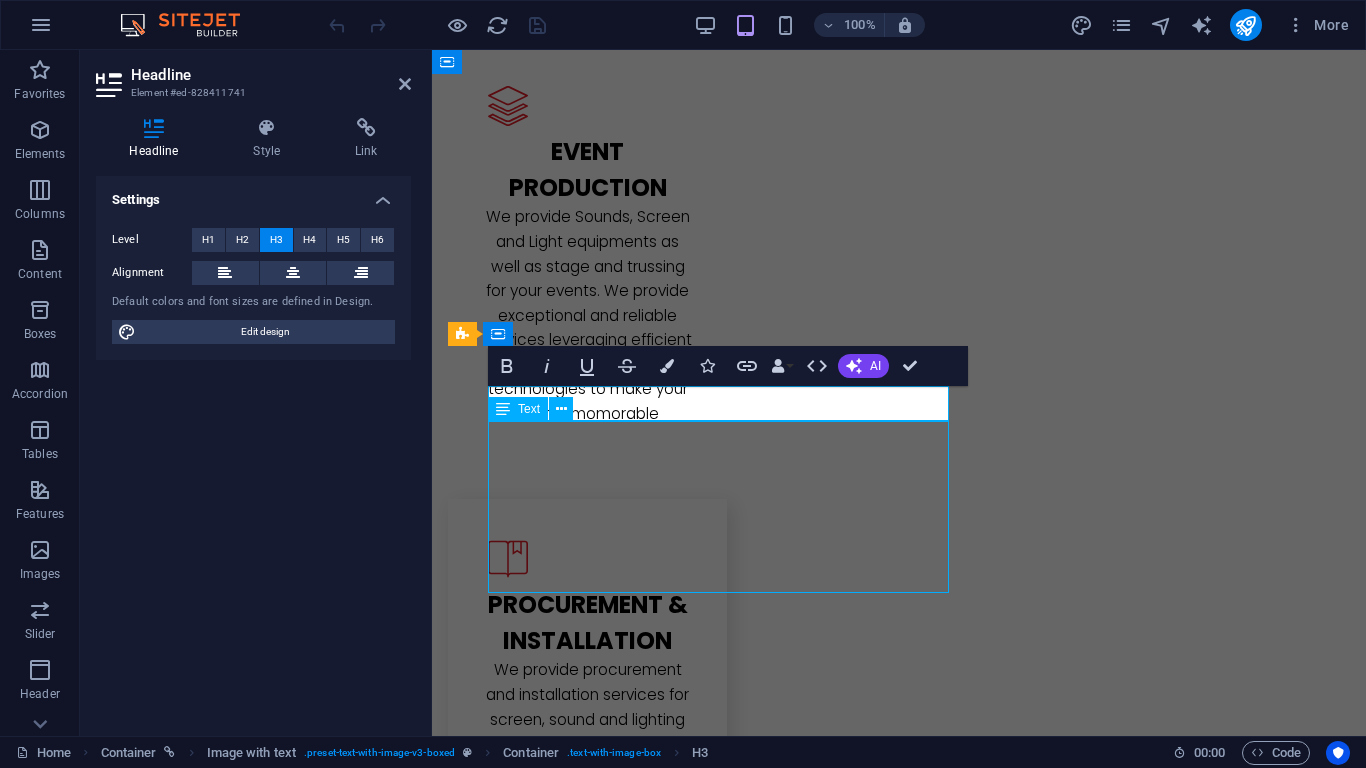 click on "the African Iconic Women Recognition Awards (AIWRA) is to honor and celebrate women who have made extraordinary contributions across various sectors, breaking barriers and inspiring others with their achievements. We aim to uplift these trailblazers, promote their values, and ensure their legacies continue to inspire generations to come. OPEZ Audiovisual was there to provide a memorable experience for comers..." at bounding box center (899, 2718) 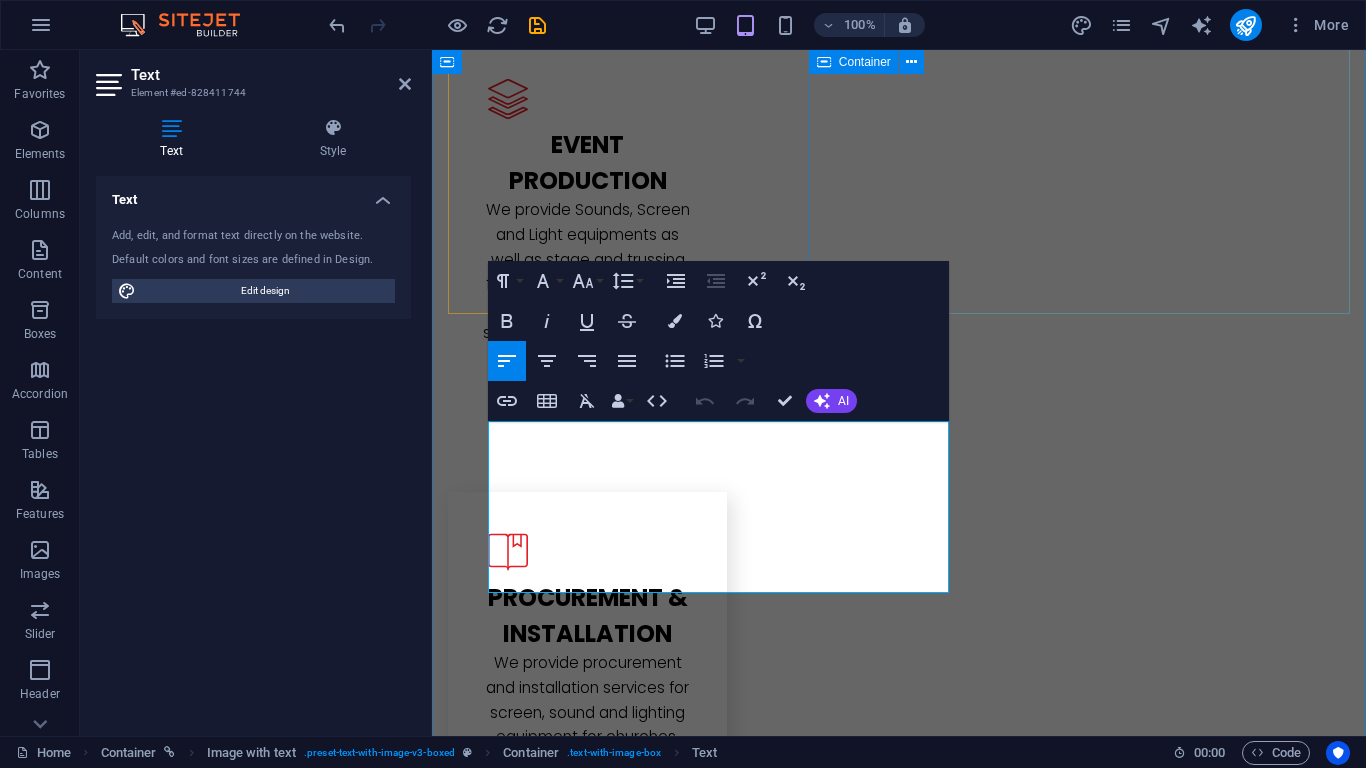 click on "L atest Project We have planned and executed several high-profile event project. We work with our clients to create great and unforgettable memories. Find out about about our projects below." at bounding box center (899, 2464) 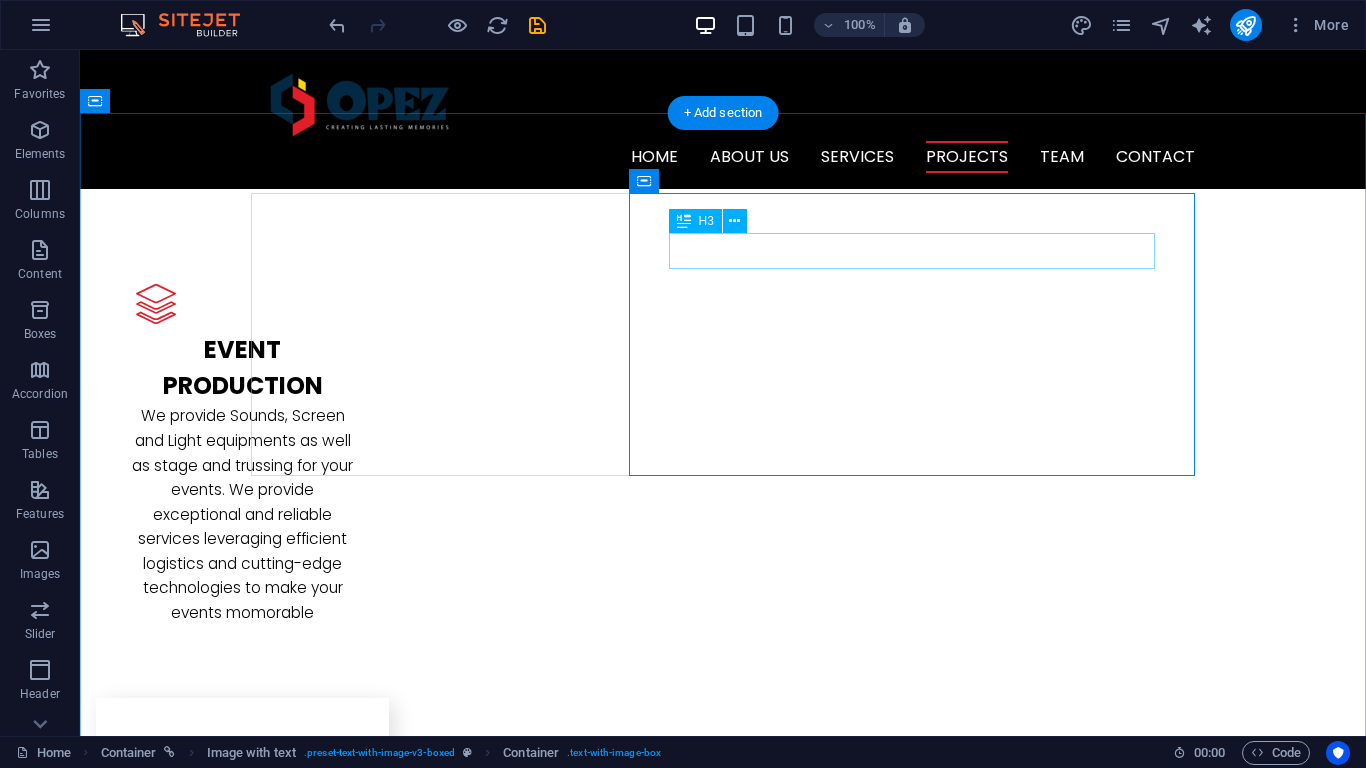 scroll, scrollTop: 2312, scrollLeft: 0, axis: vertical 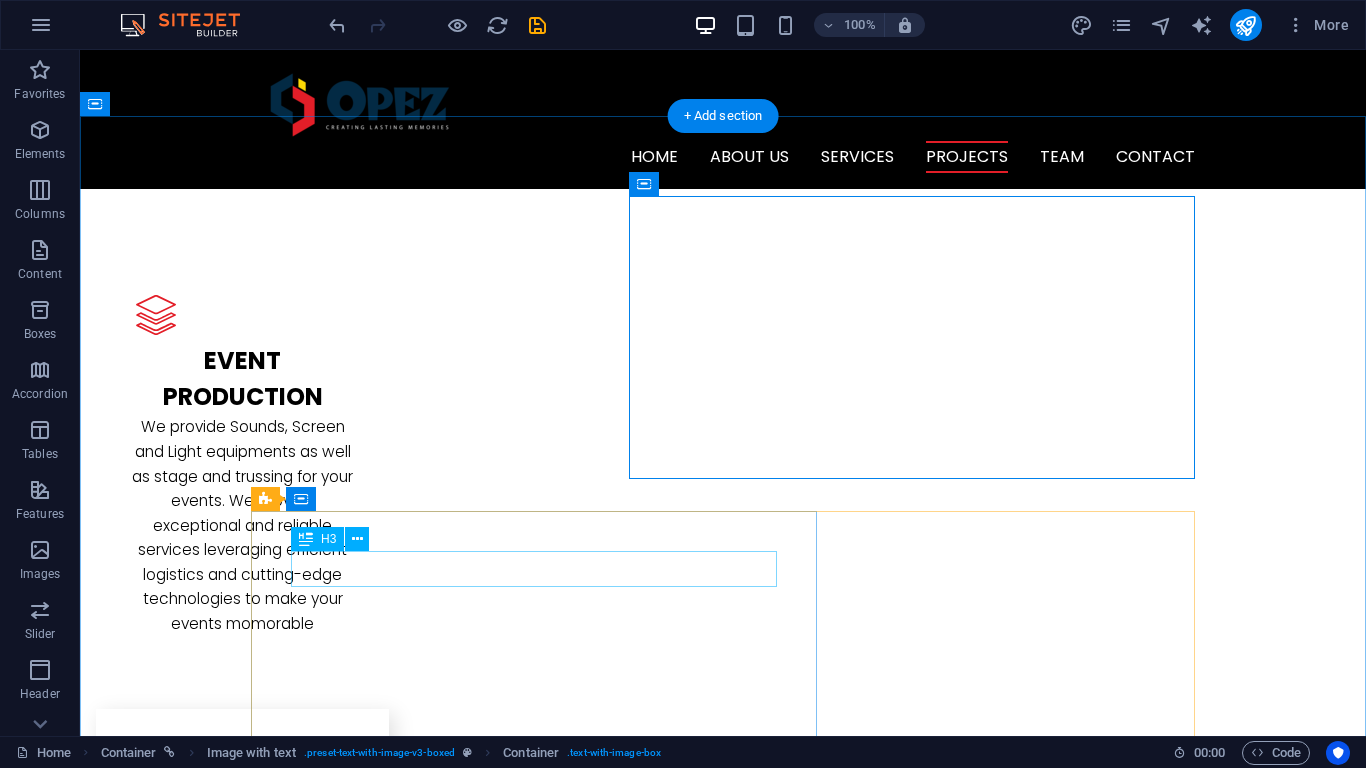 click on "A Aiwra 2025" at bounding box center [723, 2878] 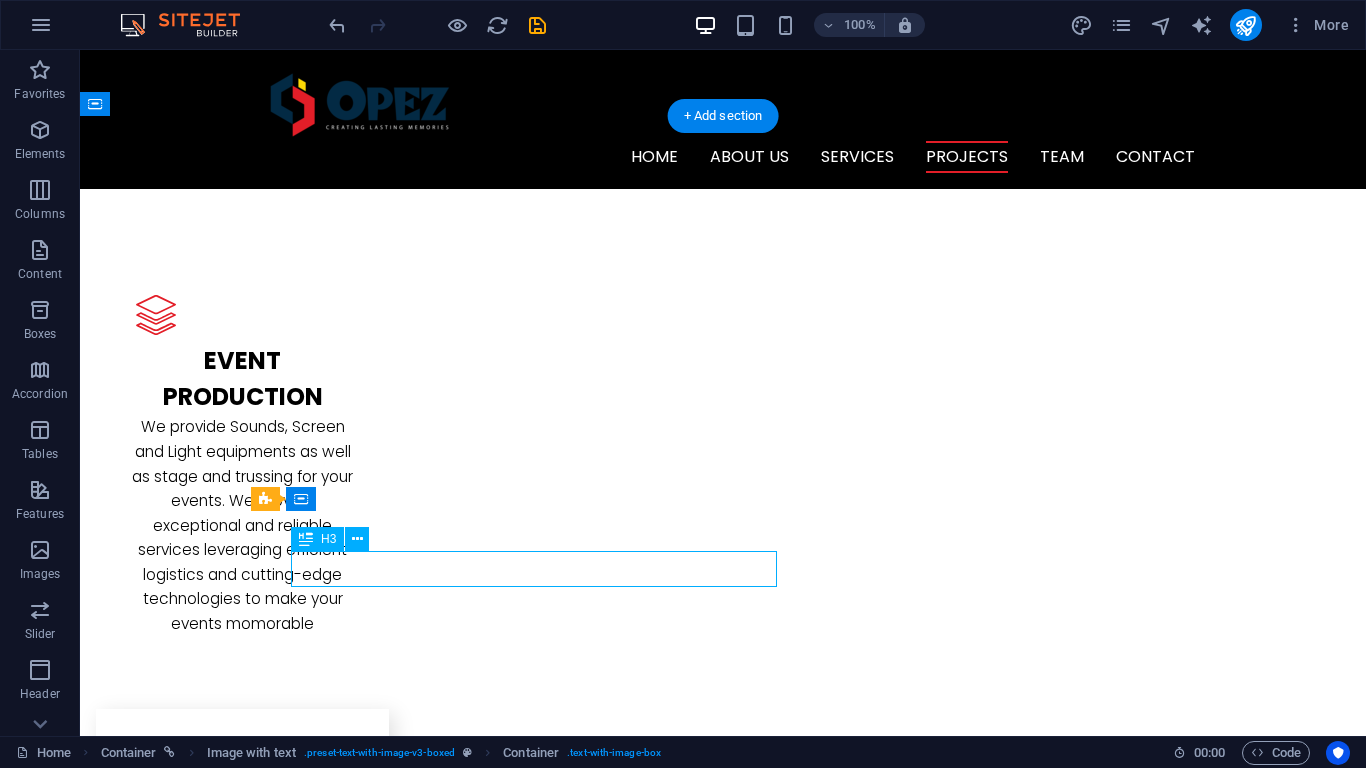 click on "A Aiwra 2025" at bounding box center [723, 2878] 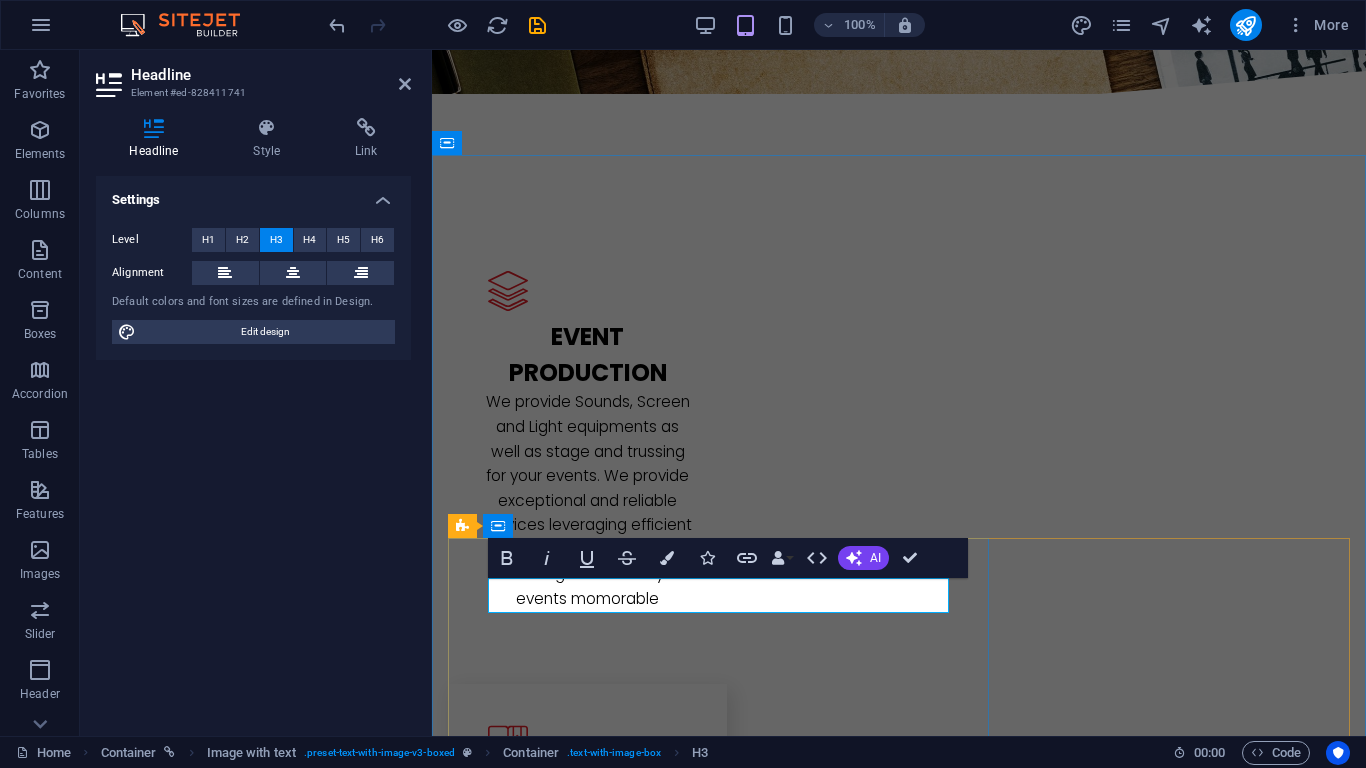 click on "A Aiwra 2025" at bounding box center [899, 2829] 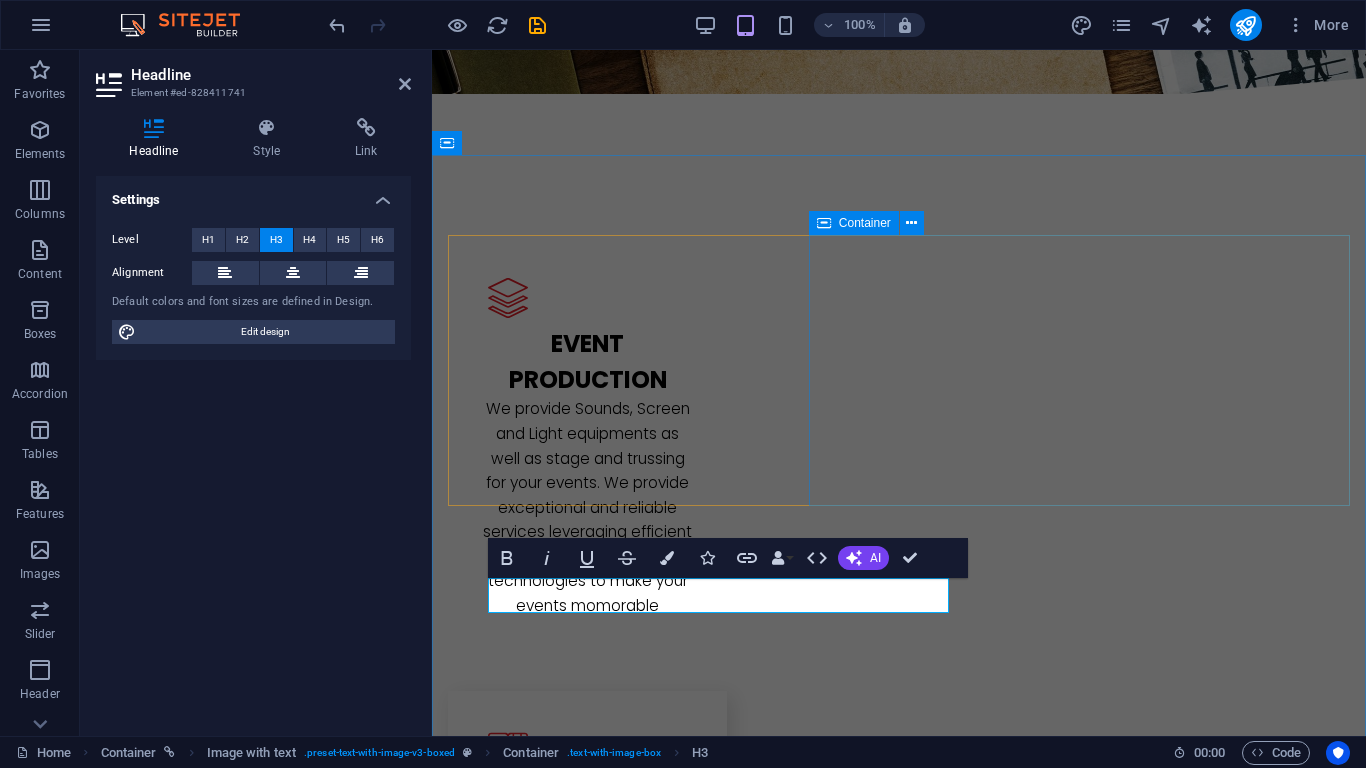 click on "L atest Project We have planned and executed several high-profile event project. We work with our clients to create great and unforgettable memories. Find out about about our projects below." at bounding box center (899, 2670) 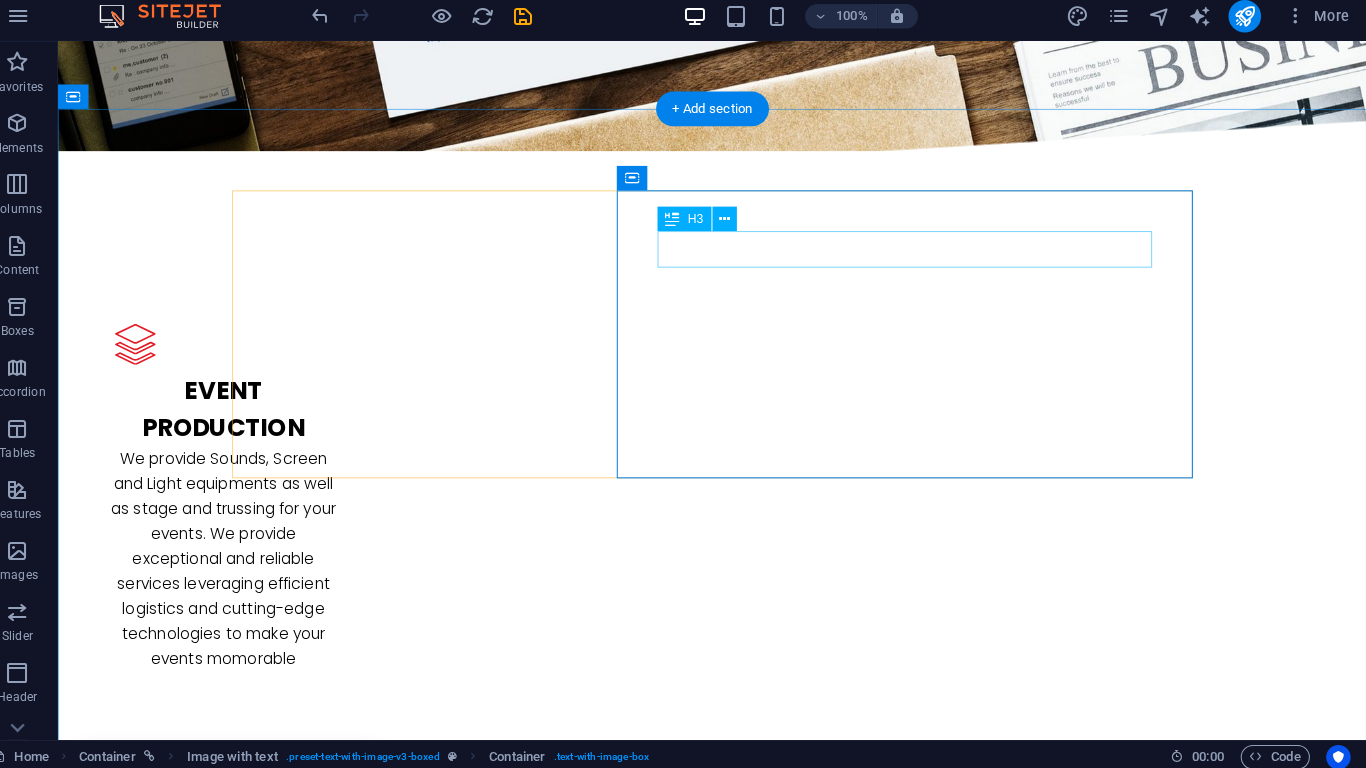 click on "L atest Project" at bounding box center (701, 2703) 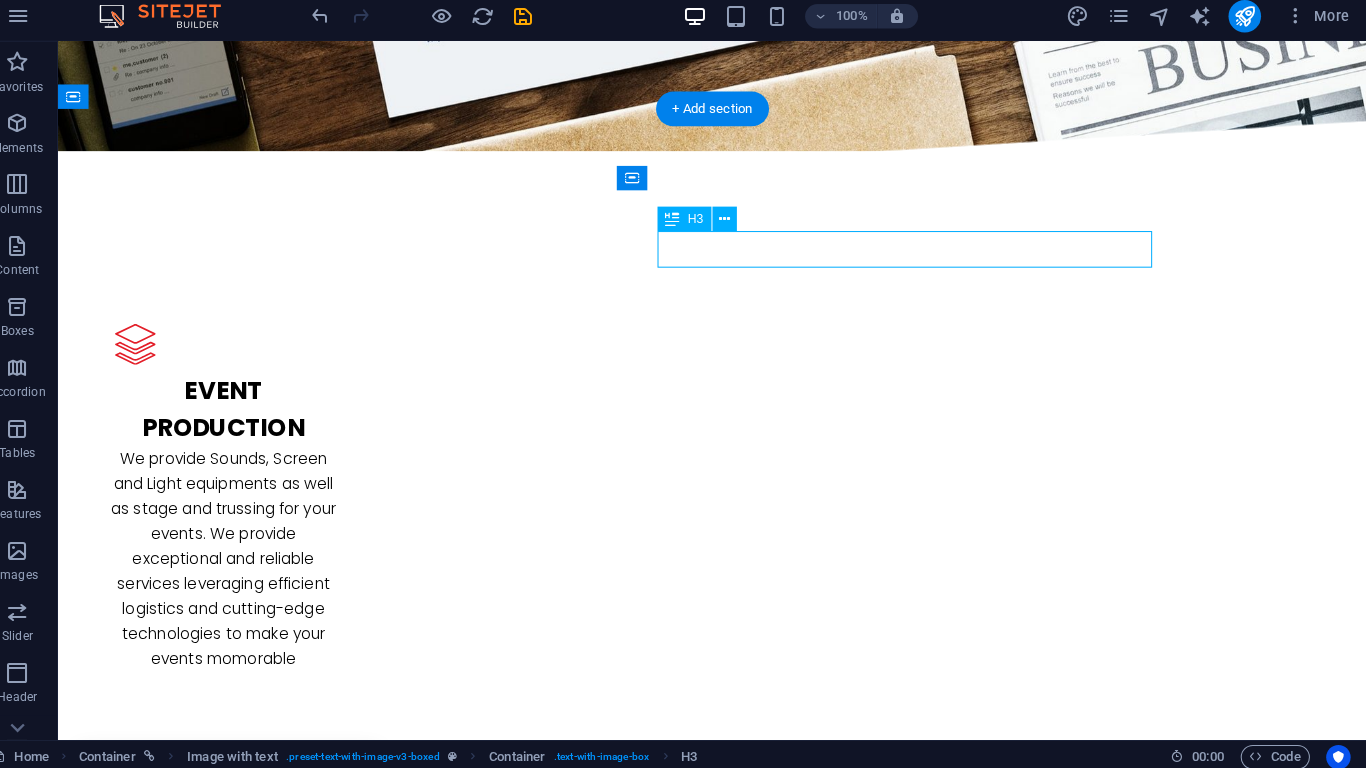 click on "L atest Project" at bounding box center (701, 2703) 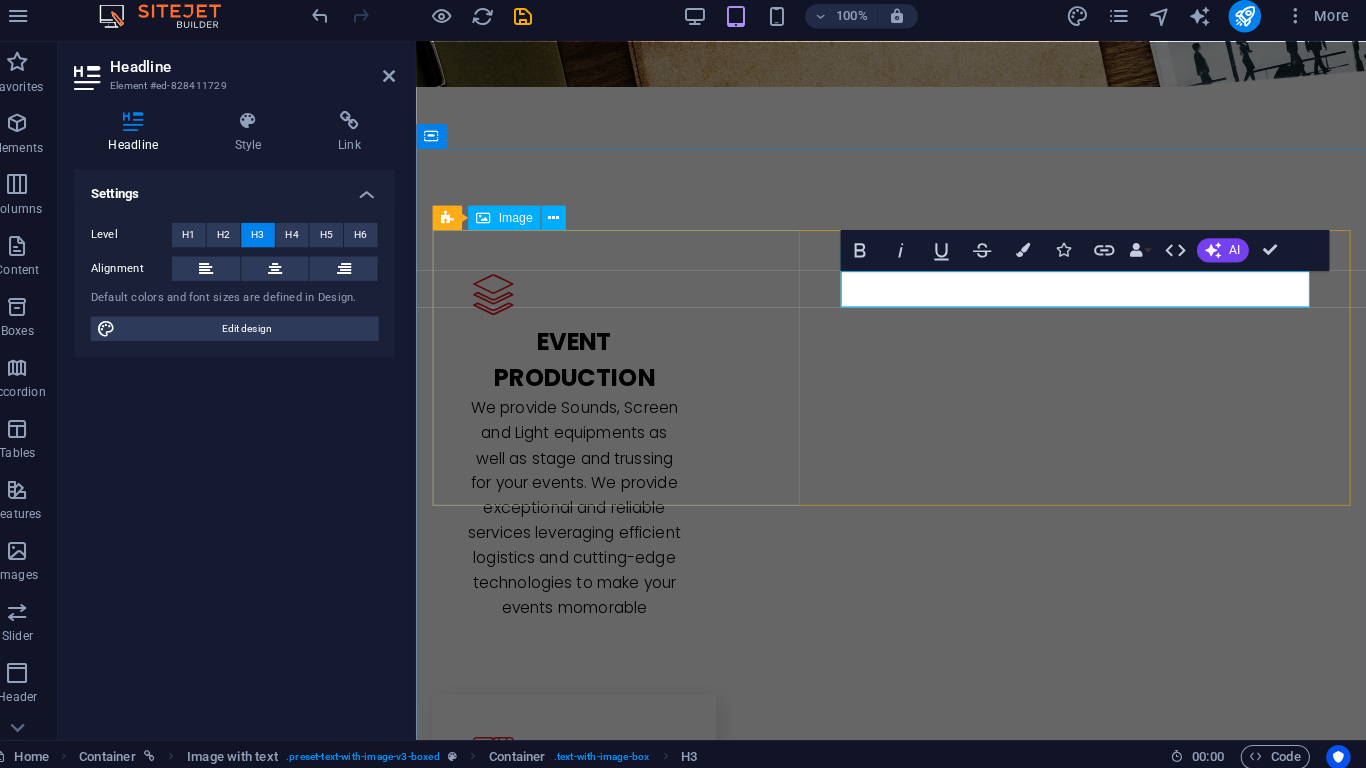 type 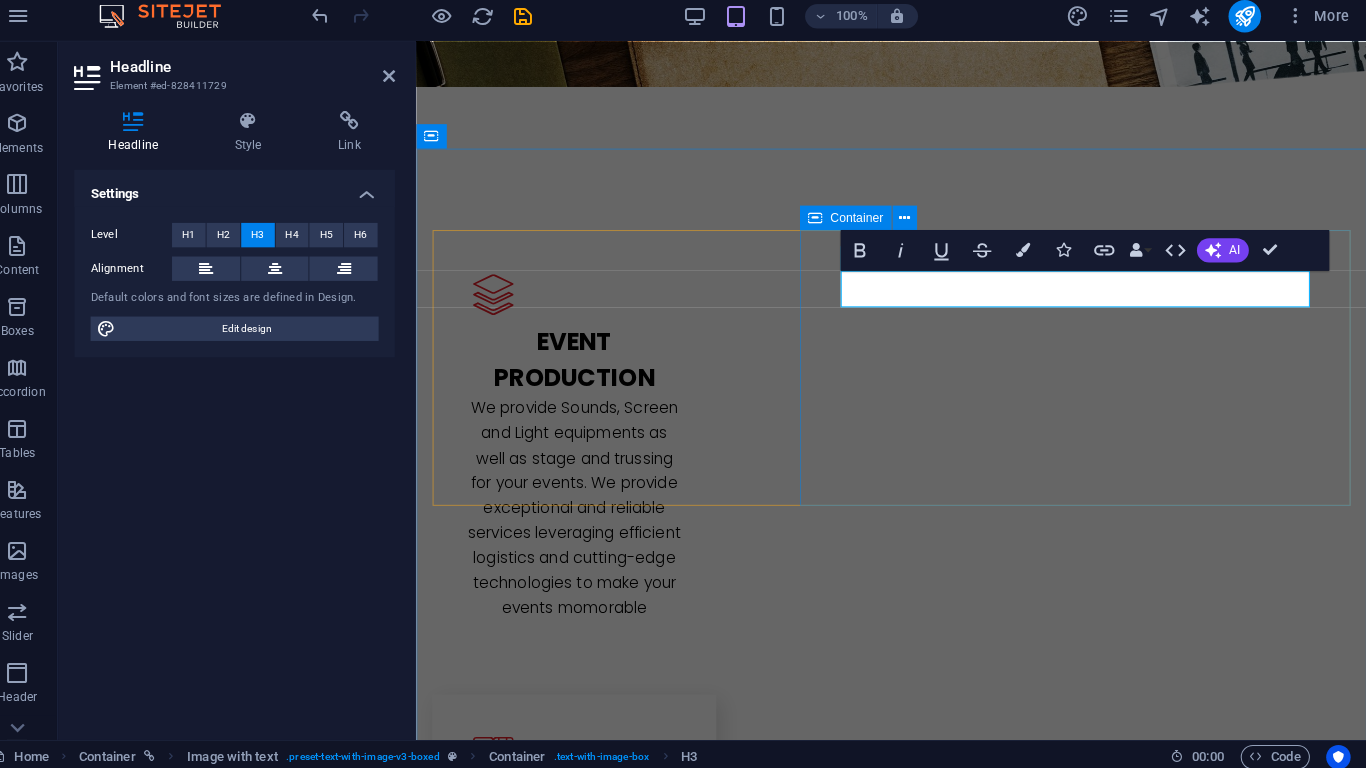 click on "NAF International Colloquium We have planned and executed several high-profile event project. We work with our clients to create great and unforgettable memories. Find out about about our projects below." at bounding box center [883, 2661] 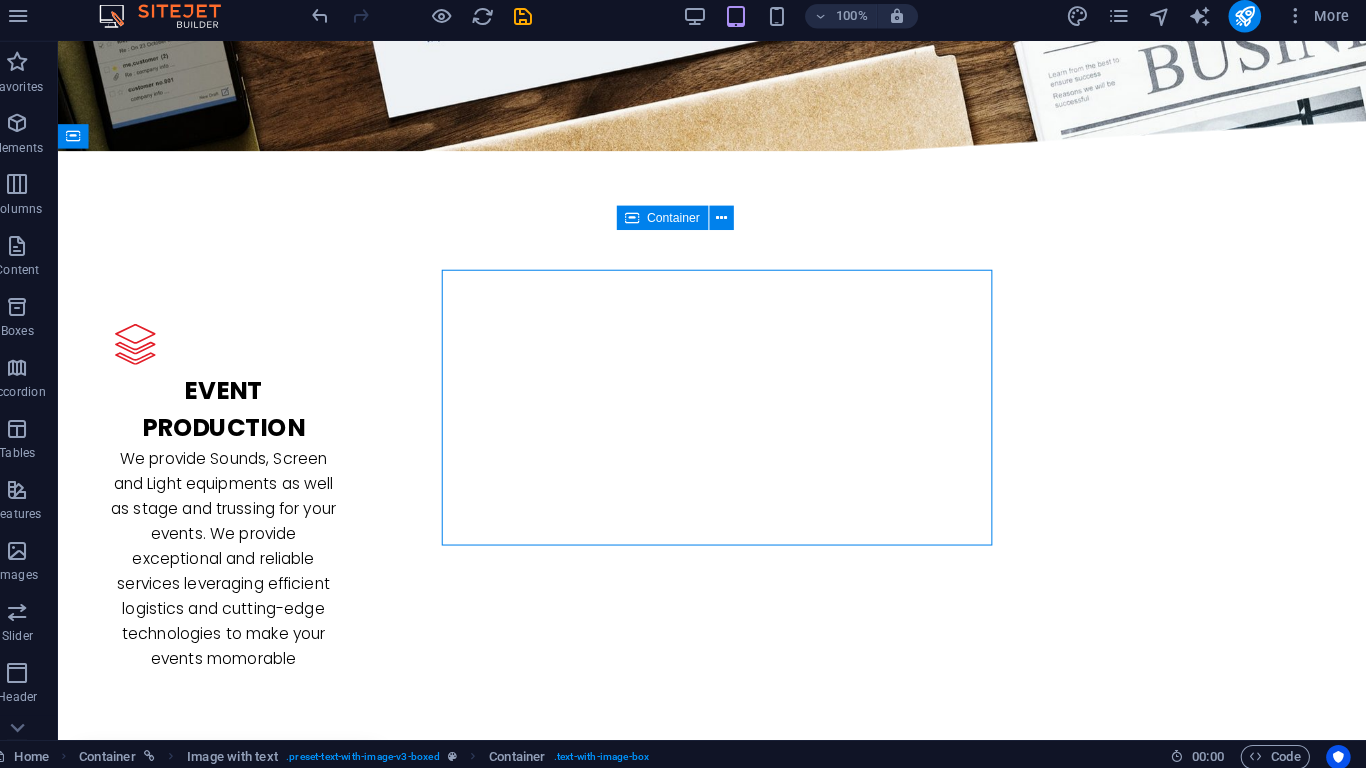 scroll, scrollTop: 2273, scrollLeft: 0, axis: vertical 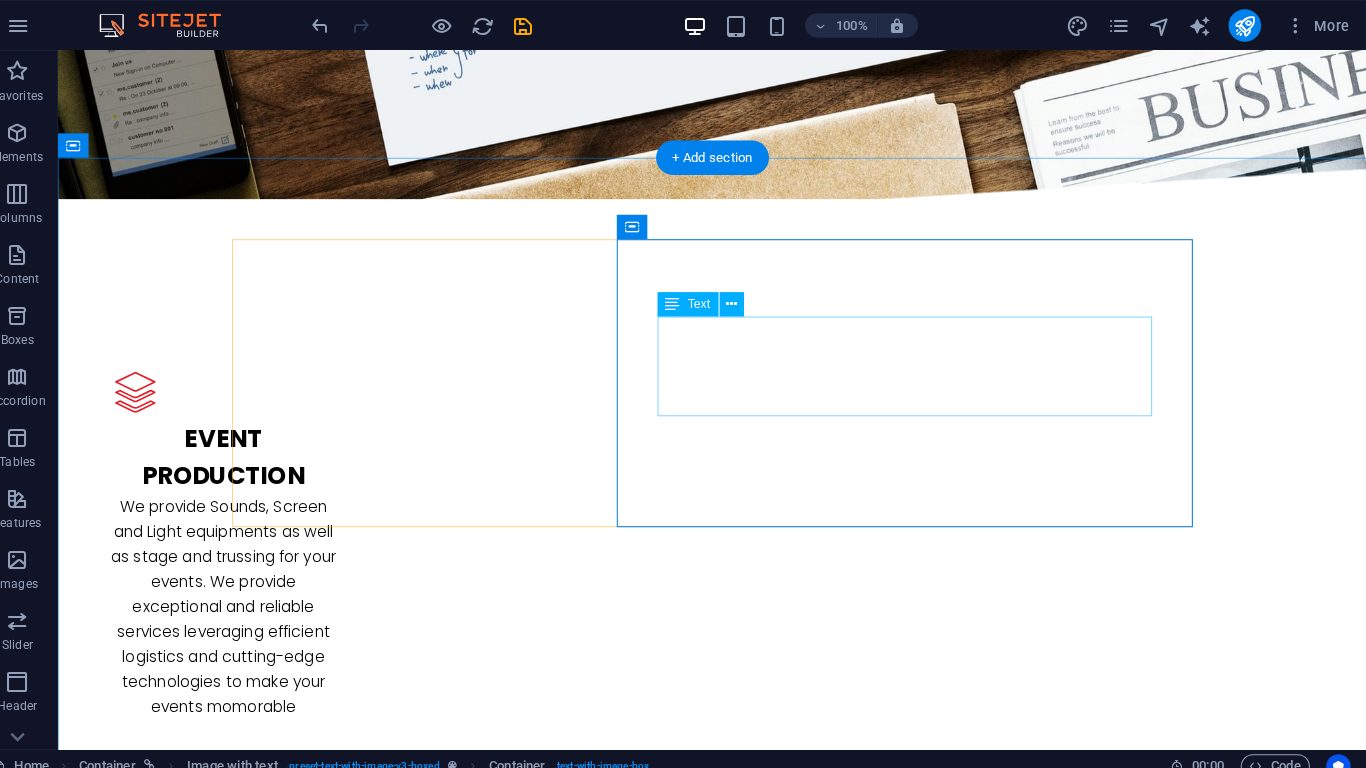 click on "We have planned and executed several high-profile event project. We work with our clients to create great and unforgettable memories. Find out about about our projects below." at bounding box center (701, 2793) 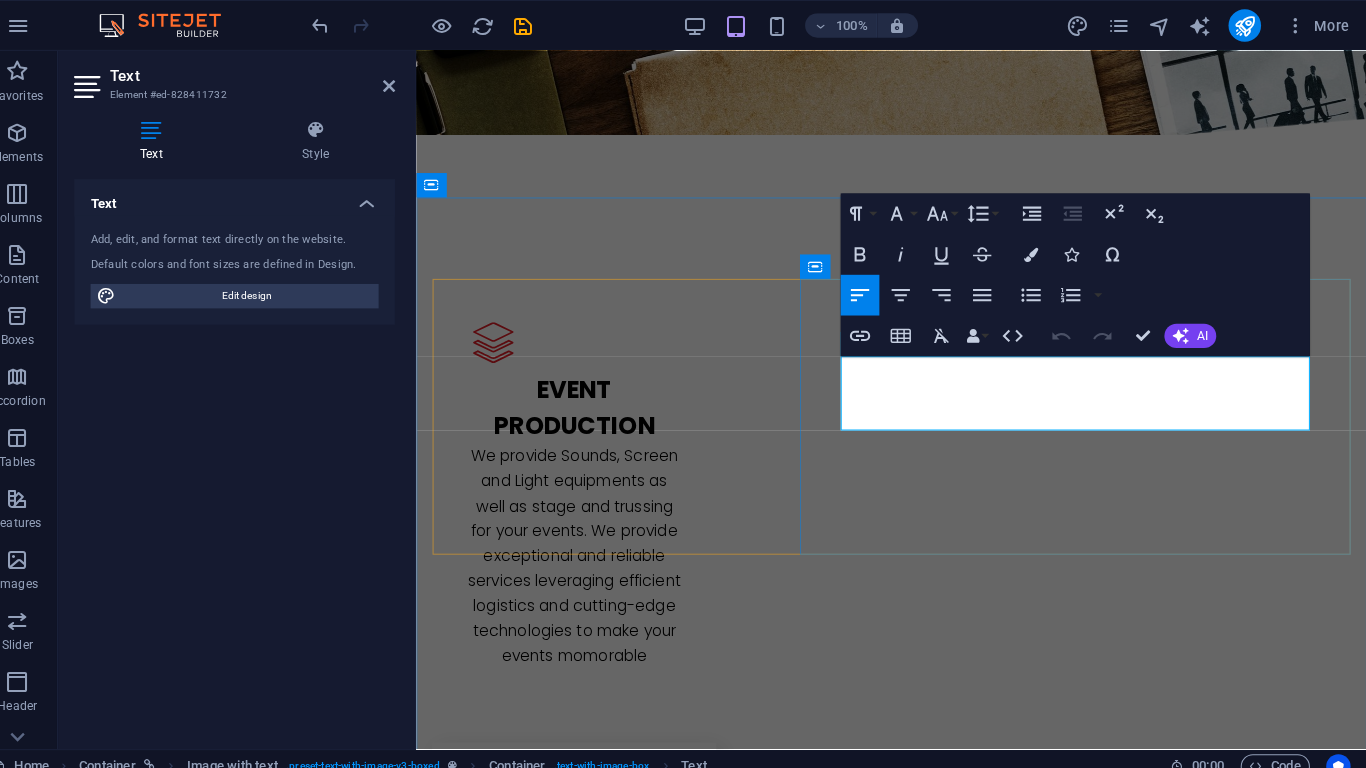 scroll, scrollTop: 2646, scrollLeft: 3, axis: both 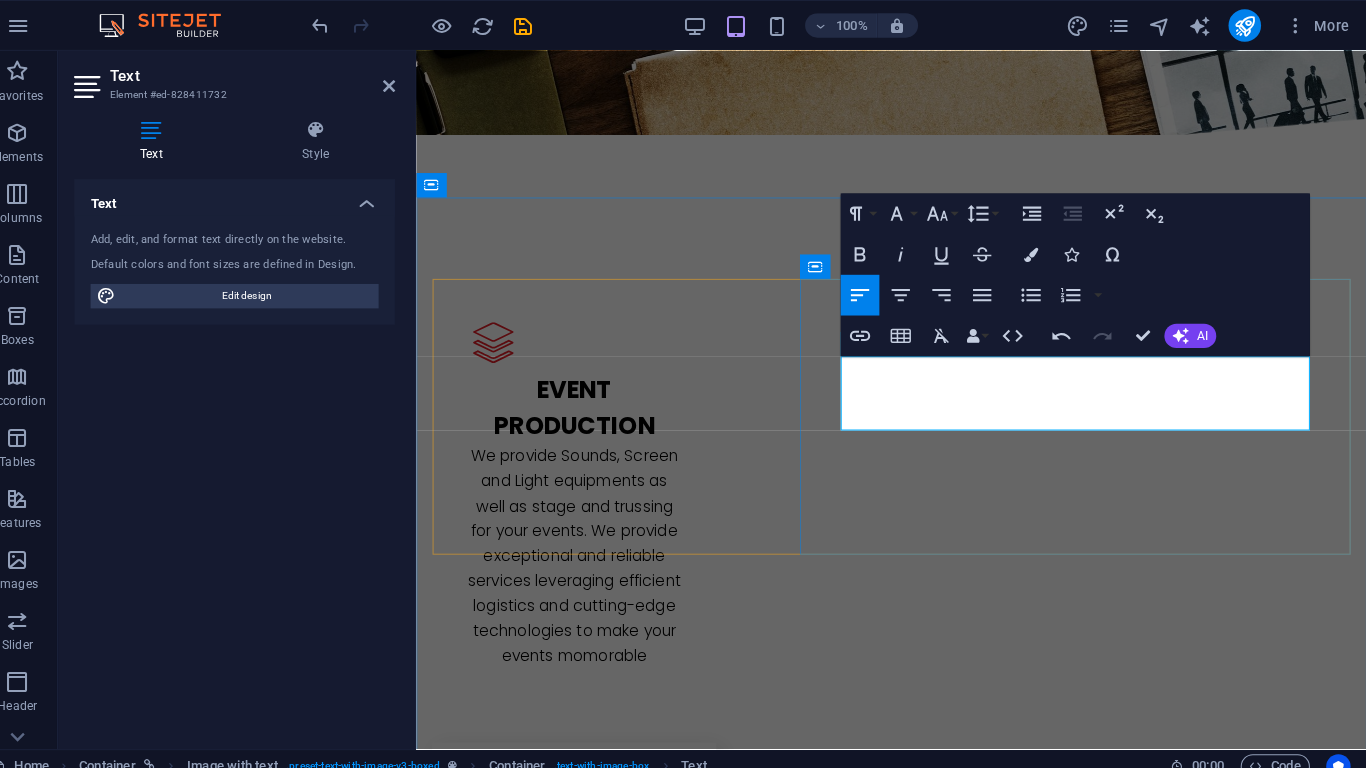 type 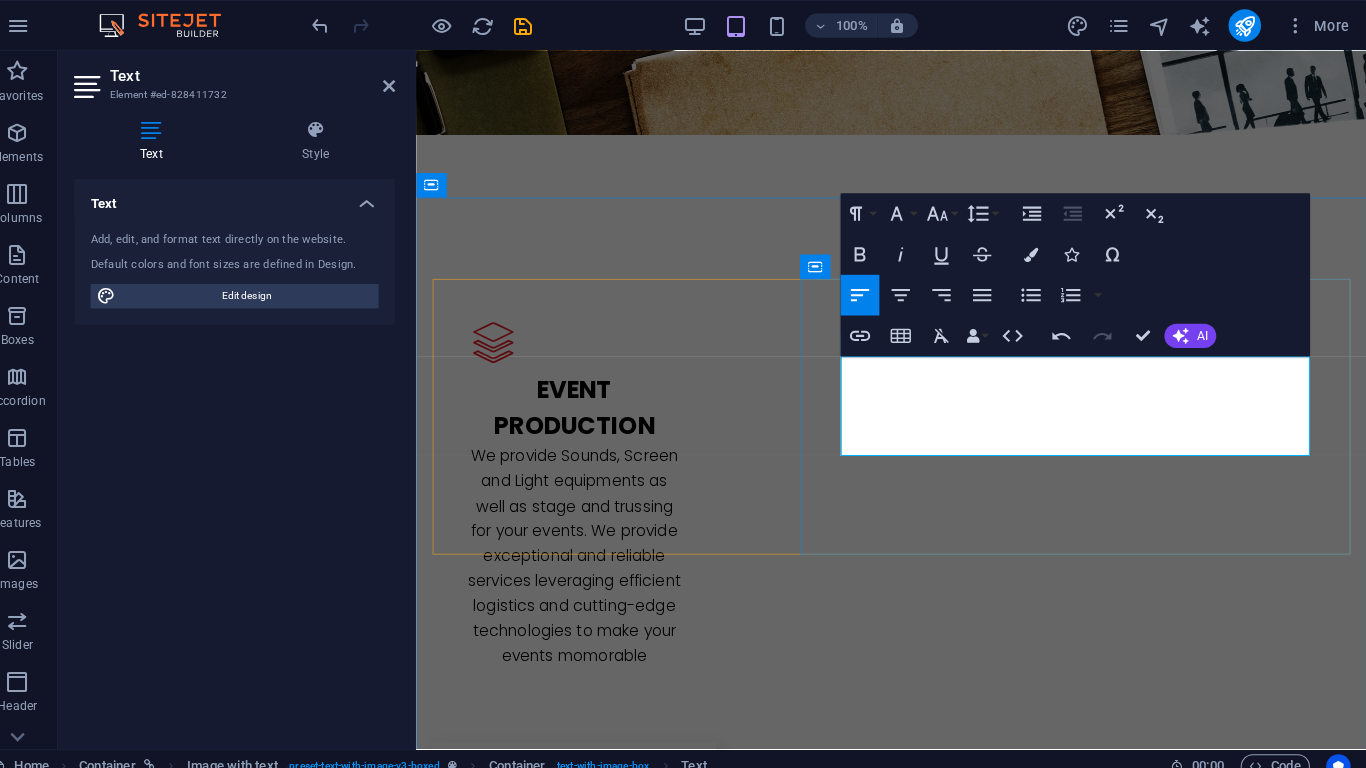 click on "The NAF (Nigerian Air Force) colloquium in 2025 refers to the series of events and discussions focused on the NAF's role in national security, innovation, and strategic development.  OPEZ Audiovisuals Produced Screen, Sound and Lighting" at bounding box center [883, 2740] 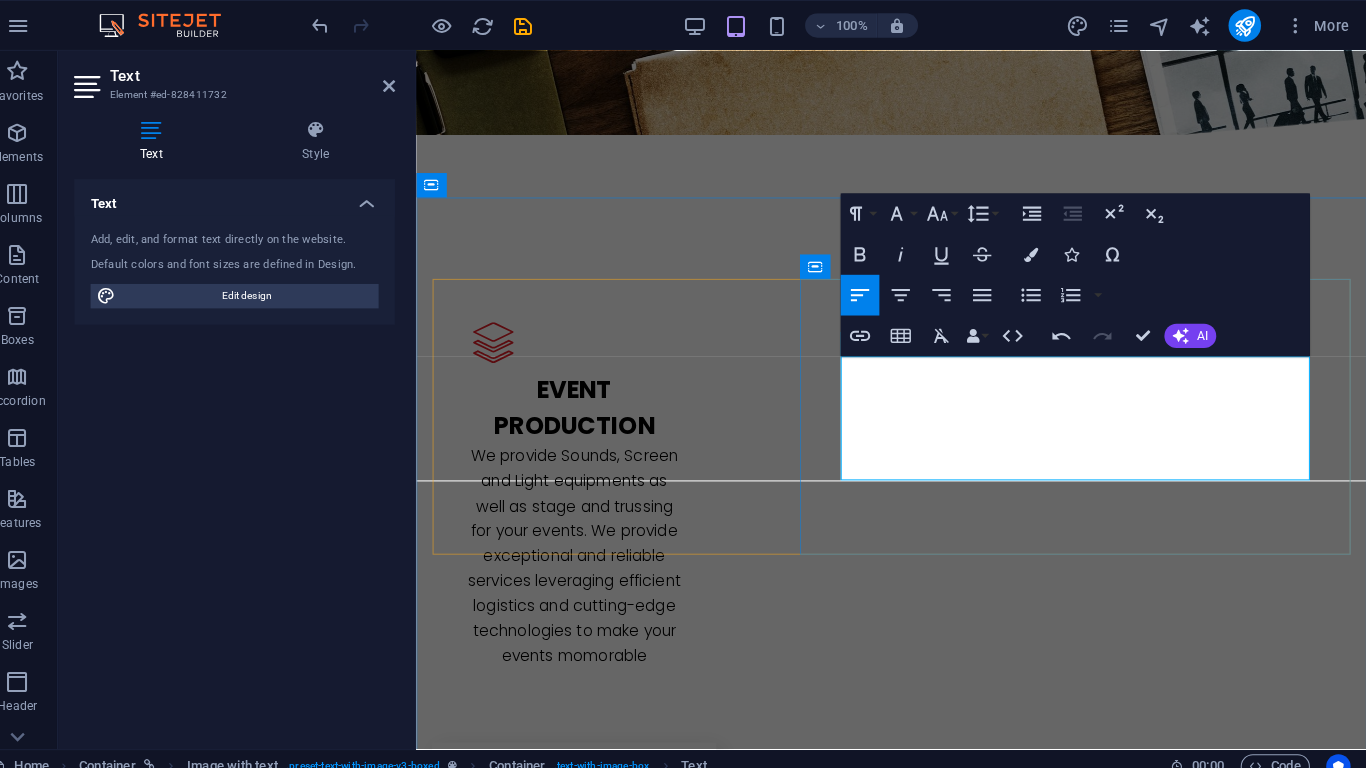 click on "The NAF (Nigerian Air Force) colloquium in 2025 refers to the series of events and discussions focused on the NAF's role in national security, innovation, and strategic development.  OPEZ Audiovisuals Produced the event with  Screen, Sound and Lighting" at bounding box center [883, 2740] 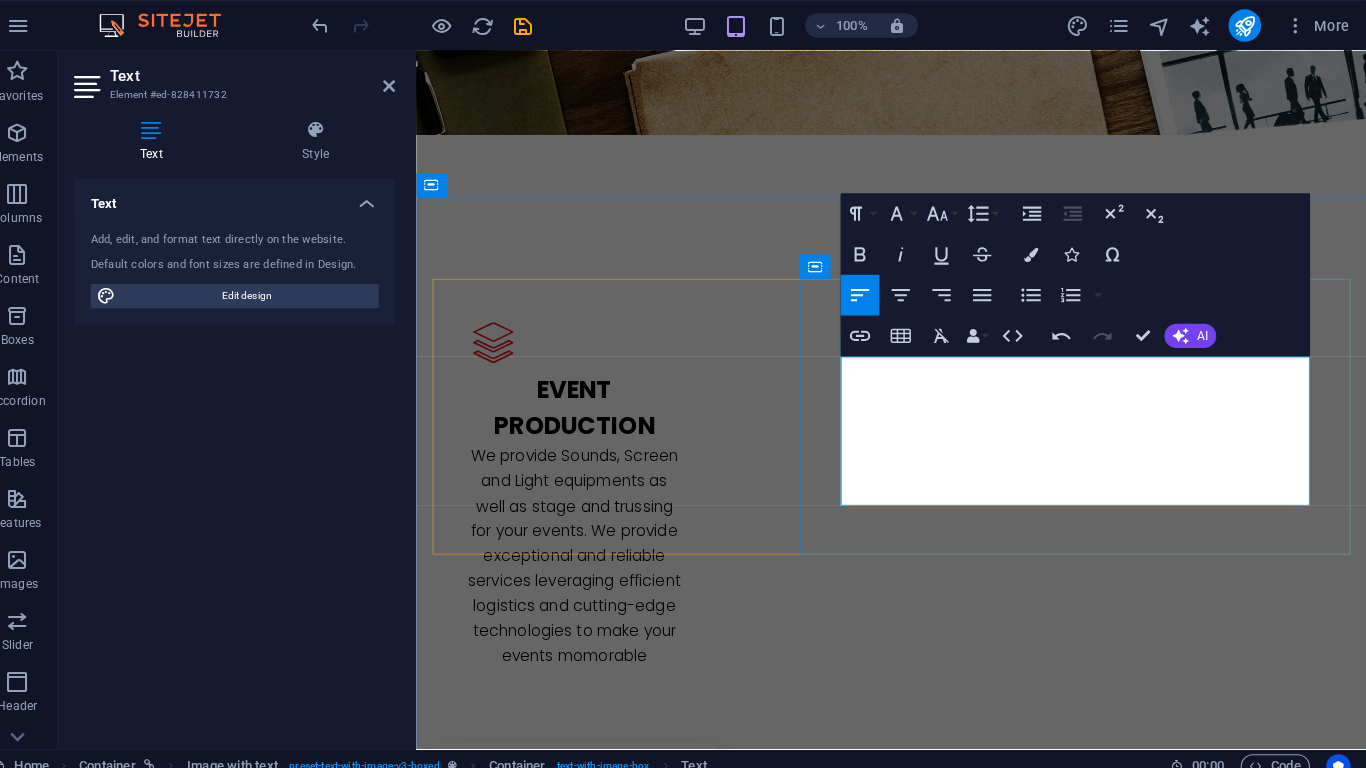 click on "The NAF (Nigerian Air Force) colloquium in 2025 refers to the series of events and discussions focused on the NAF's role in national security, innovation, and strategic development.  OPEZ Audiovisuals Produced the event with Screen, Sound and Lighting equipment showing innovation and creating awesomeambience" at bounding box center (883, 2740) 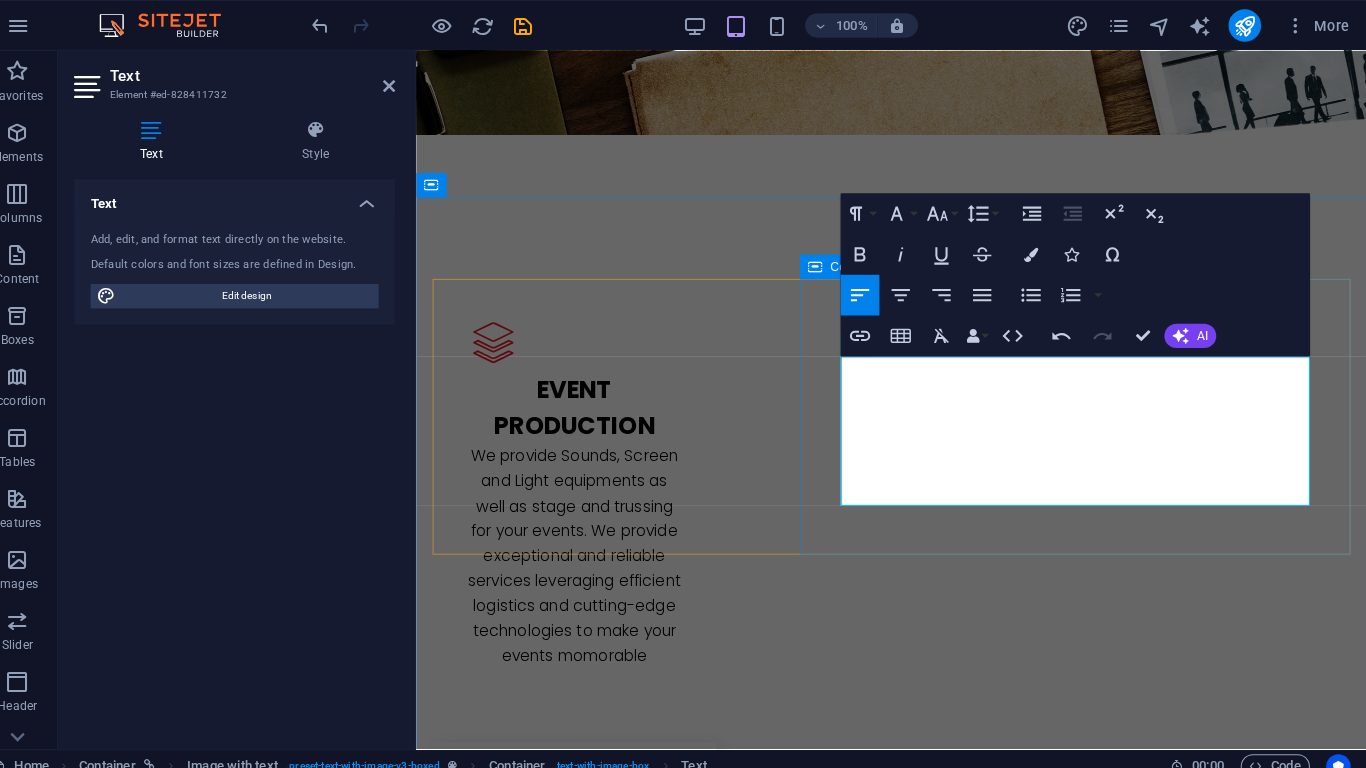 click on "NAF International Colloquium The NAF (Nigerian Air Force) colloquium in 2025 refers to the series of events and discussions focused on the NAF's role in national security, innovation, and strategic development.  OPEZ Audiovisuals Produced the event with Screen, Sound and Lighting equipment showing innovation and creating awesome  ambience... Learn more The NAF (Nigerian Air Force) colloquium in 2025 refers to the series of events and discussions focused on the NAF's role in national security, innovation, and strategic development." at bounding box center (883, 2721) 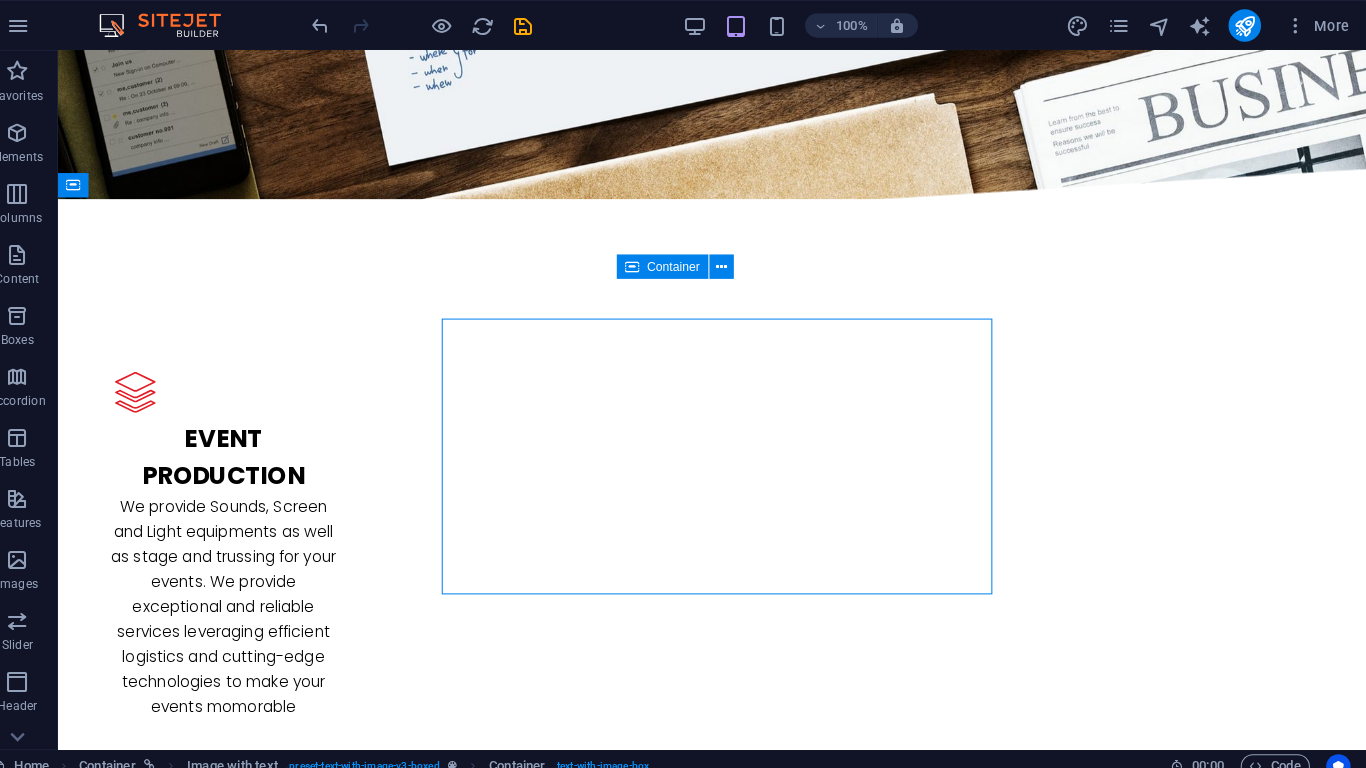 scroll, scrollTop: 2234, scrollLeft: 0, axis: vertical 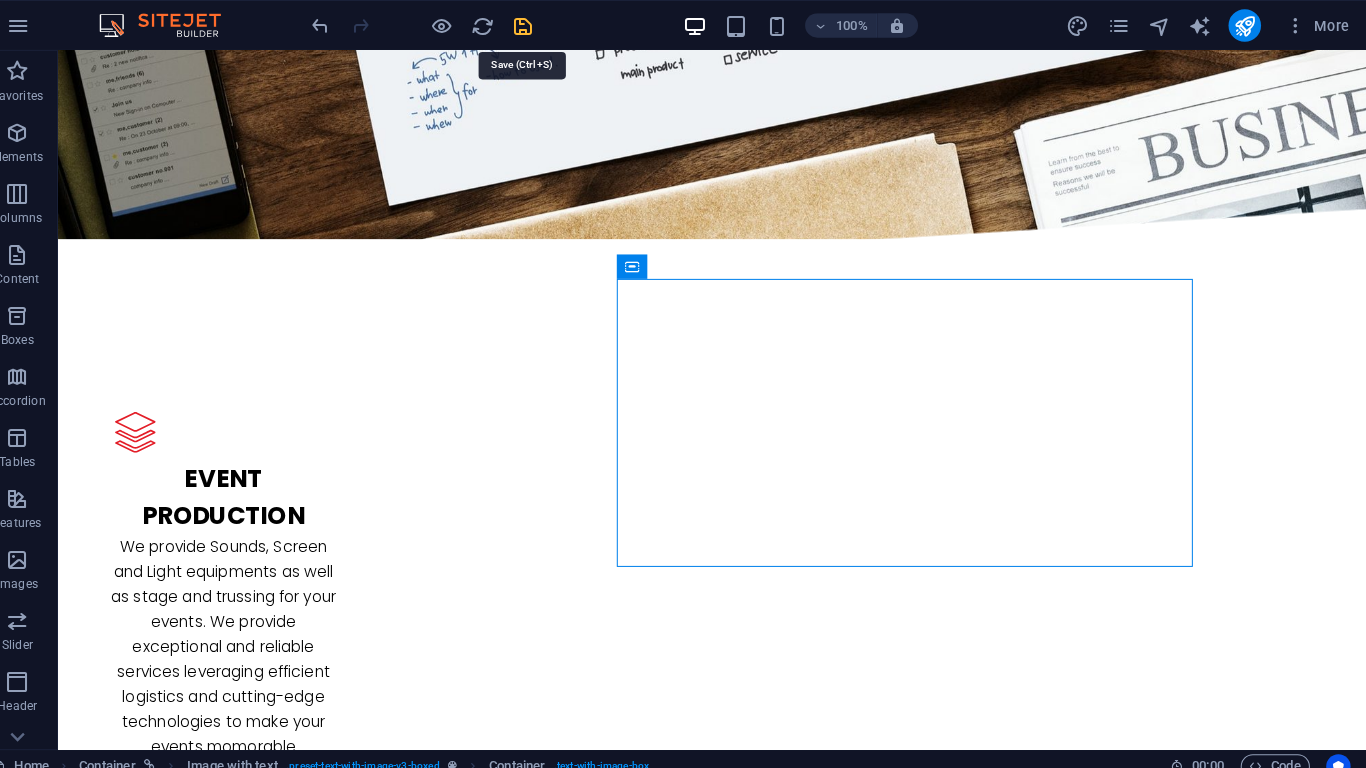 click at bounding box center [537, 25] 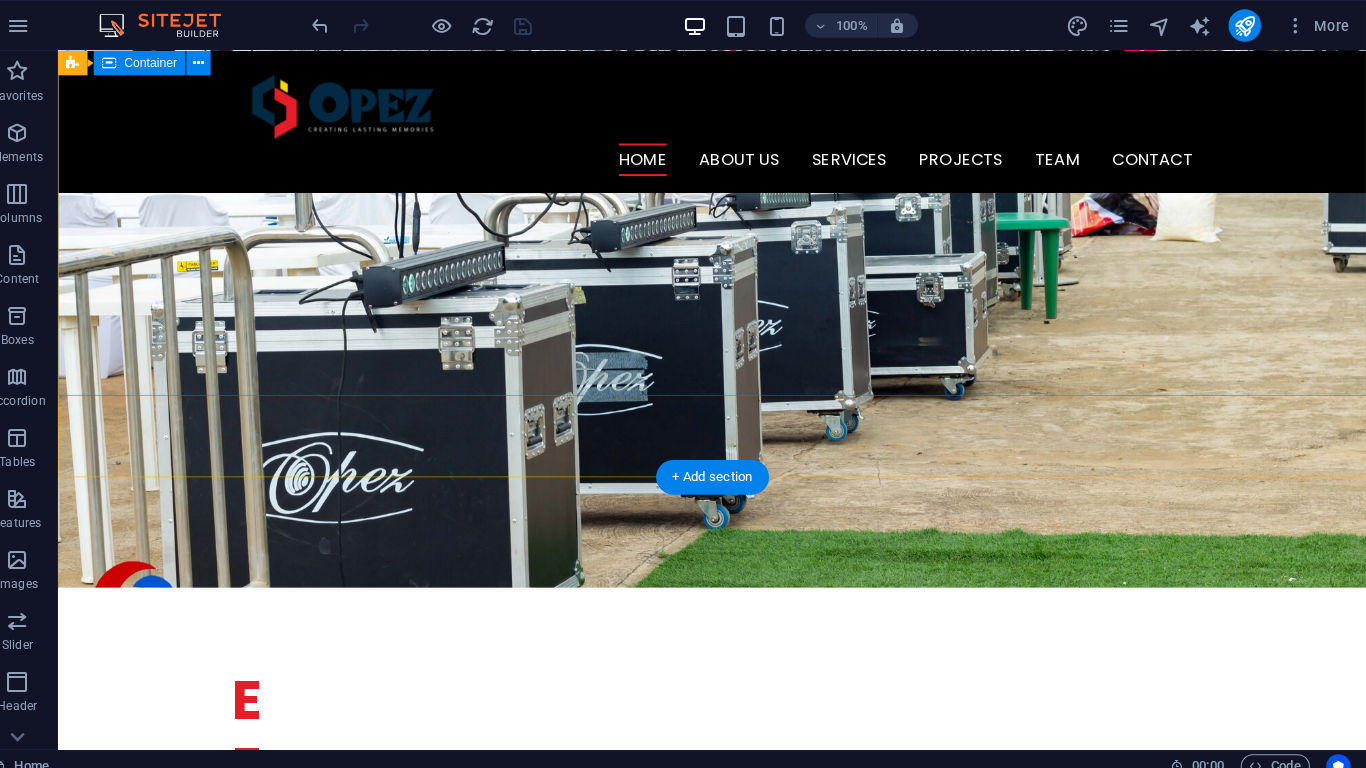 scroll, scrollTop: 0, scrollLeft: 0, axis: both 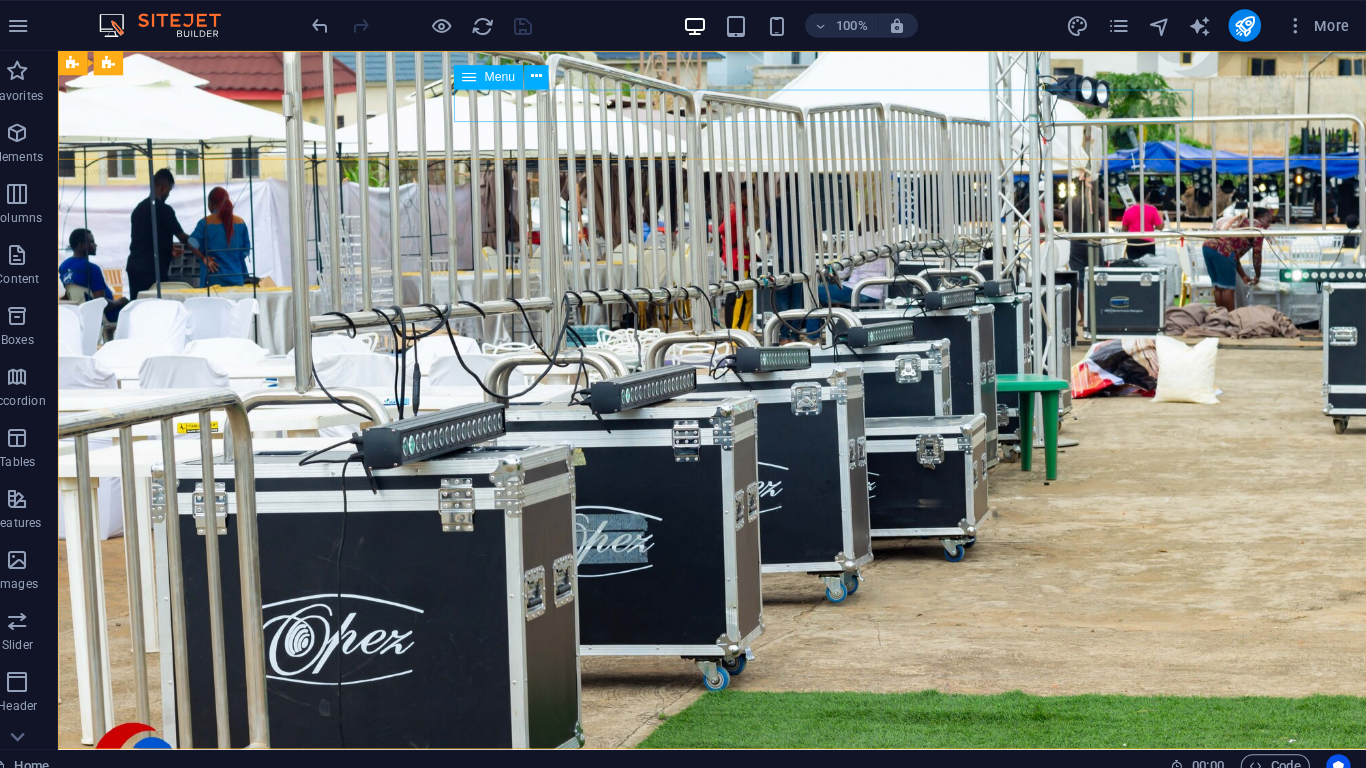 click on "Menu" at bounding box center (514, 76) 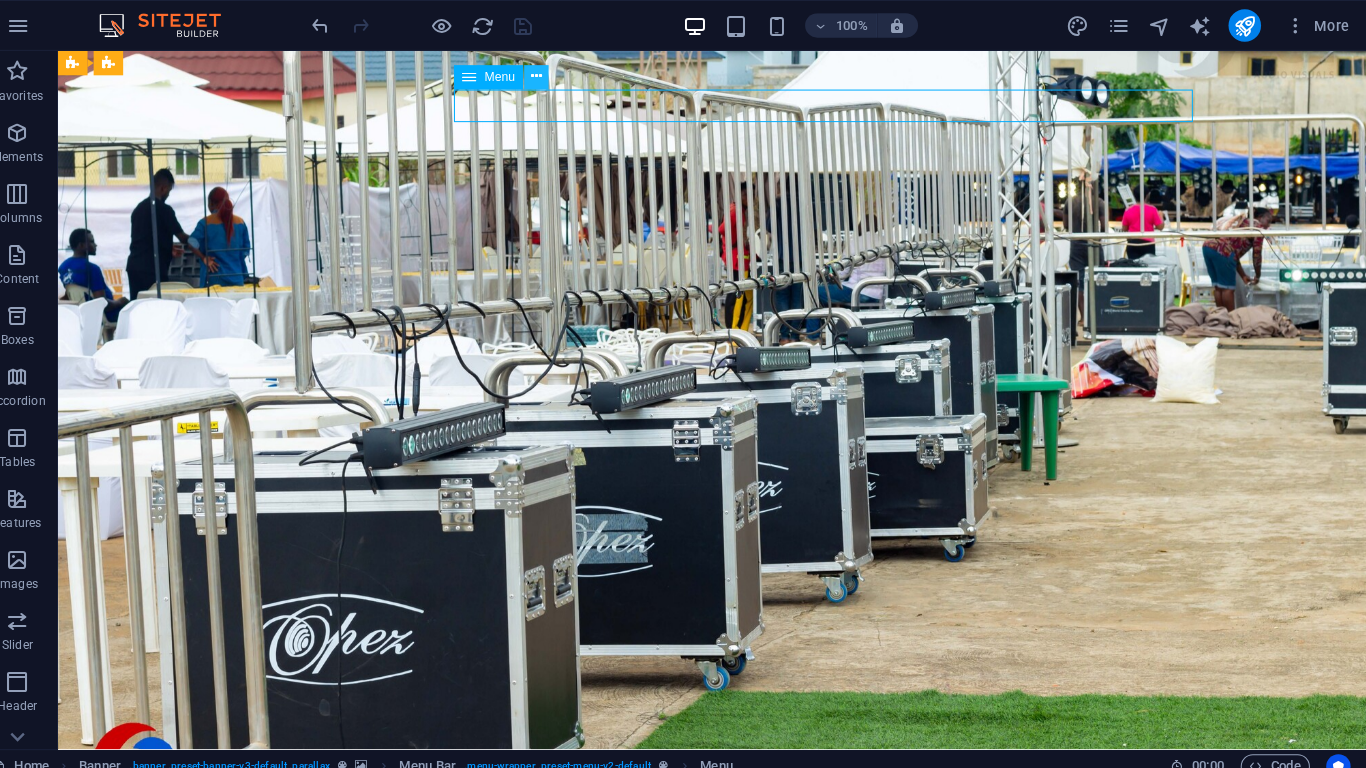 click at bounding box center (550, 75) 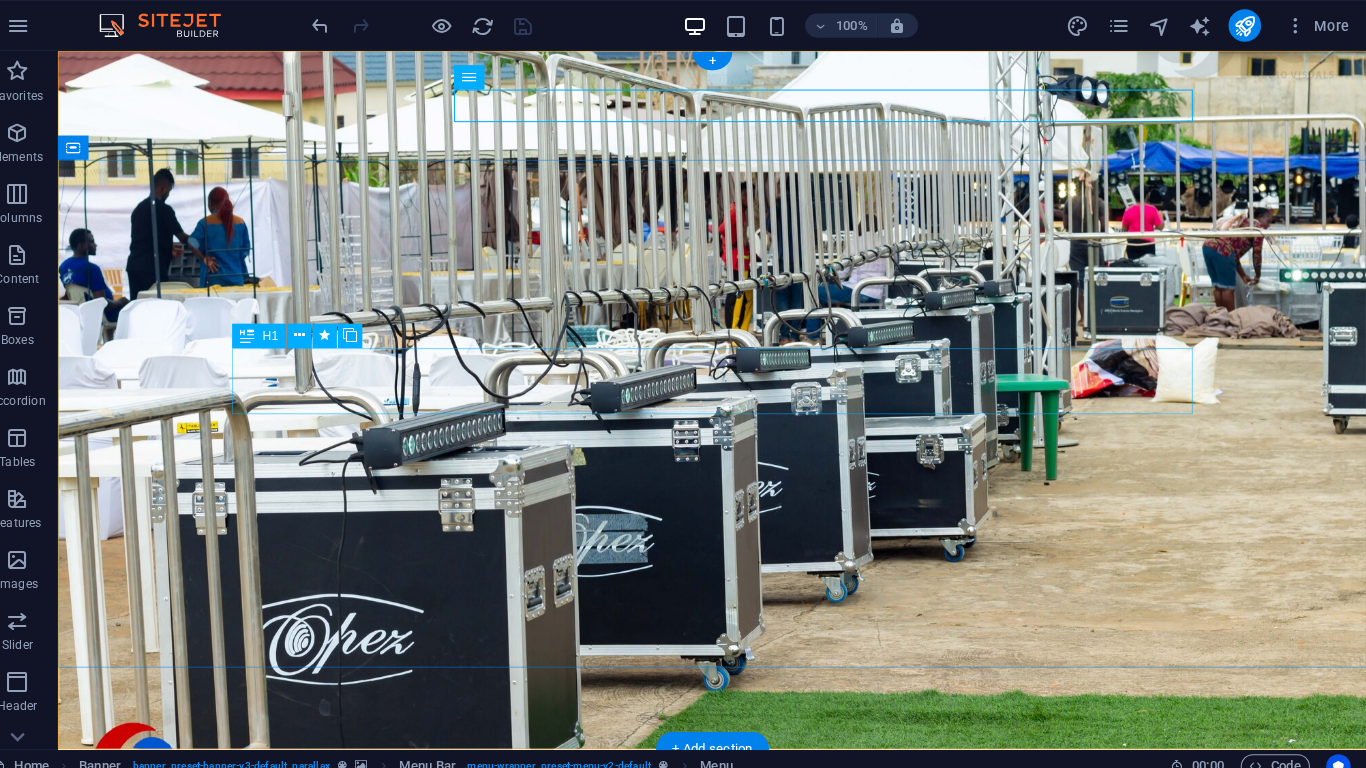 click on "E quipment Procurement" at bounding box center (701, 1052) 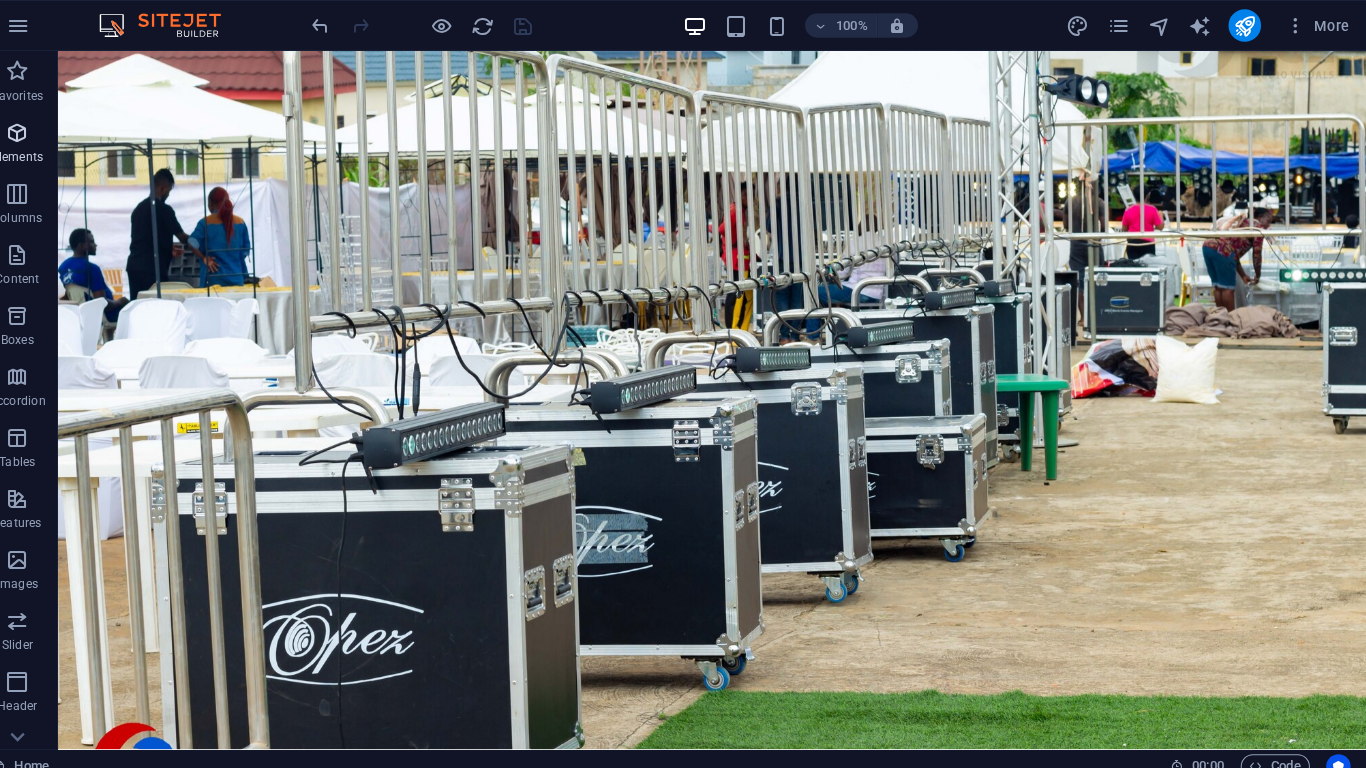 click on "Elements" at bounding box center [40, 154] 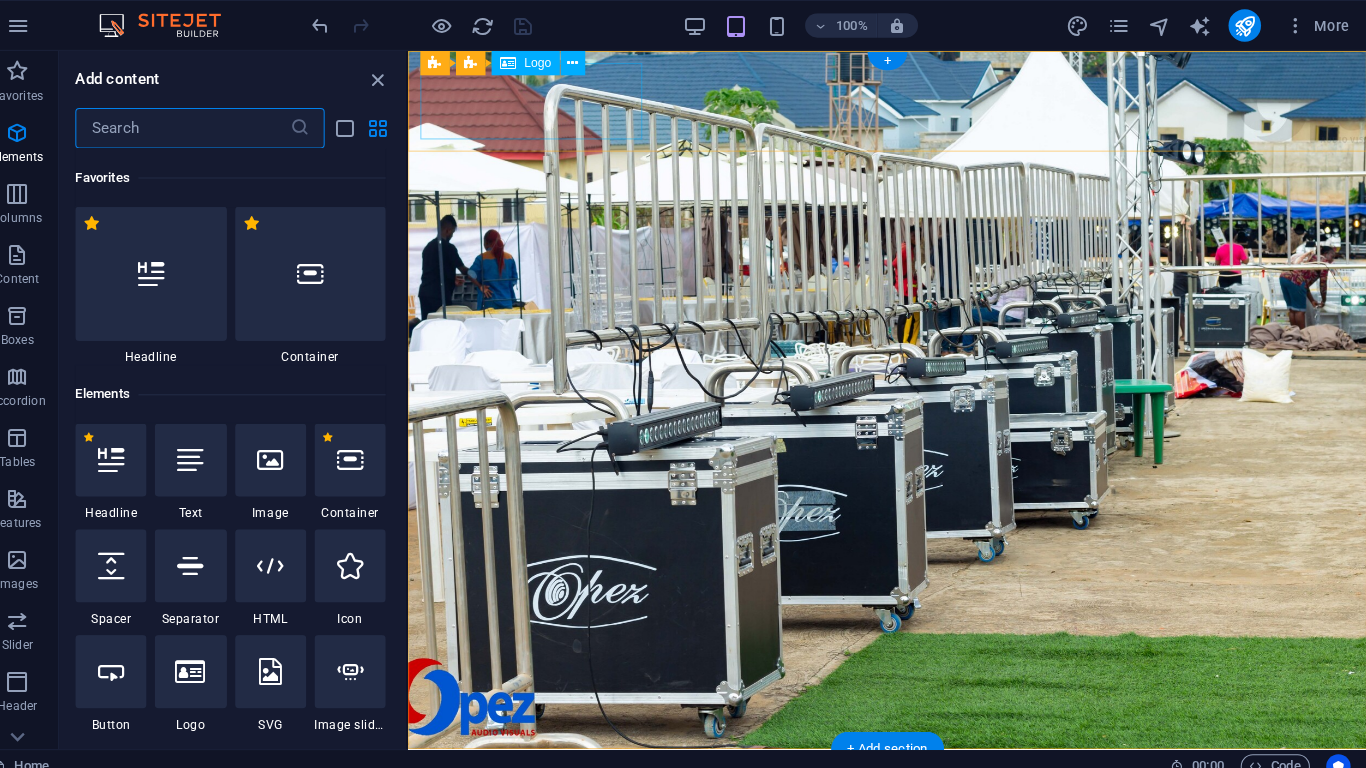 scroll, scrollTop: 213, scrollLeft: 0, axis: vertical 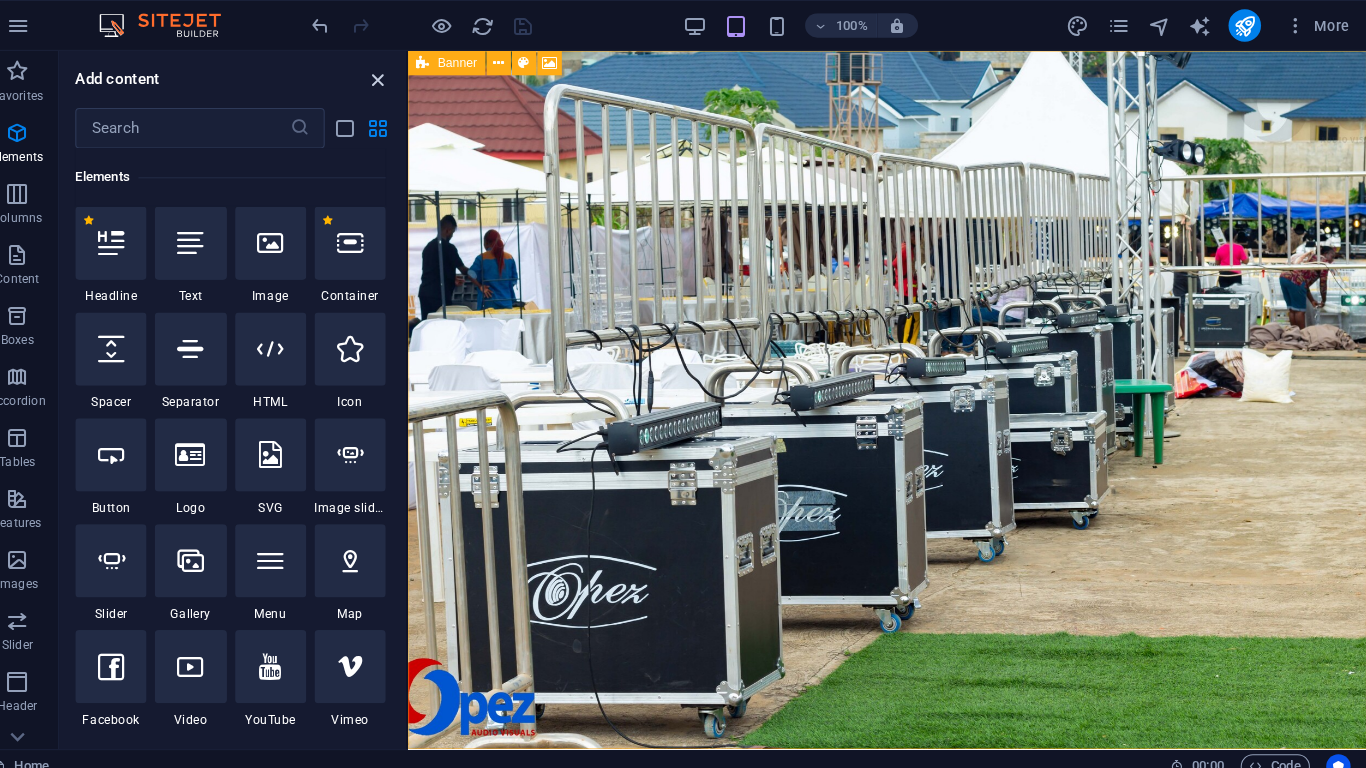 click at bounding box center [394, 78] 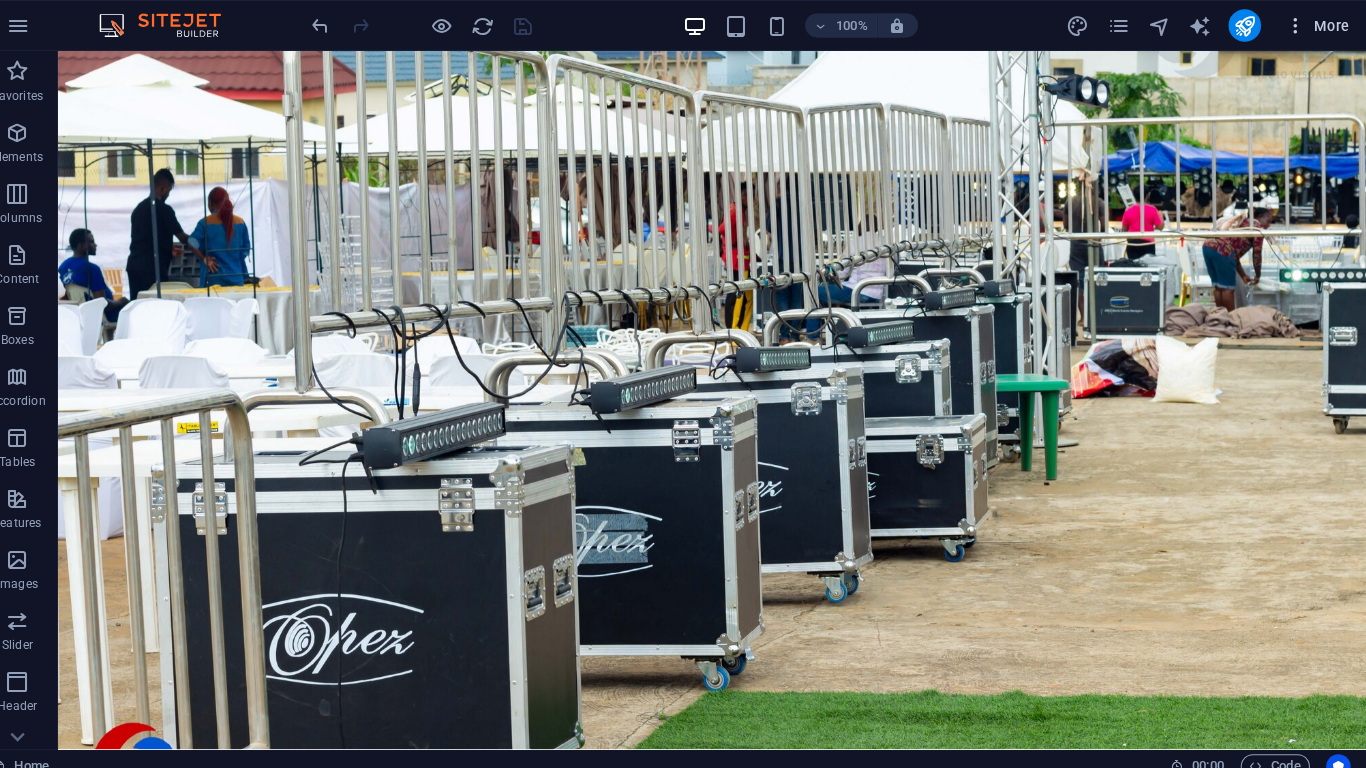 click on "More" at bounding box center (1317, 25) 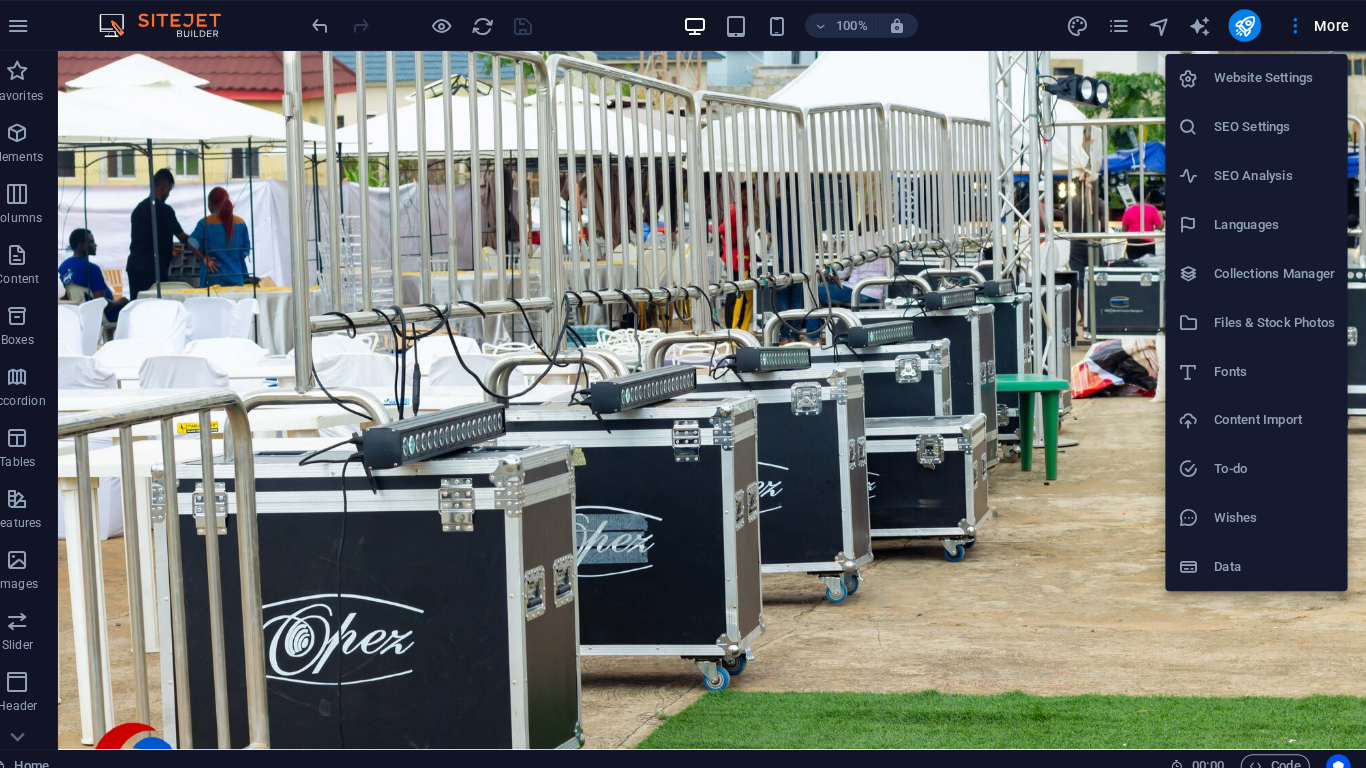 click on "Website Settings" at bounding box center [1275, 77] 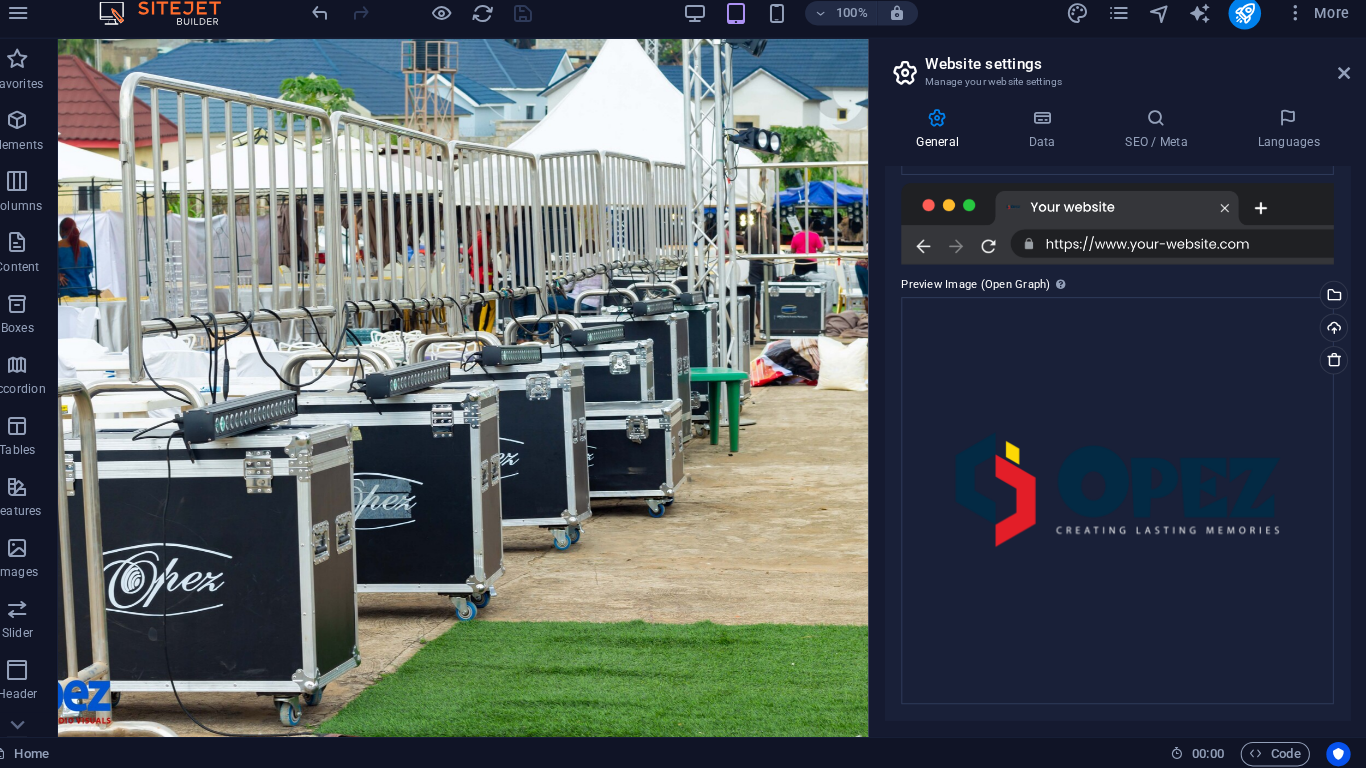 scroll, scrollTop: 0, scrollLeft: 0, axis: both 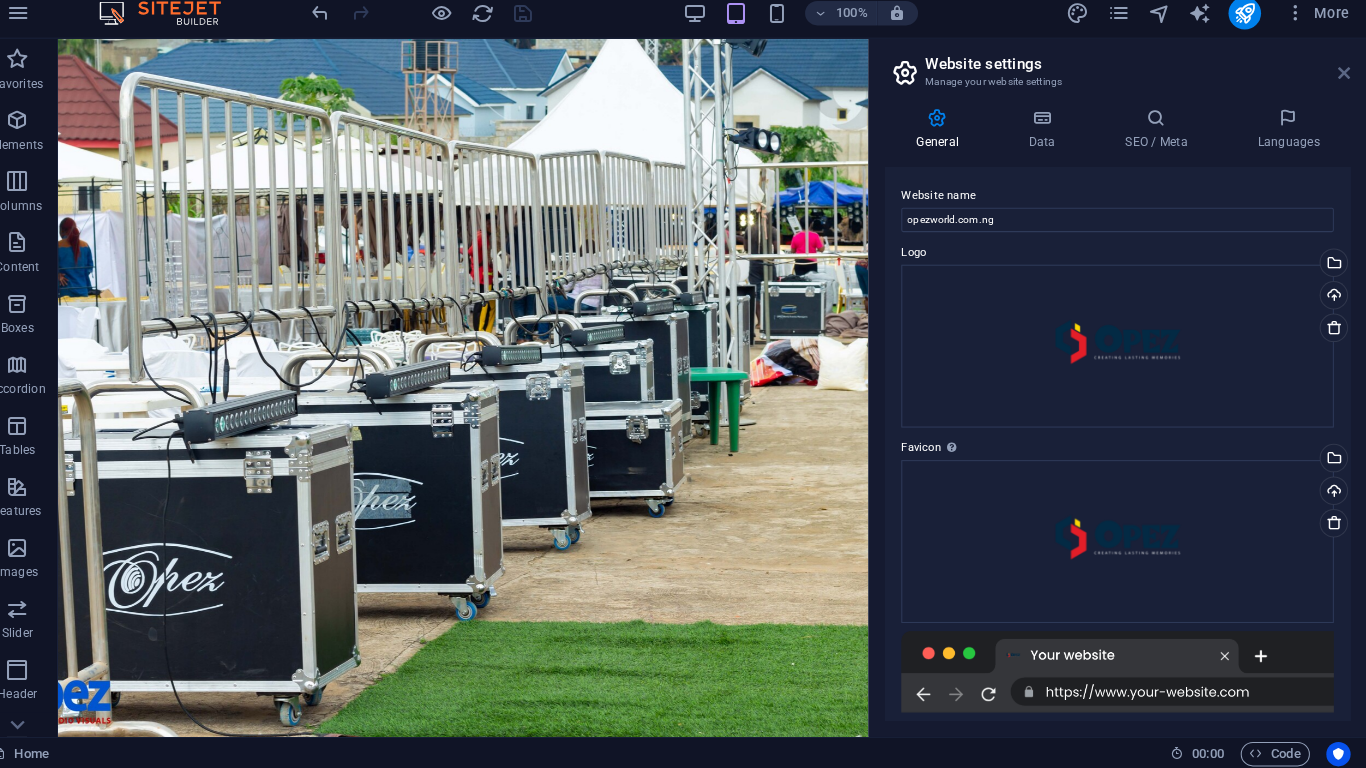 click at bounding box center [1344, 84] 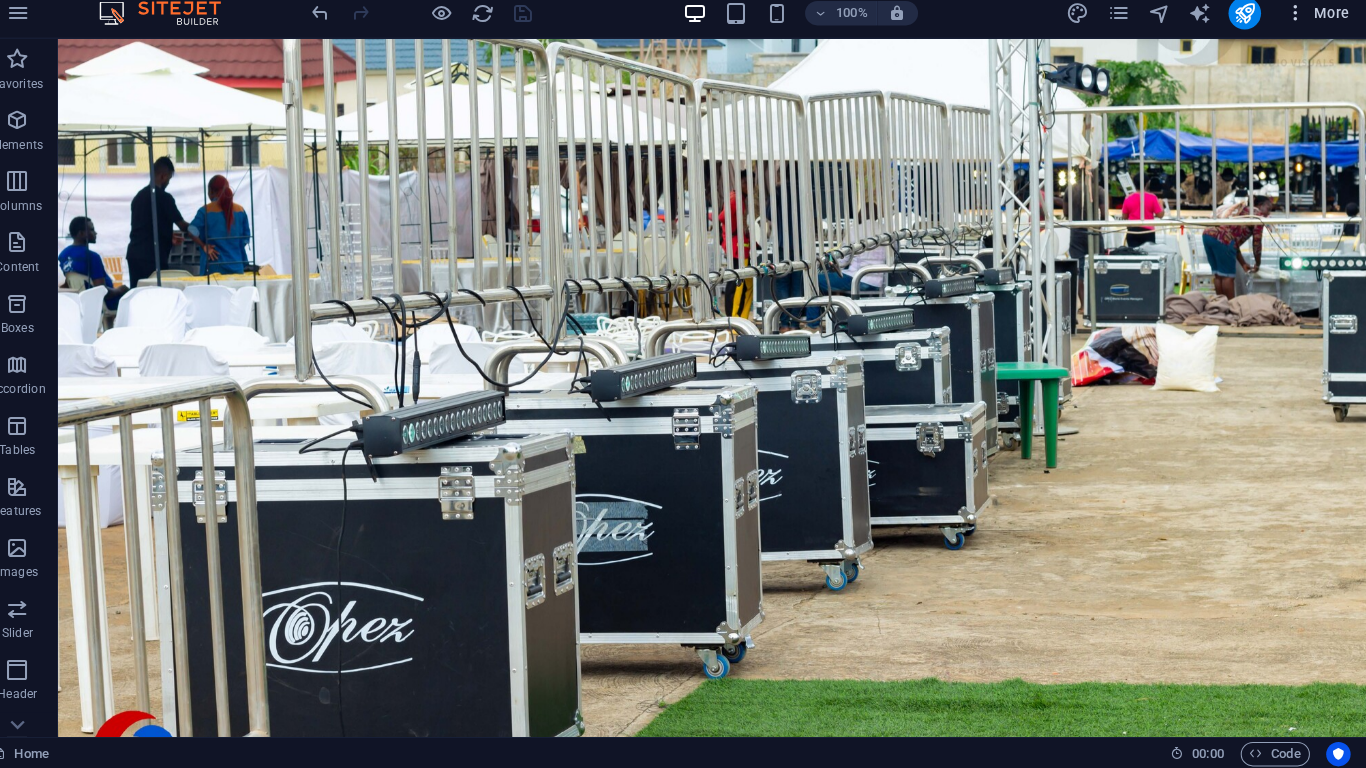 click at bounding box center [1296, 25] 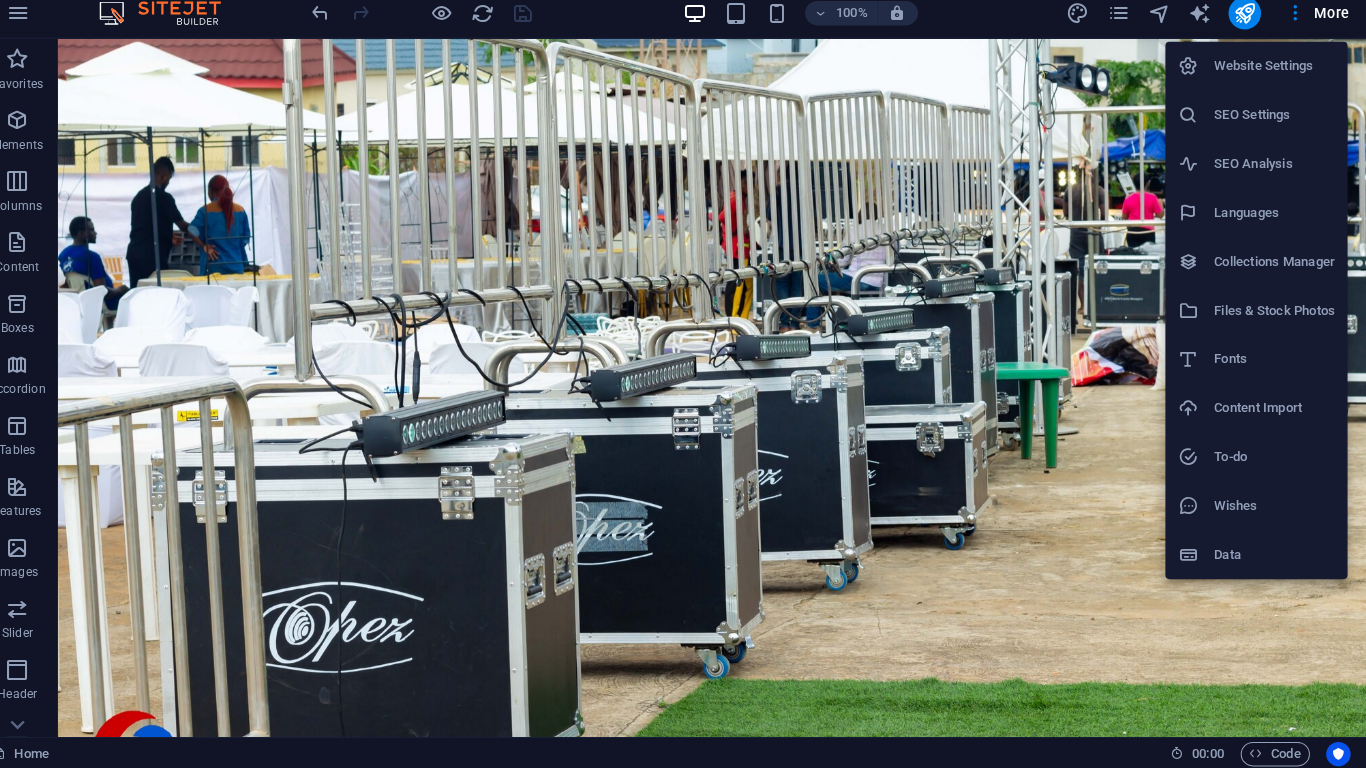 click at bounding box center [683, 384] 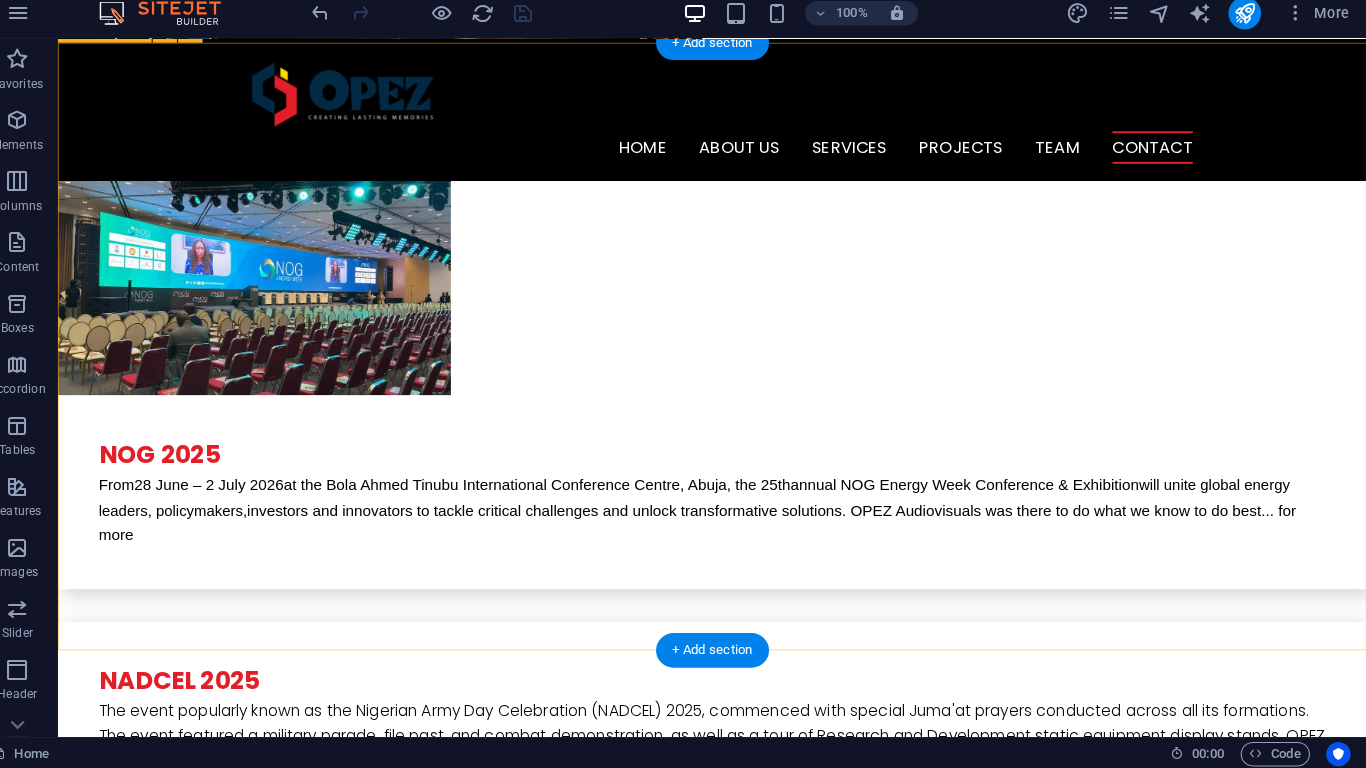 scroll, scrollTop: 5570, scrollLeft: 0, axis: vertical 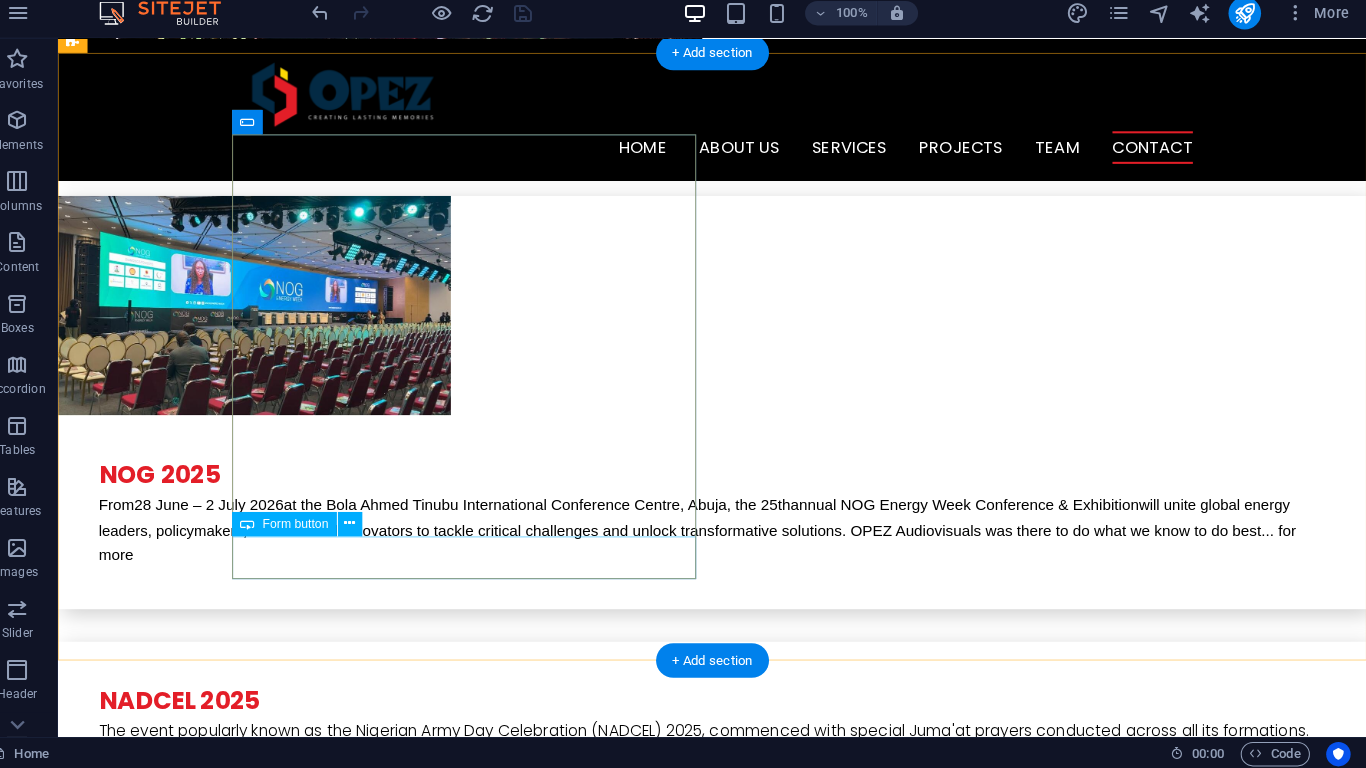 click on "Submit" at bounding box center (302, 6073) 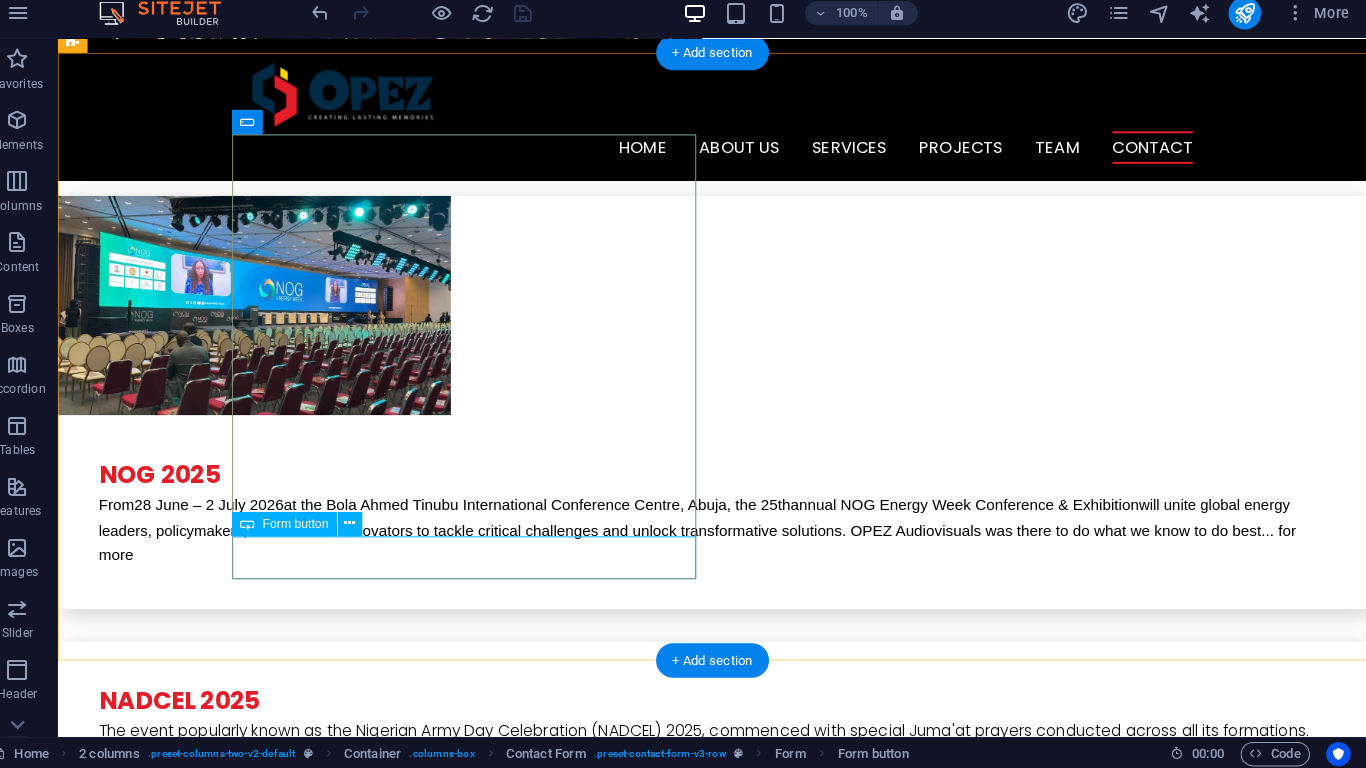 click on "Submit" at bounding box center [302, 6073] 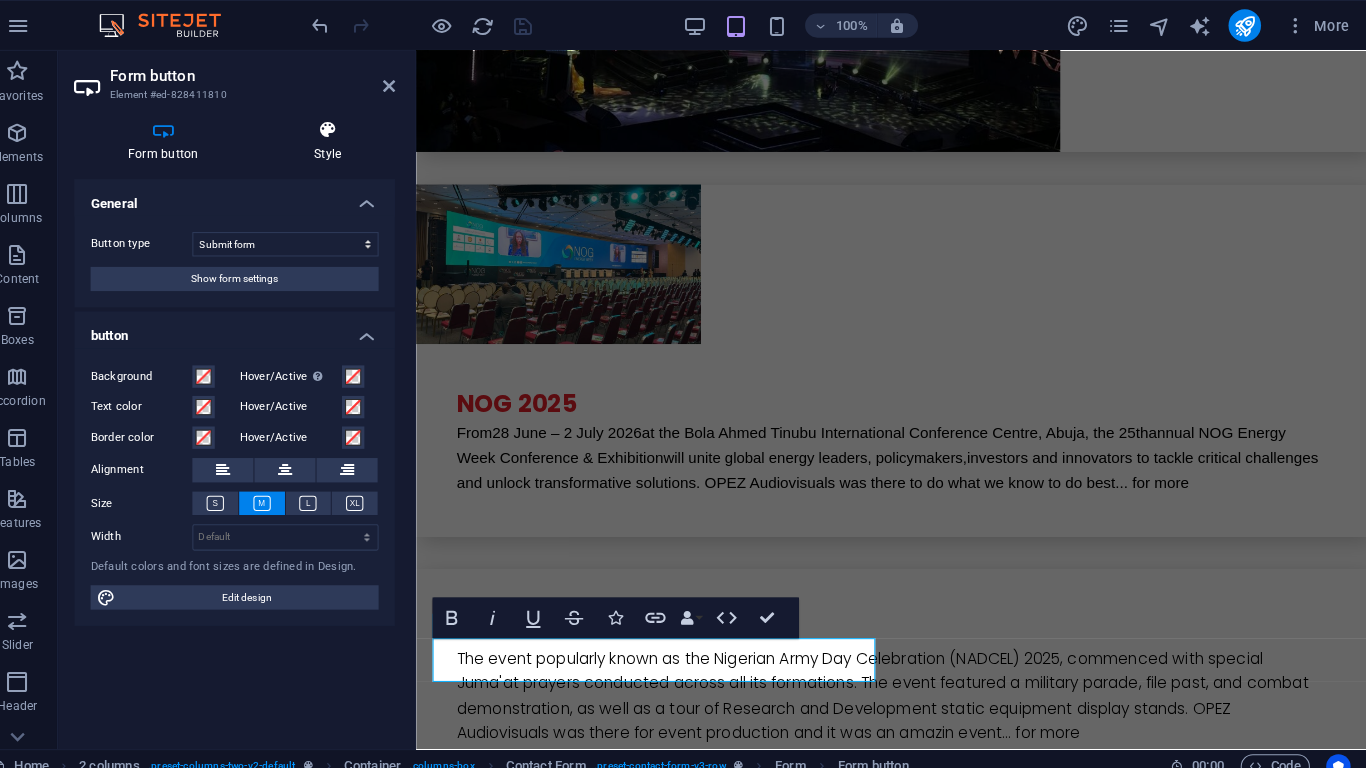 click on "Style" at bounding box center (345, 139) 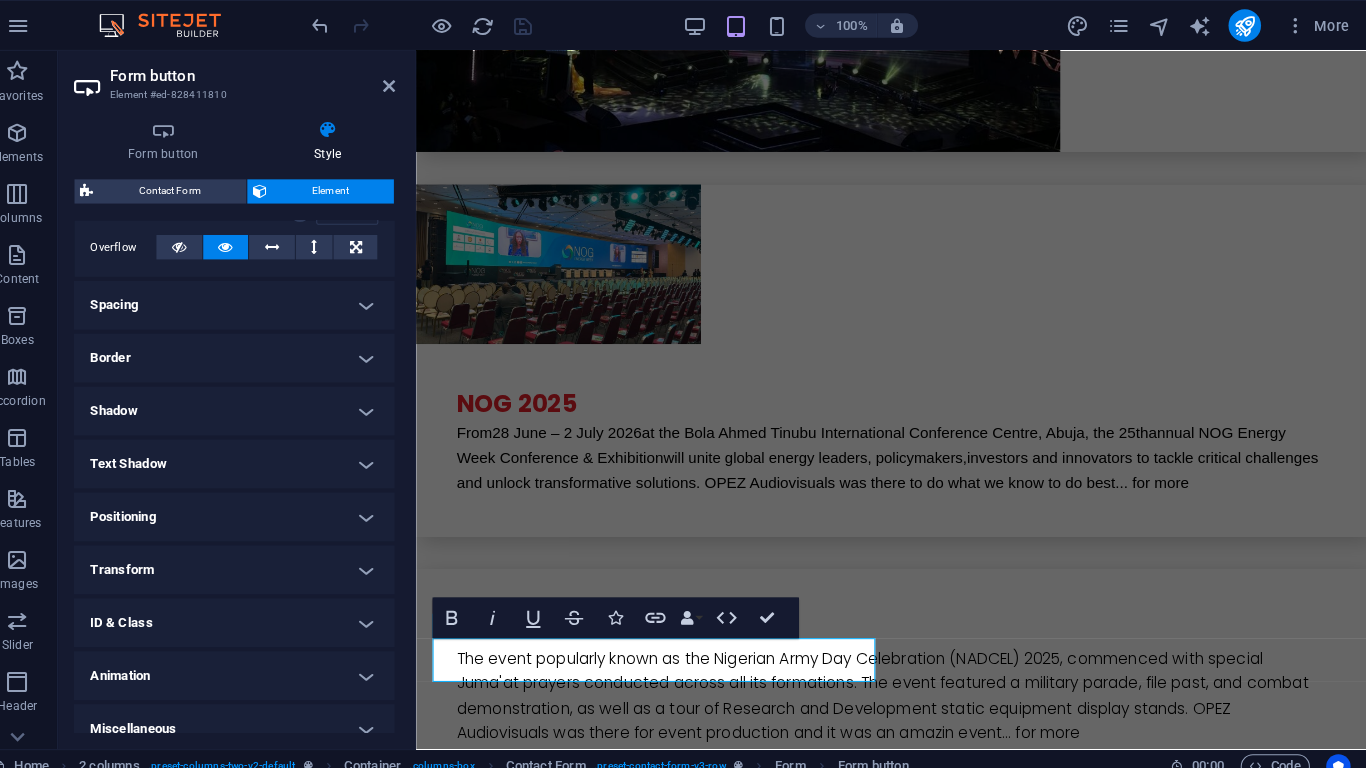 scroll, scrollTop: 342, scrollLeft: 0, axis: vertical 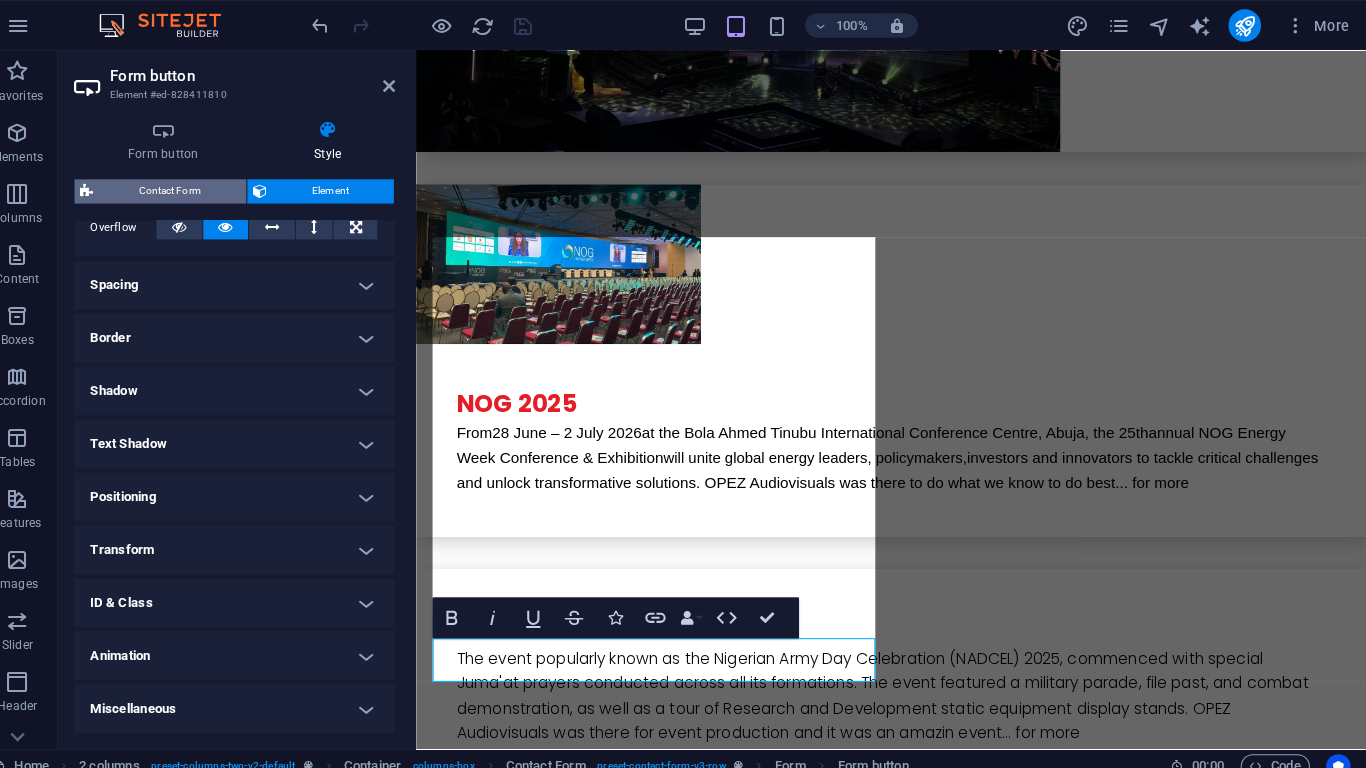 click on "Contact Form" at bounding box center (190, 188) 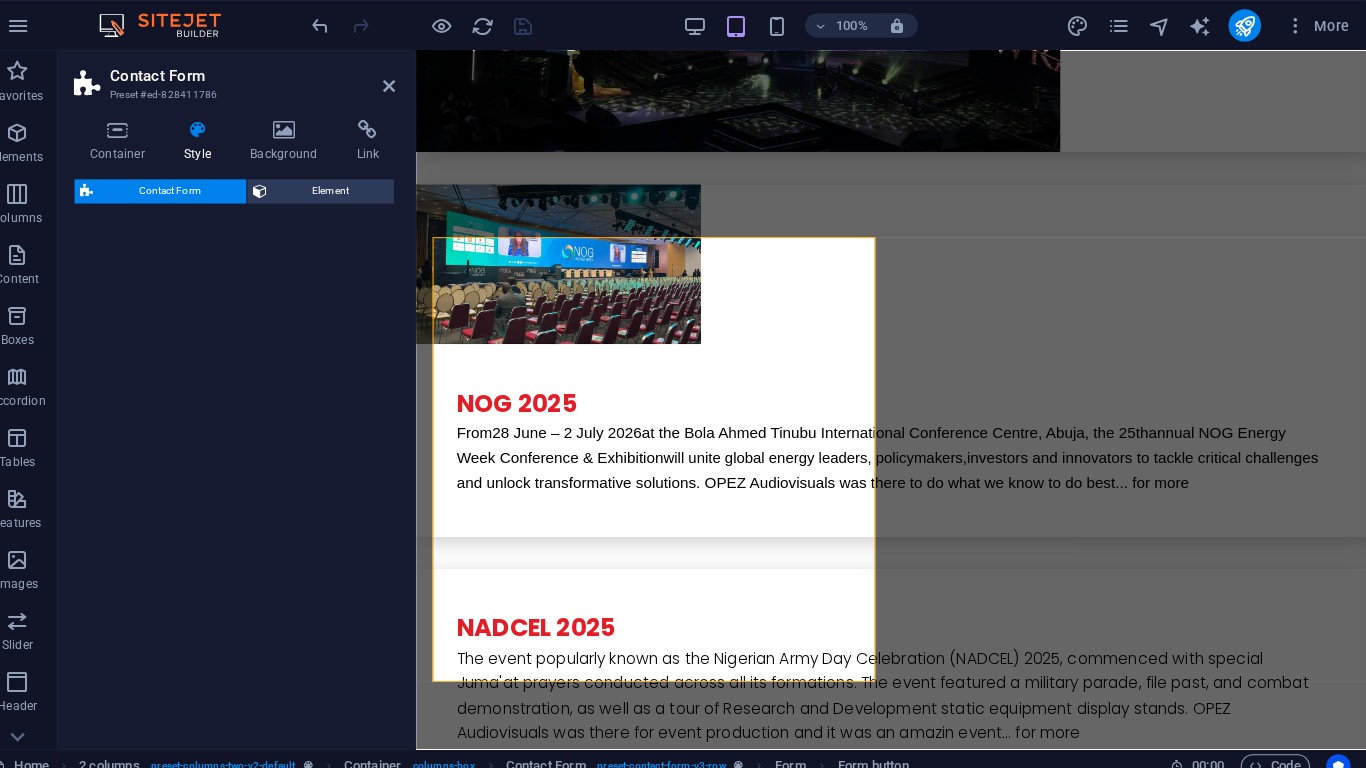 select on "rem" 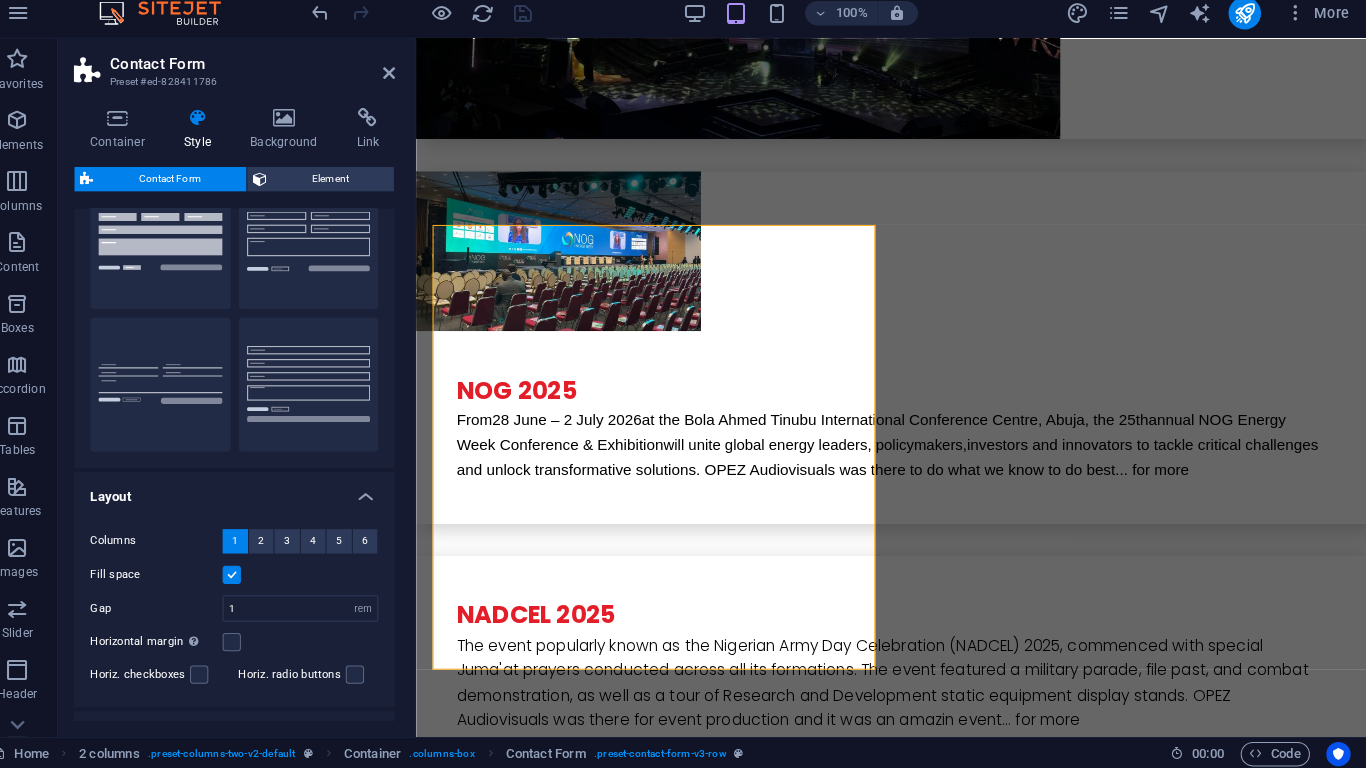 scroll, scrollTop: 0, scrollLeft: 0, axis: both 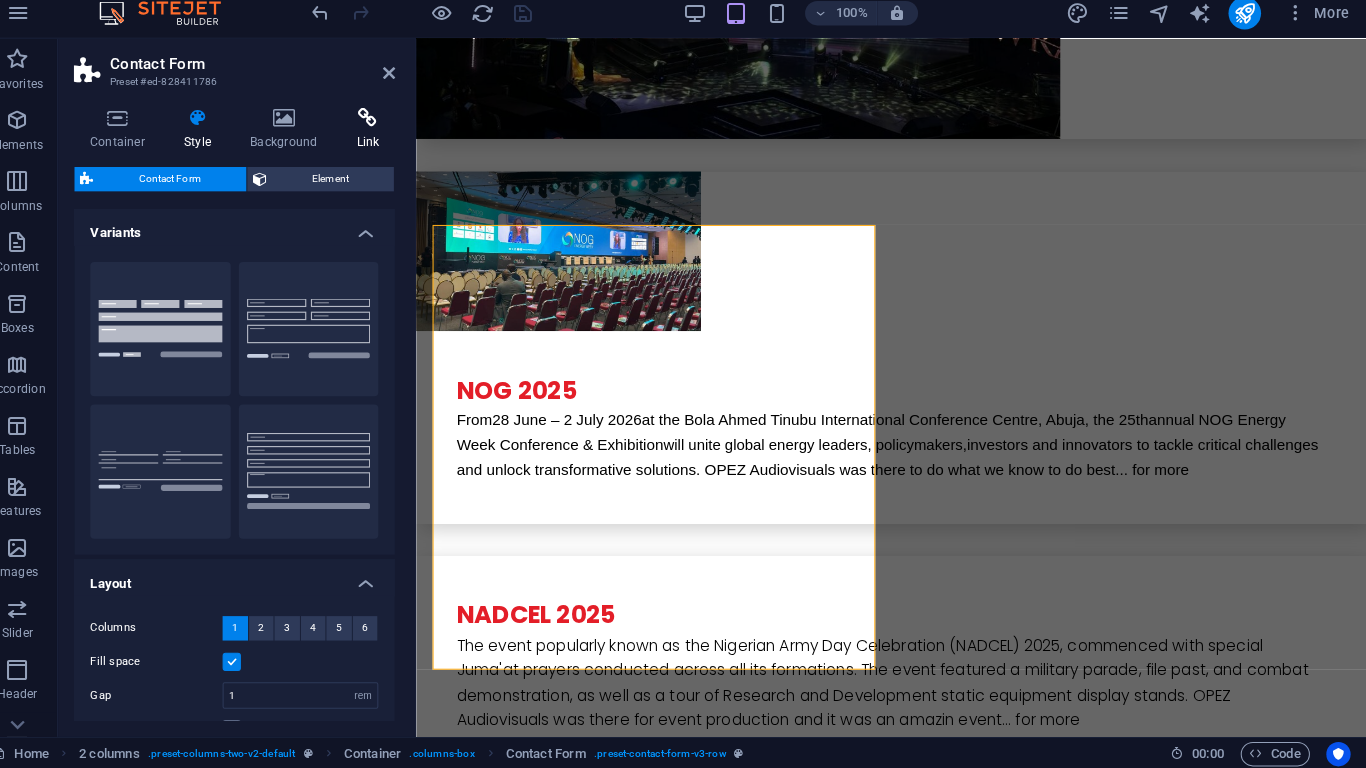 click on "Link" at bounding box center (384, 139) 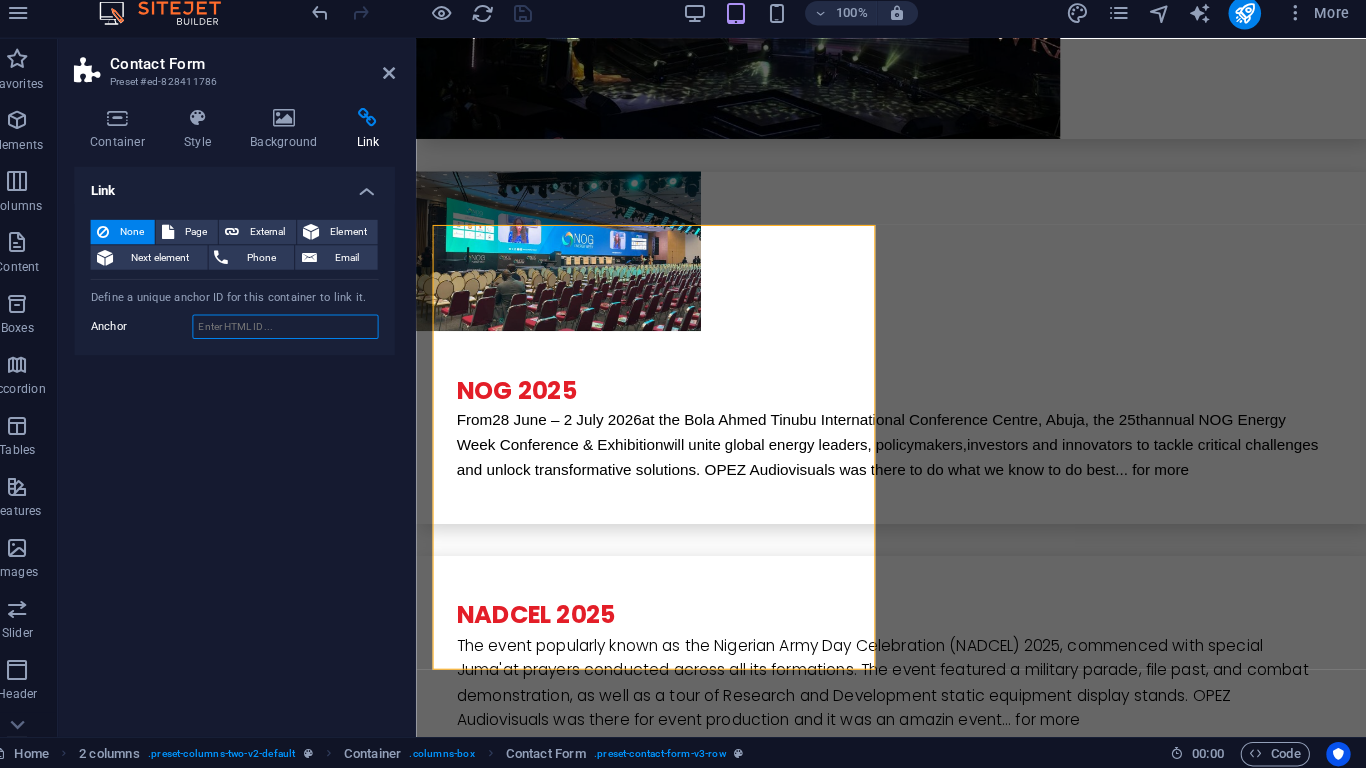 click on "Anchor" at bounding box center [303, 333] 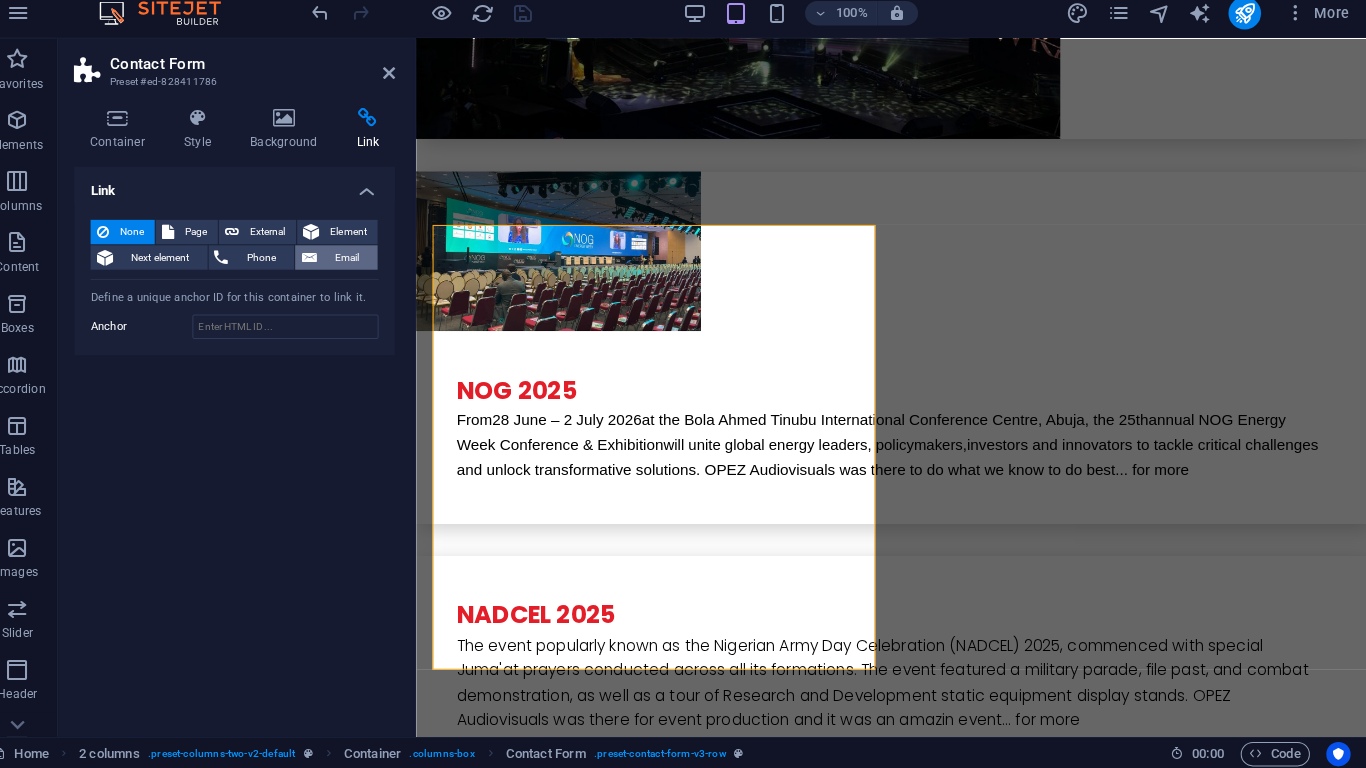 click on "Email" at bounding box center [364, 265] 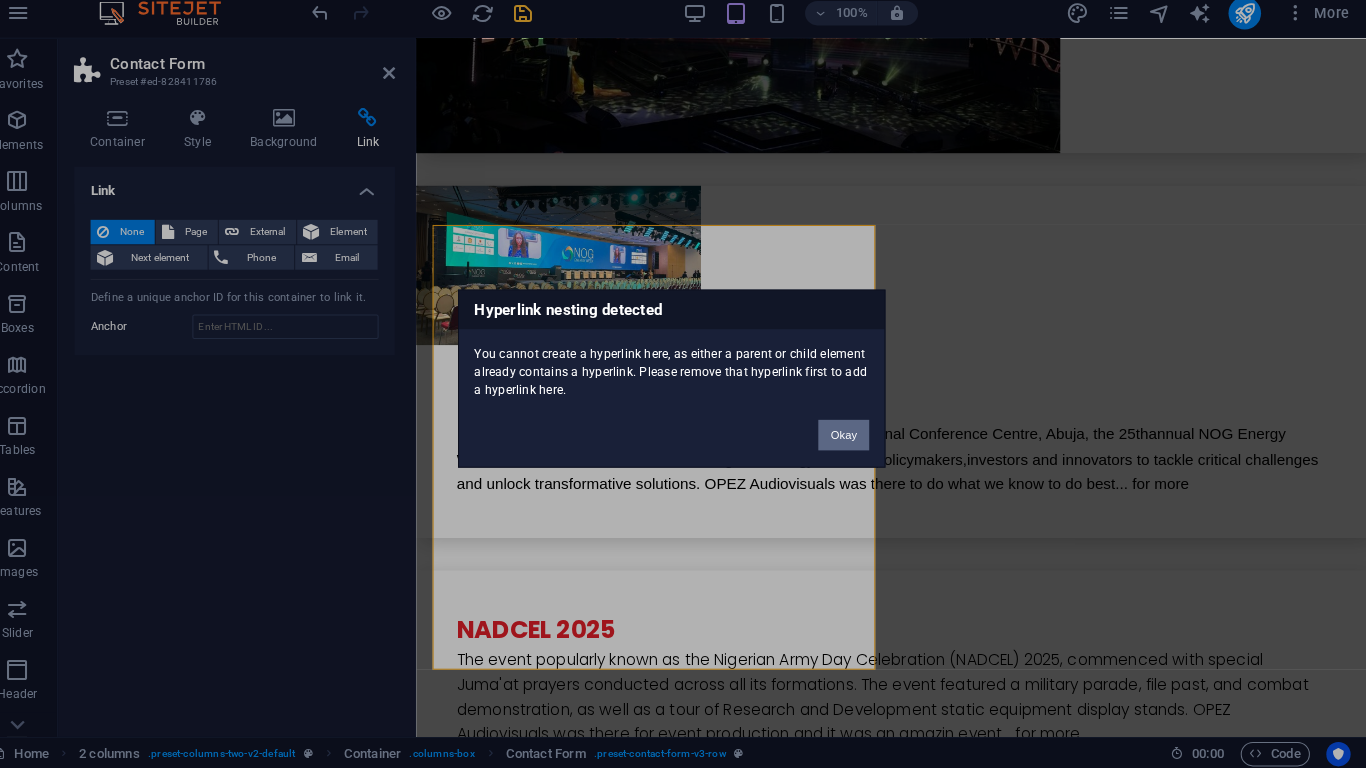 click on "Okay" at bounding box center (852, 440) 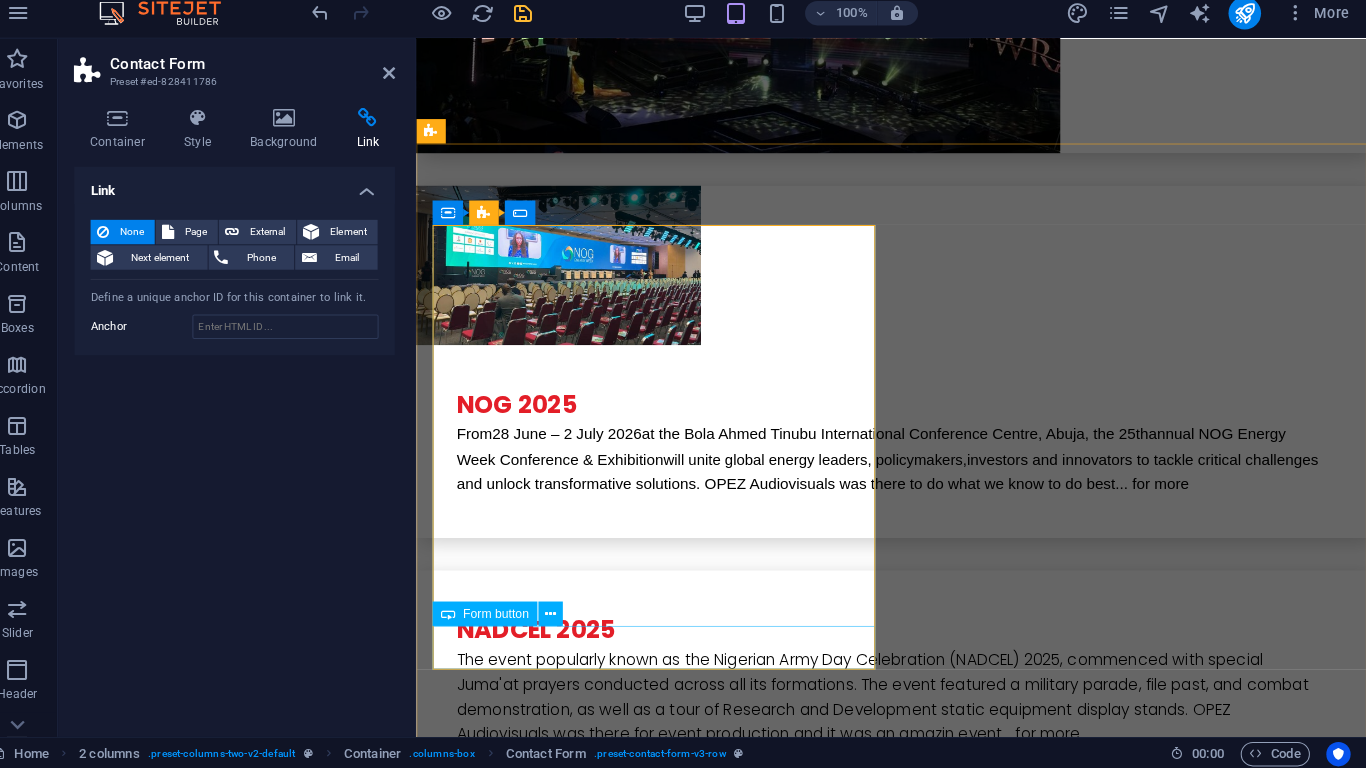click on "Submit" at bounding box center (649, 5958) 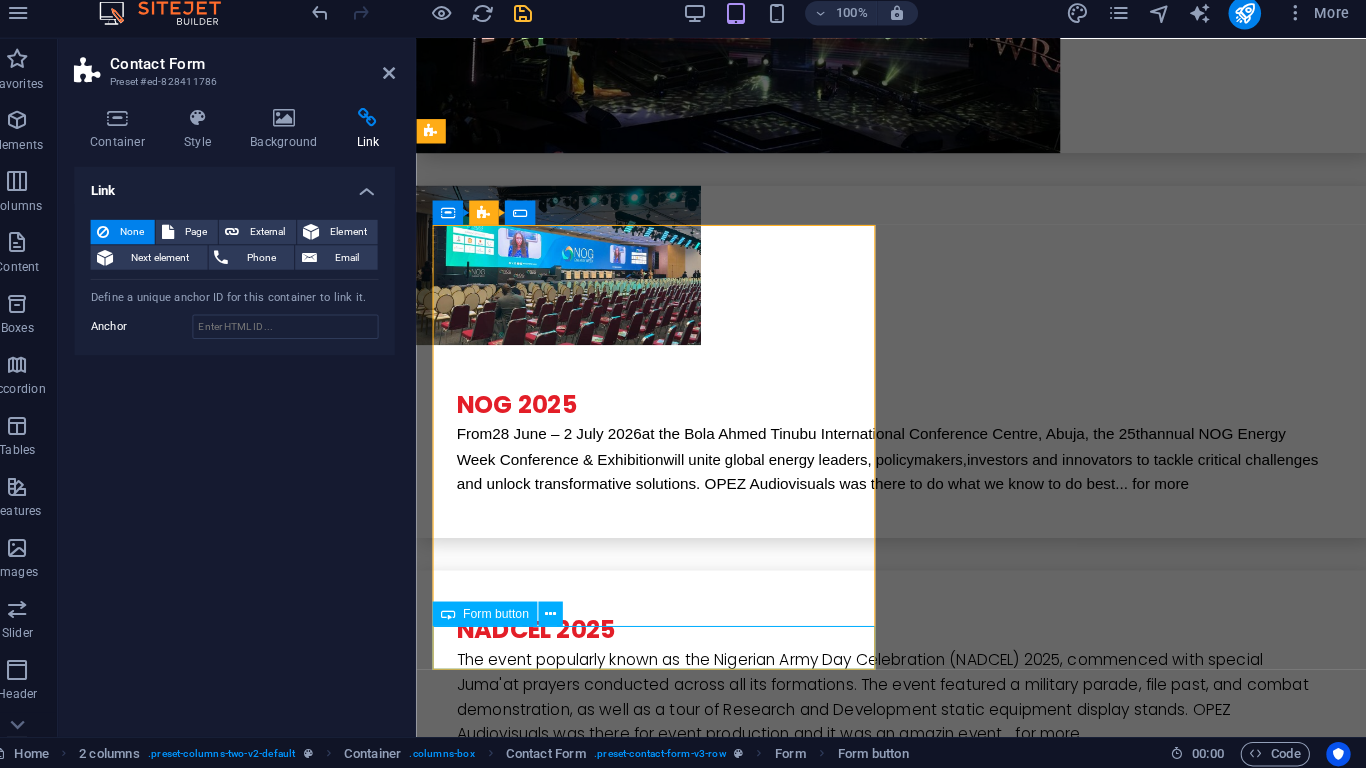 click on "Submit" at bounding box center (649, 5958) 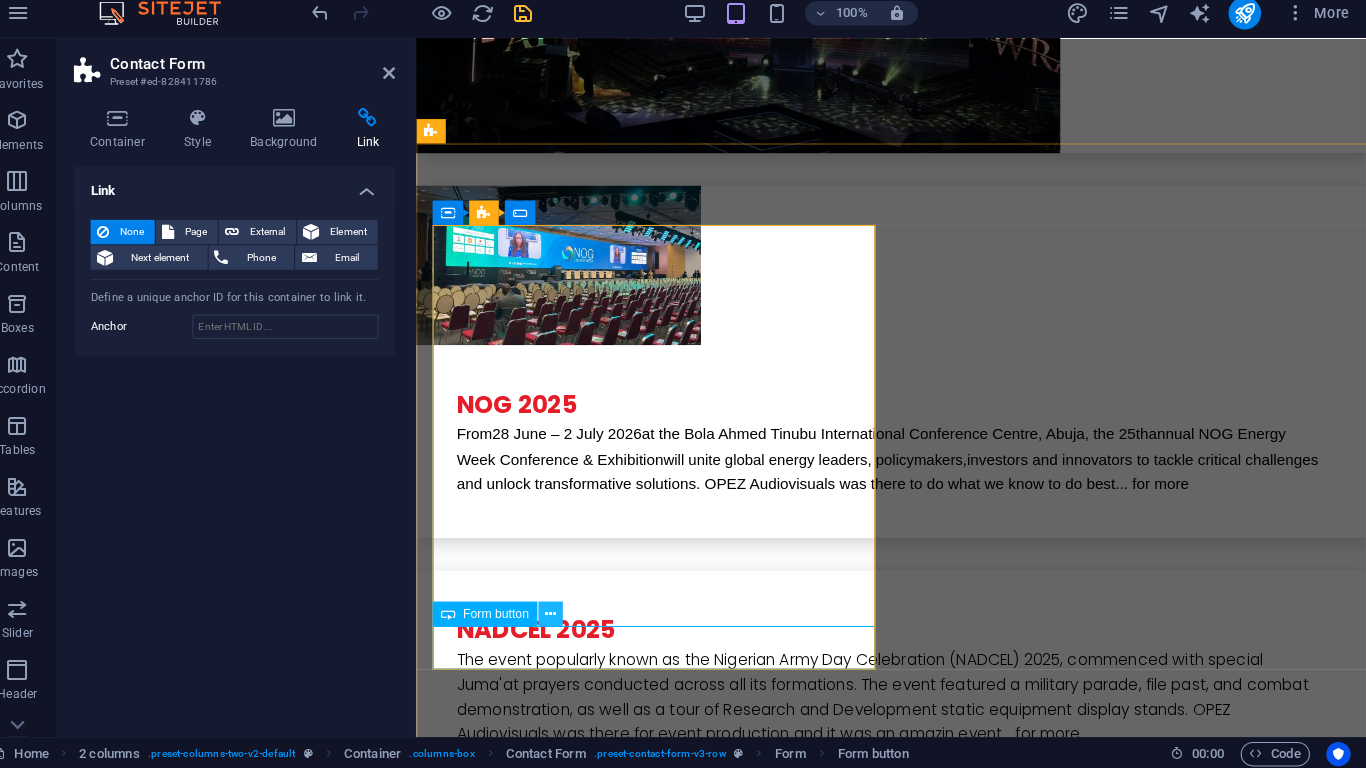 click at bounding box center (563, 615) 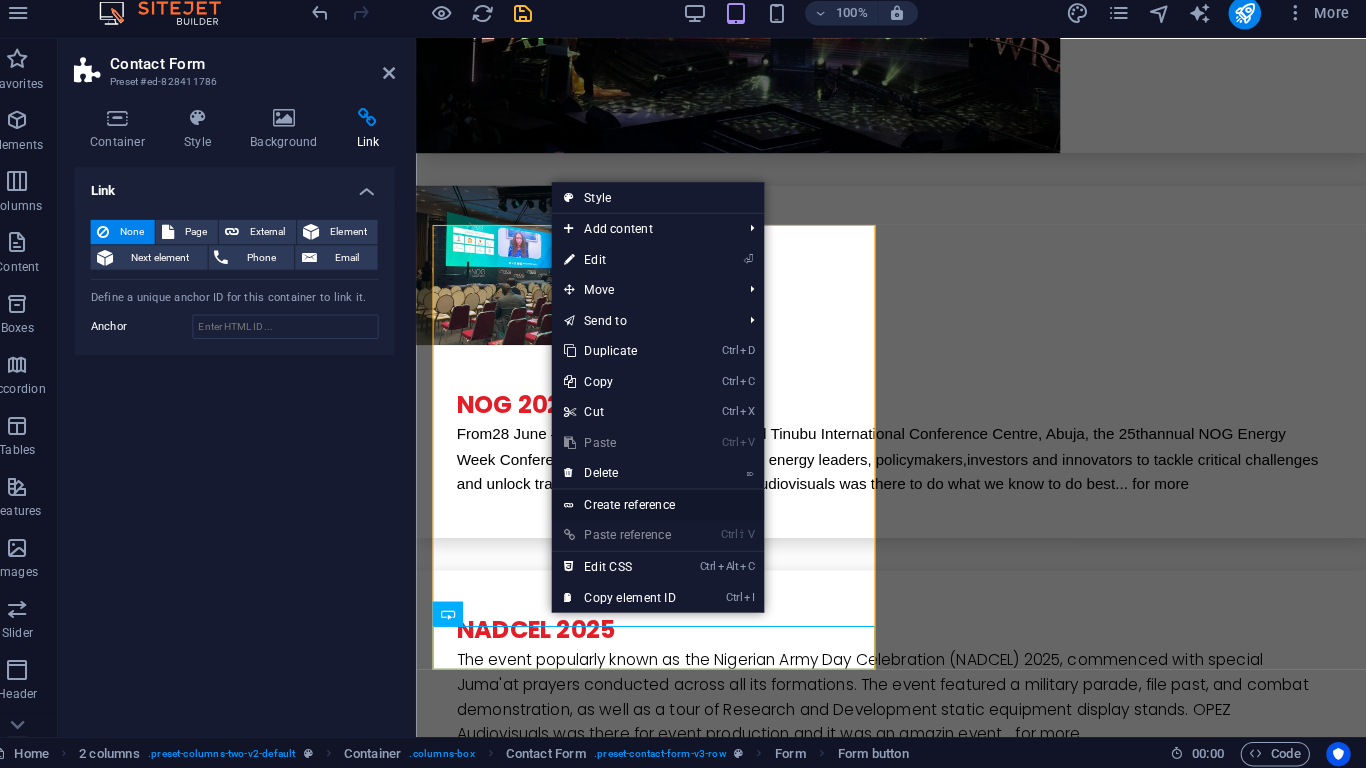 click on "Create reference" at bounding box center (669, 508) 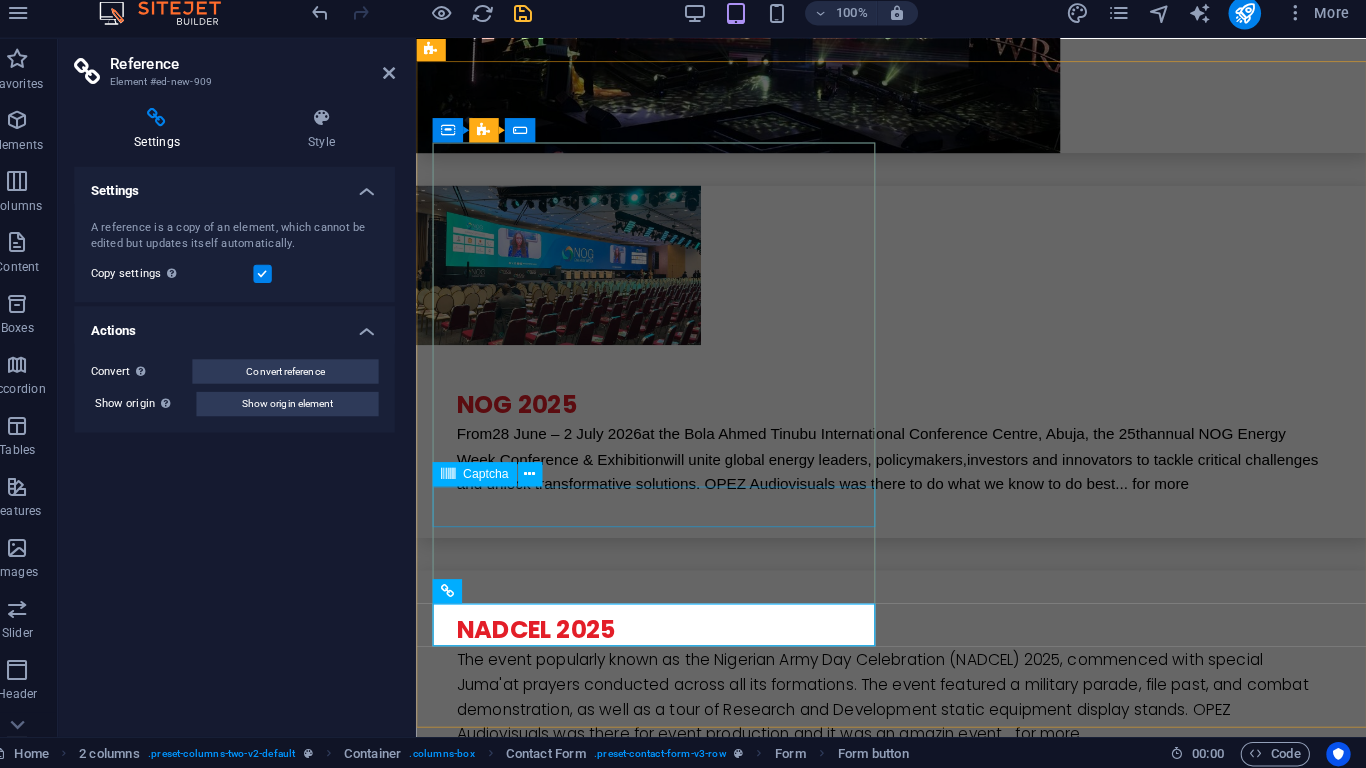 scroll, scrollTop: 5651, scrollLeft: 0, axis: vertical 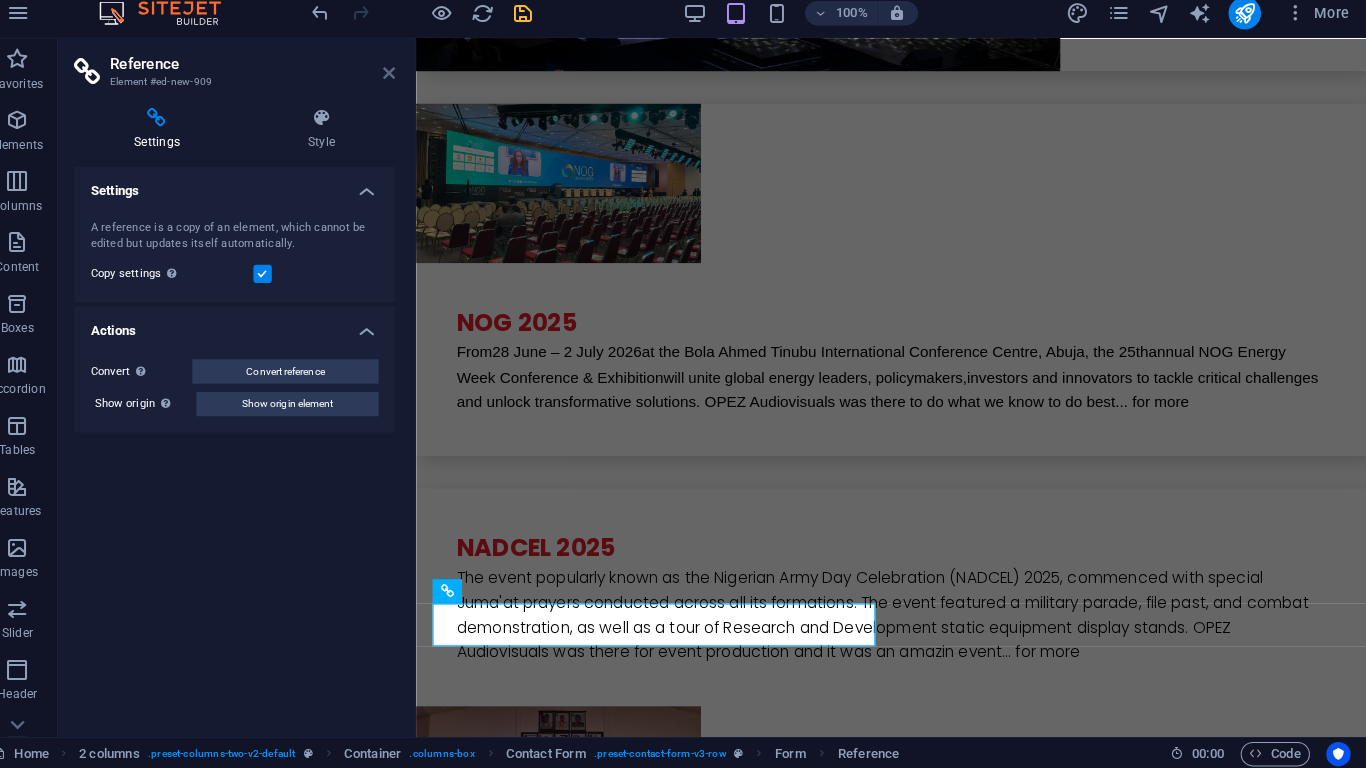 click at bounding box center (405, 84) 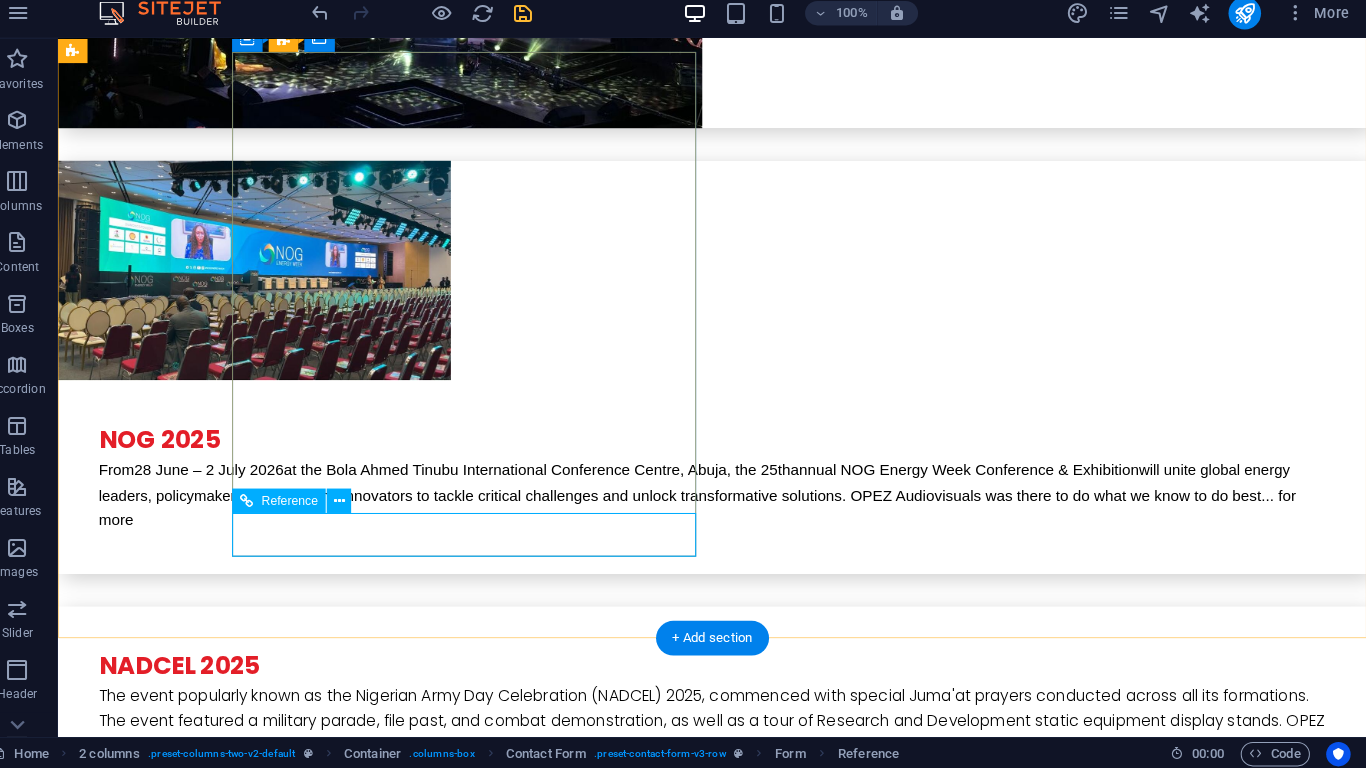 click on "Submit" at bounding box center [302, 6109] 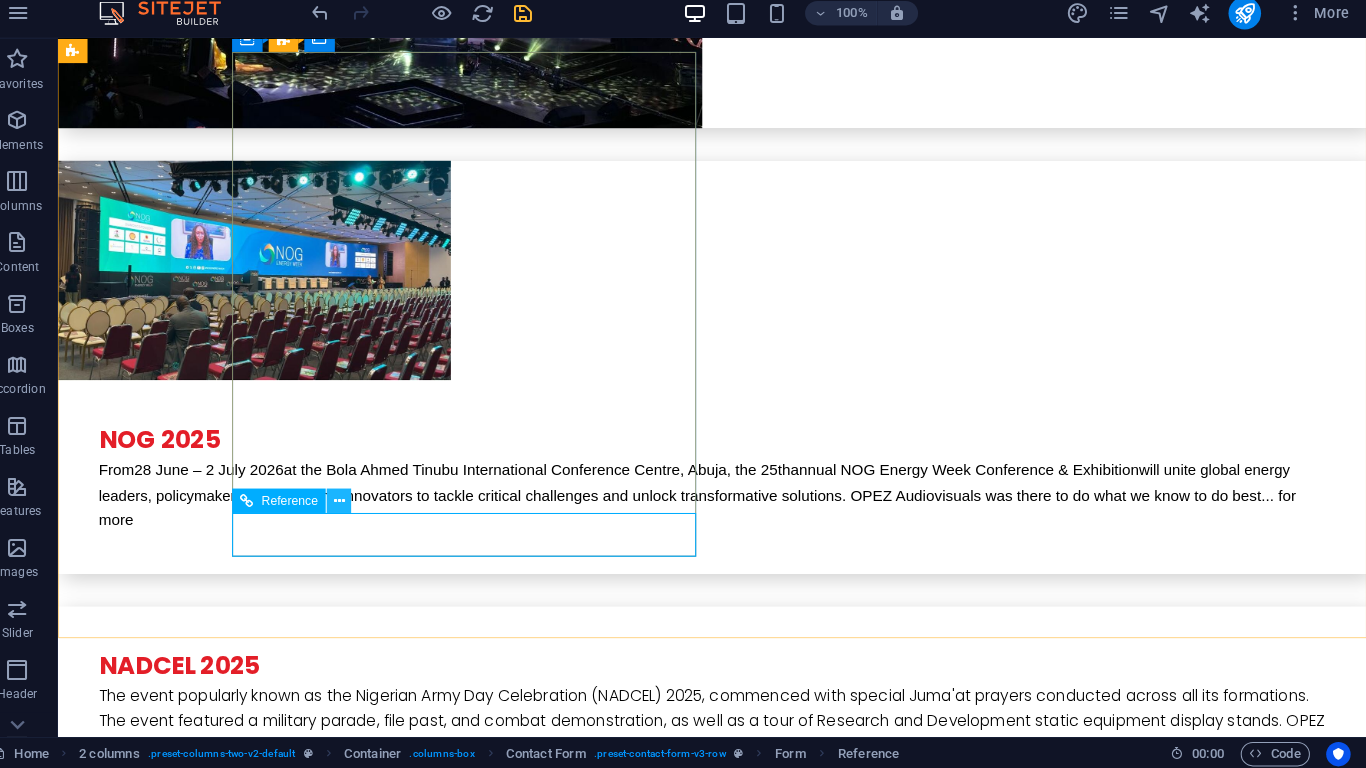 click at bounding box center [356, 504] 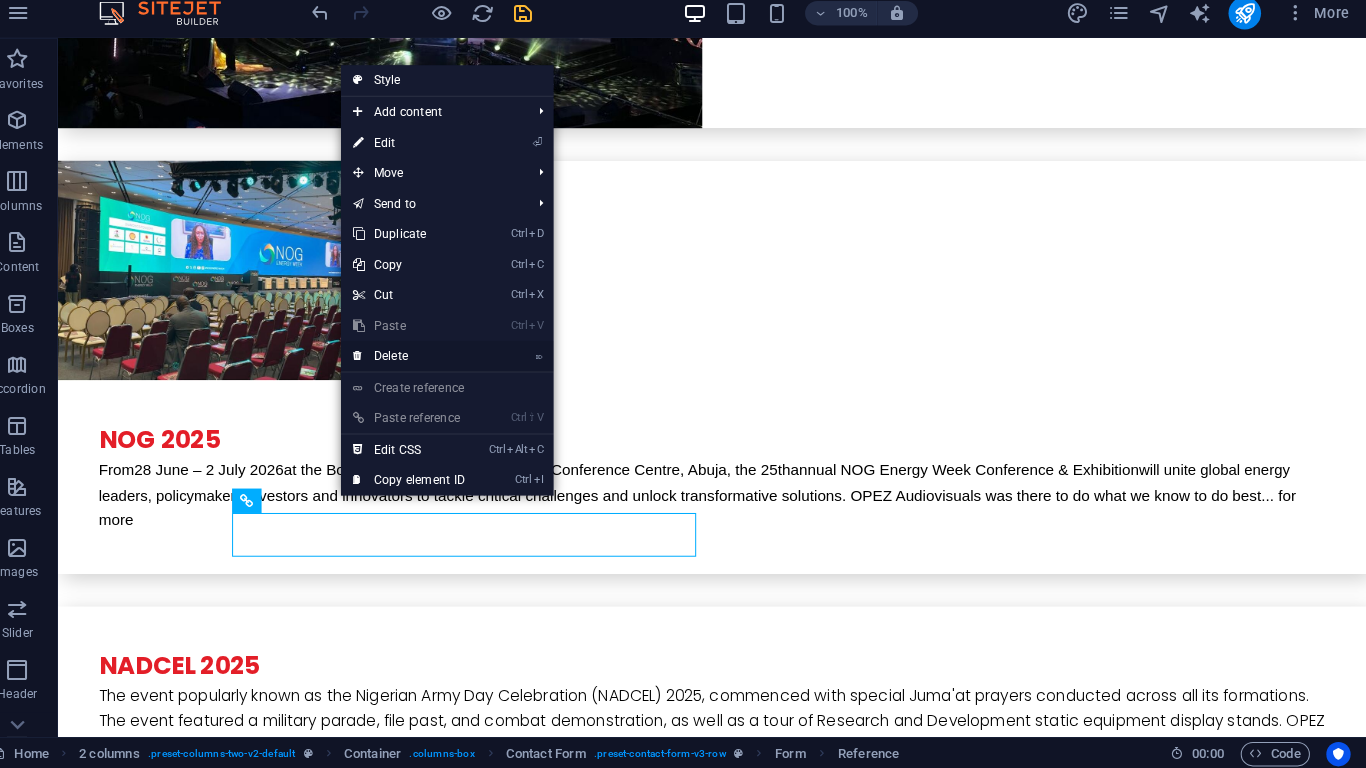 click on "⌦  Delete" at bounding box center [425, 362] 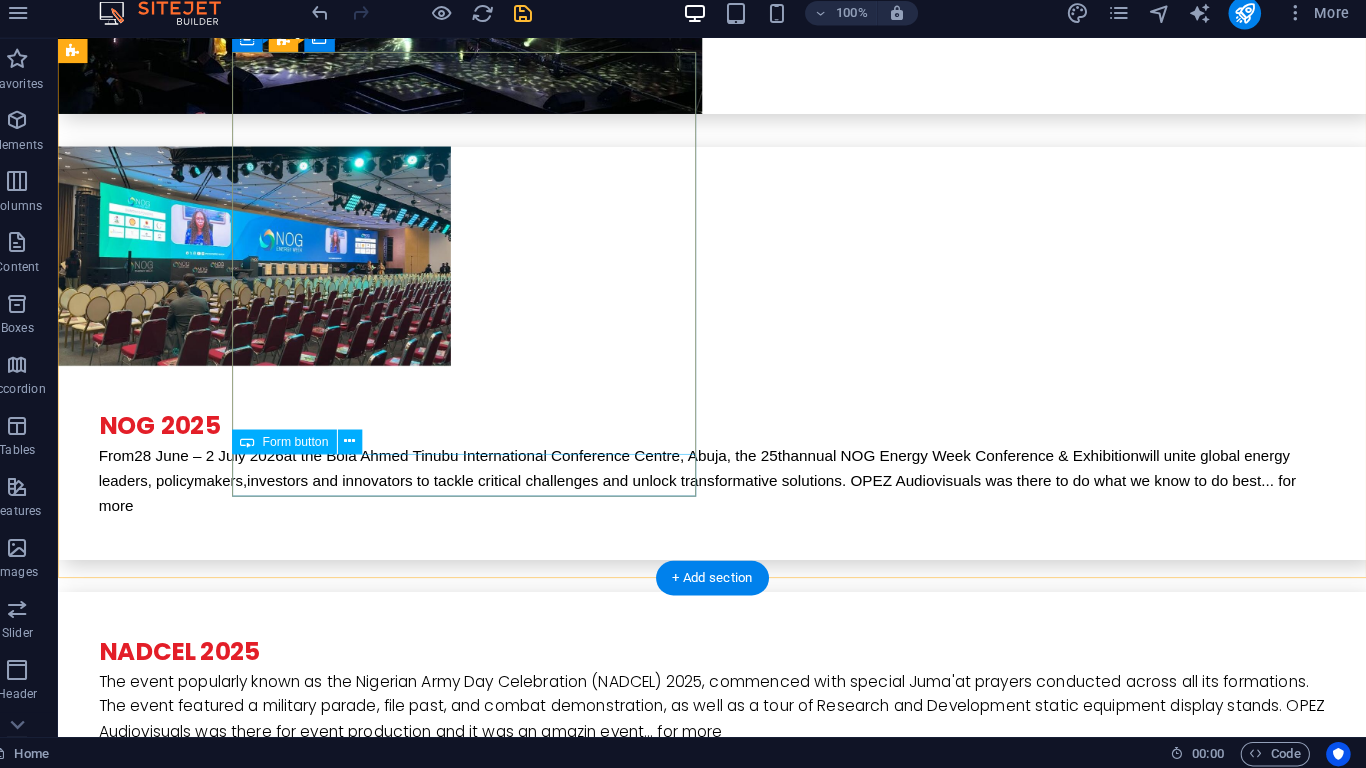click on "Submit" at bounding box center (302, 6024) 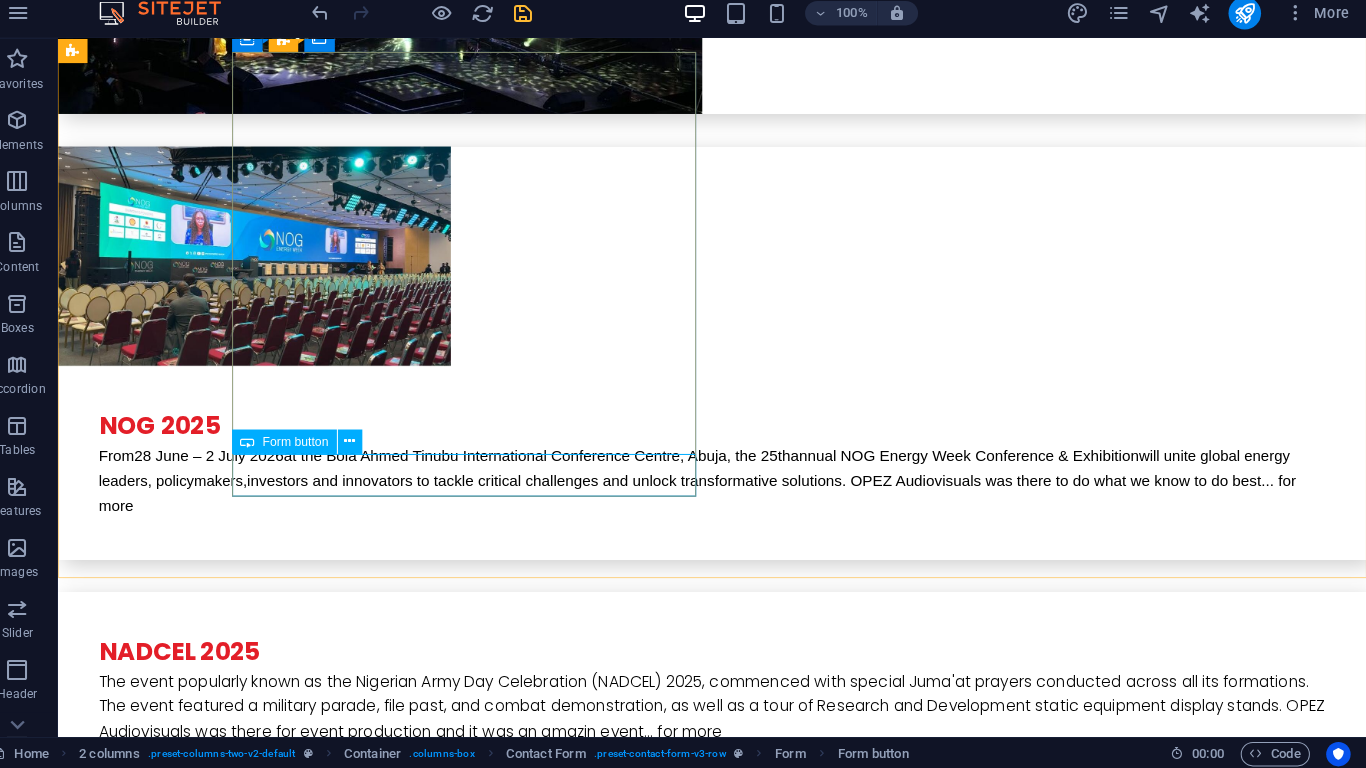 click on "Form button" at bounding box center (313, 446) 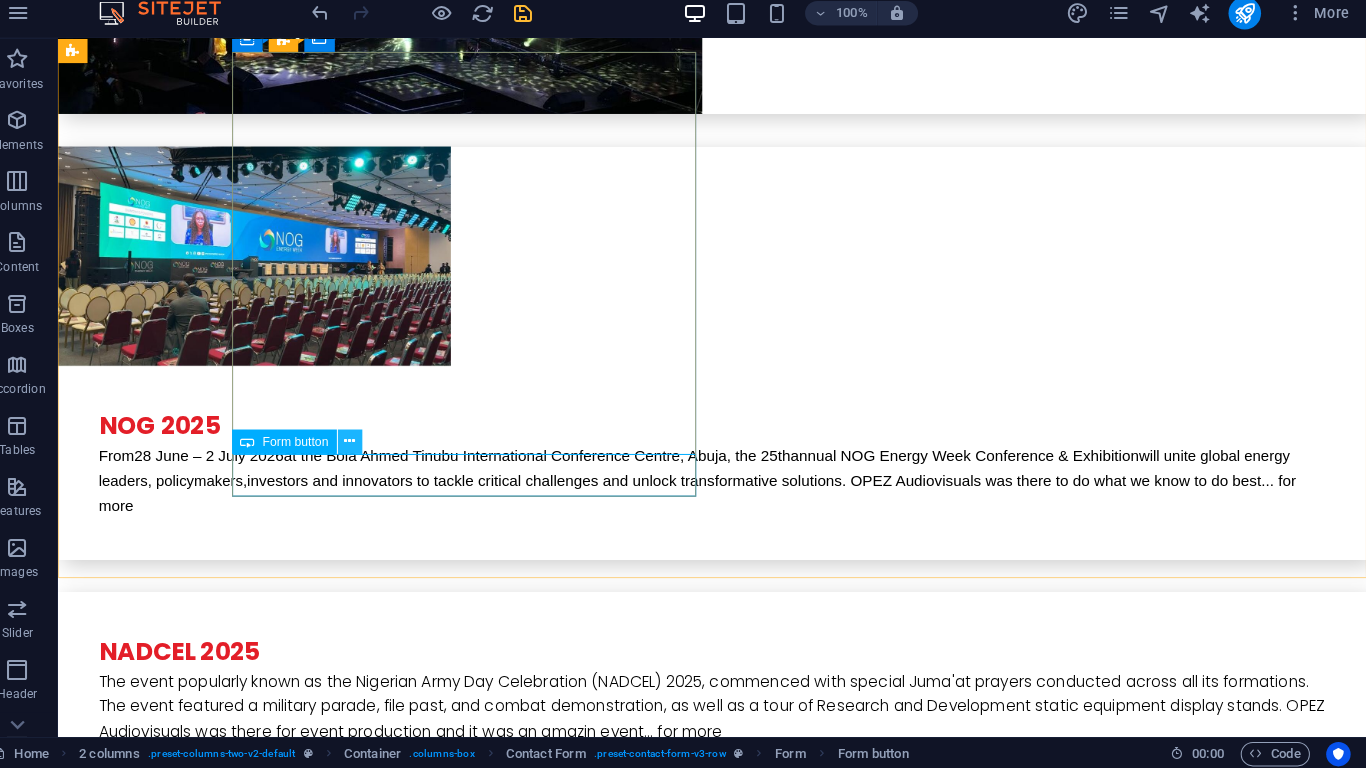 click at bounding box center (366, 445) 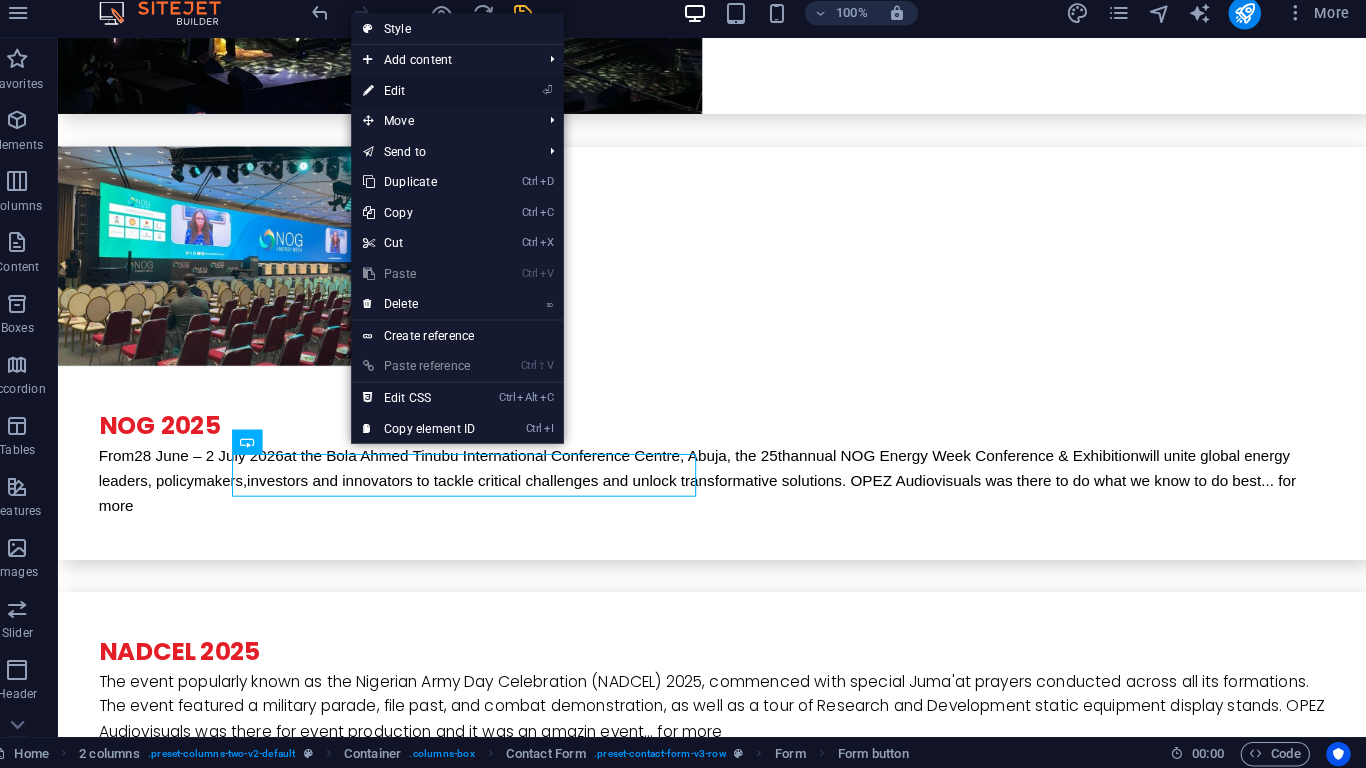 click on "⏎  Edit" at bounding box center [435, 101] 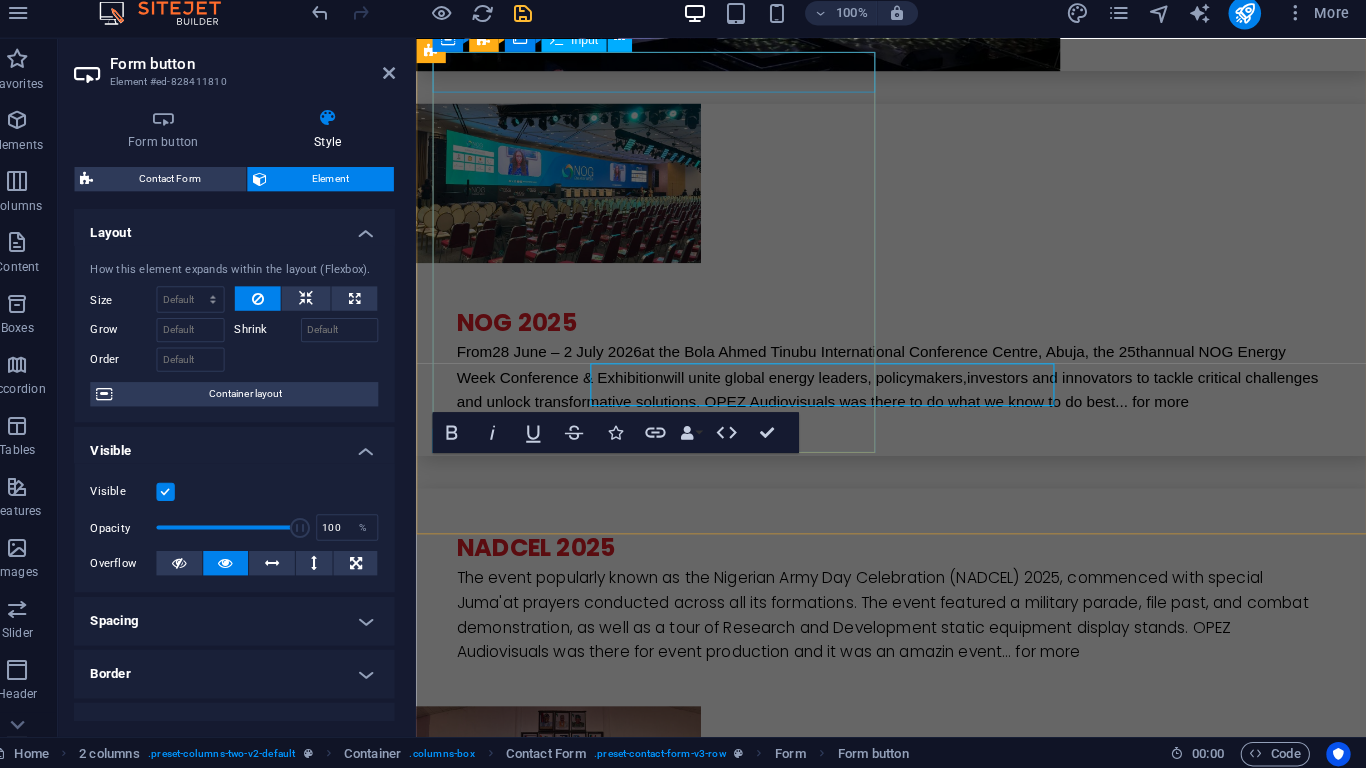 scroll, scrollTop: 5740, scrollLeft: 0, axis: vertical 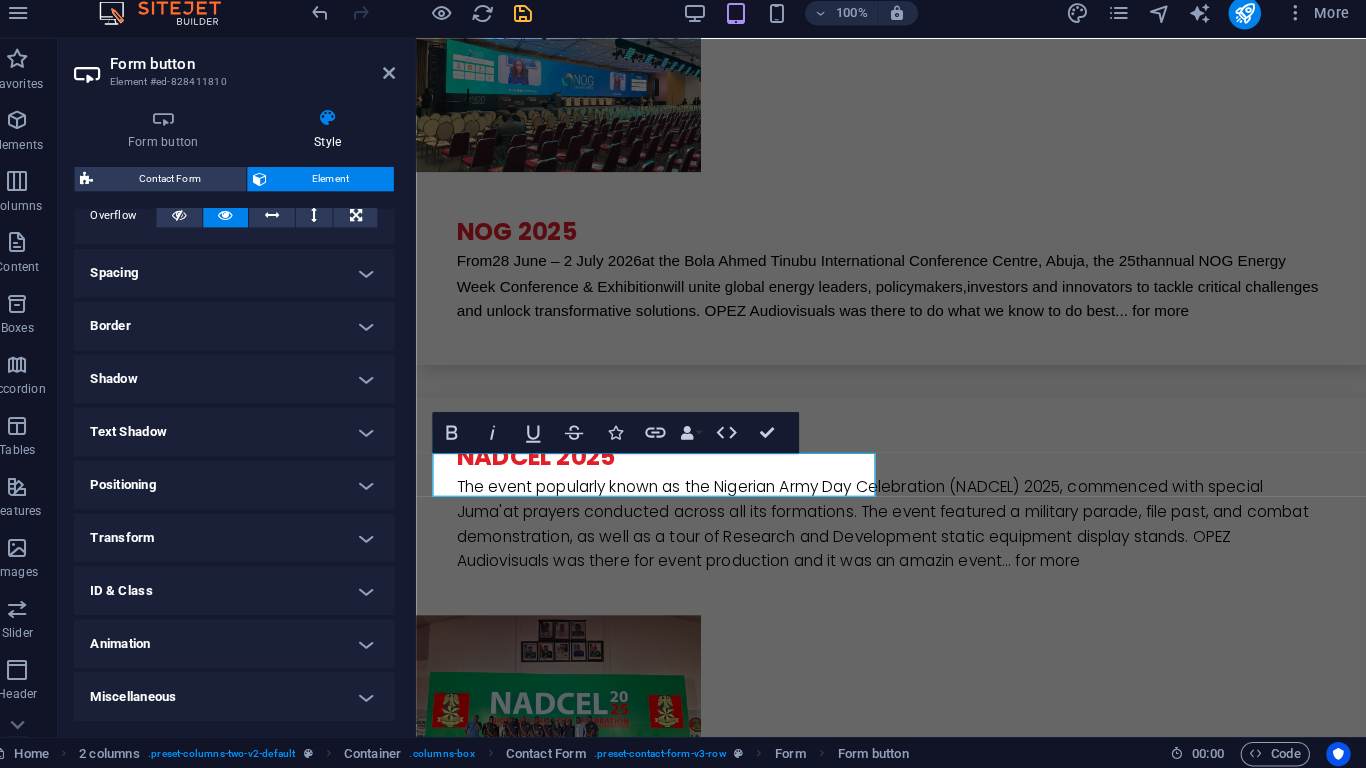 click on "ID & Class" at bounding box center (253, 592) 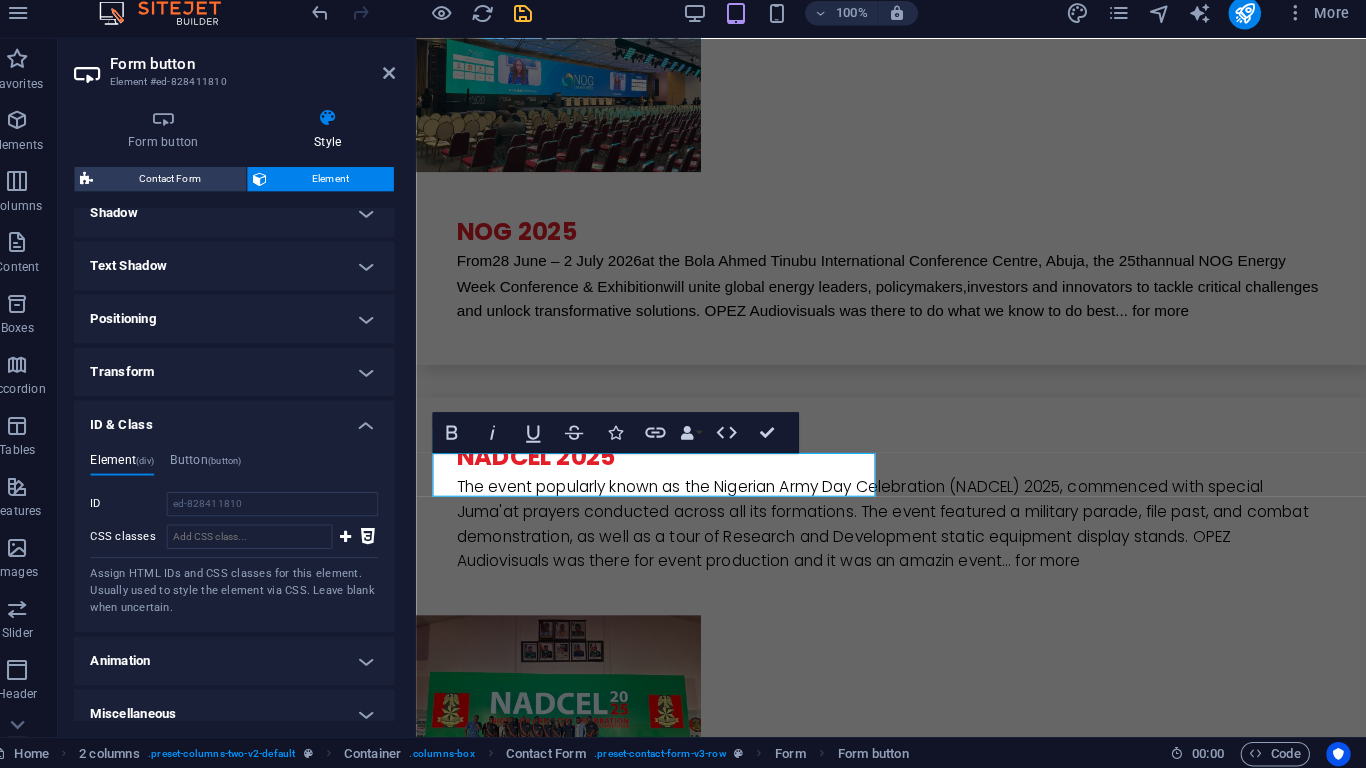 scroll, scrollTop: 522, scrollLeft: 0, axis: vertical 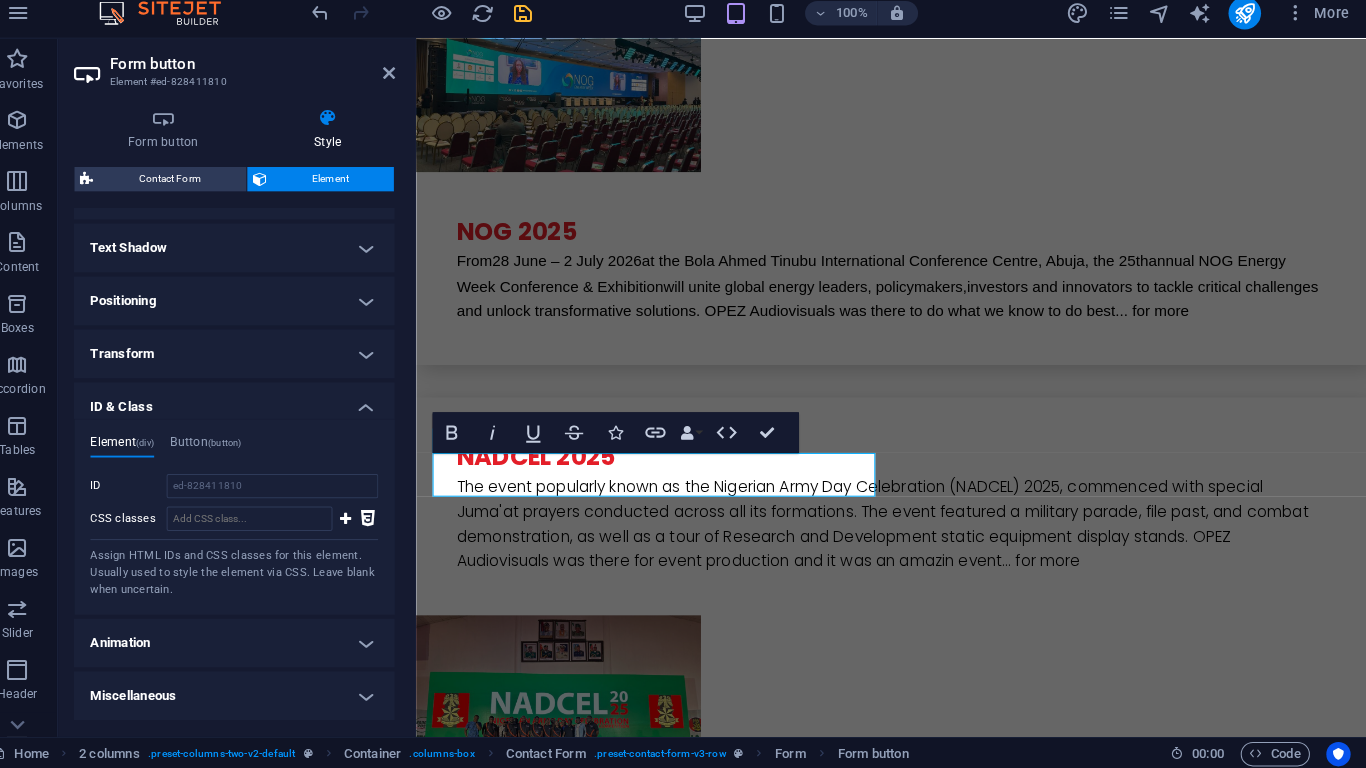 click on "Miscellaneous" at bounding box center [253, 696] 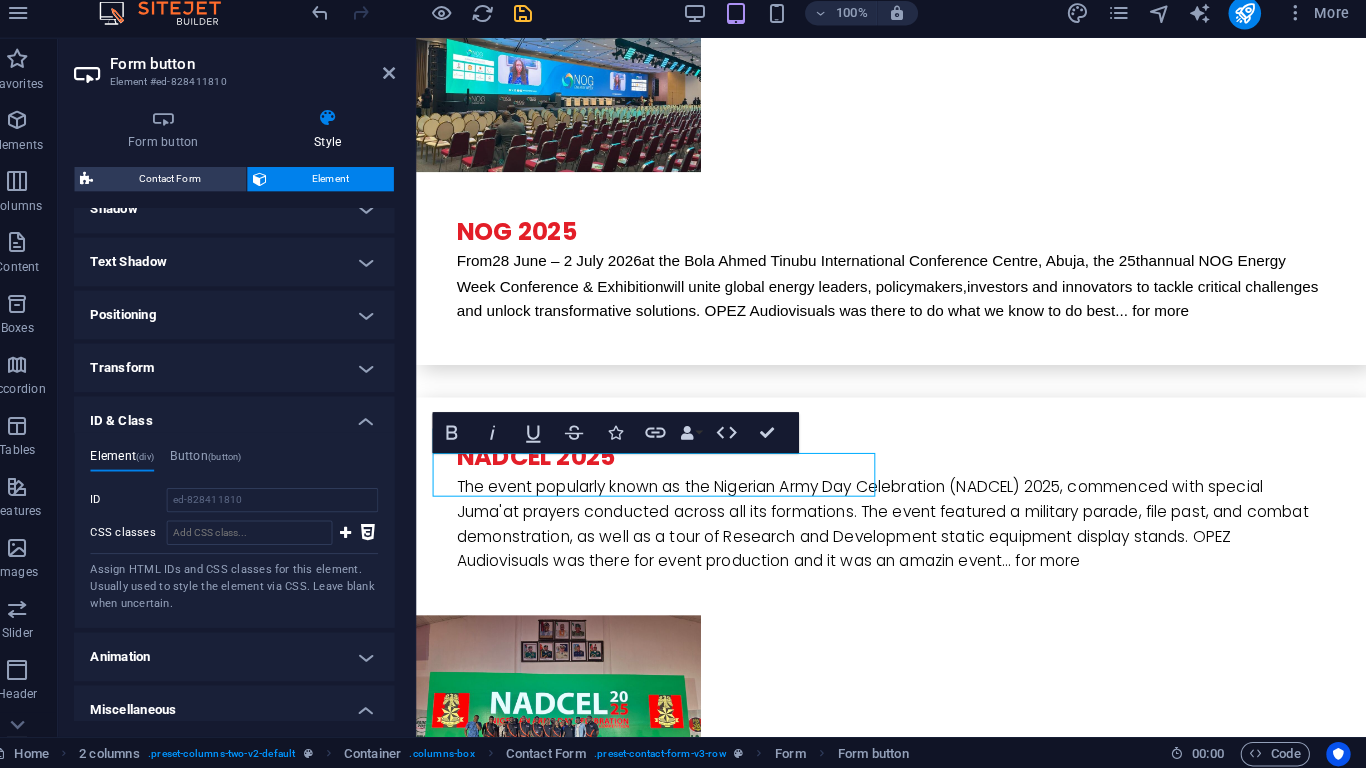 scroll, scrollTop: 508, scrollLeft: 0, axis: vertical 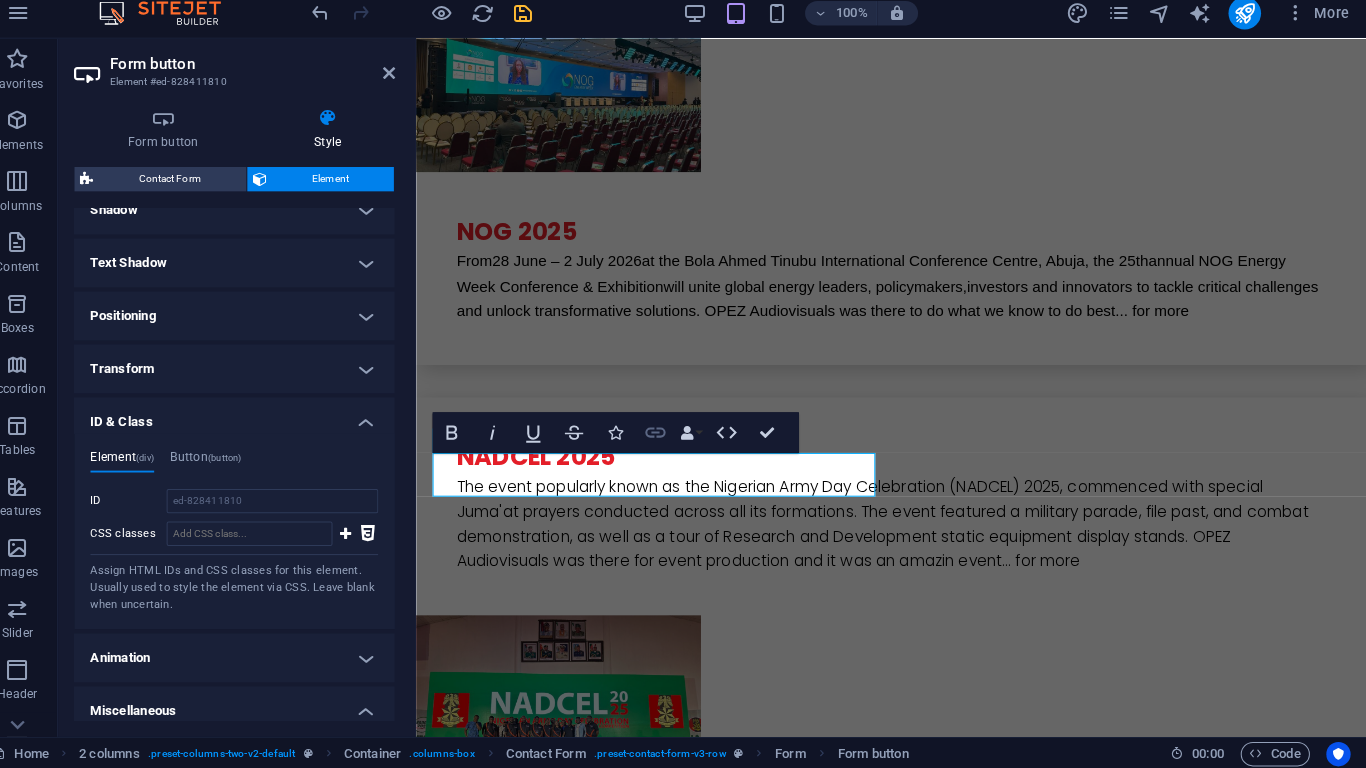 click 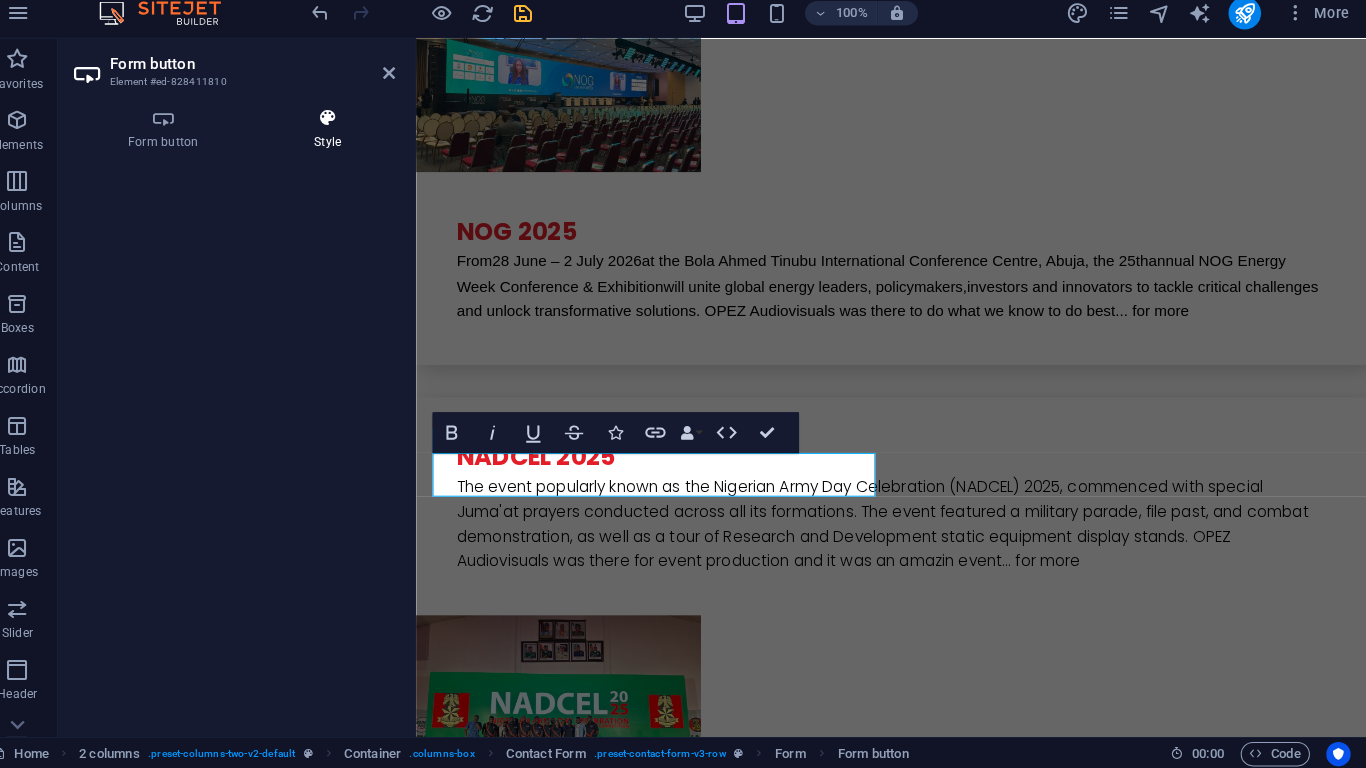 click at bounding box center (345, 128) 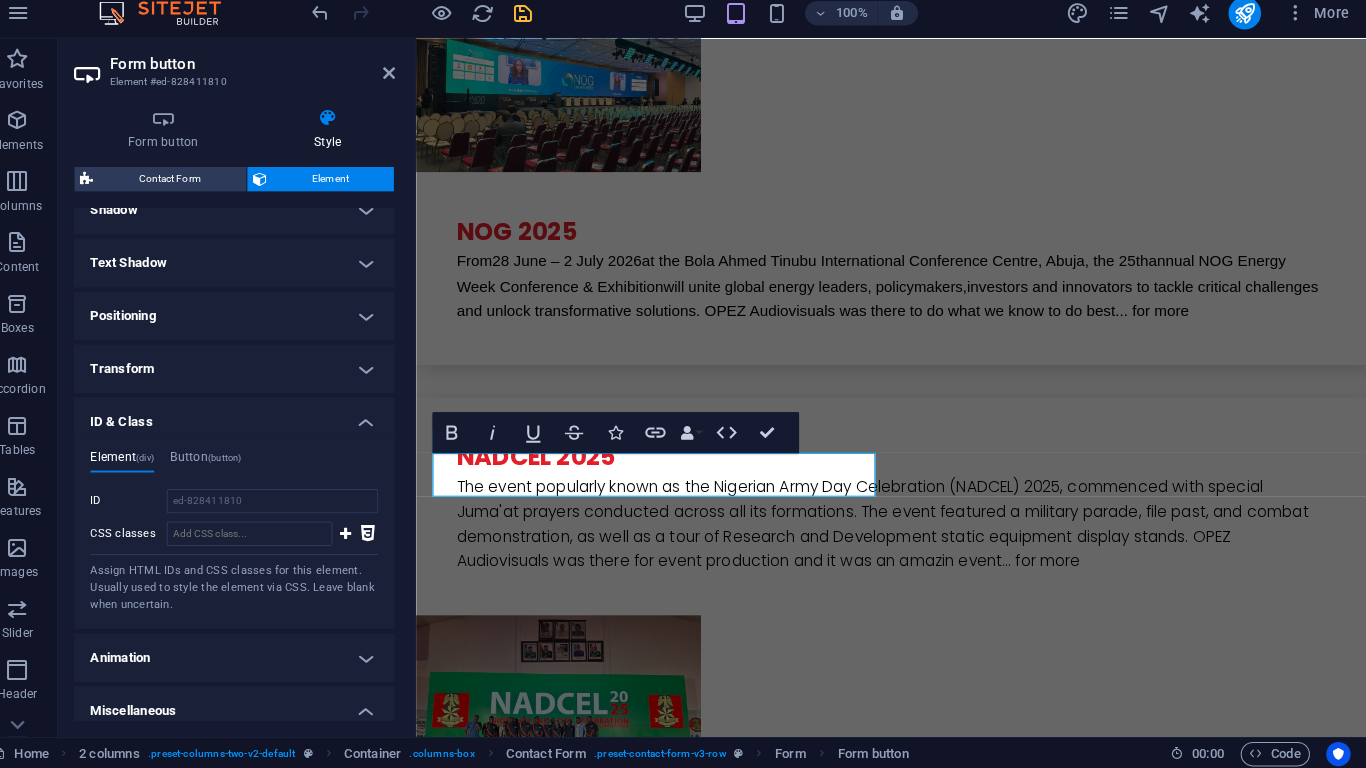 click on "ID & Class" at bounding box center (253, 420) 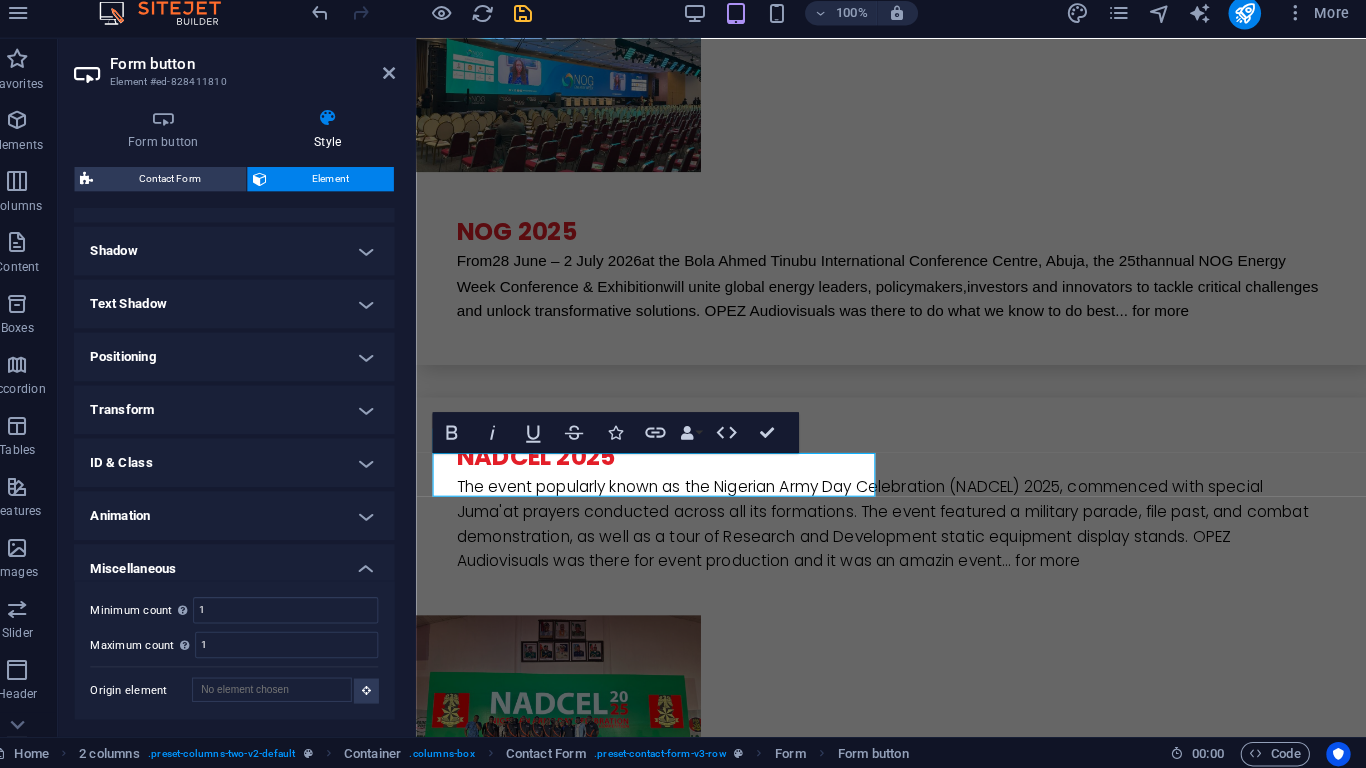 scroll, scrollTop: 467, scrollLeft: 0, axis: vertical 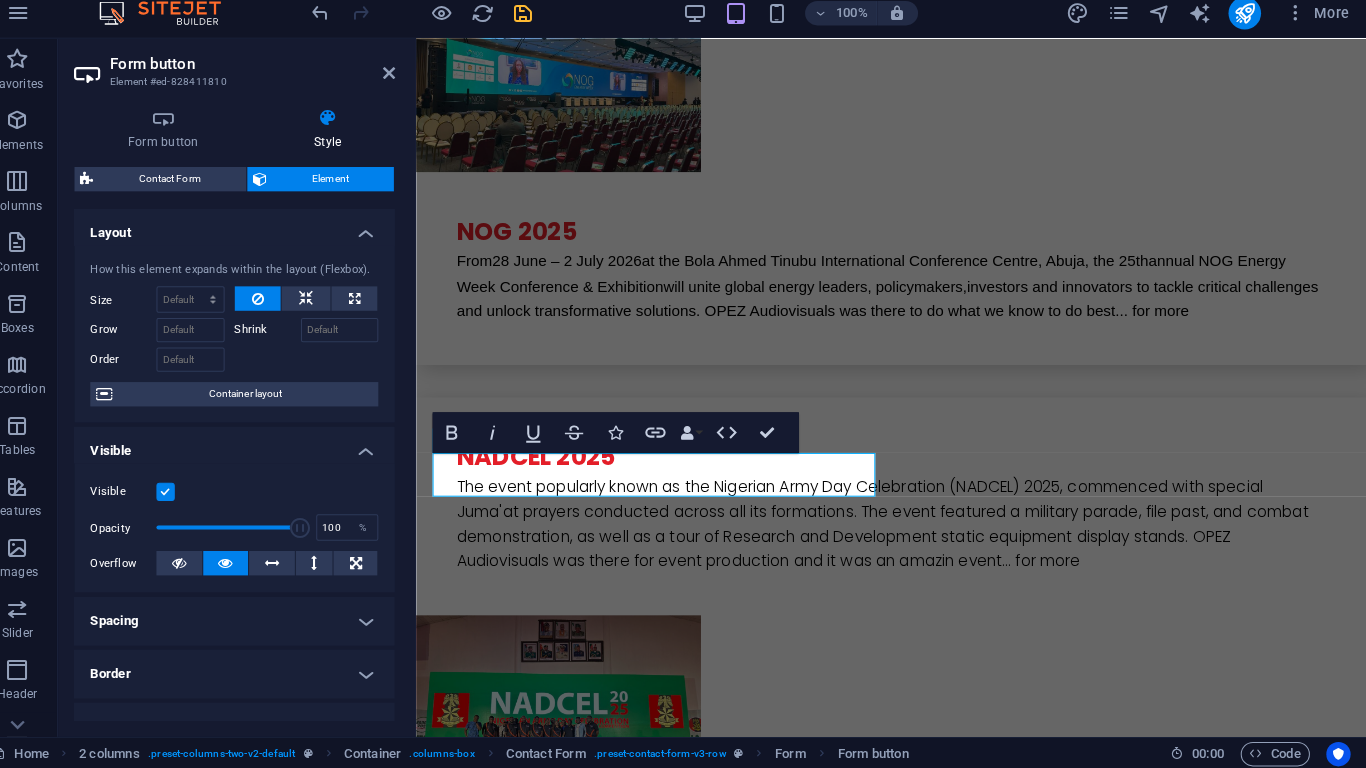 click on "Element" at bounding box center (348, 188) 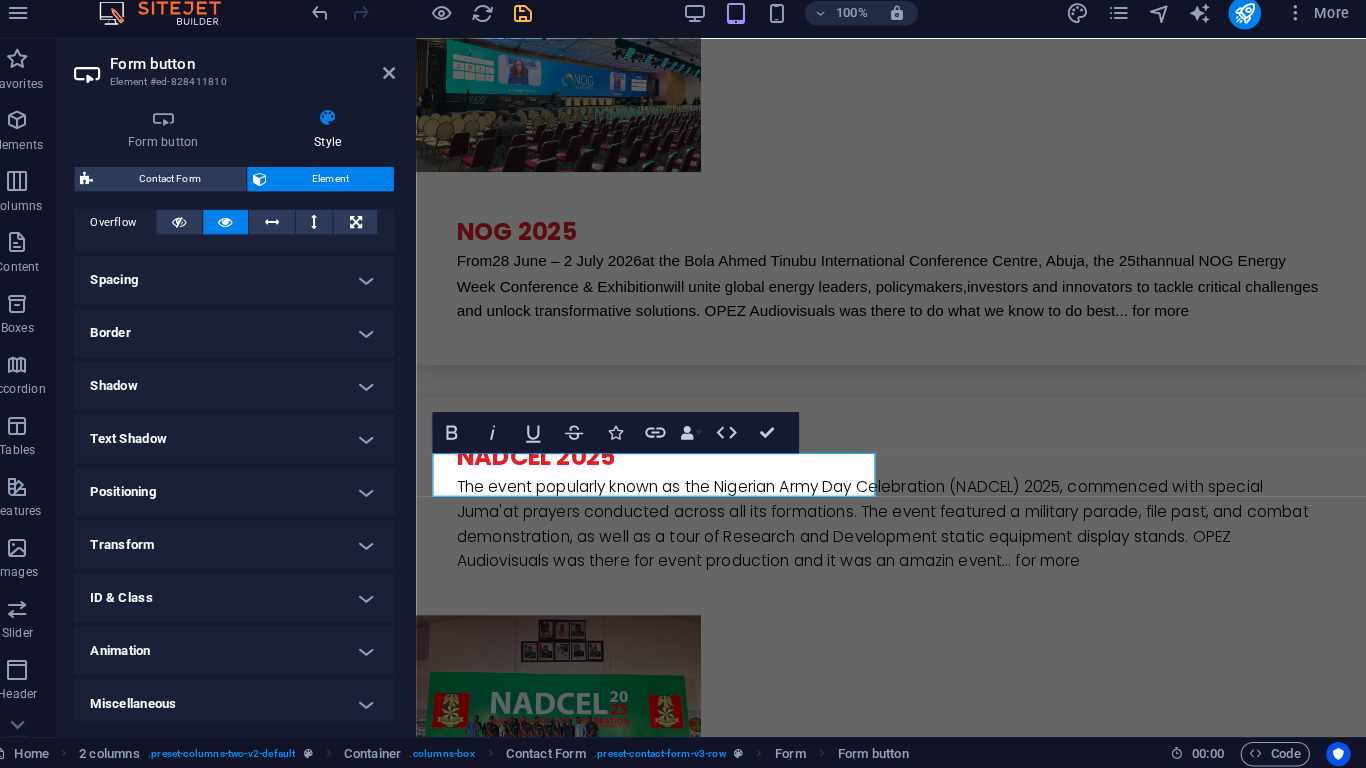 scroll, scrollTop: 342, scrollLeft: 0, axis: vertical 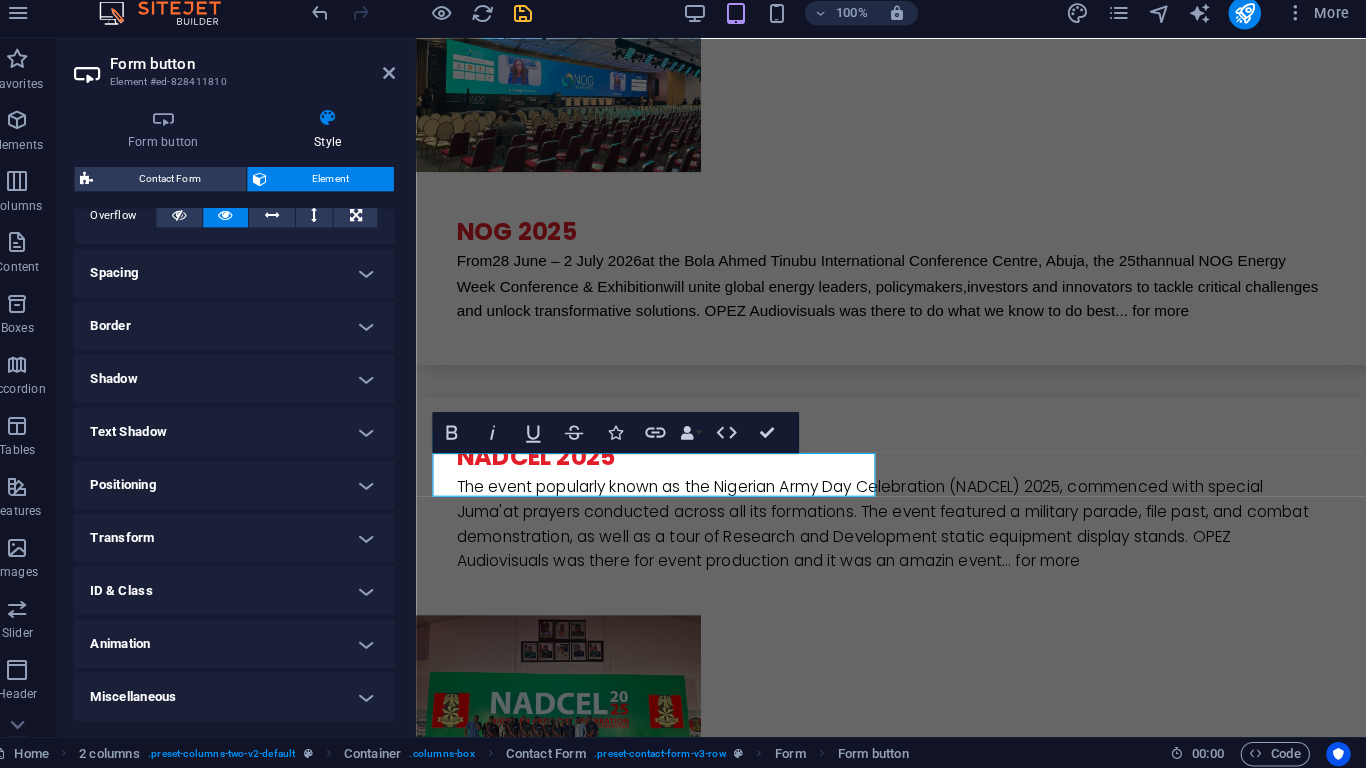 click on "Transform" at bounding box center (253, 540) 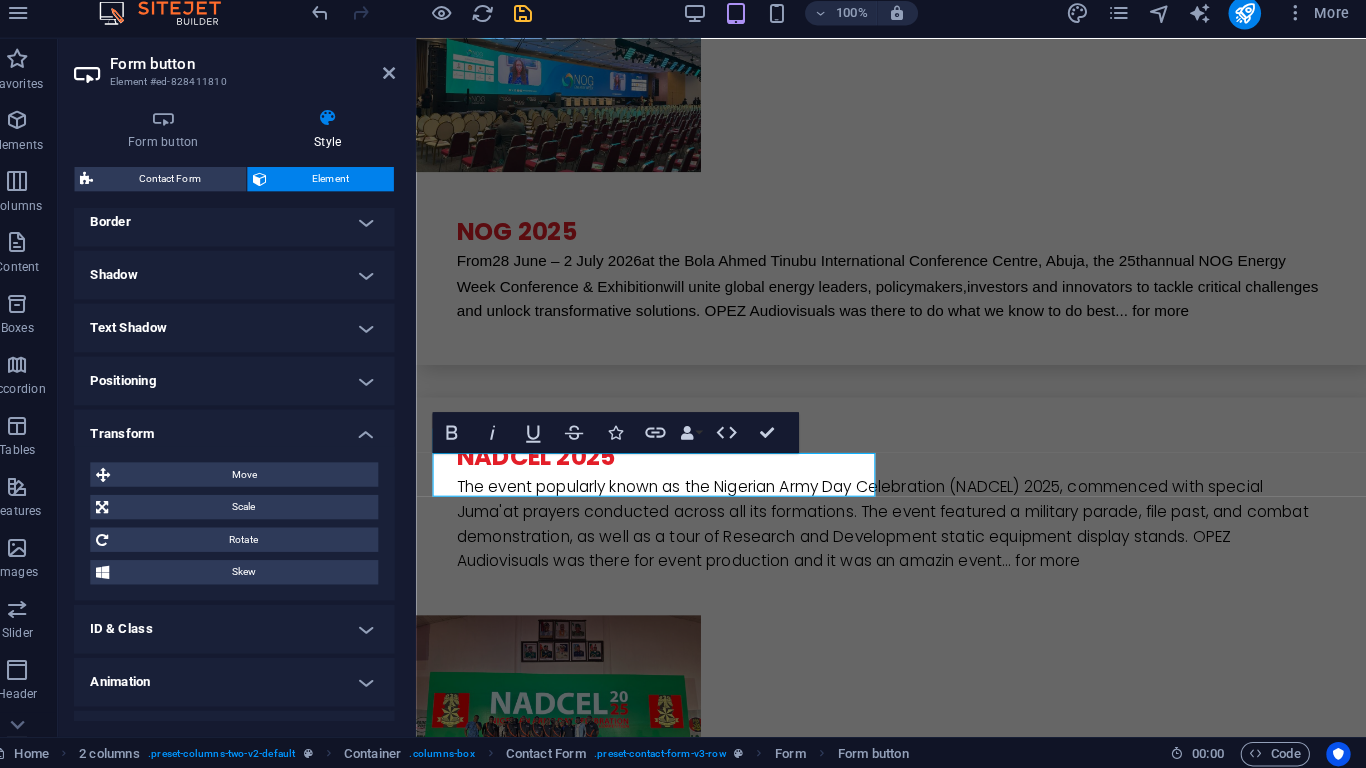 scroll, scrollTop: 482, scrollLeft: 0, axis: vertical 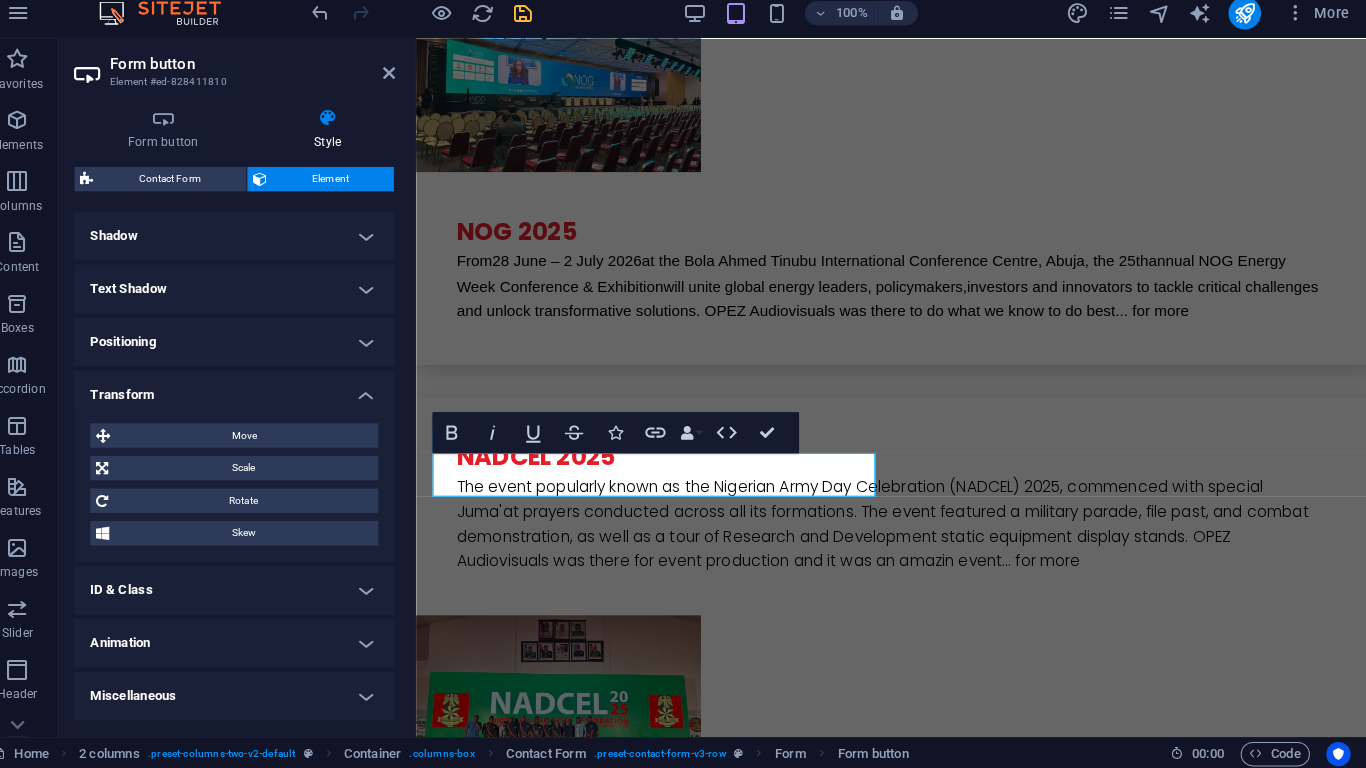 click on "Transform" at bounding box center [253, 394] 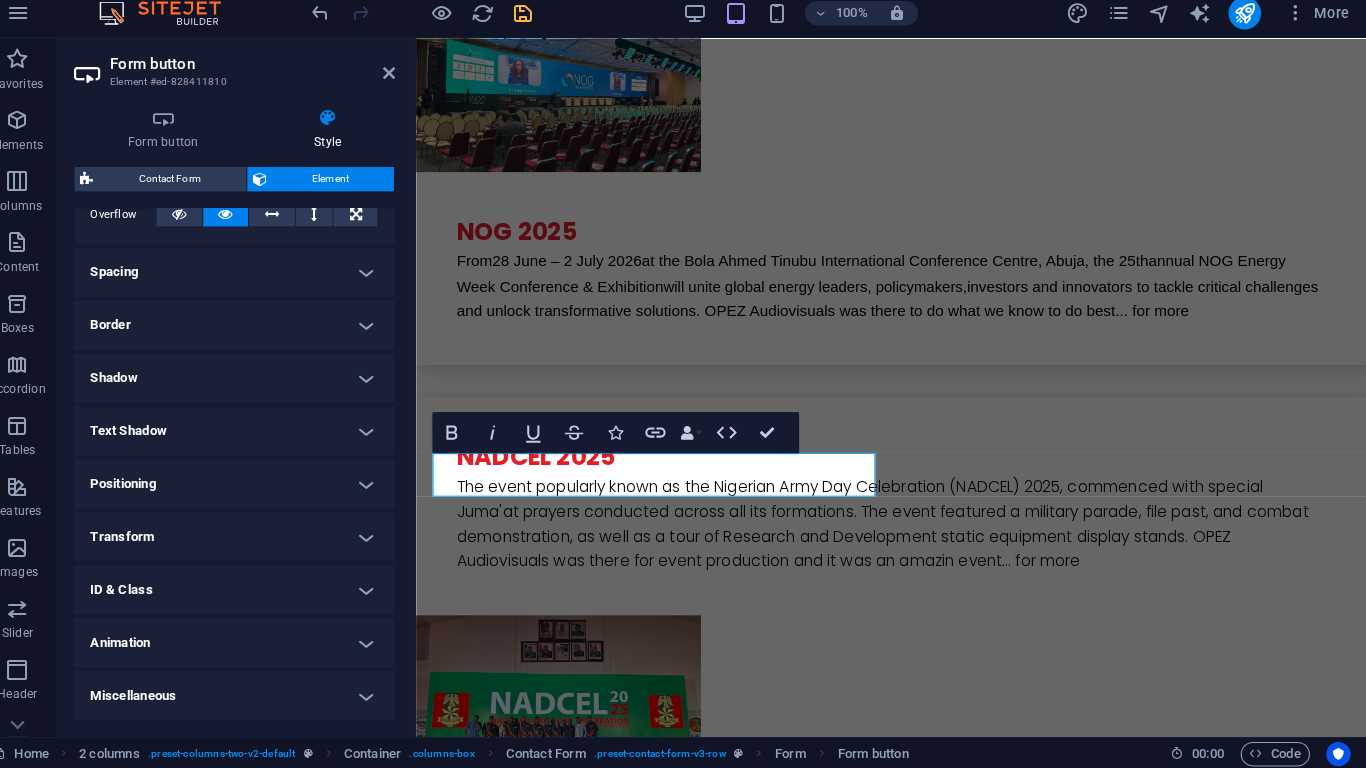 click on "Overflow" at bounding box center (144, 223) 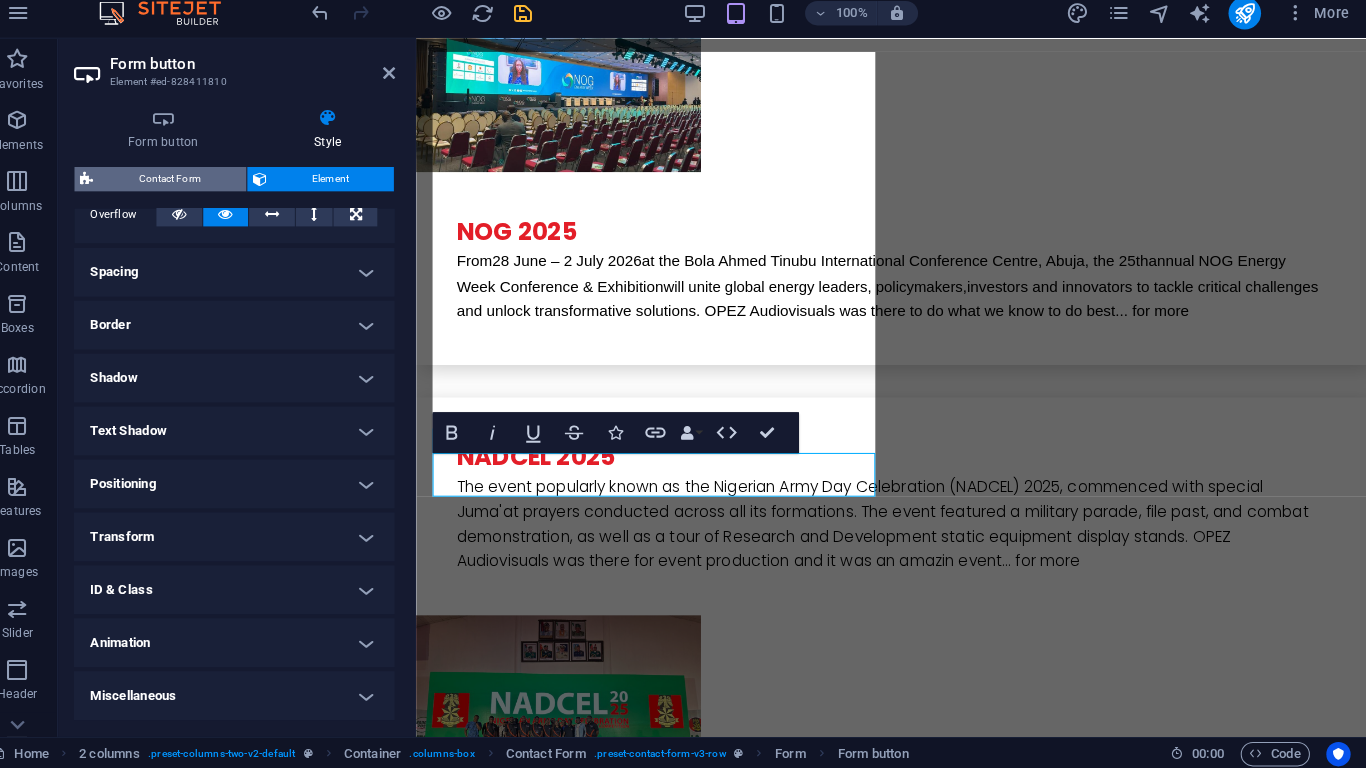 click on "Contact Form" at bounding box center [190, 188] 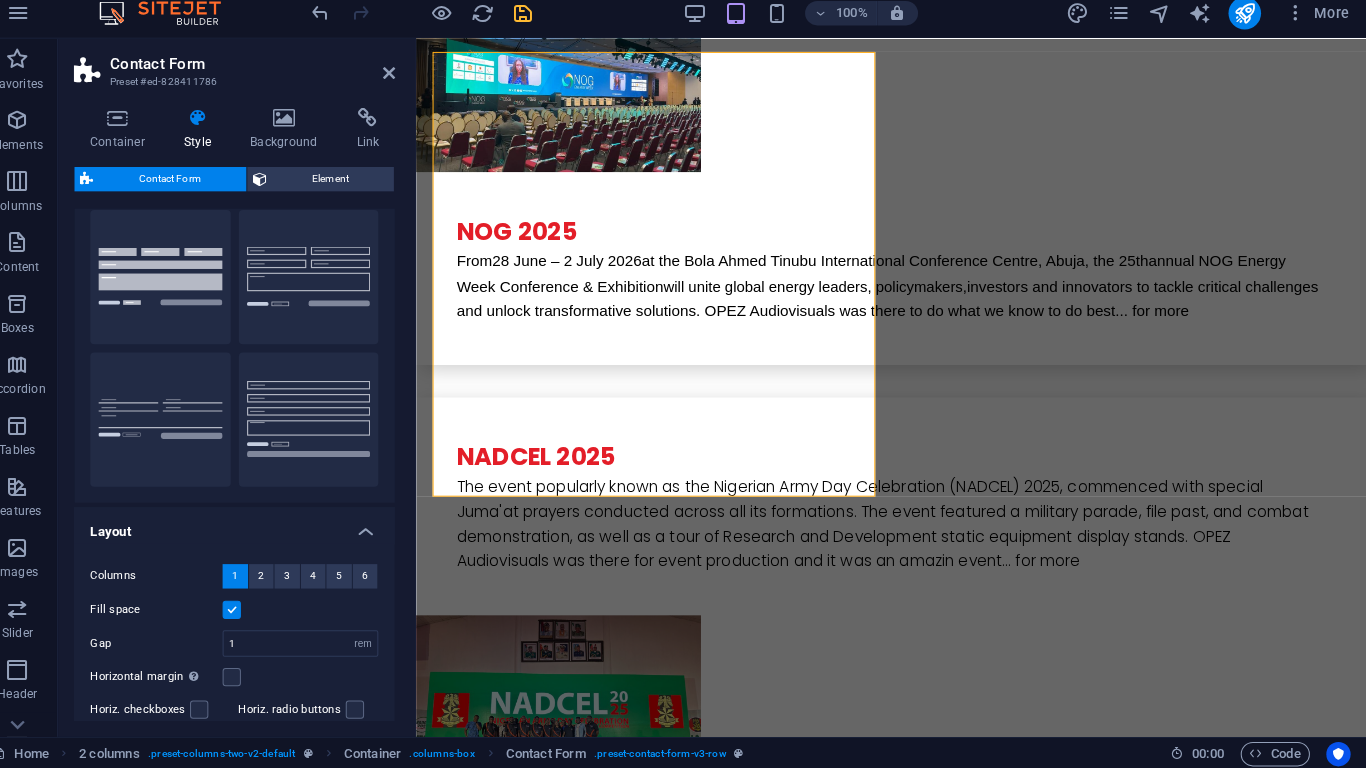 scroll, scrollTop: 0, scrollLeft: 0, axis: both 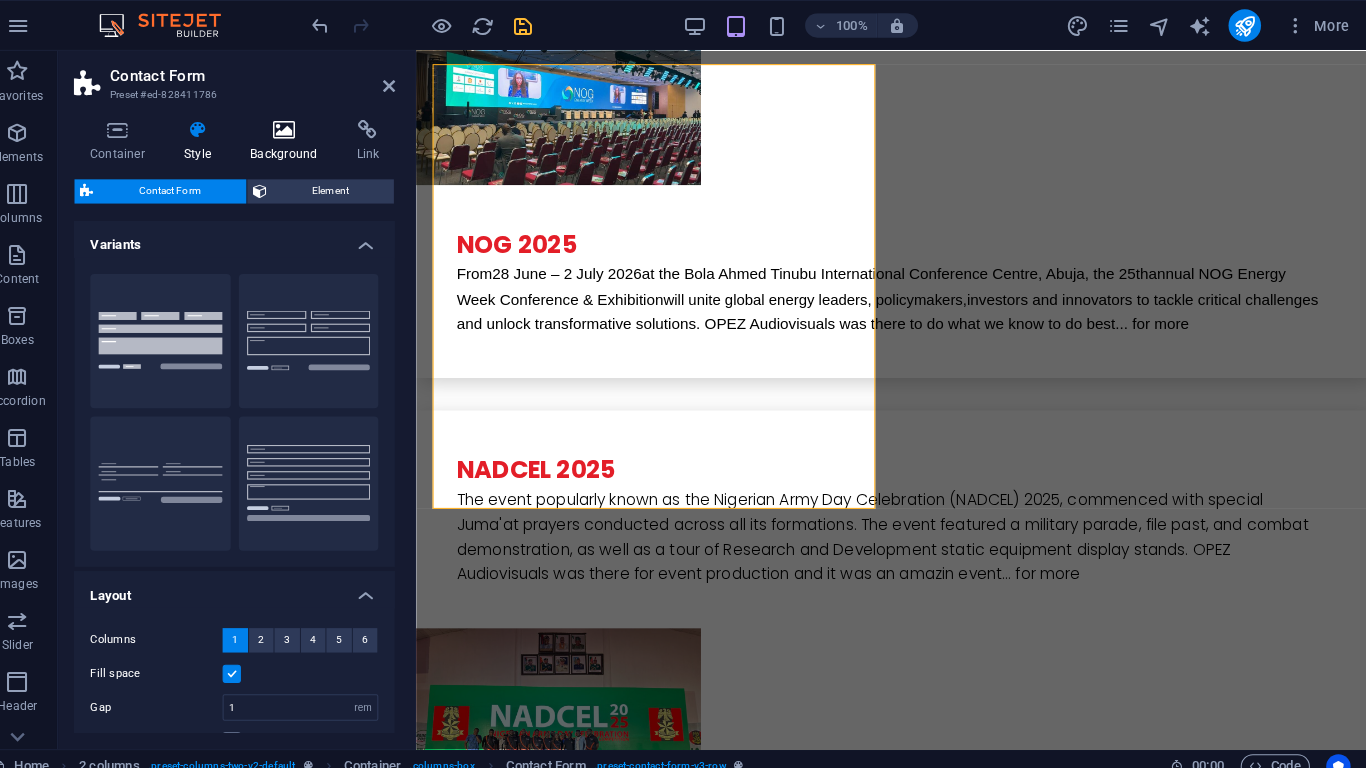 click at bounding box center (302, 128) 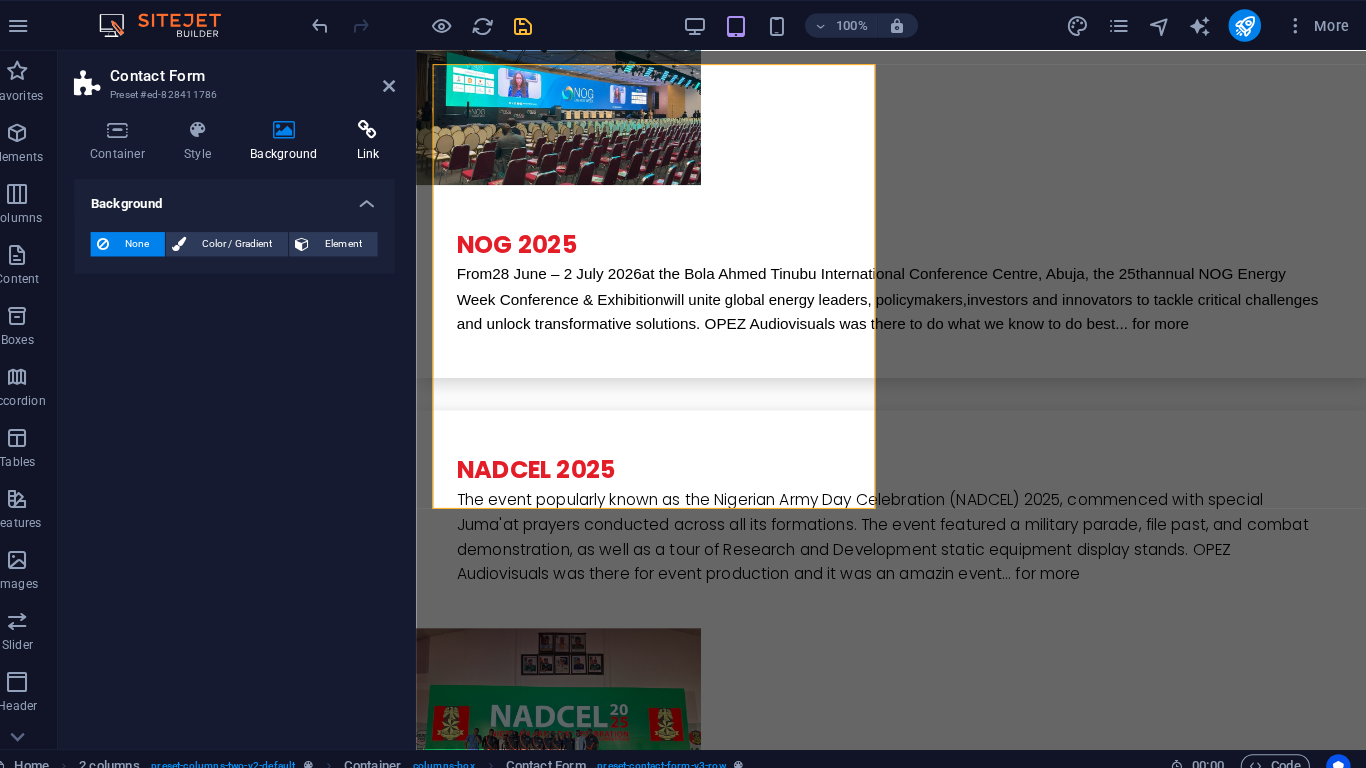 click at bounding box center [384, 128] 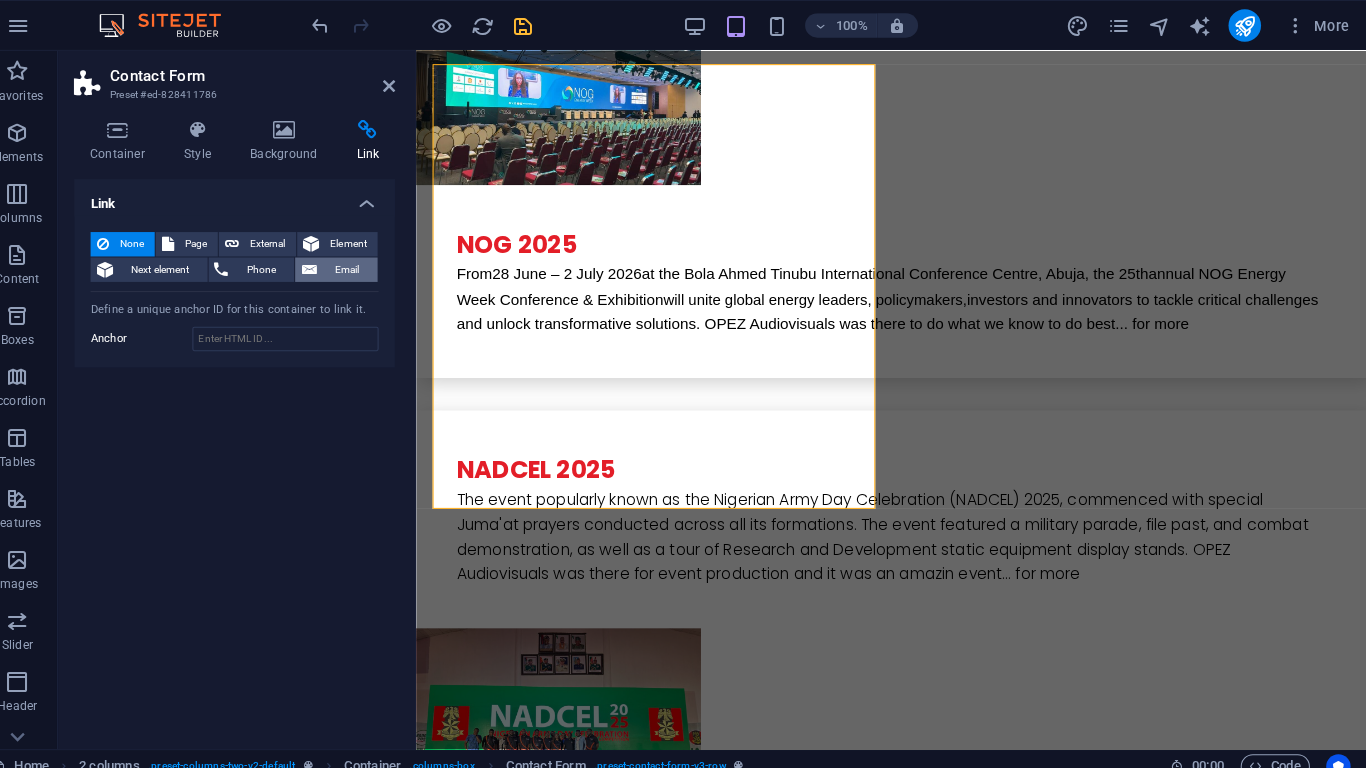 click at bounding box center (326, 265) 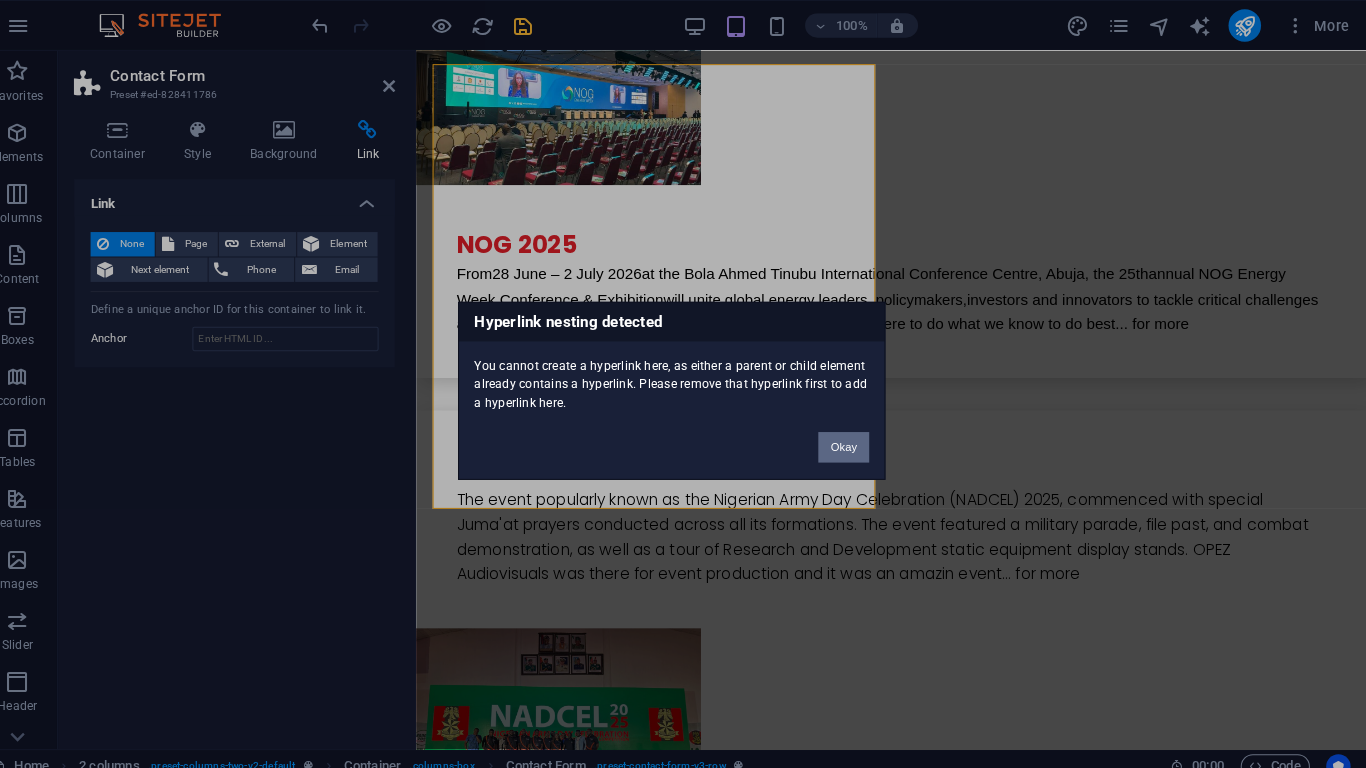 click on "Okay" at bounding box center [852, 440] 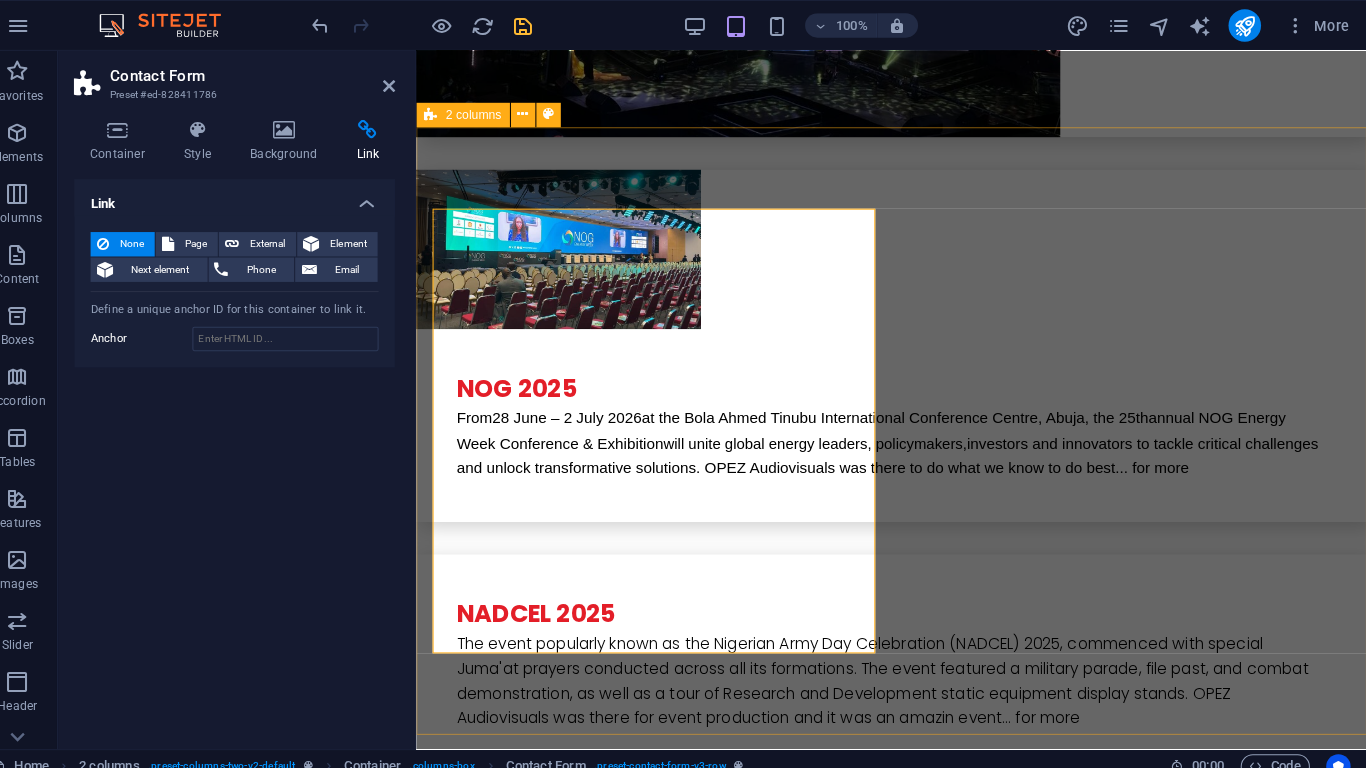 scroll, scrollTop: 5662, scrollLeft: 0, axis: vertical 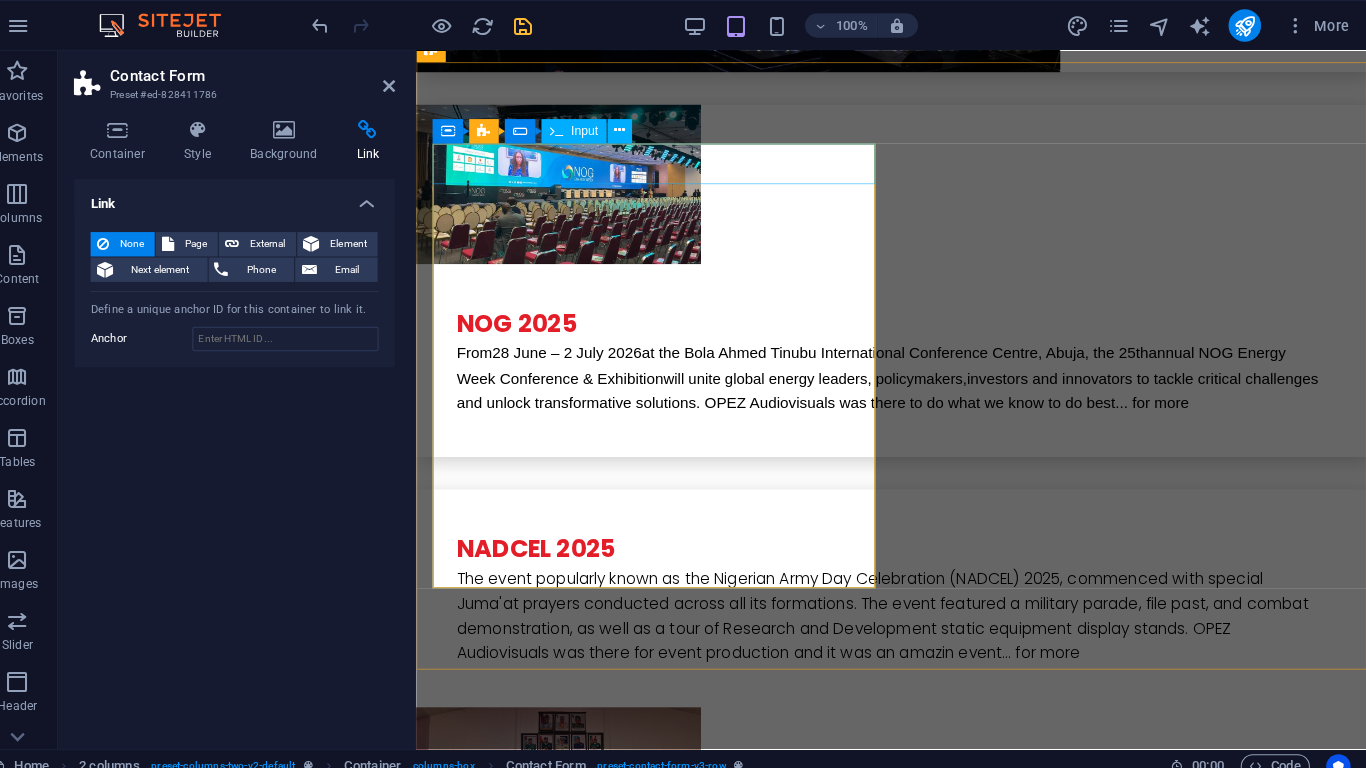 click at bounding box center (595, 5473) 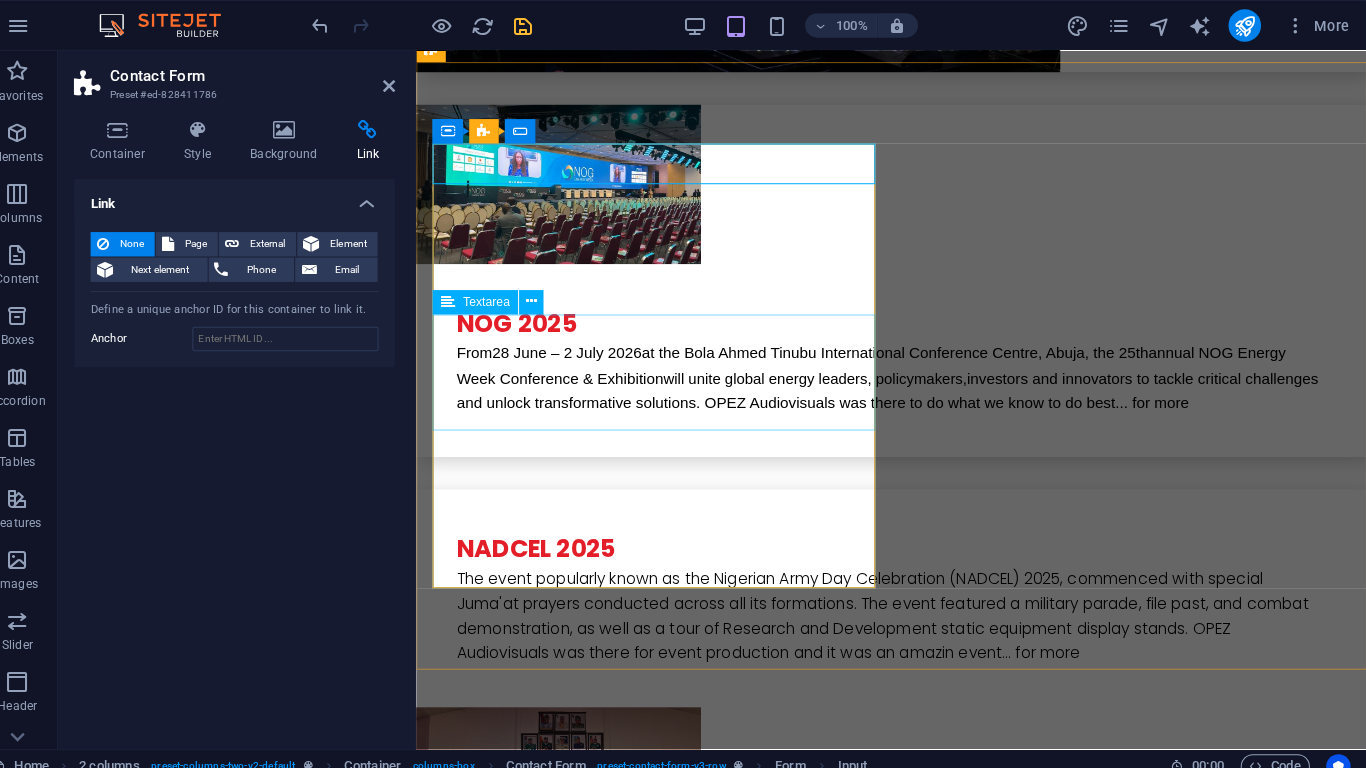 click at bounding box center (650, 5679) 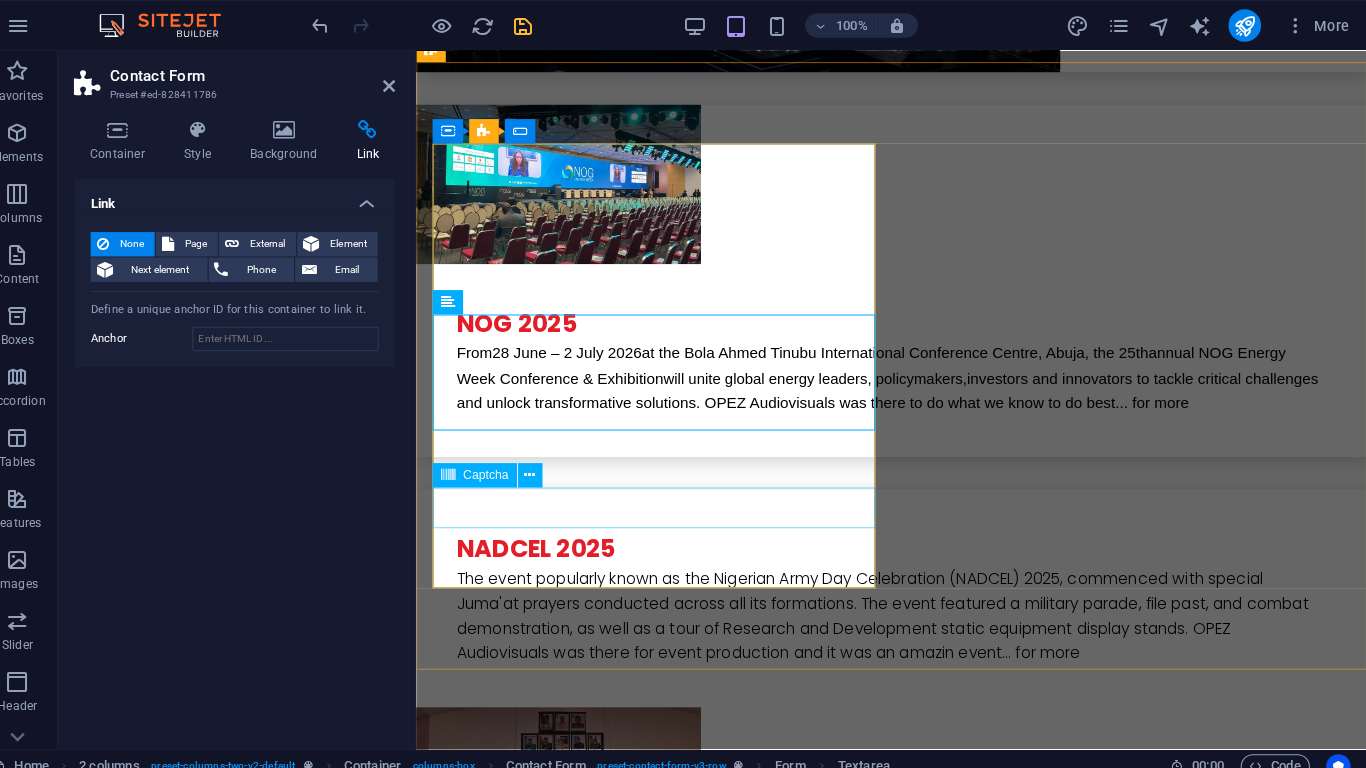 click at bounding box center [622, 5821] 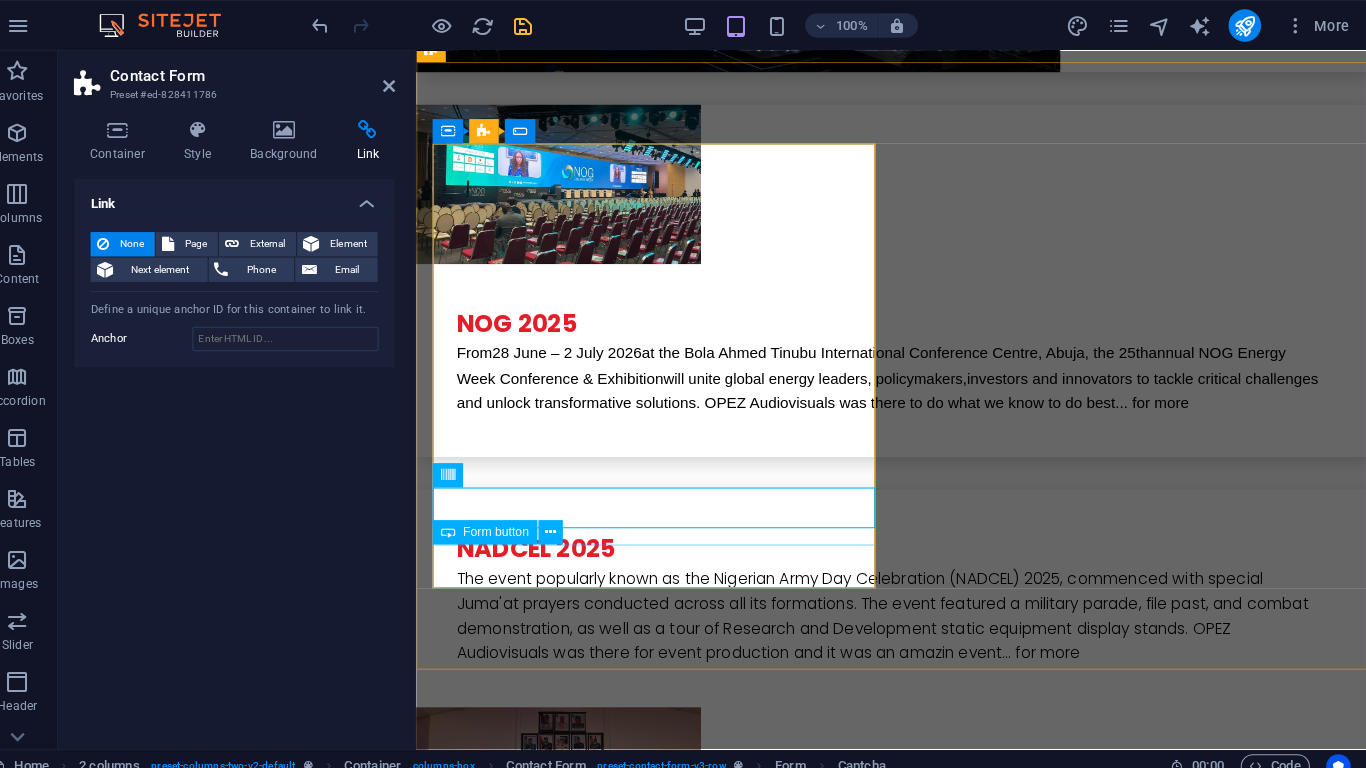 click on "Submit" at bounding box center (649, 5878) 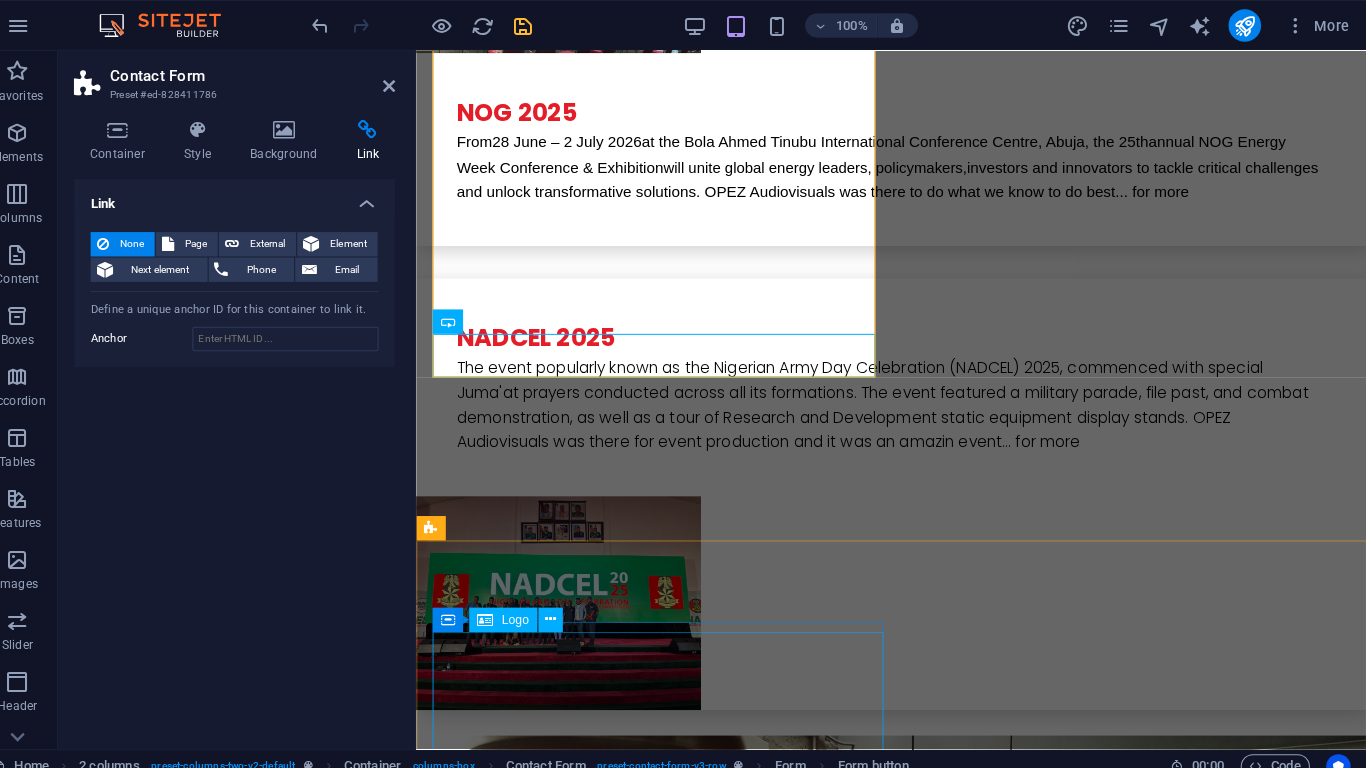 scroll, scrollTop: 5874, scrollLeft: 0, axis: vertical 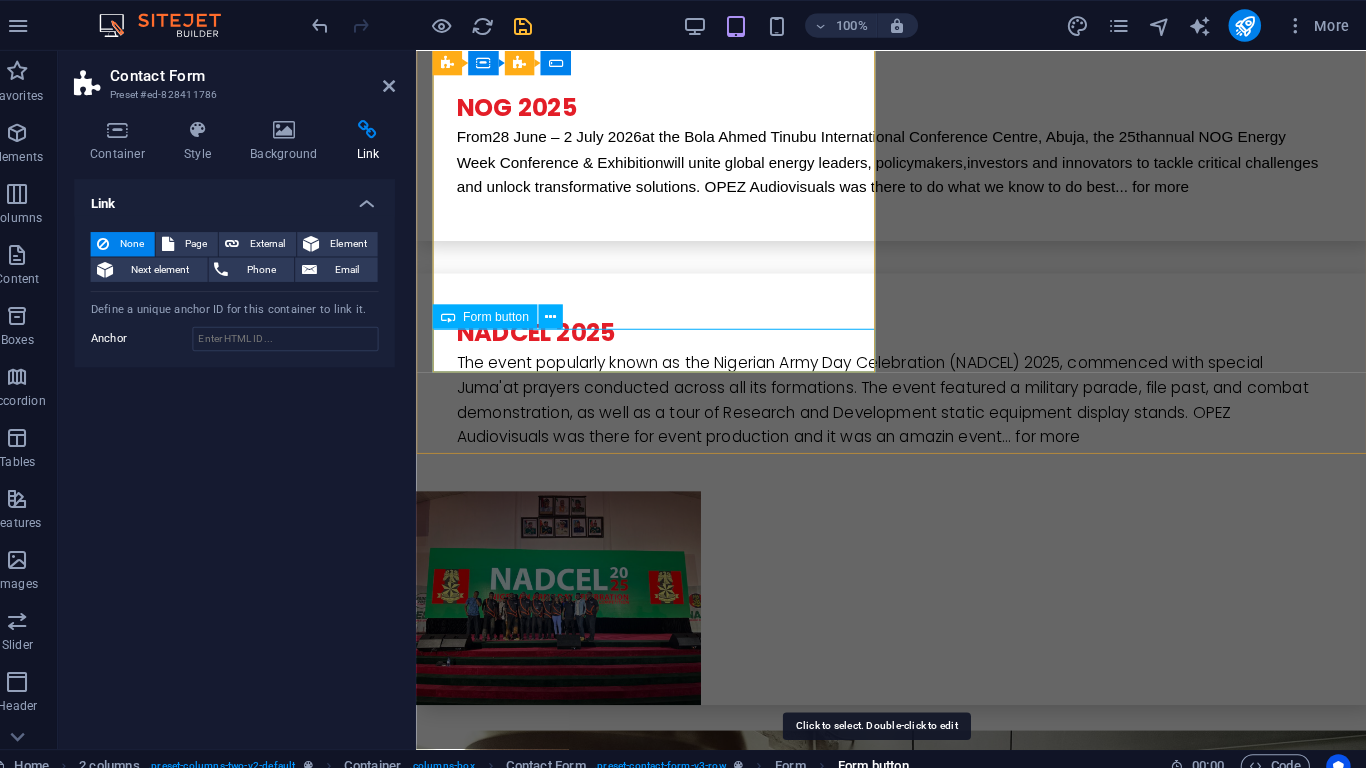 click on "Form button" at bounding box center [881, 753] 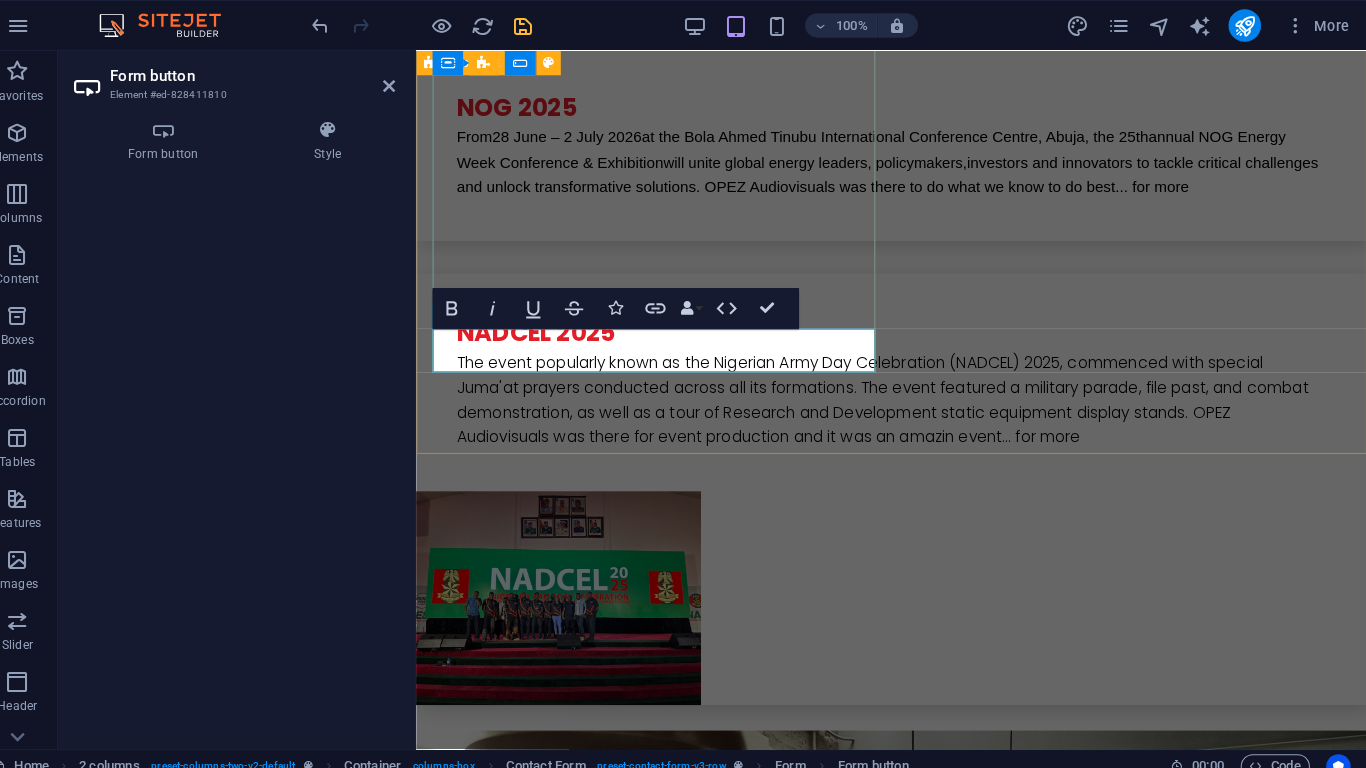 click on "I have read and understand the privacy policy. Unreadable? Load new Submit Drop content here or  Add elements  Paste clipboard" at bounding box center (883, 5761) 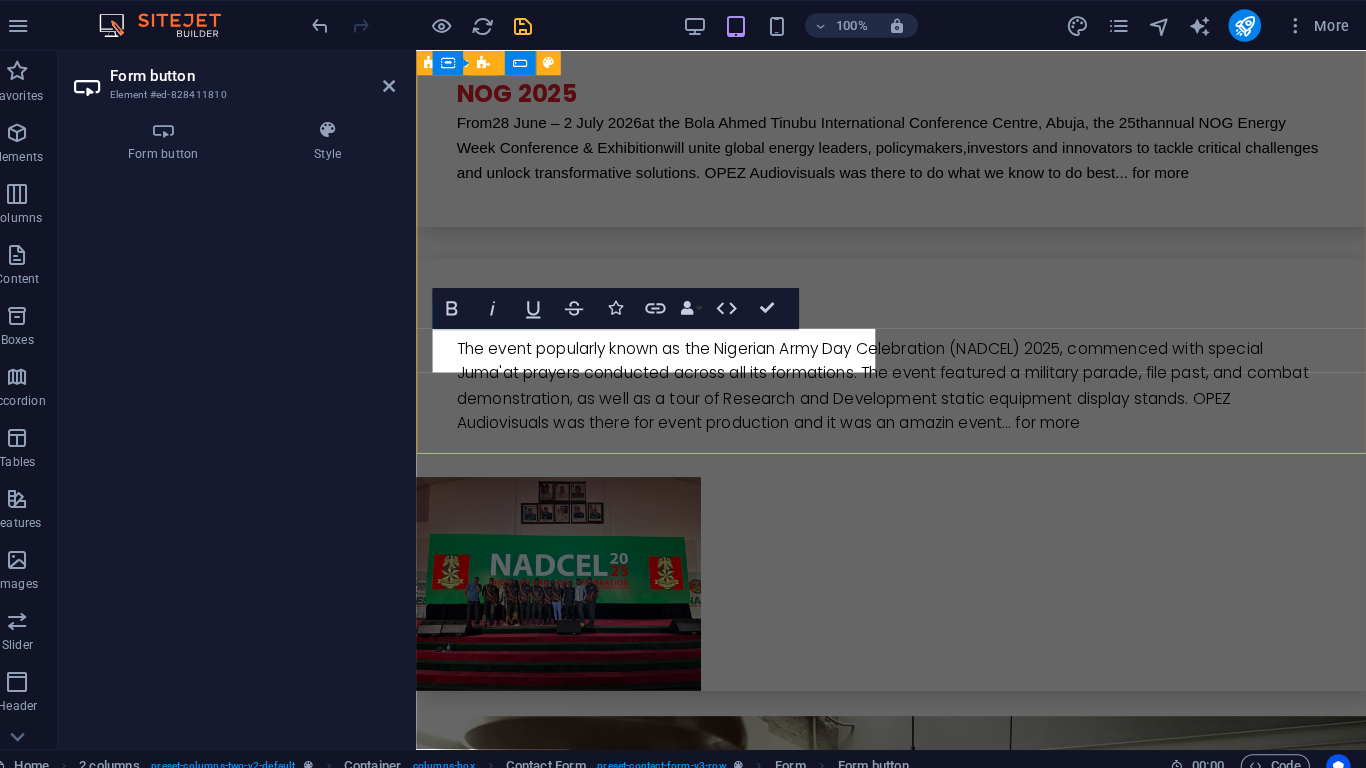 click on "I have read and understand the privacy policy. Unreadable? Load new Submit Drop content here or  Add elements  Paste clipboard" at bounding box center (883, 5734) 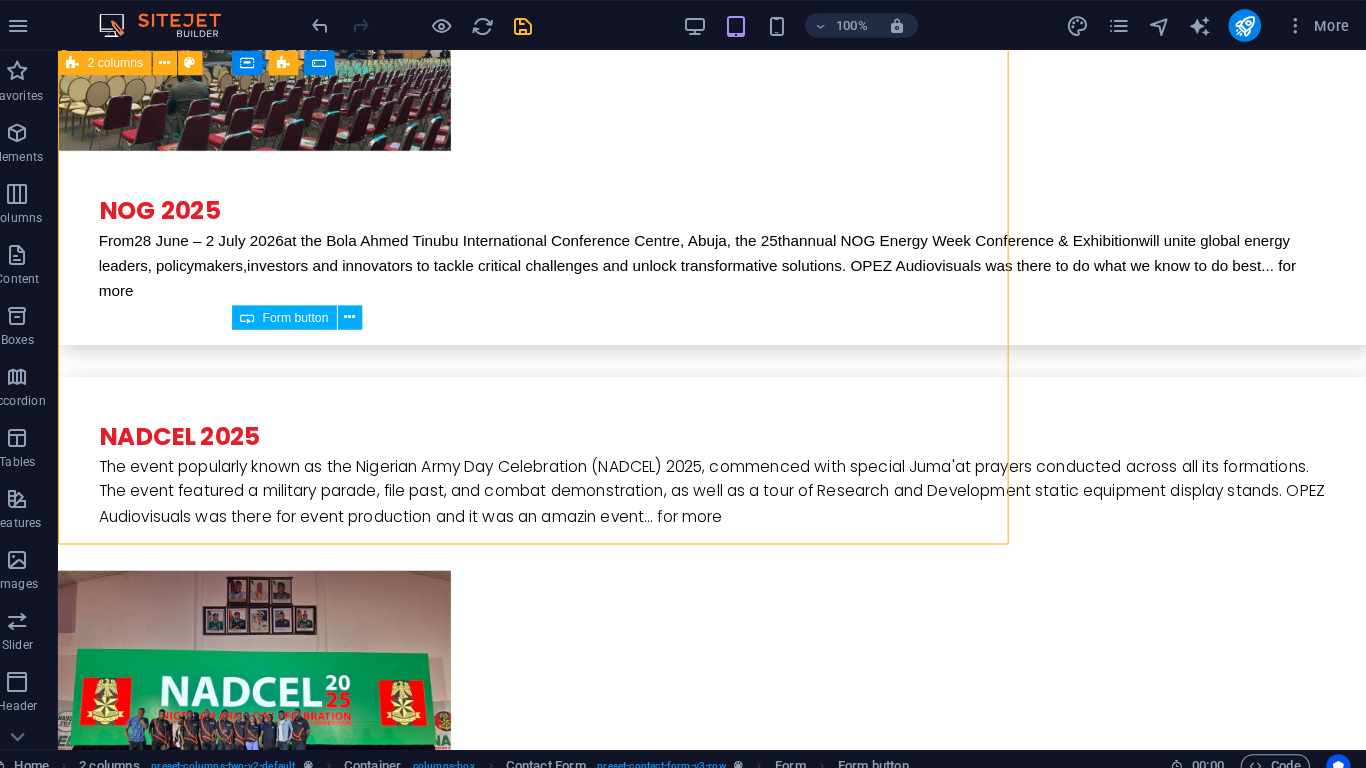 click on "I have read and understand the privacy policy. Unreadable? Load new Submit Drop content here or  Add elements  Paste clipboard" at bounding box center (701, 5908) 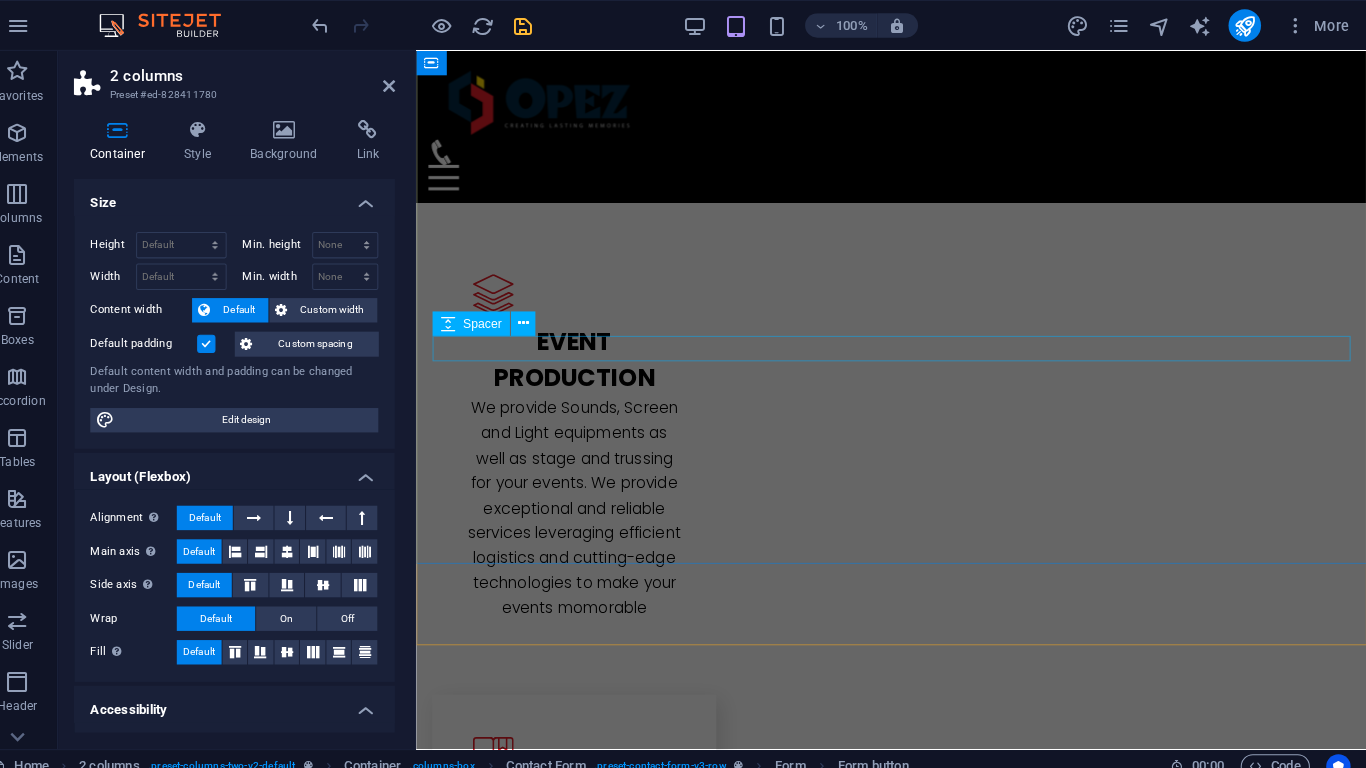 scroll, scrollTop: 0, scrollLeft: 0, axis: both 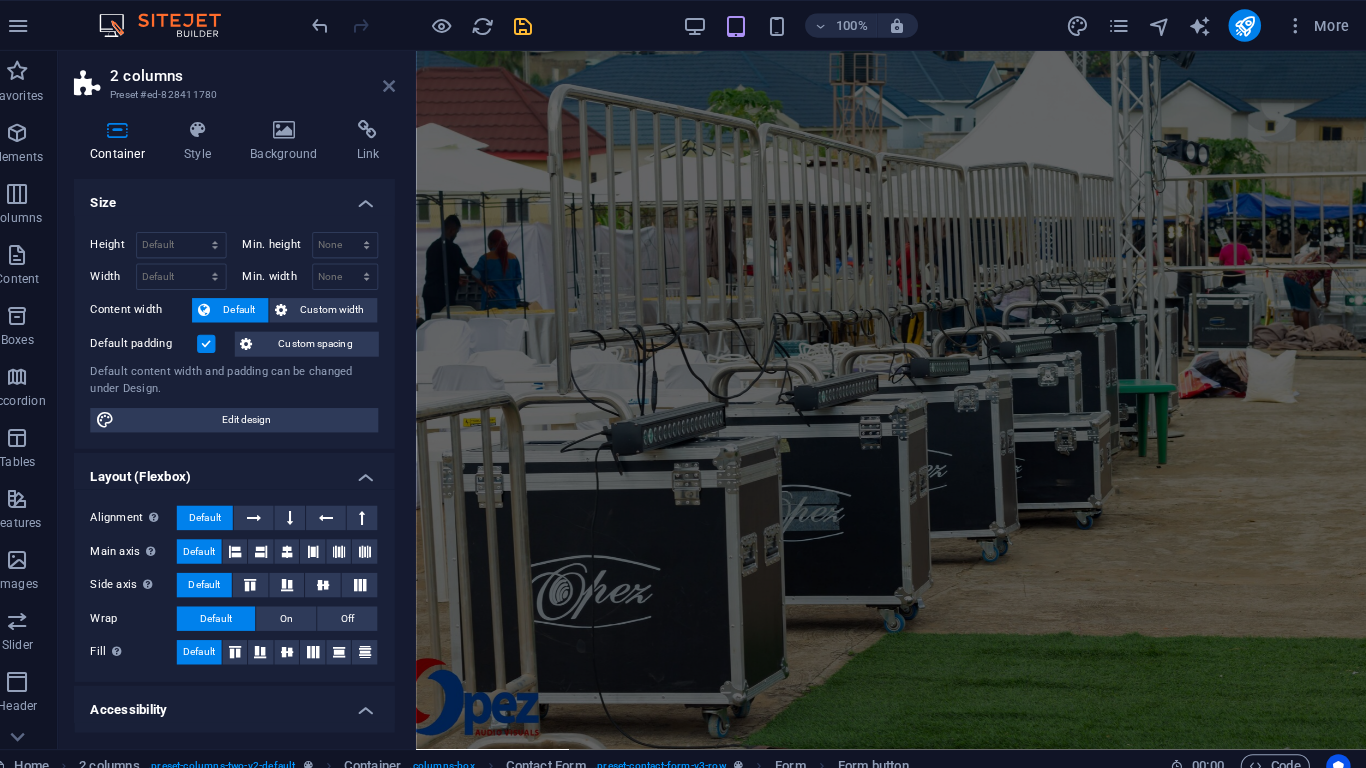 click at bounding box center [405, 84] 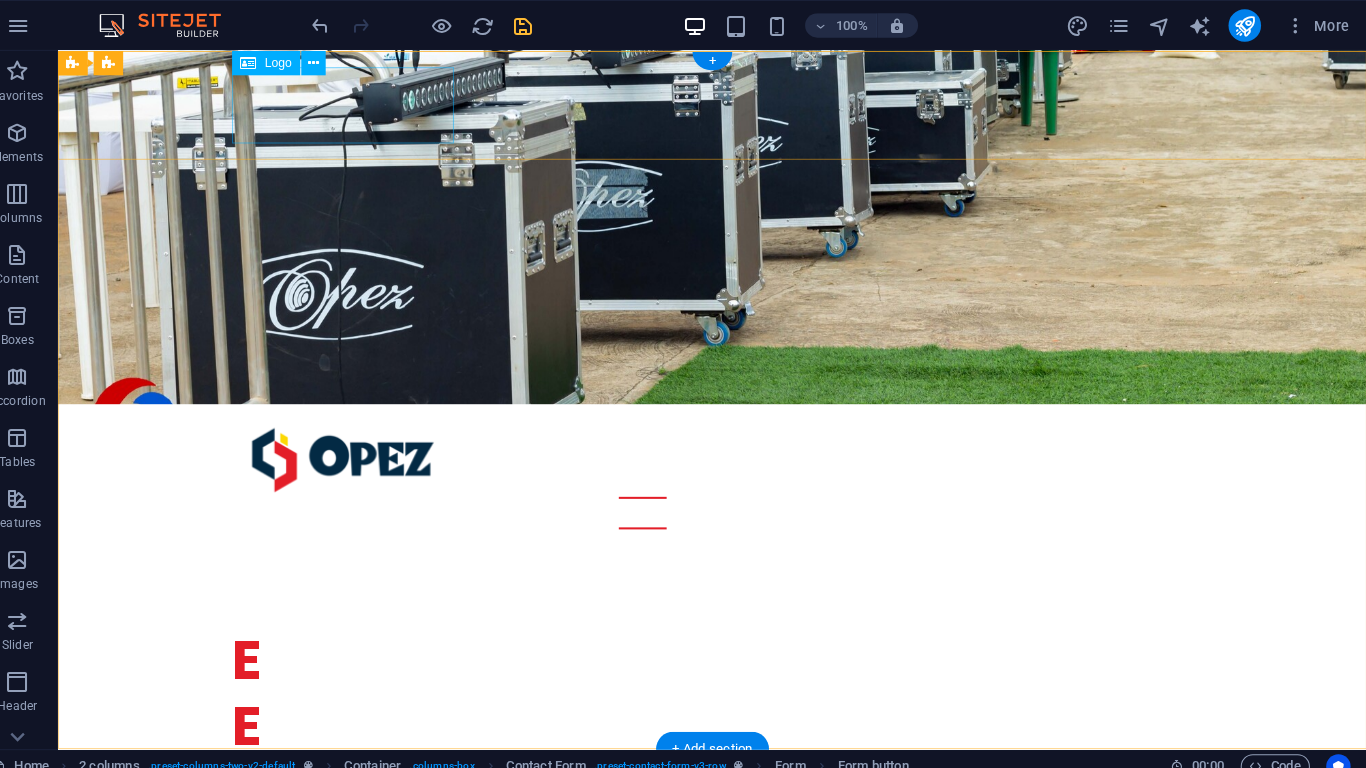 scroll, scrollTop: 0, scrollLeft: 0, axis: both 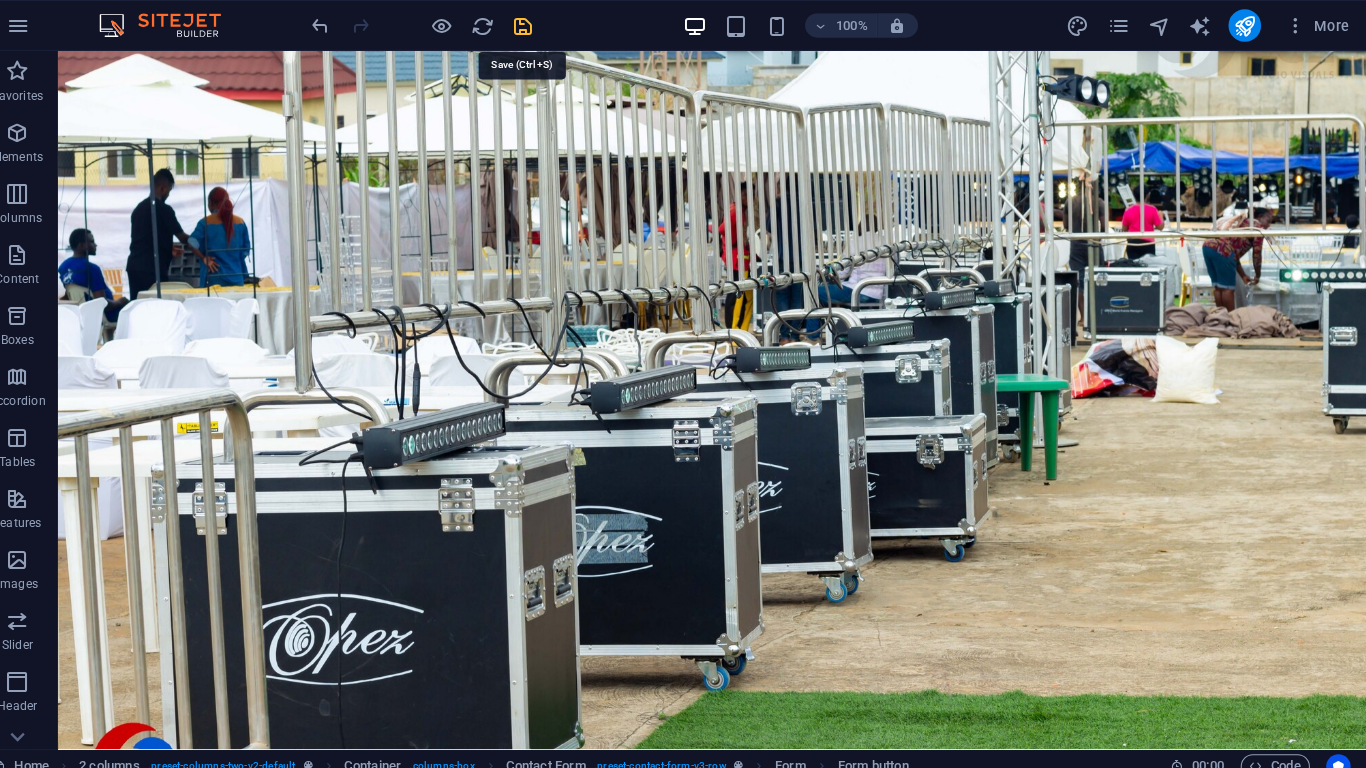 click at bounding box center [537, 25] 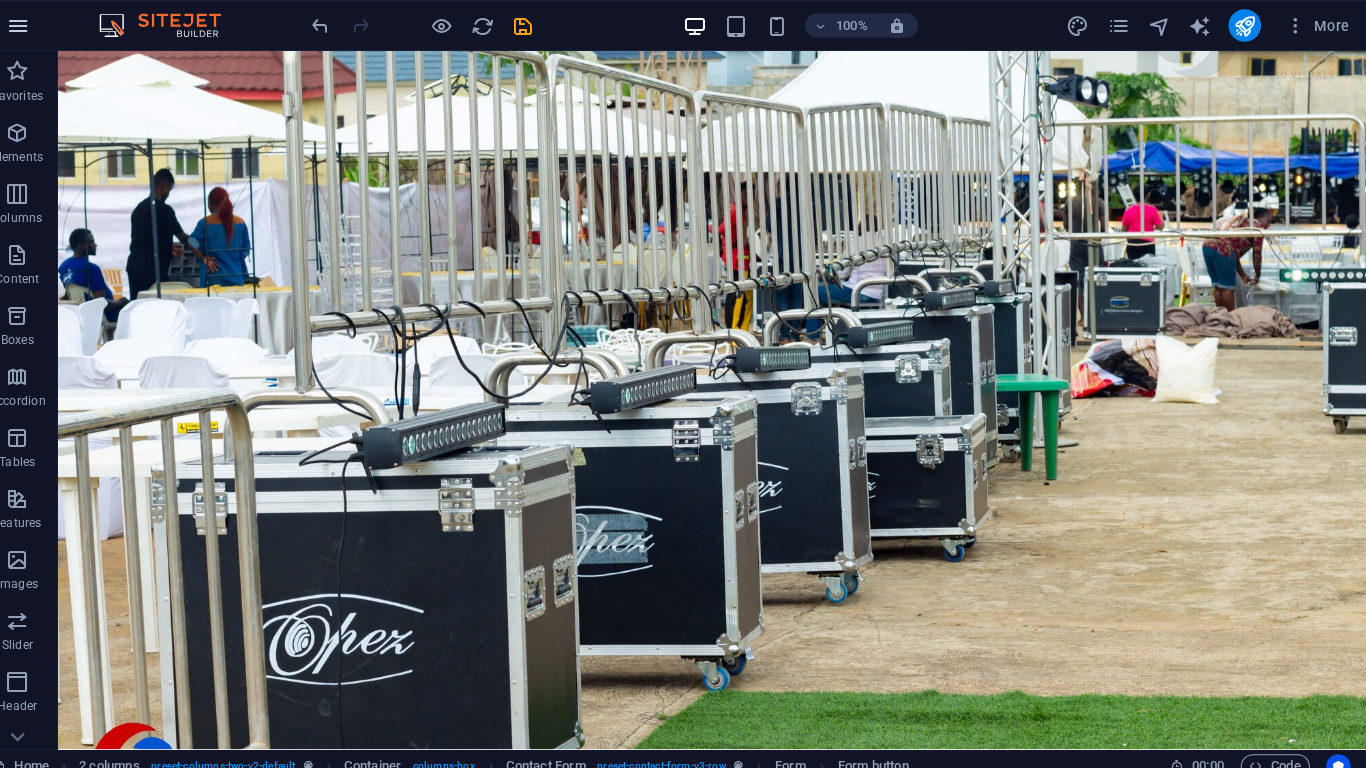 click at bounding box center [41, 25] 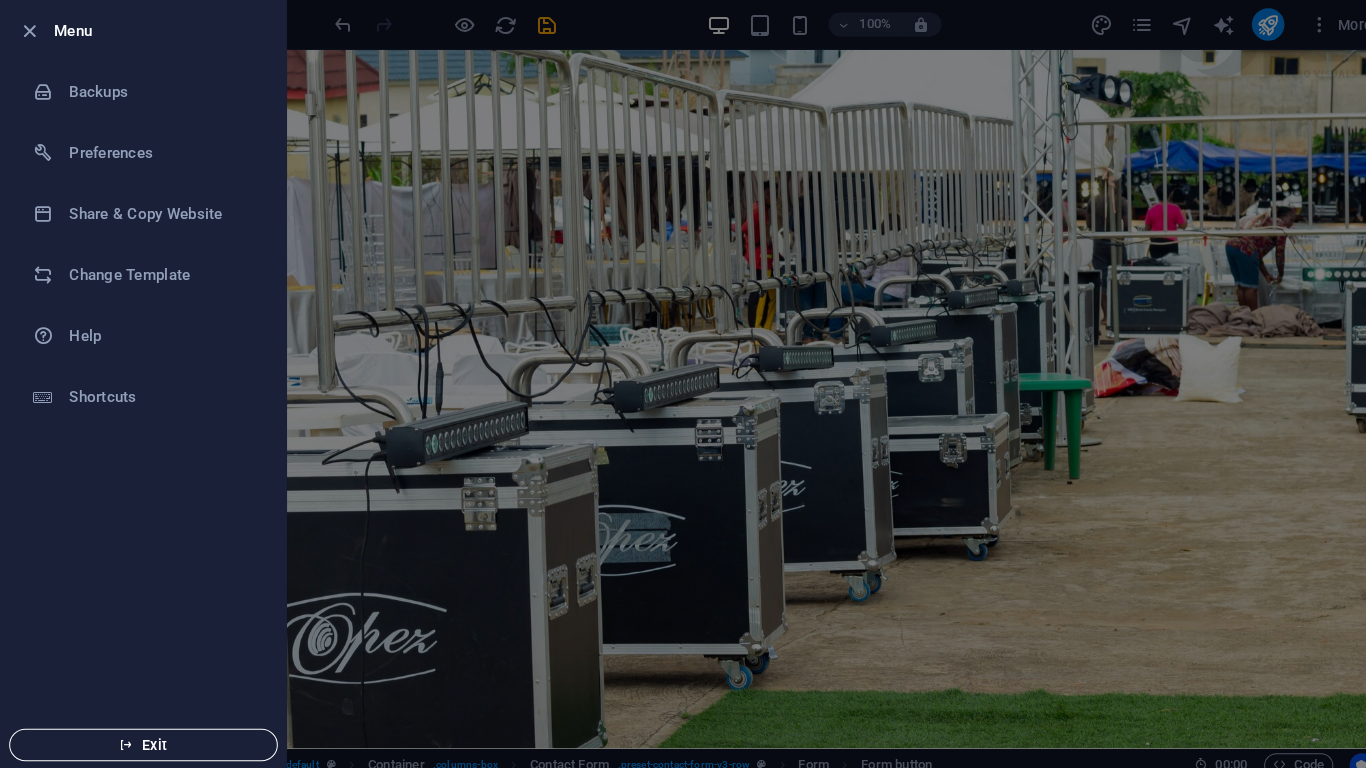 click on "Exit" at bounding box center (141, 733) 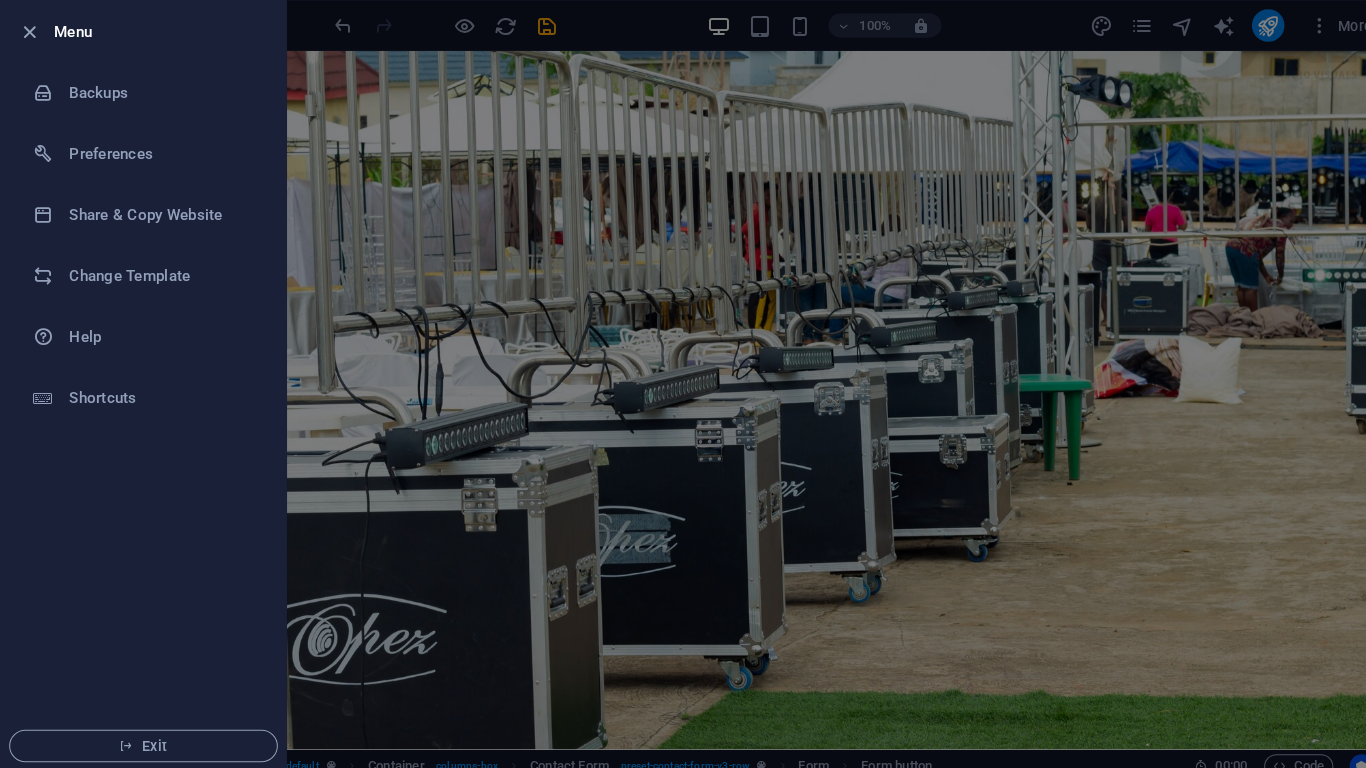 click at bounding box center [683, 384] 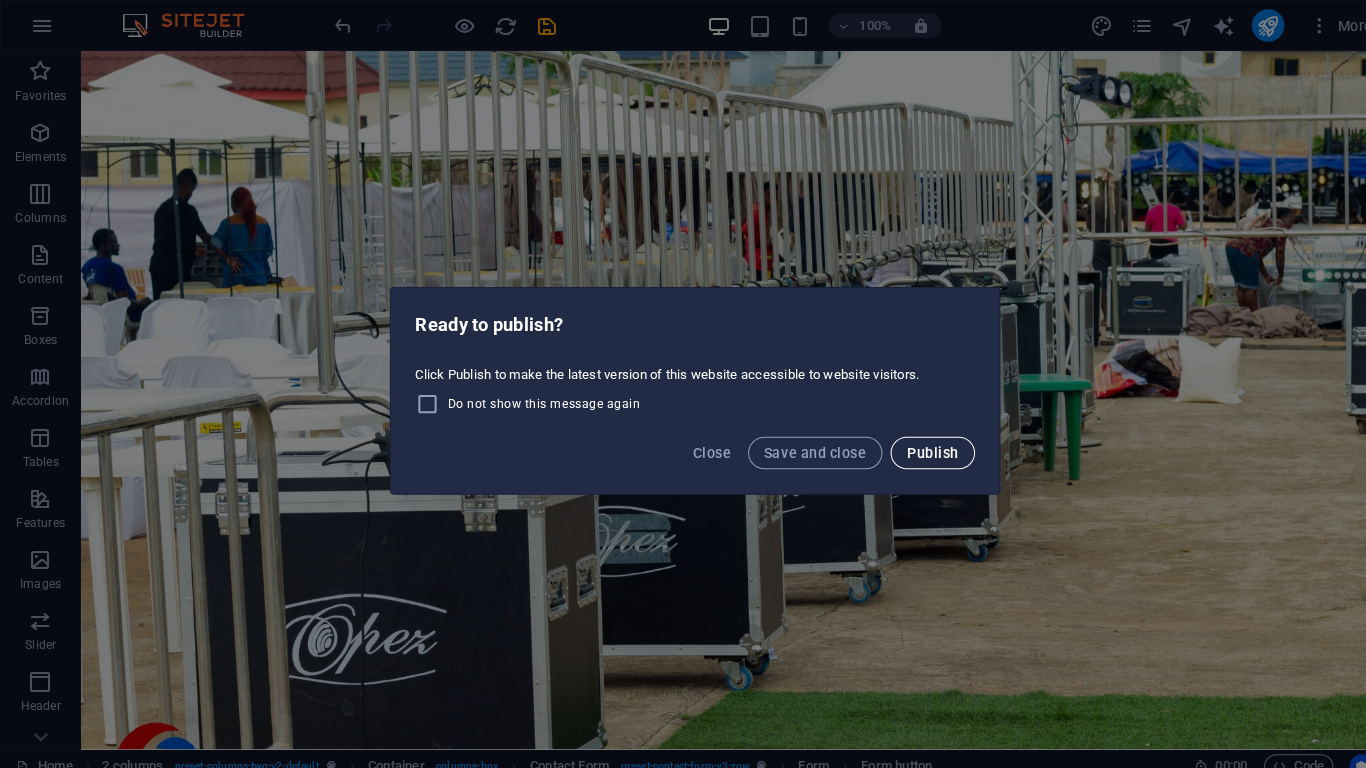 click on "Publish" at bounding box center (916, 445) 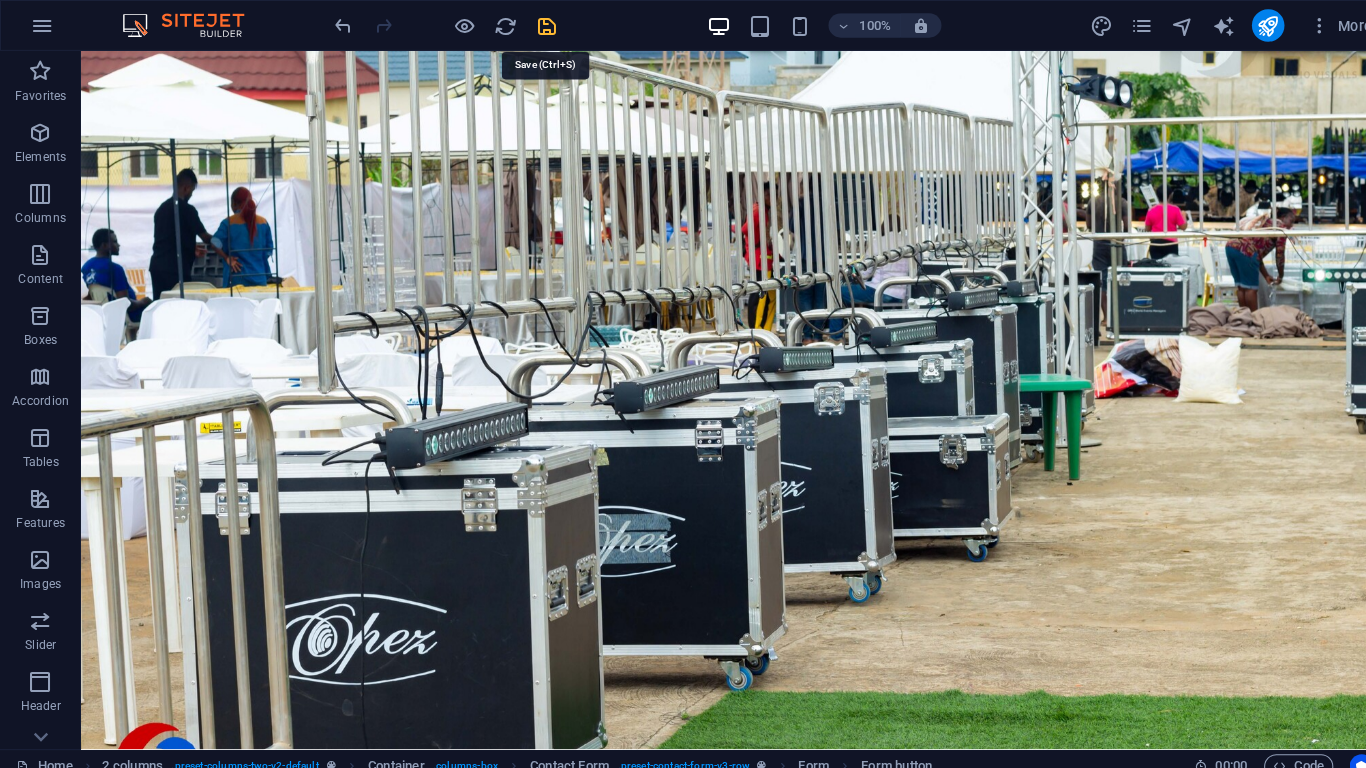 click at bounding box center (537, 25) 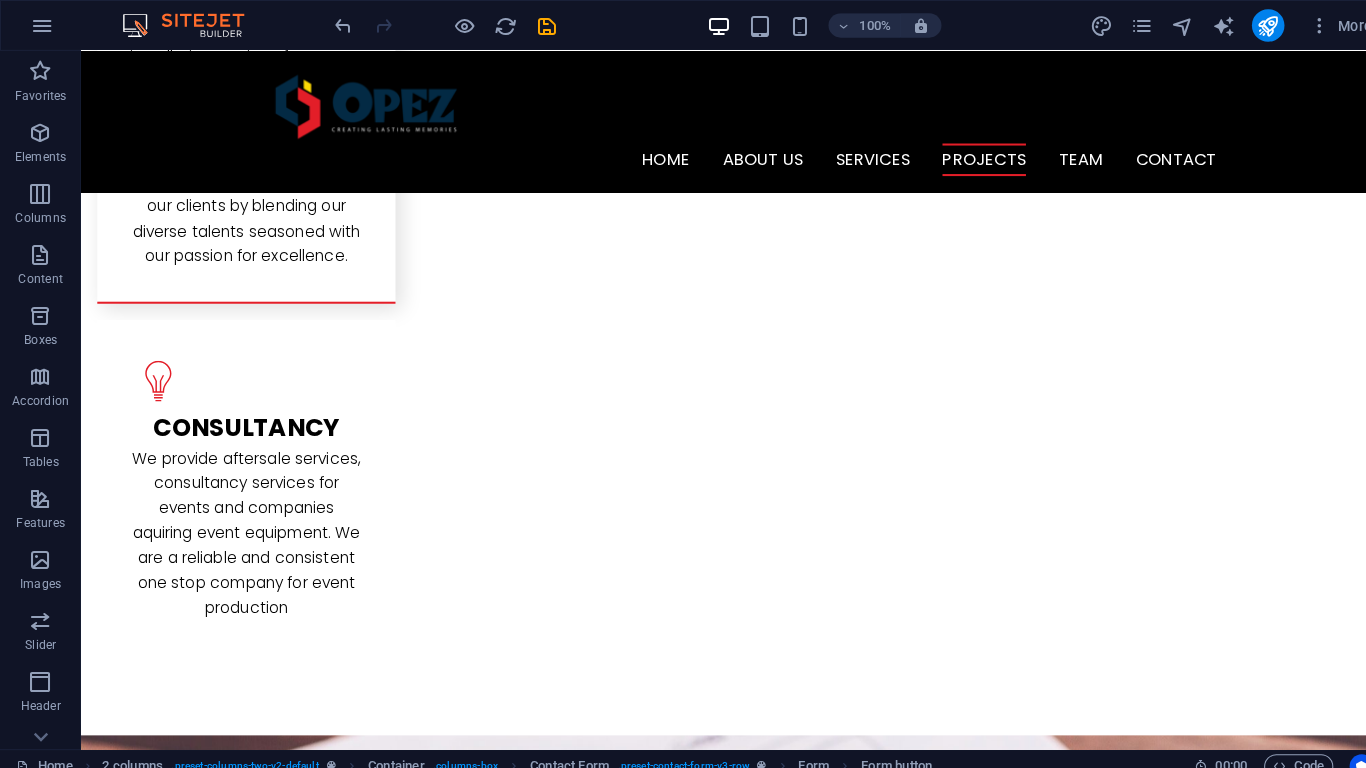 scroll, scrollTop: 2758, scrollLeft: 0, axis: vertical 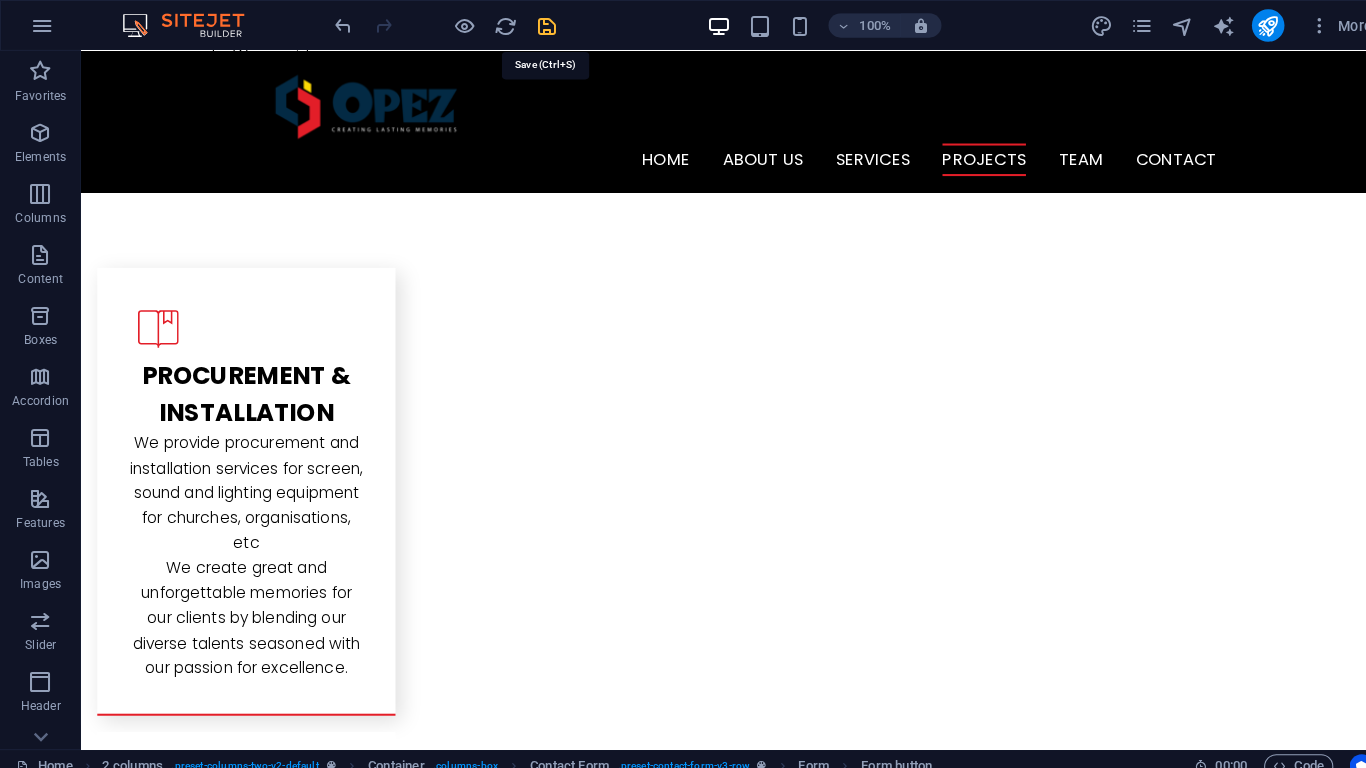 click at bounding box center [537, 25] 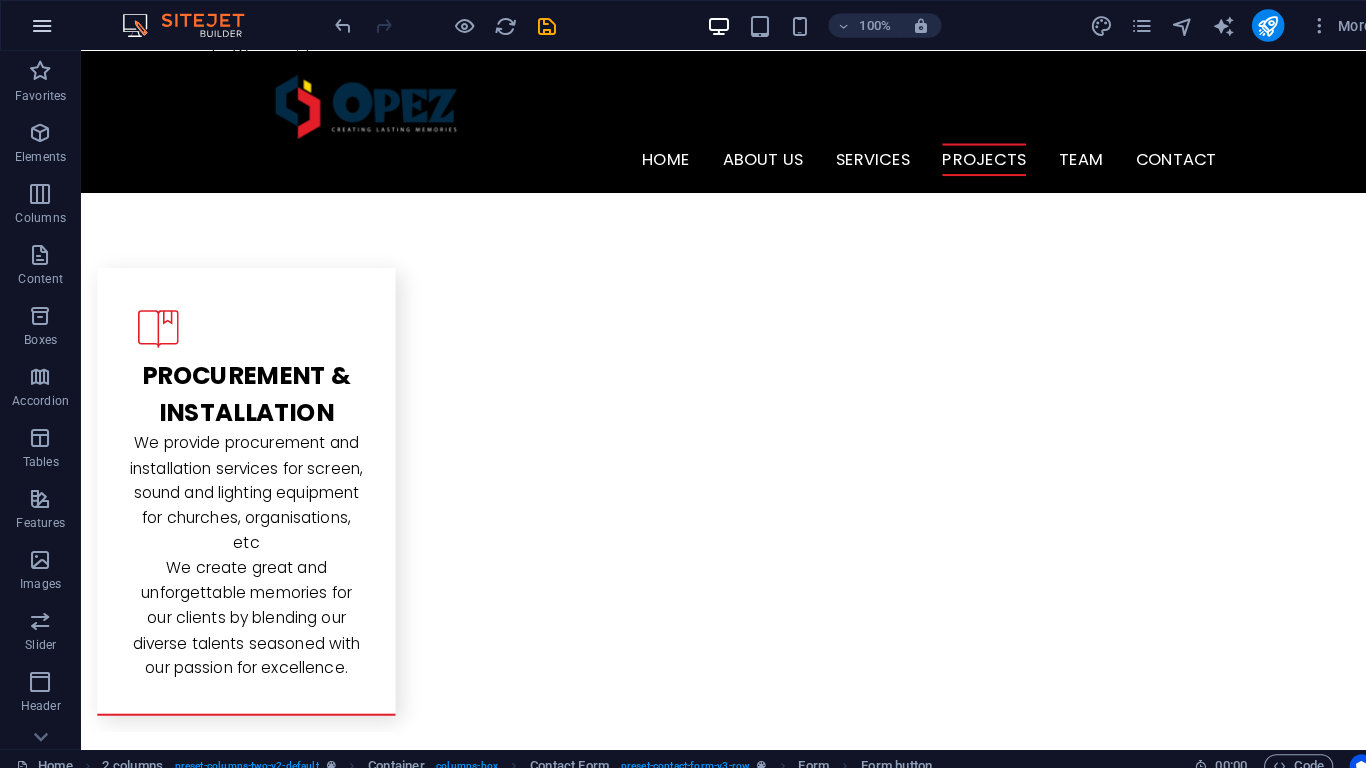 click at bounding box center [41, 25] 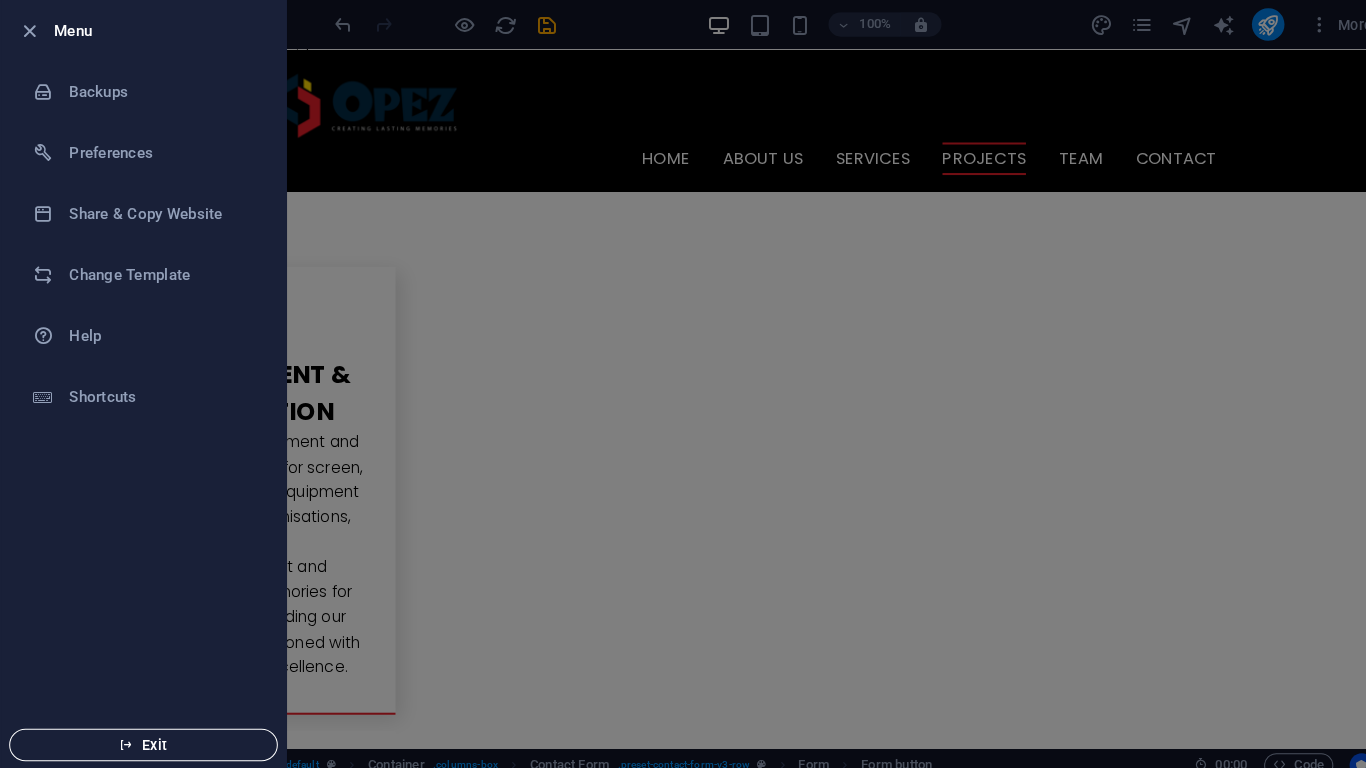 click on "Exit" at bounding box center (141, 733) 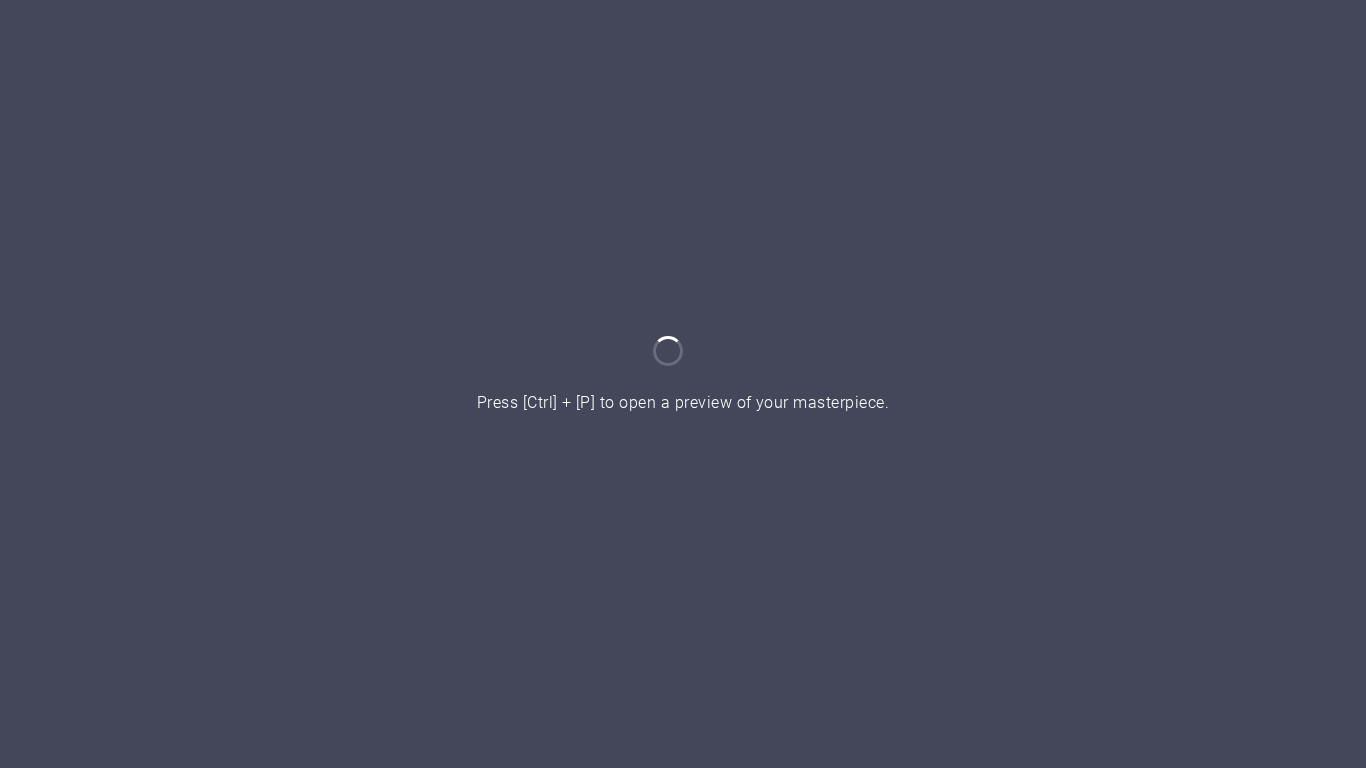scroll, scrollTop: 0, scrollLeft: 0, axis: both 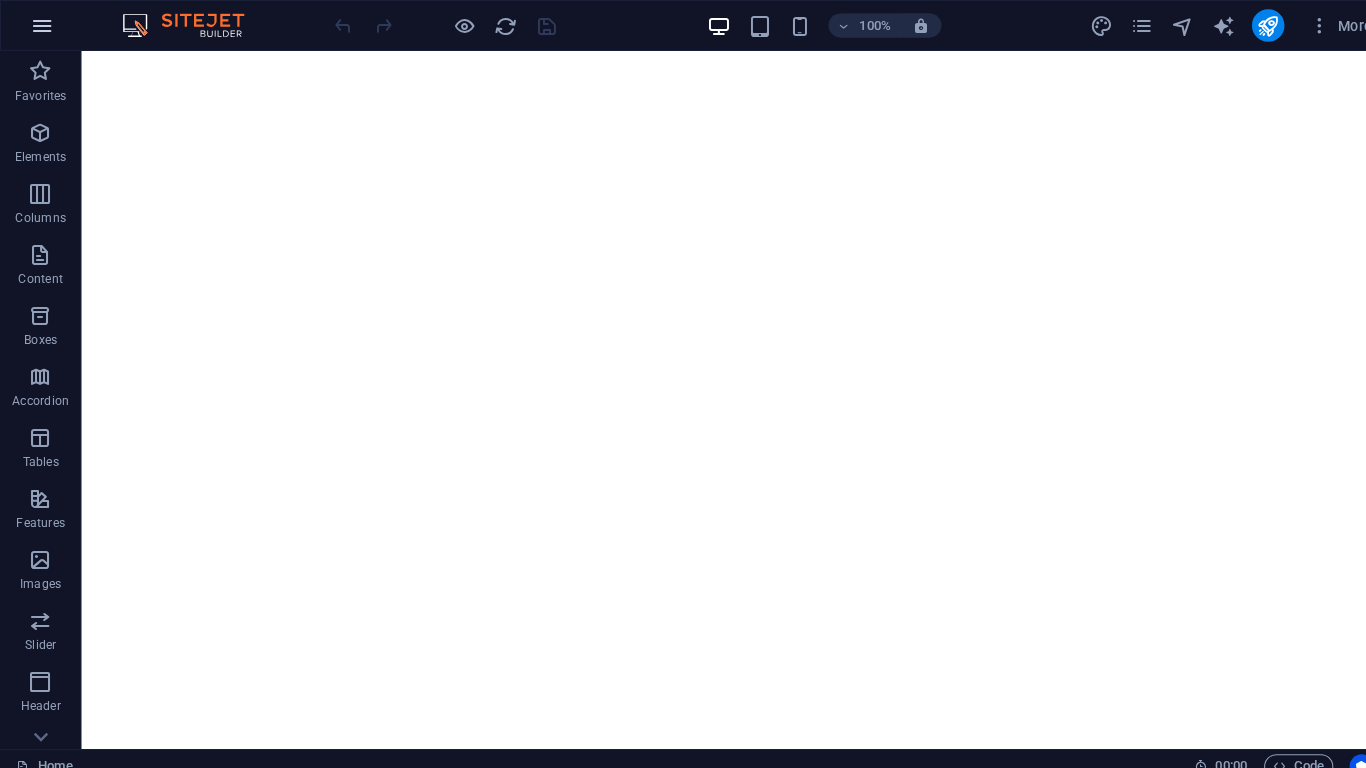 click at bounding box center [41, 25] 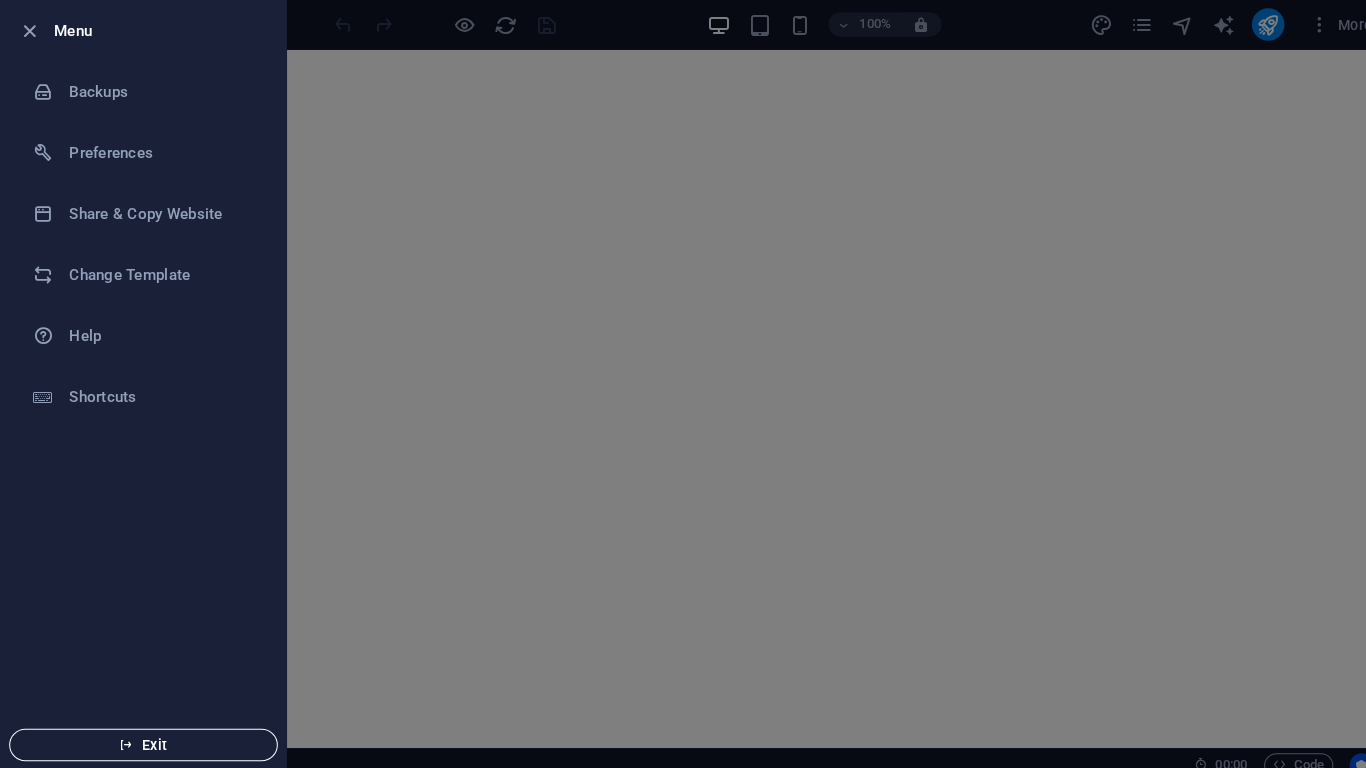 click on "Exit" at bounding box center (141, 733) 